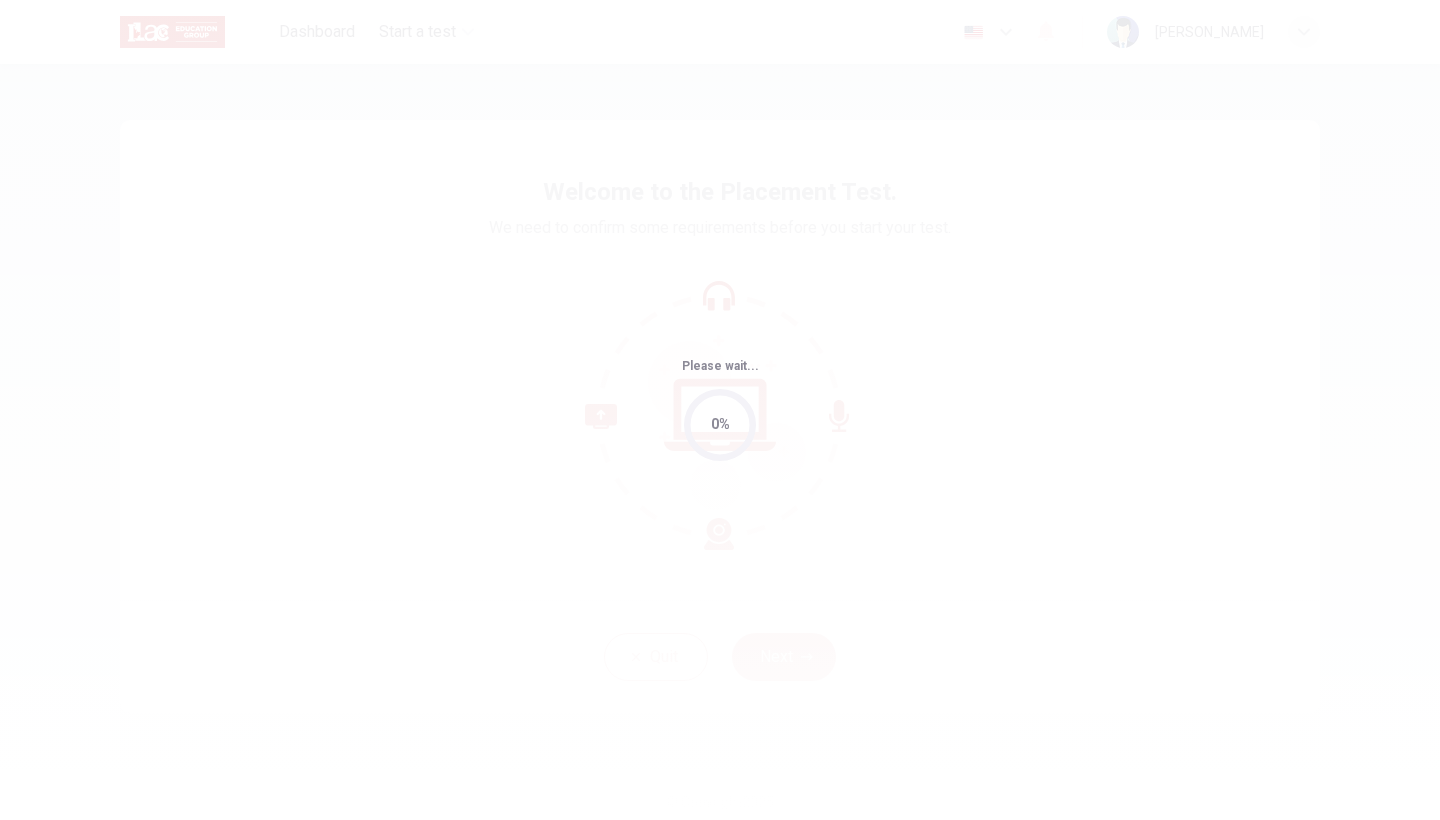 scroll, scrollTop: 0, scrollLeft: 0, axis: both 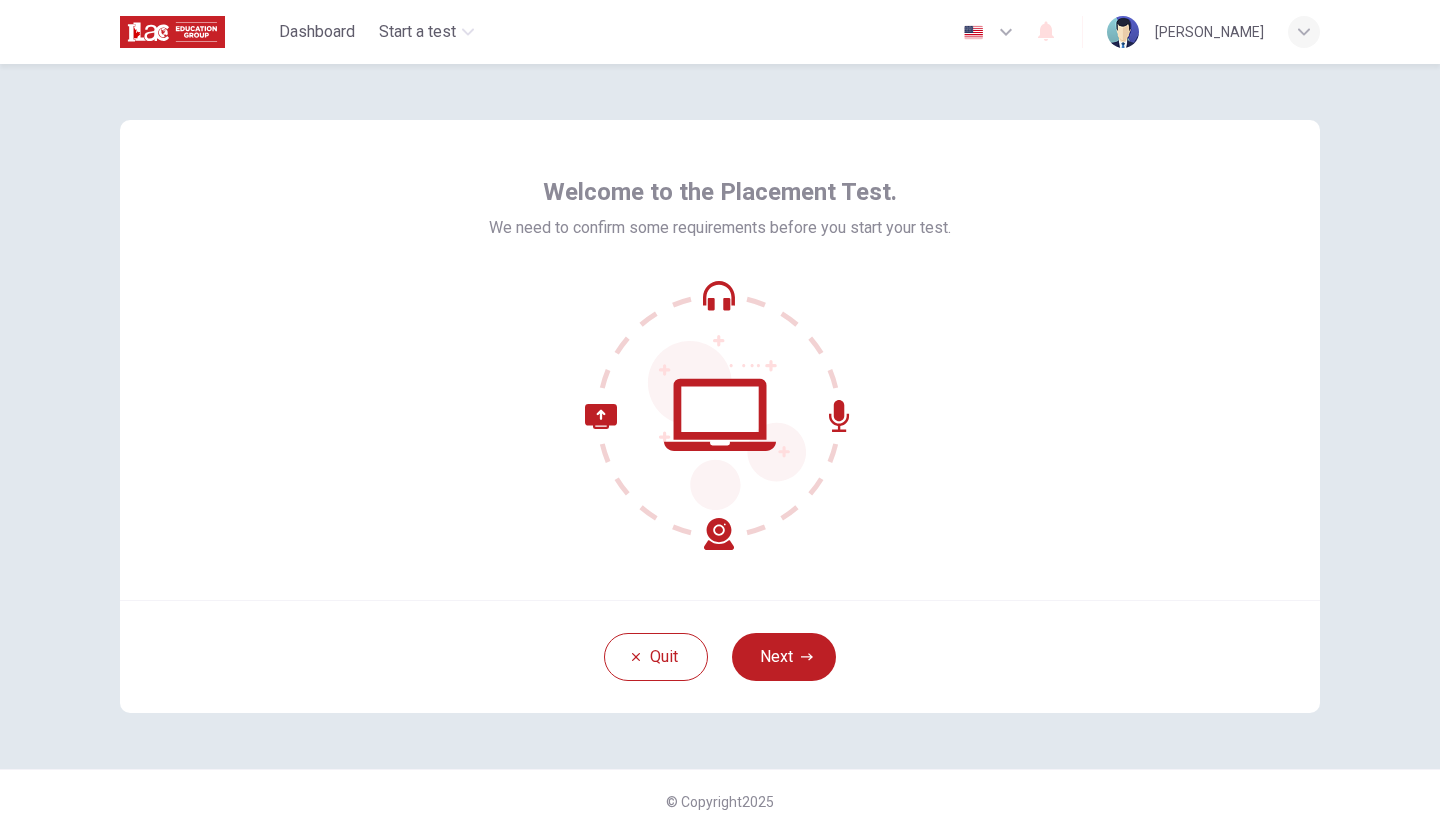 click 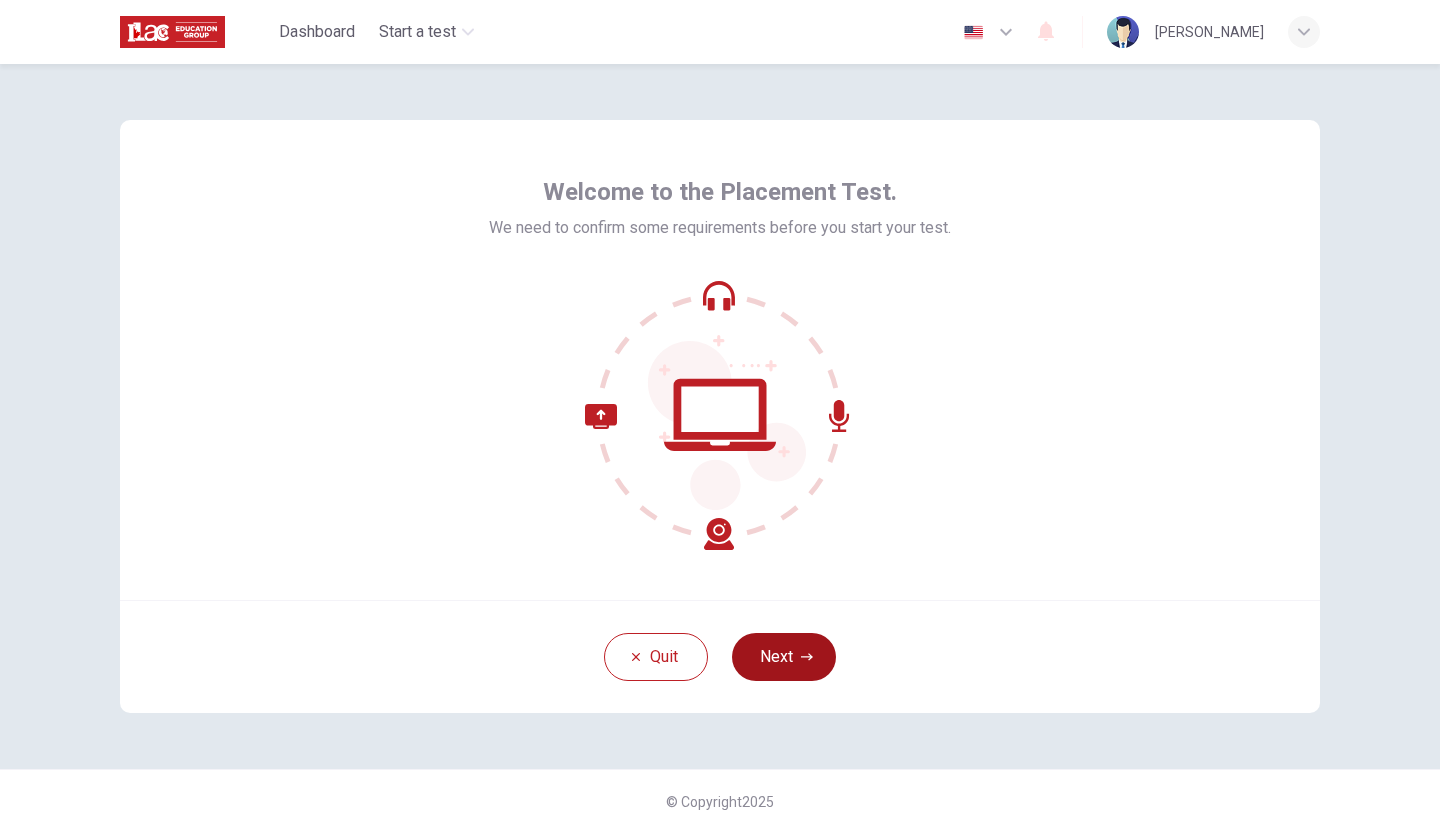 click on "Next" at bounding box center [784, 657] 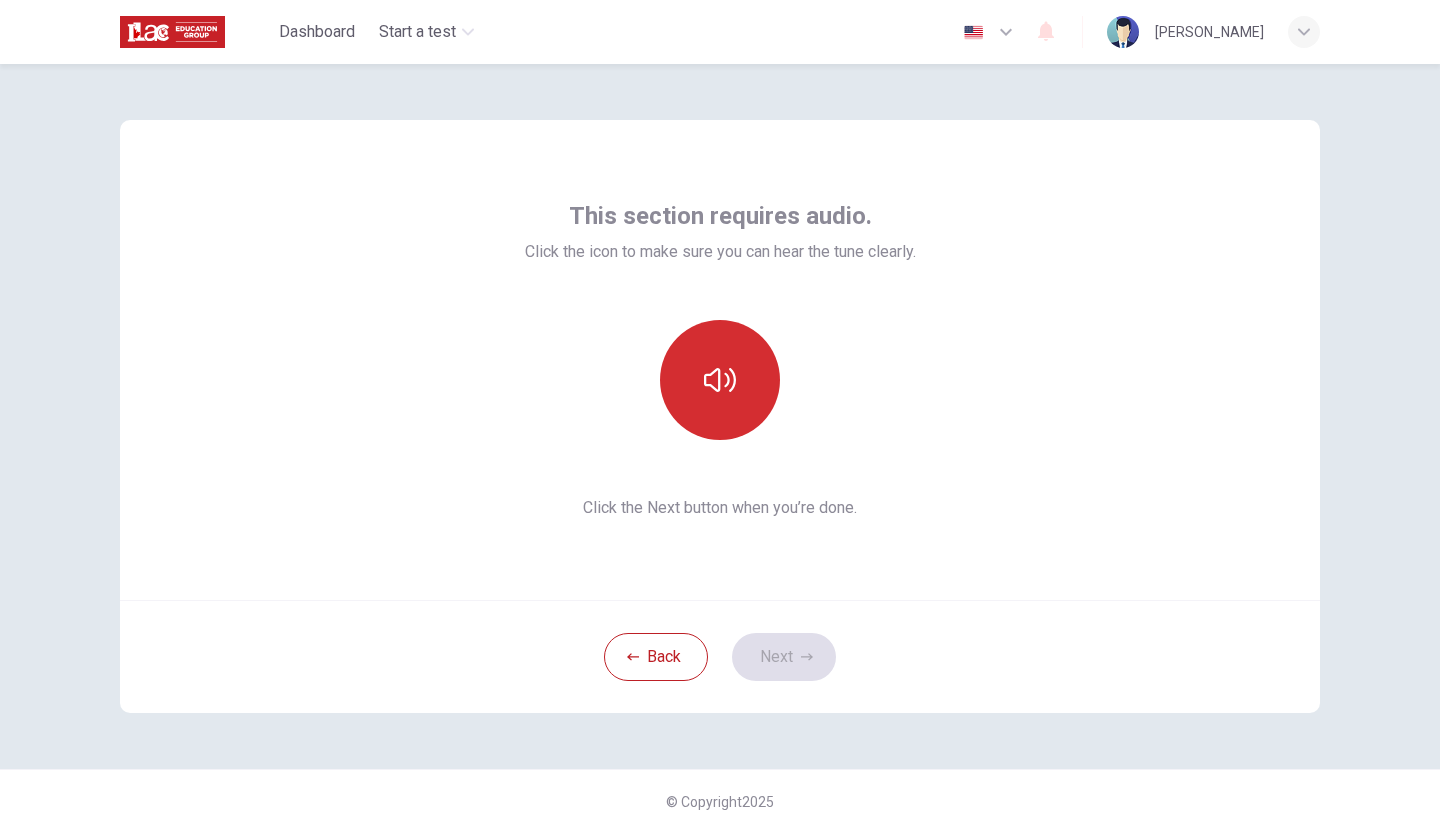 click at bounding box center (720, 380) 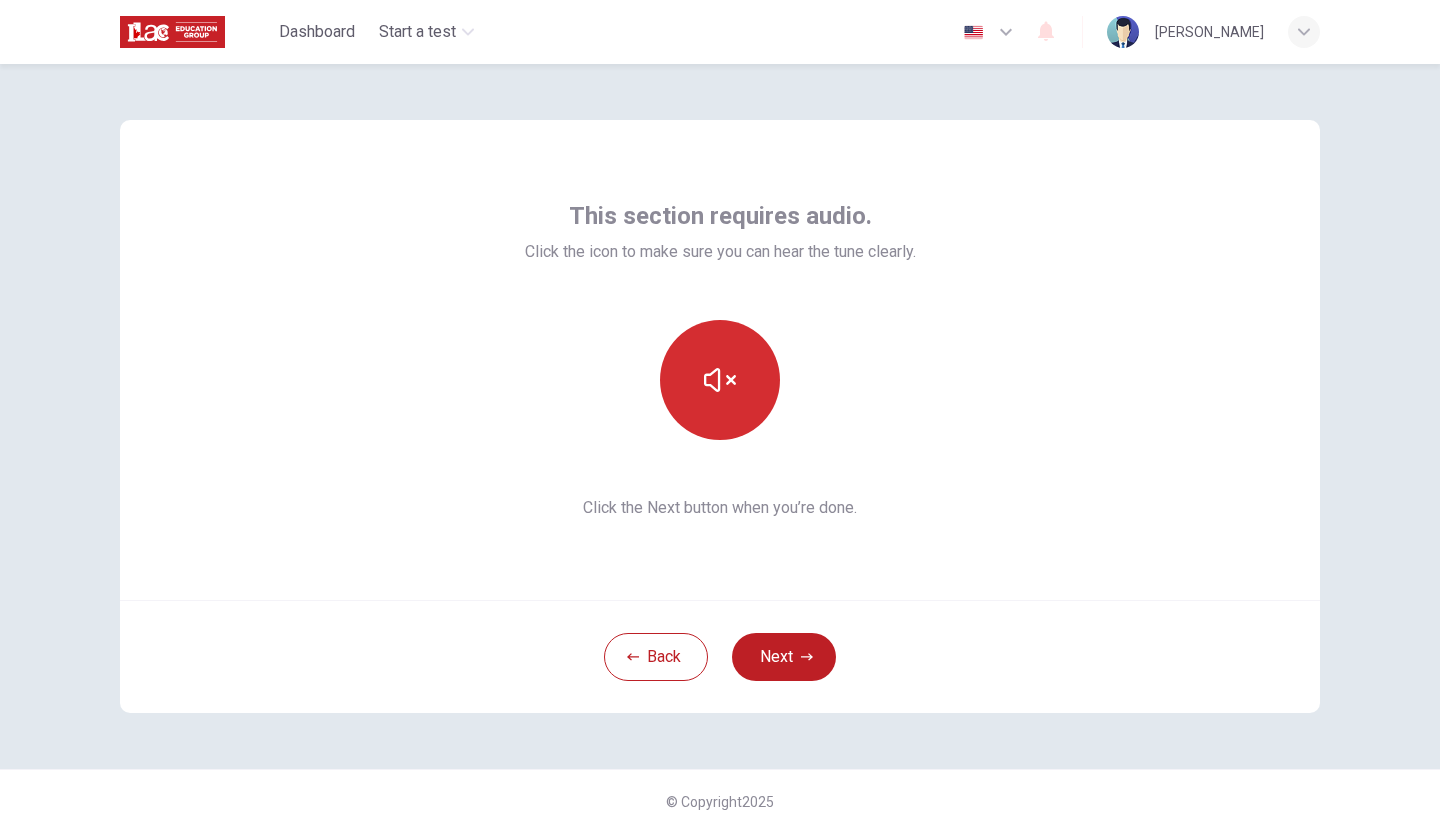 click at bounding box center [720, 380] 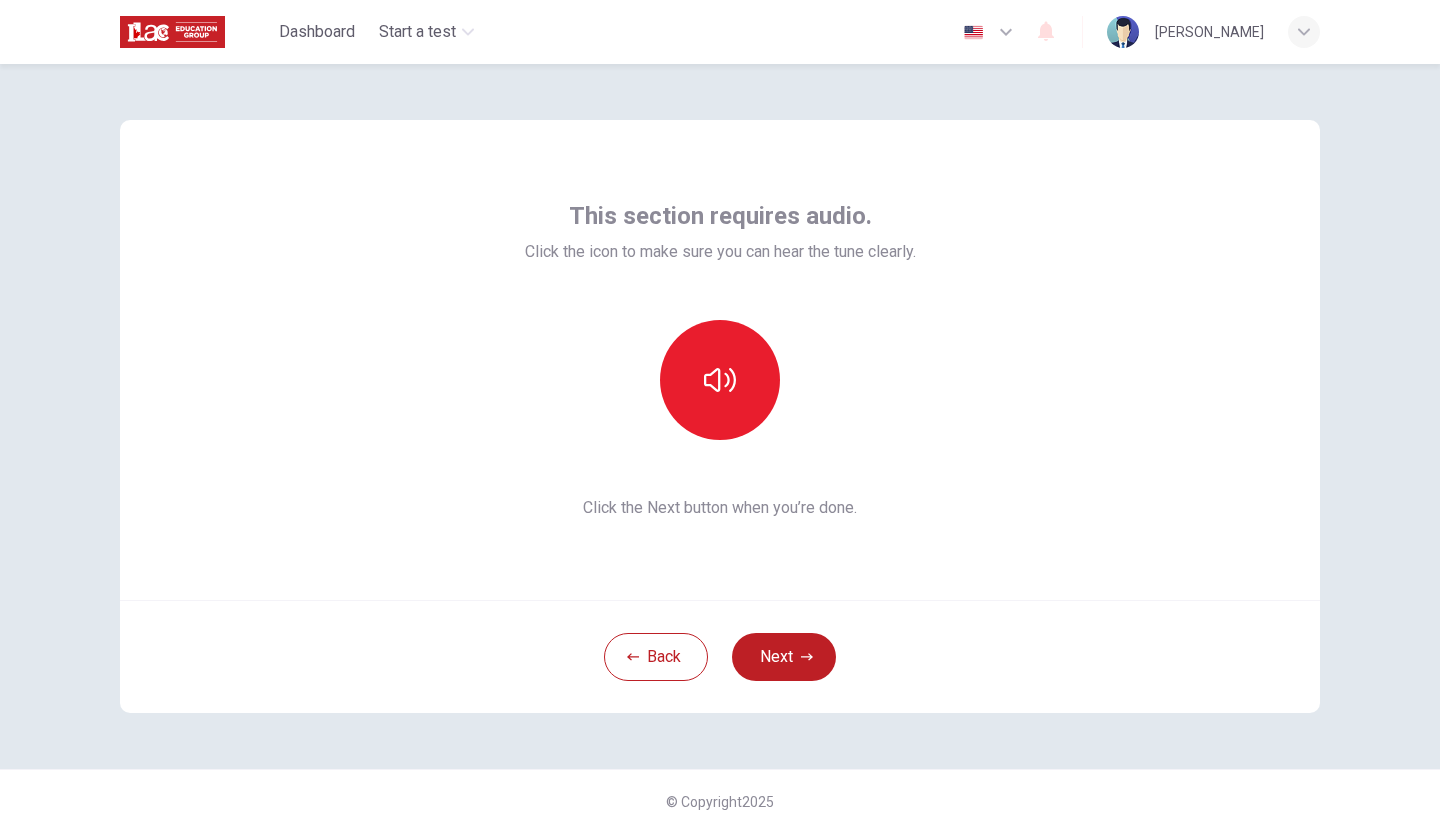 click on "This section requires audio. Click the icon to make sure you can hear the tune clearly. Click the Next button when you’re done." at bounding box center [720, 360] 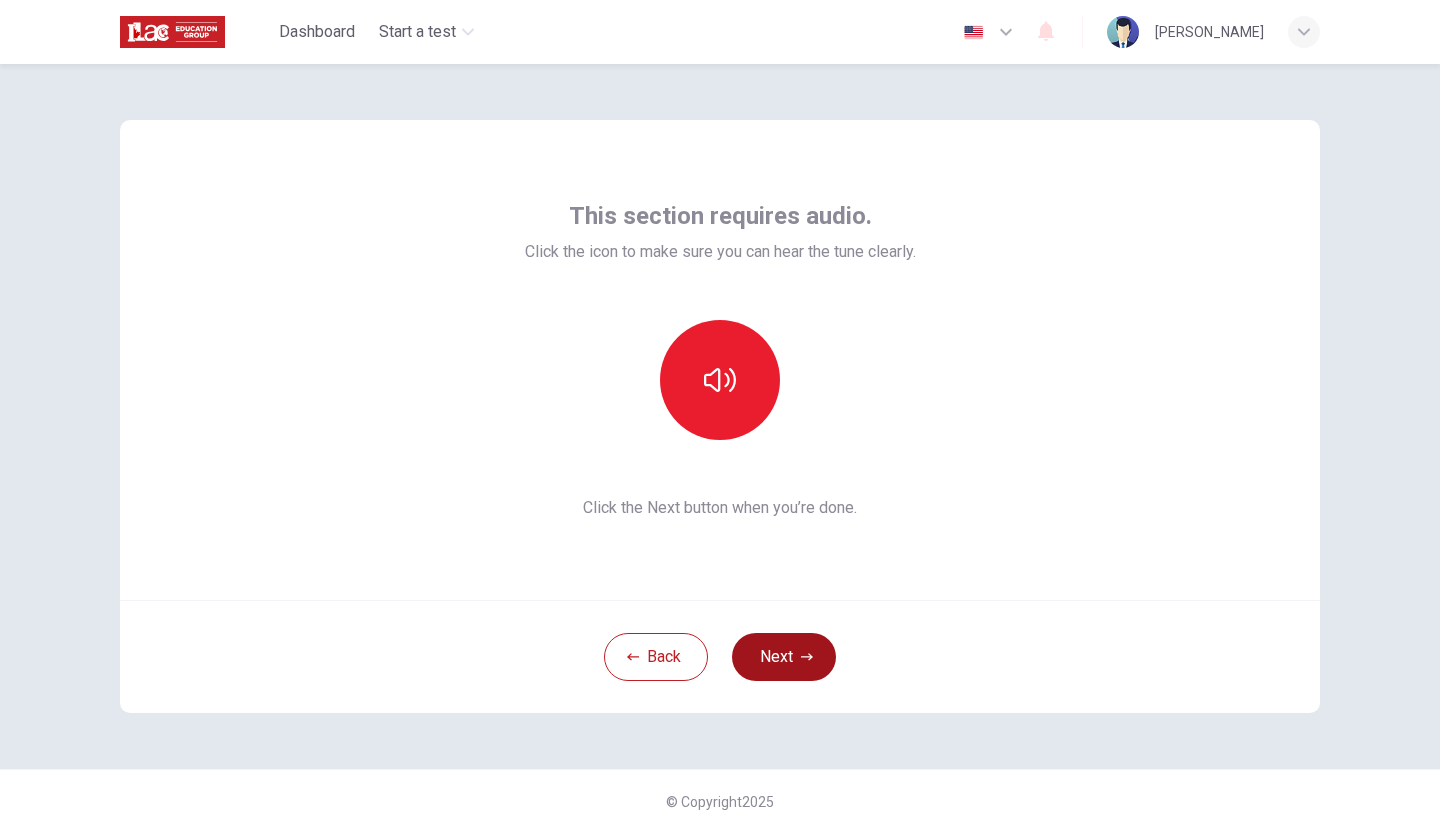 click on "Next" at bounding box center (784, 657) 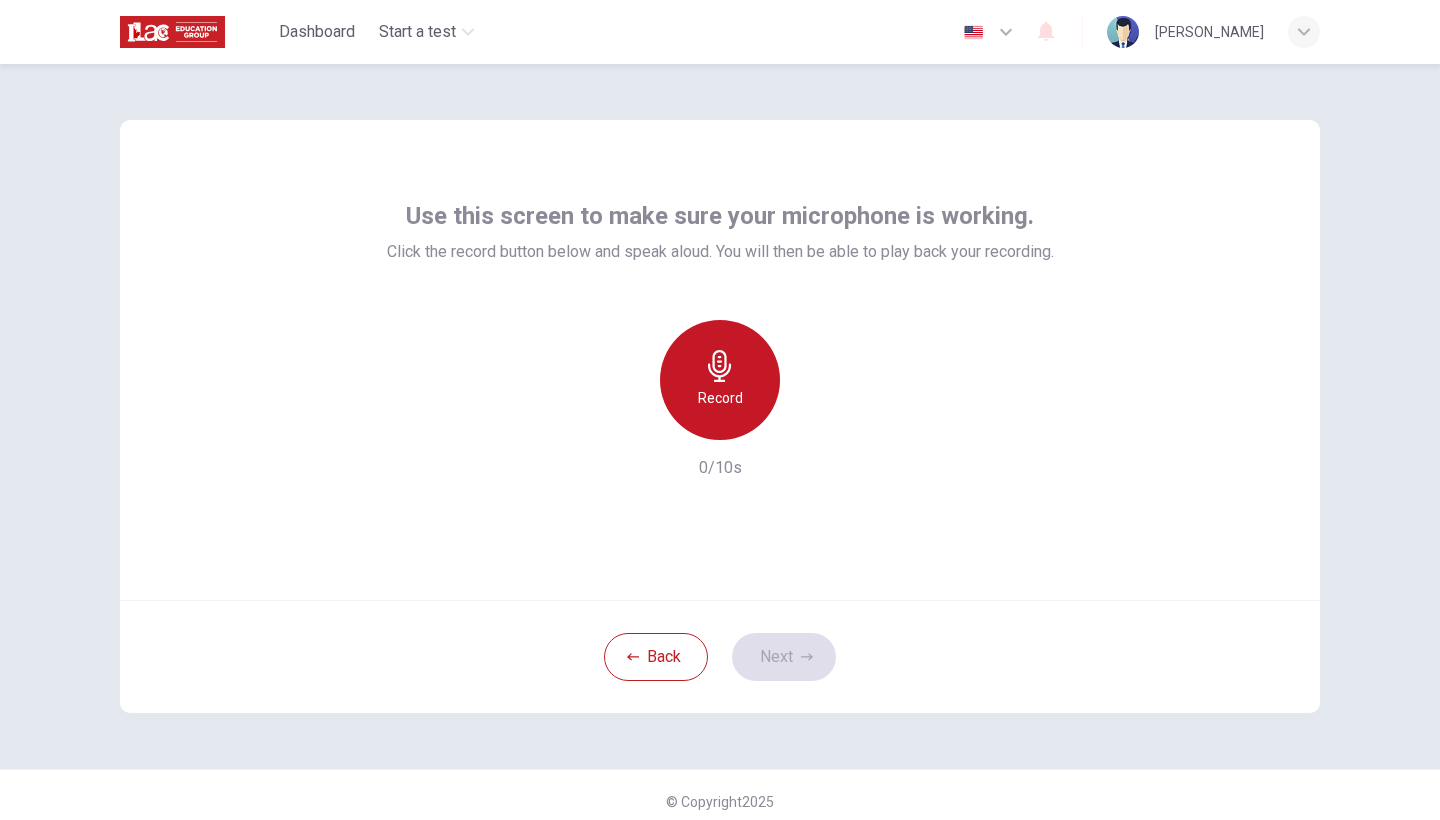 click on "Record" at bounding box center (720, 380) 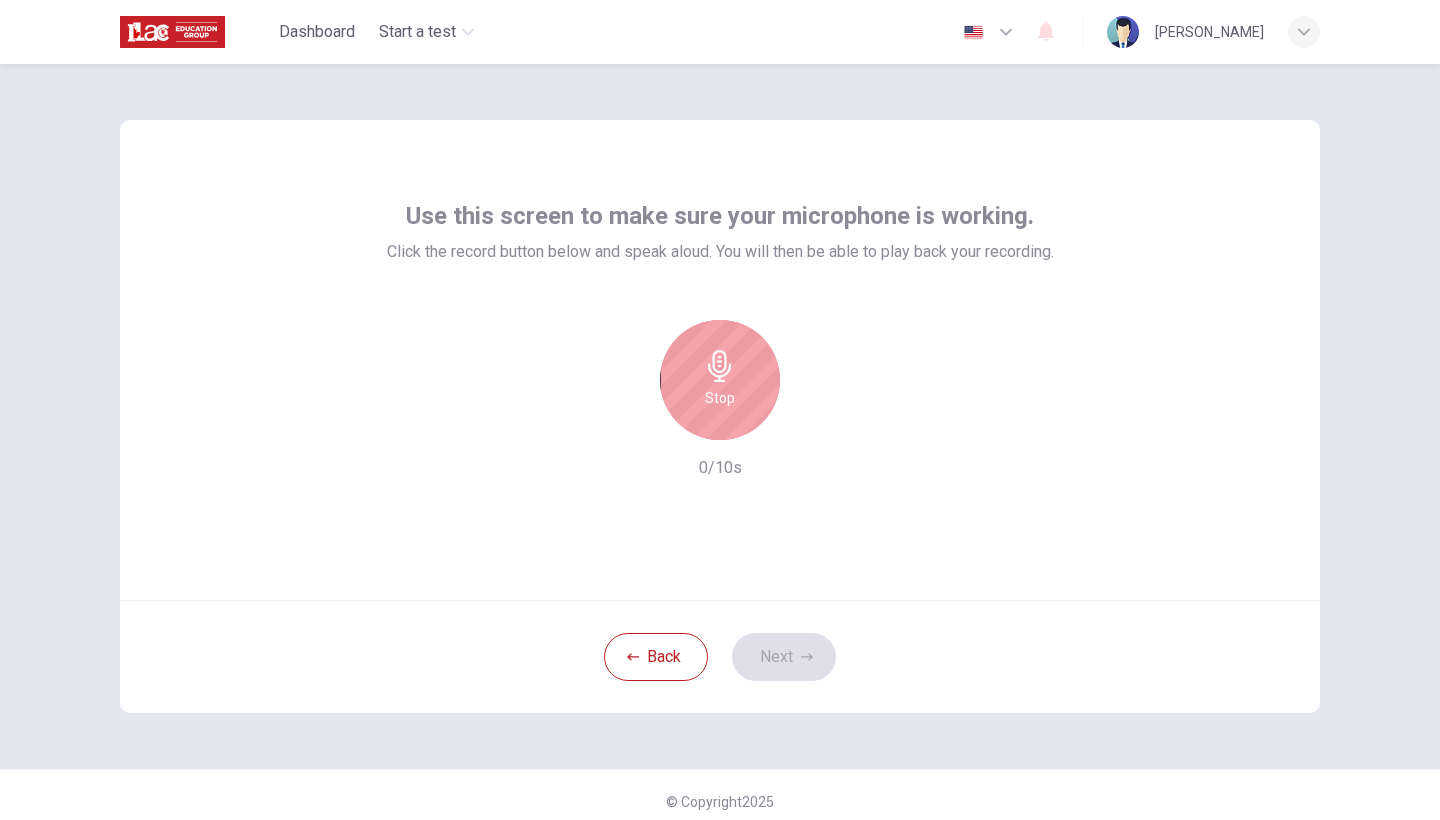 click 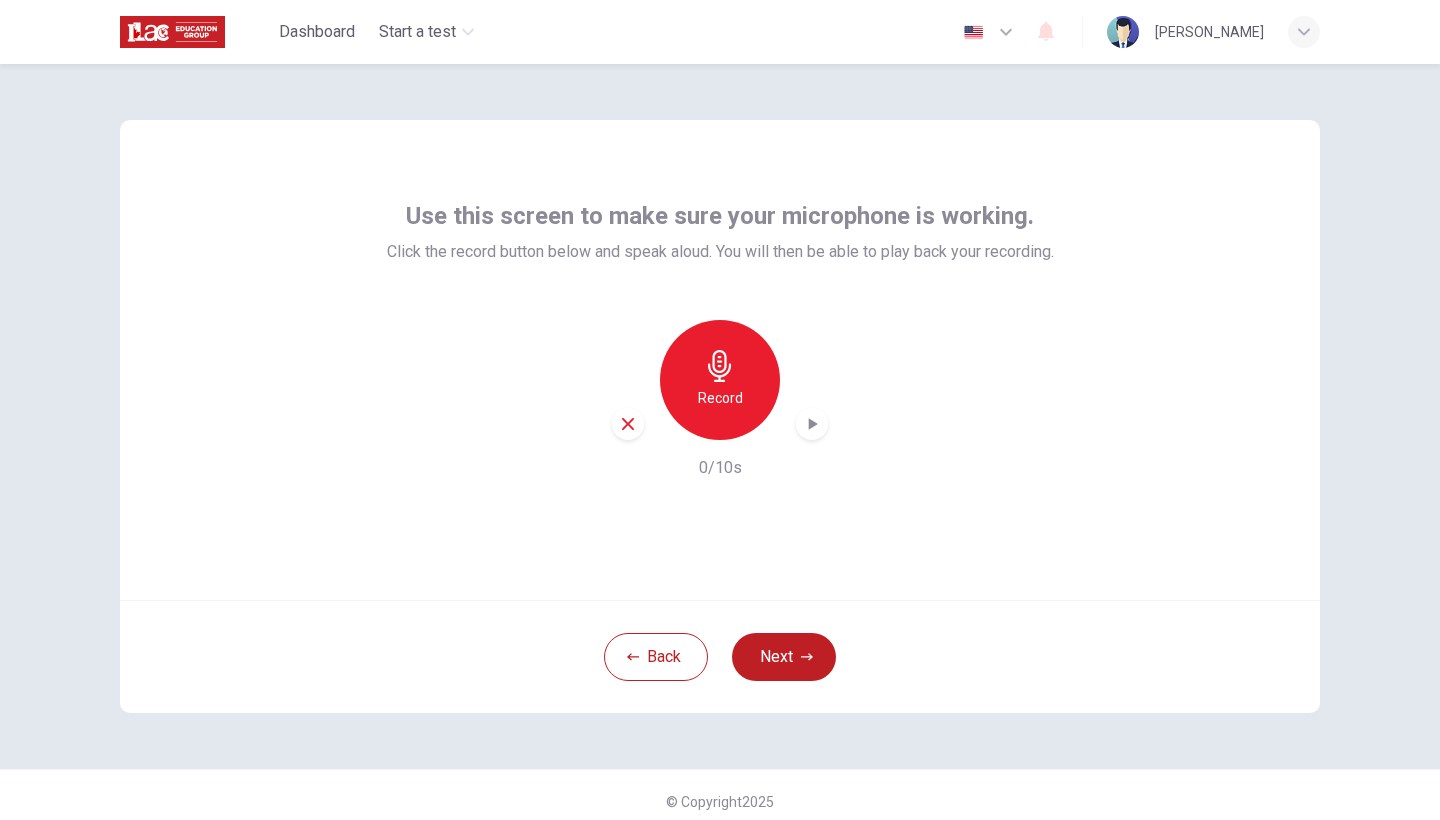 click 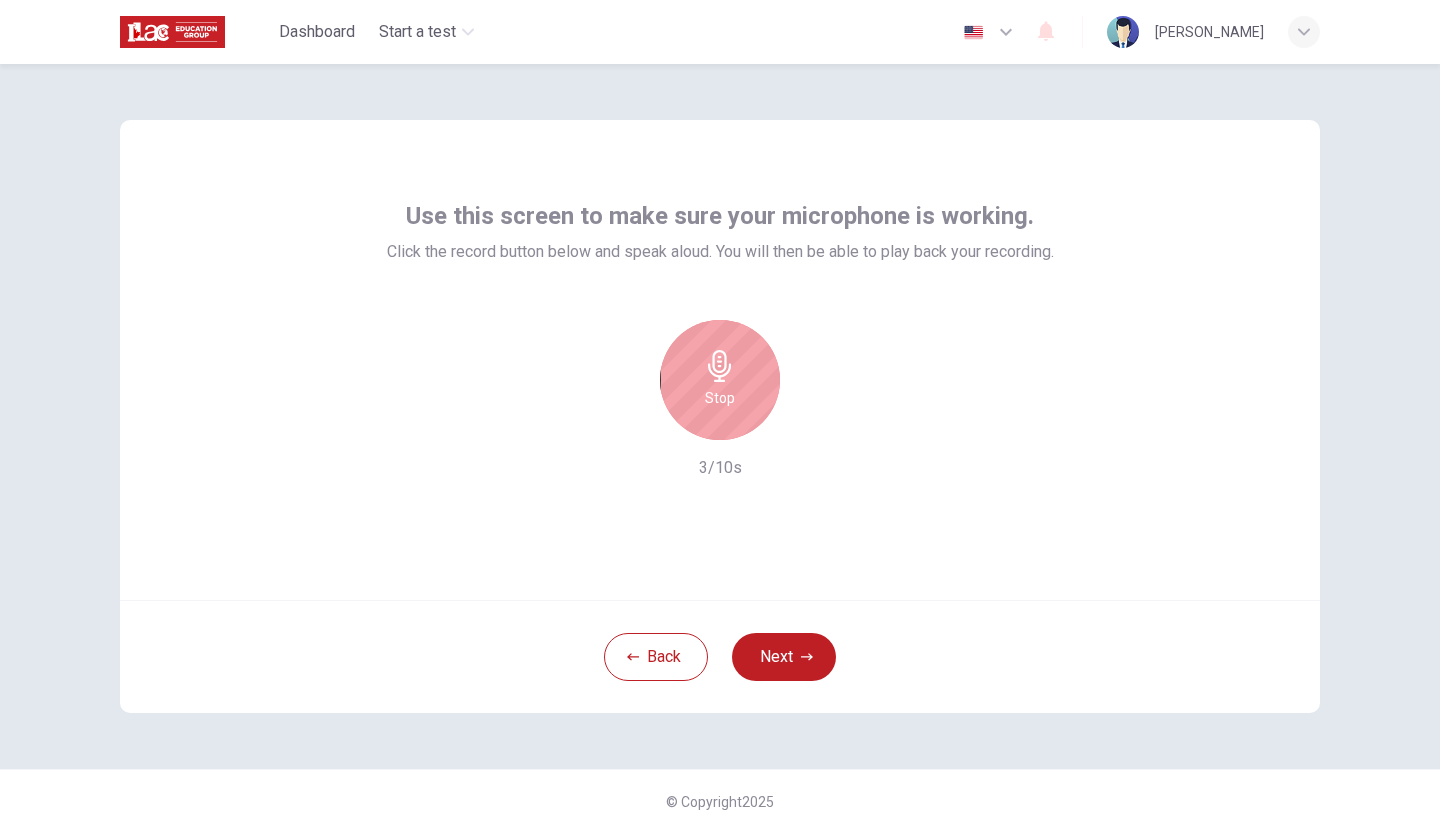 click 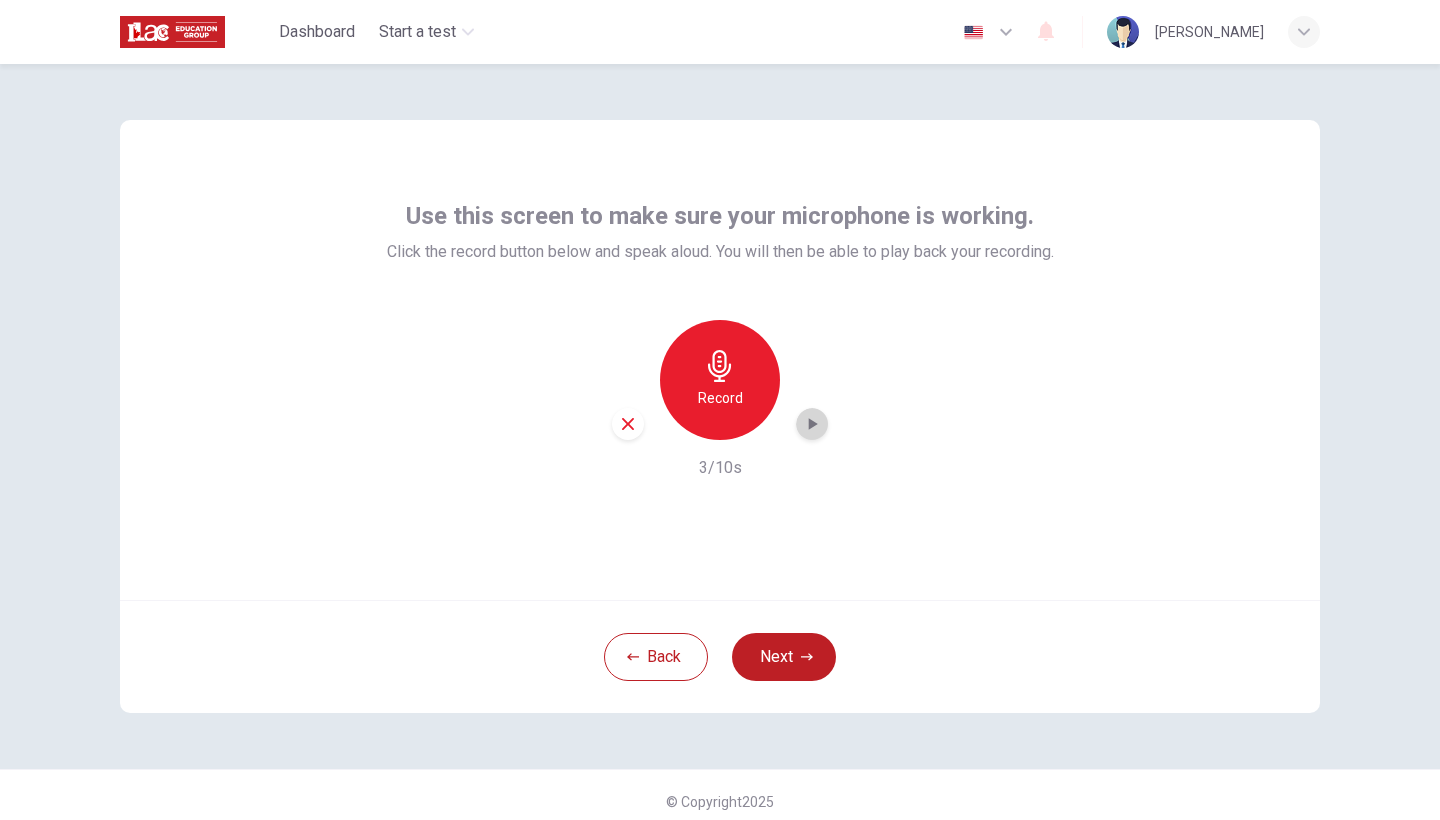 click 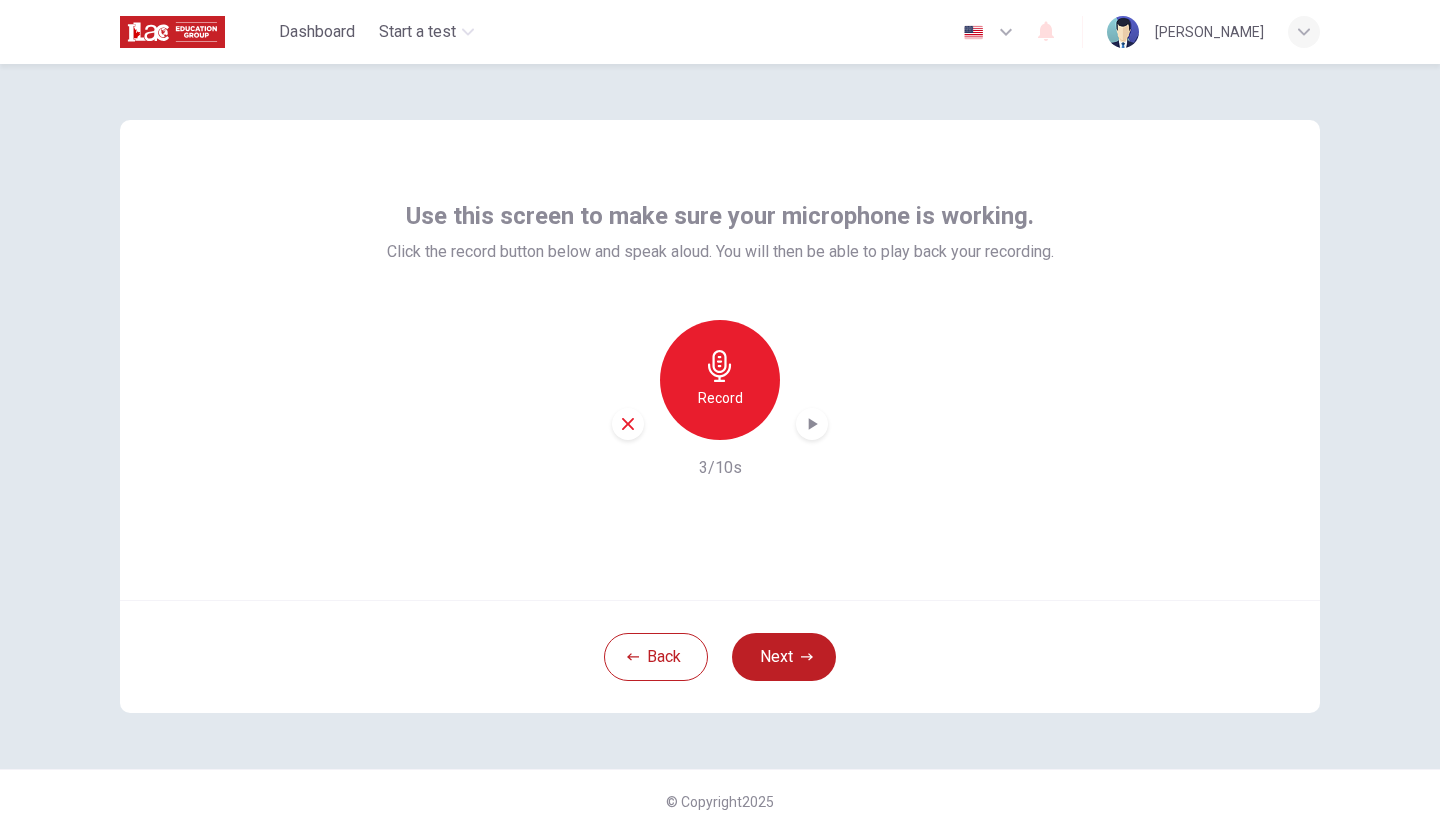 click 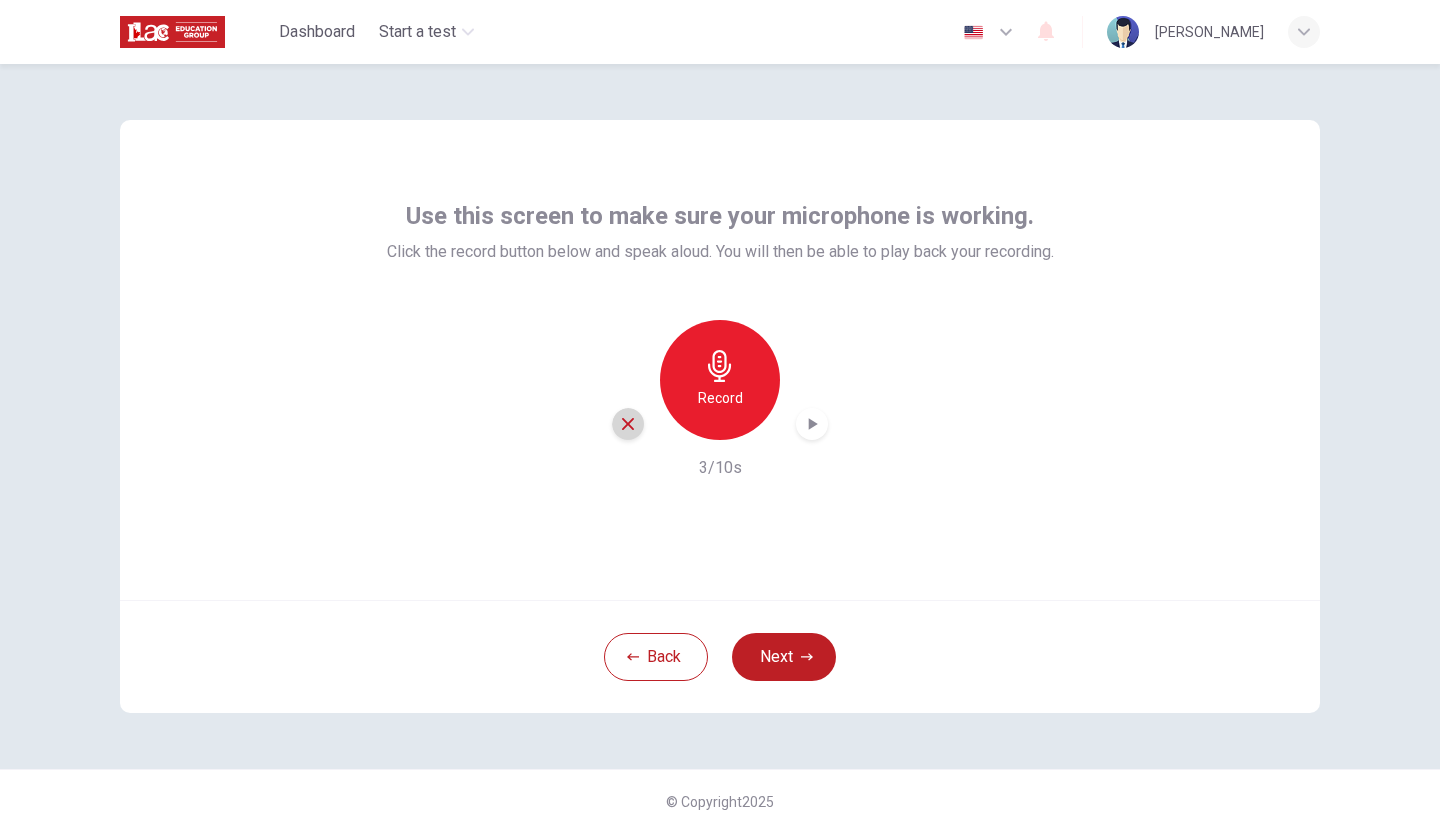 click at bounding box center [628, 424] 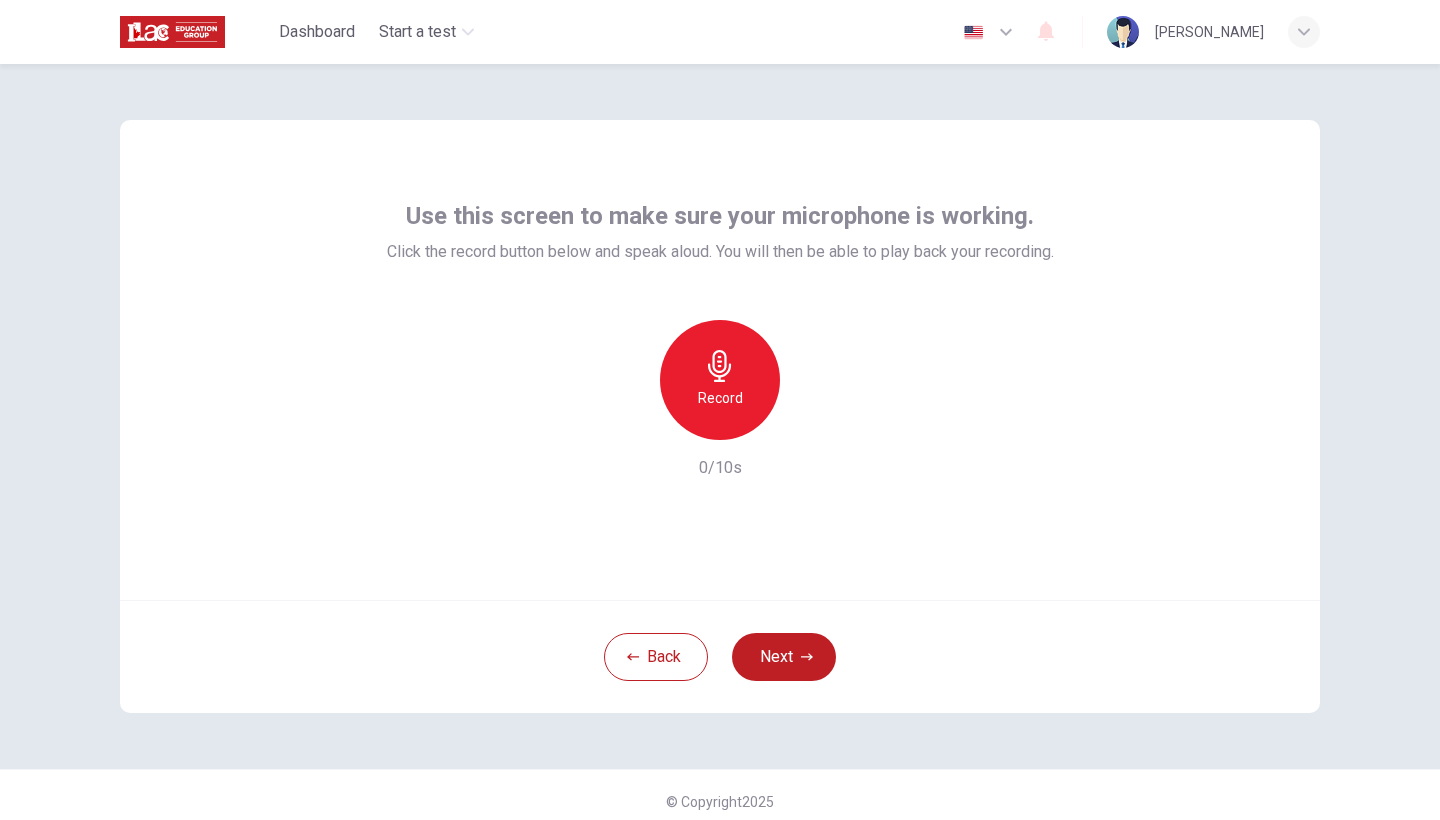 click 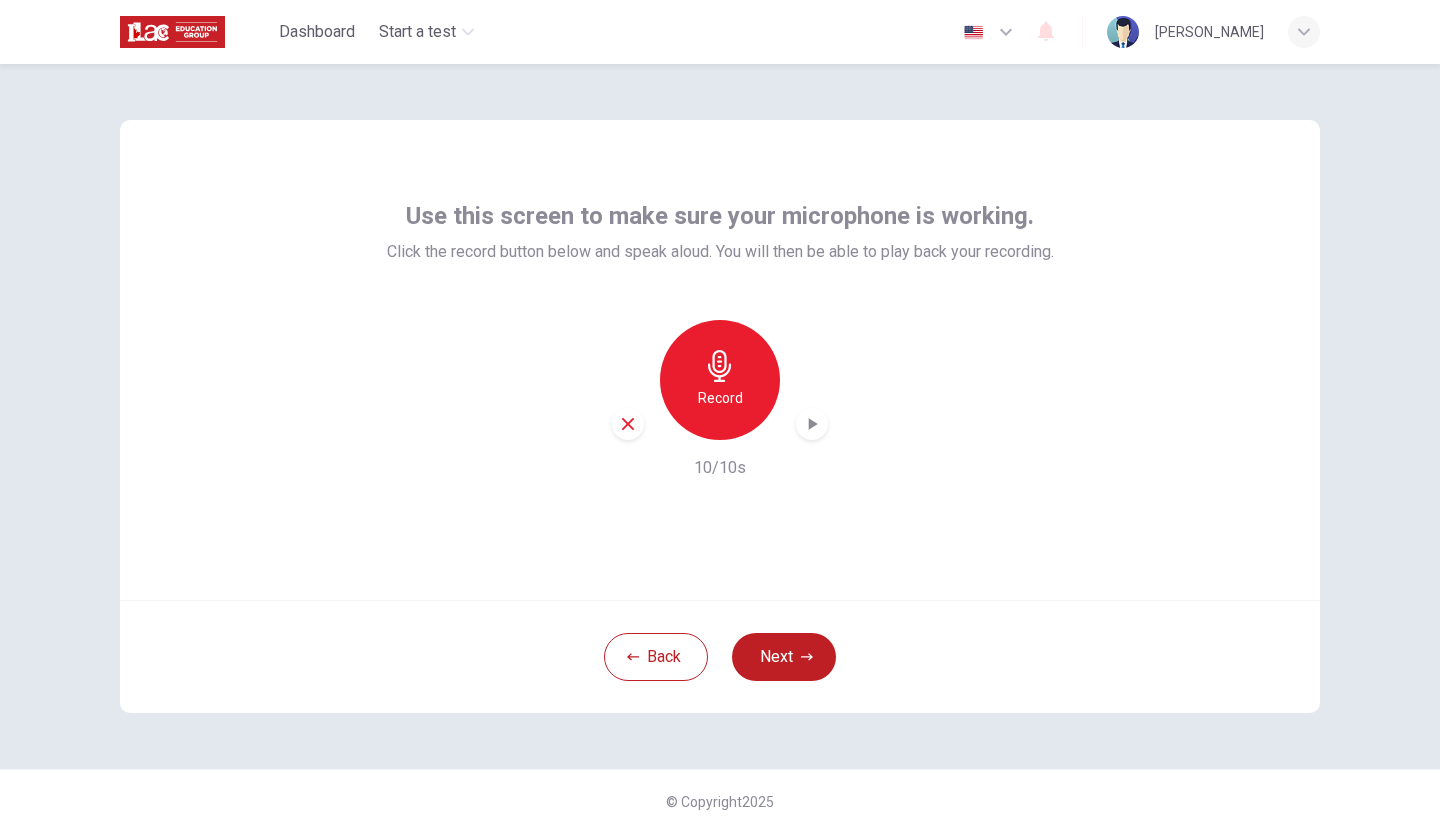 click 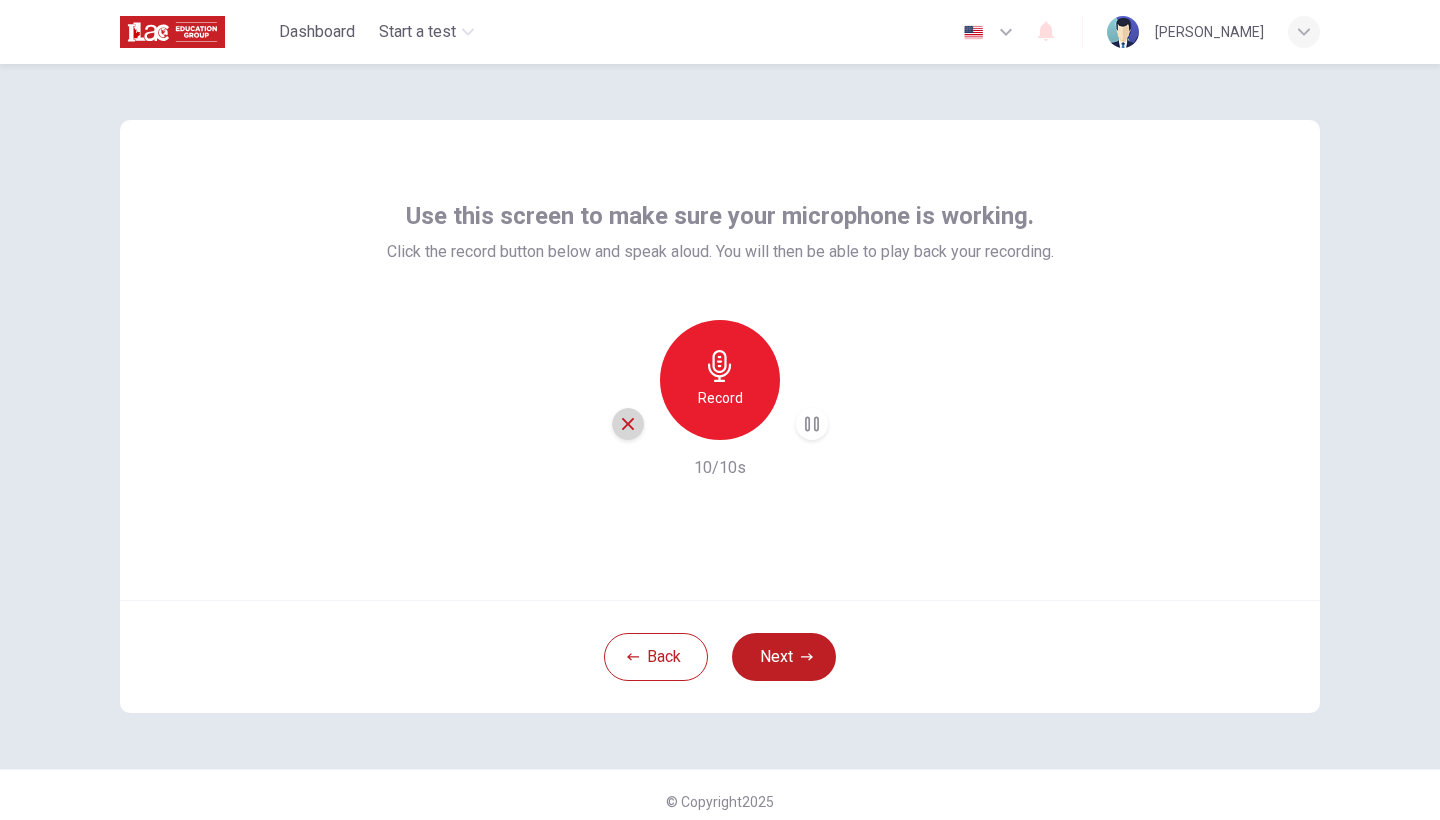 click 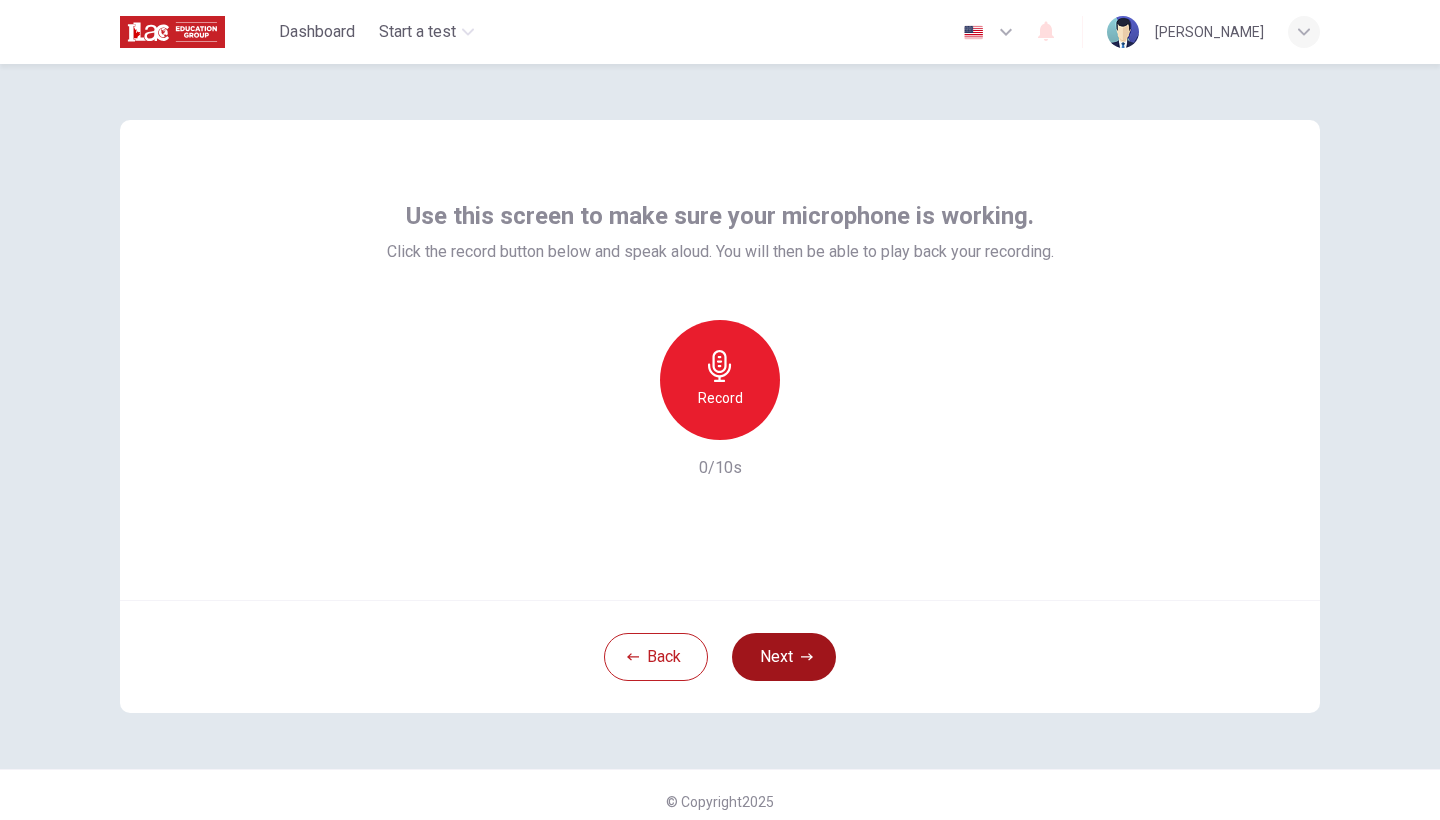 click on "Next" at bounding box center (784, 657) 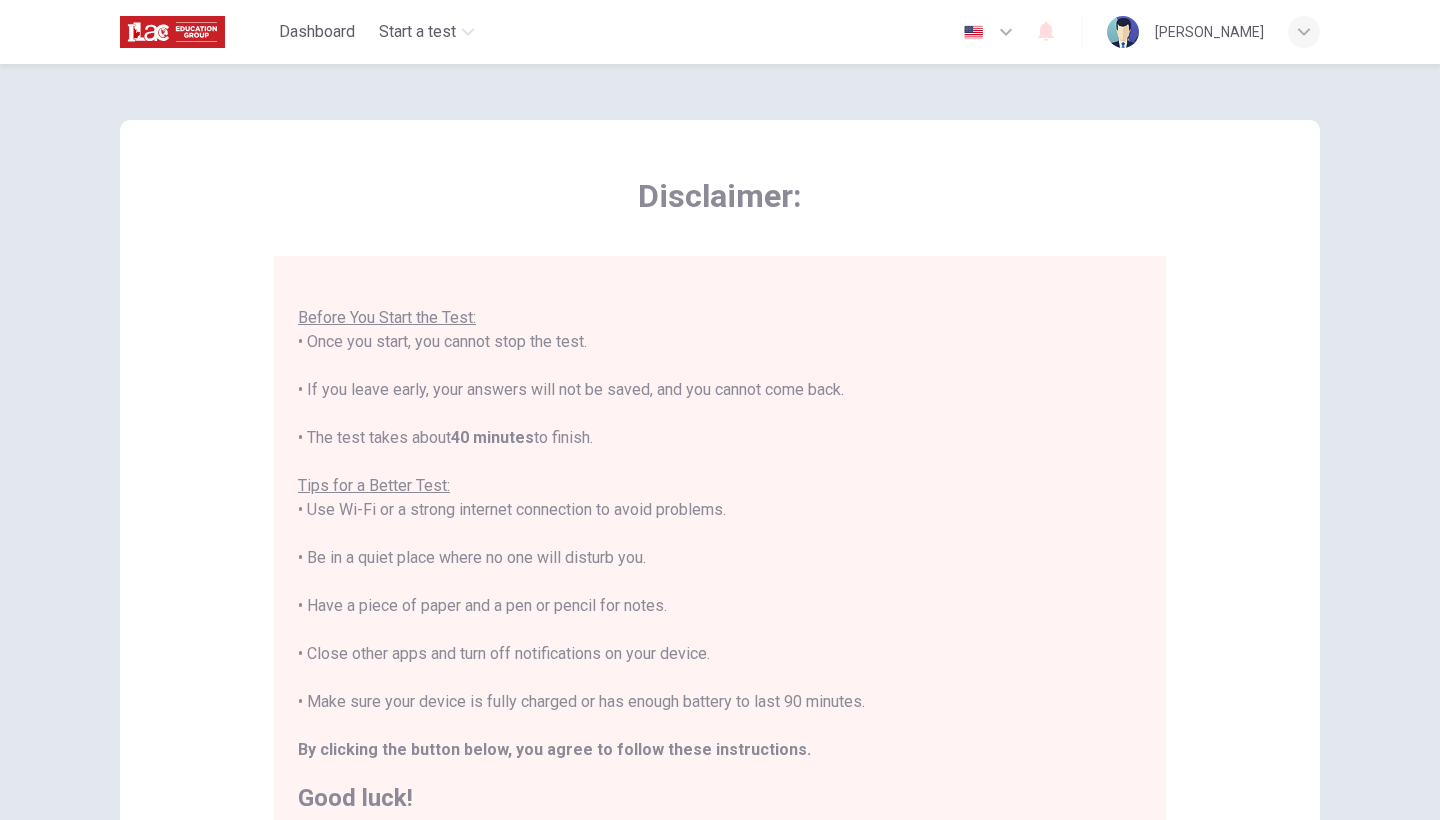 scroll, scrollTop: 21, scrollLeft: 0, axis: vertical 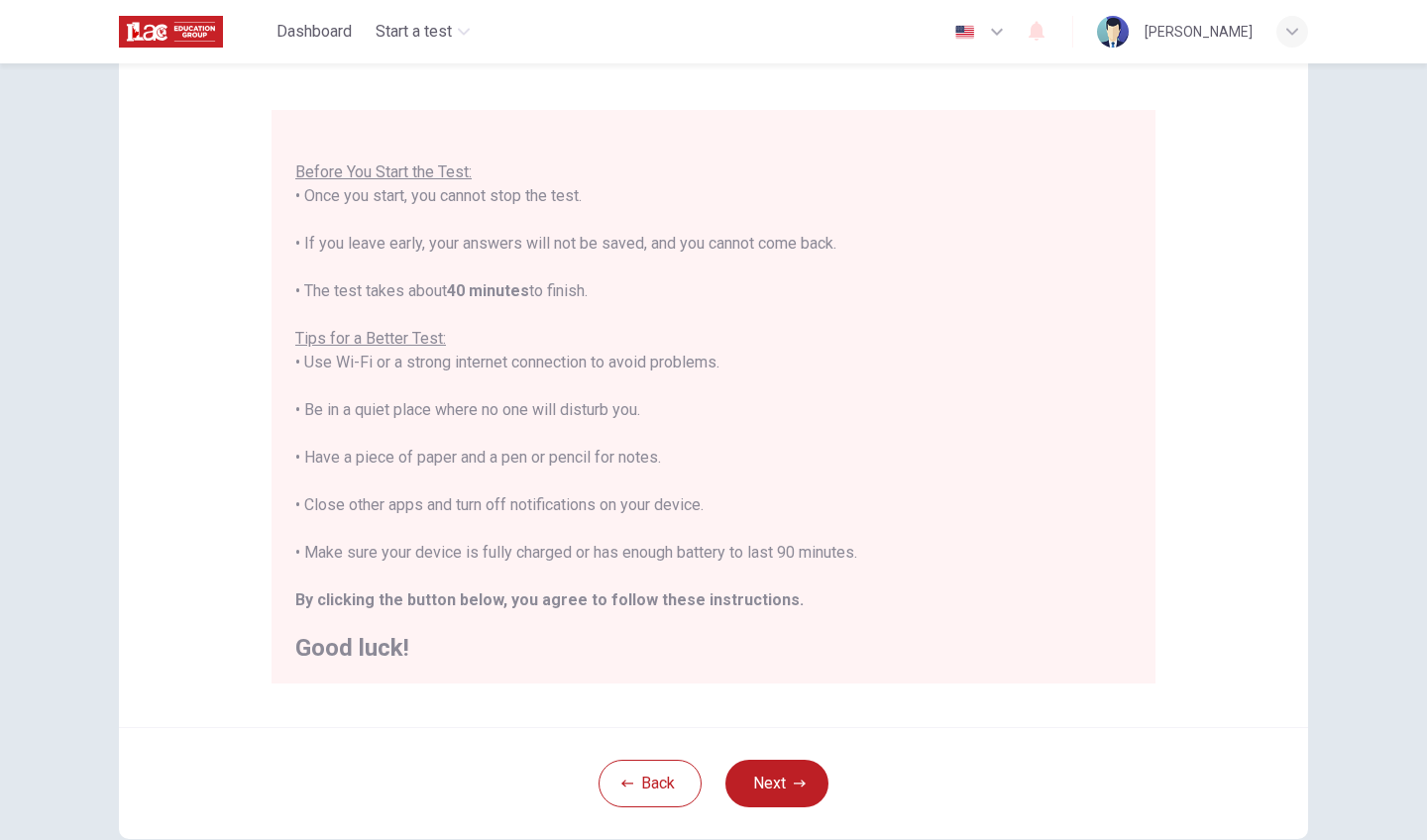 click on "Back Next" at bounding box center [714, 783] 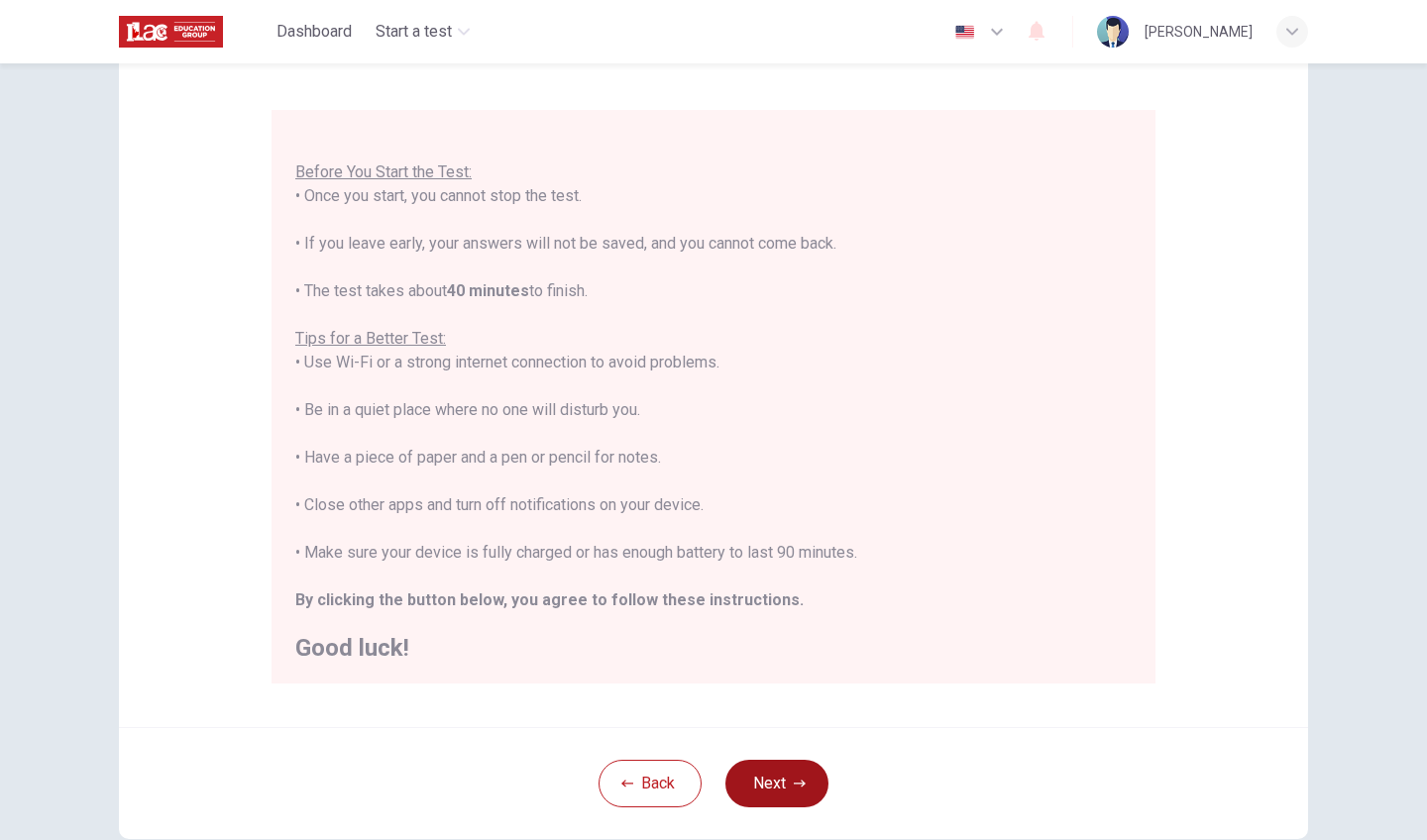 click on "Next" at bounding box center [777, 784] 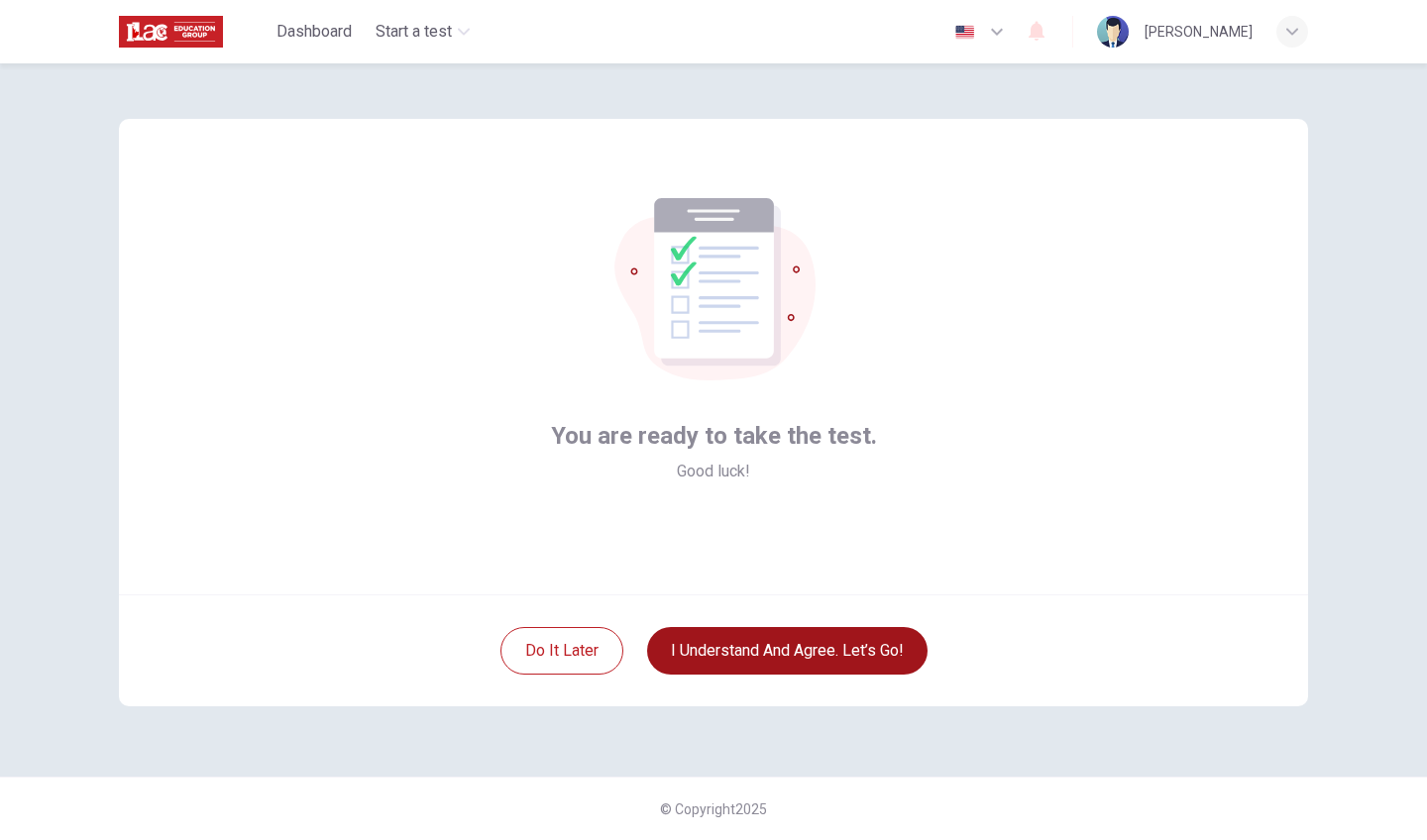 scroll, scrollTop: 0, scrollLeft: 0, axis: both 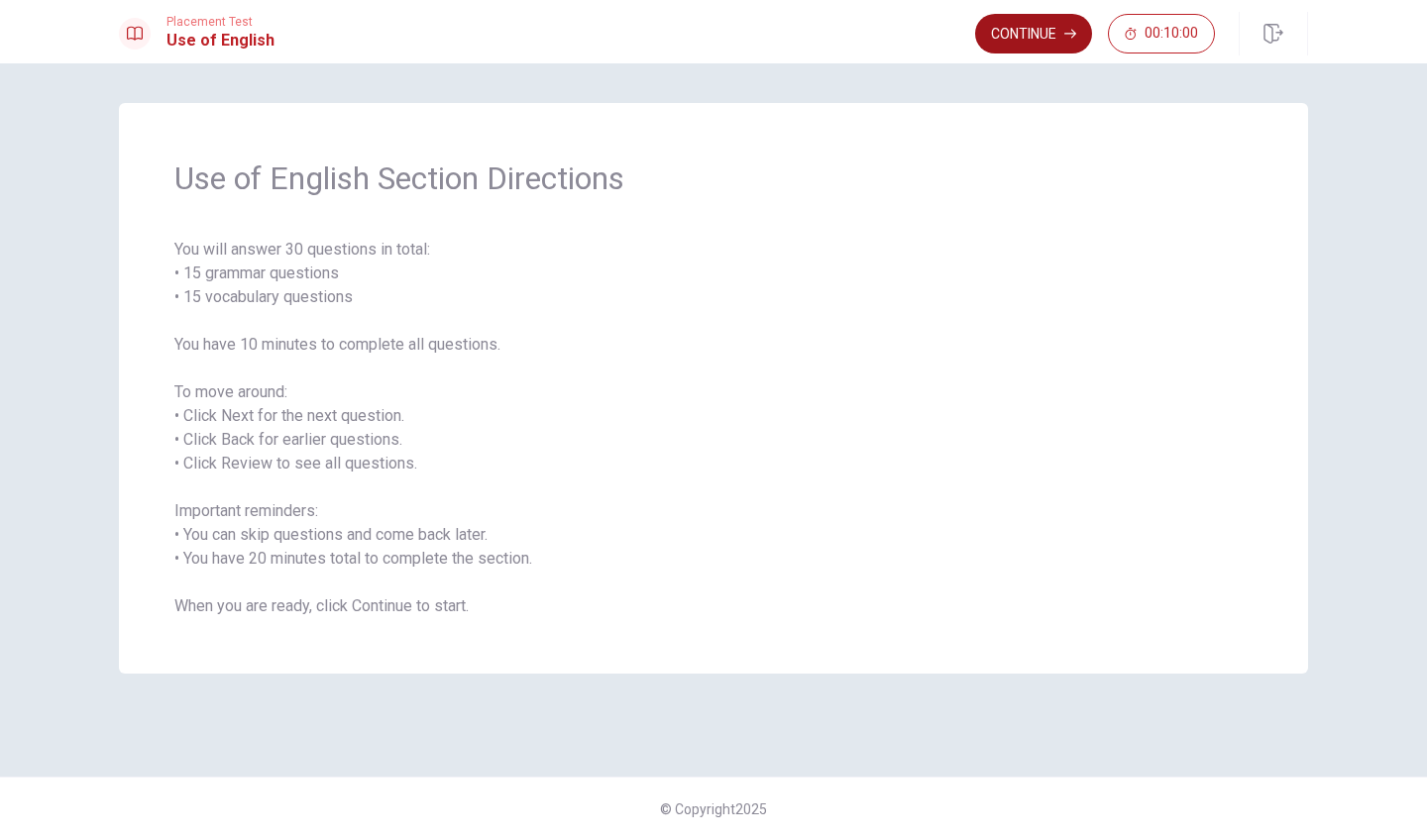 click on "Continue" at bounding box center [1034, 34] 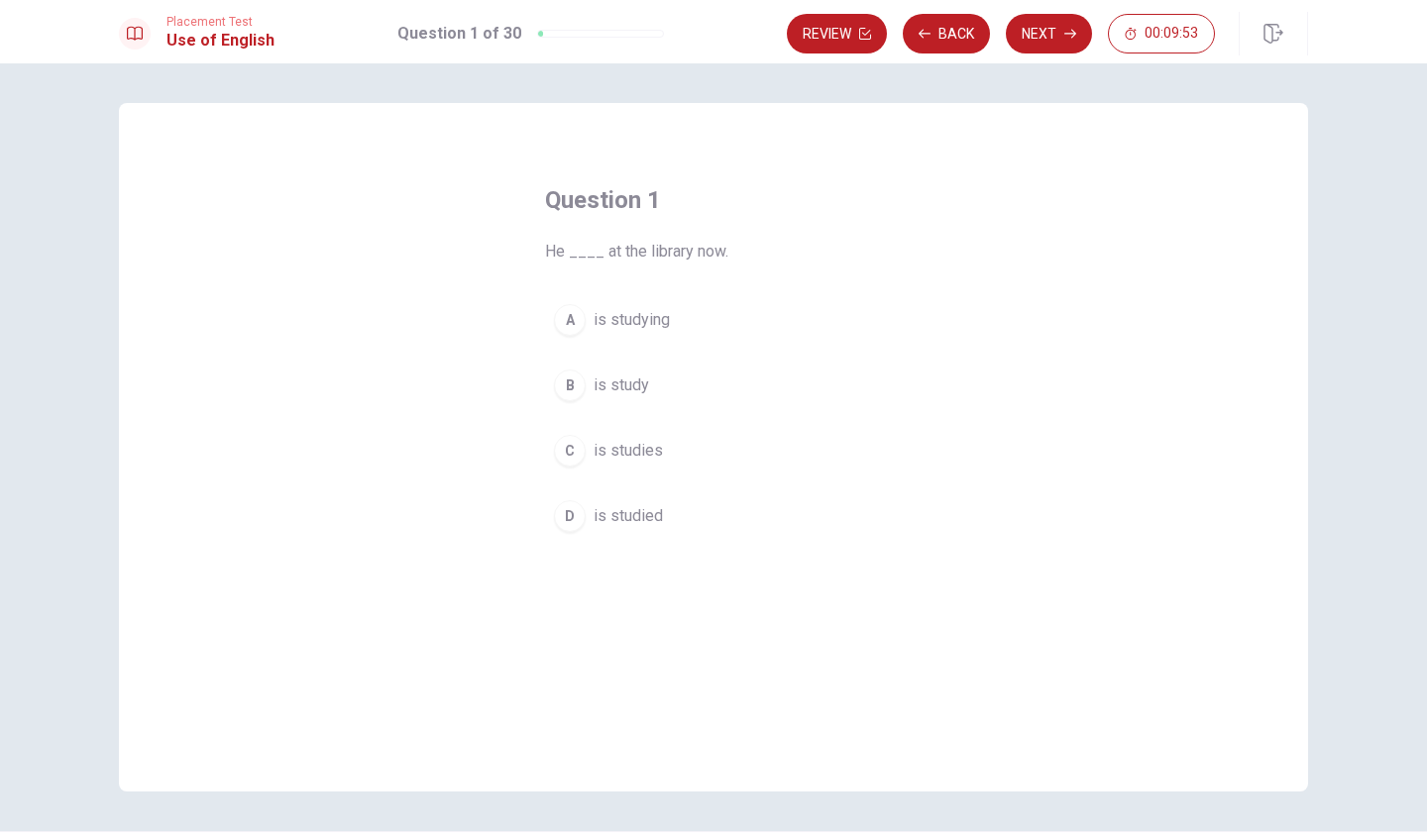 click on "A" at bounding box center [570, 320] 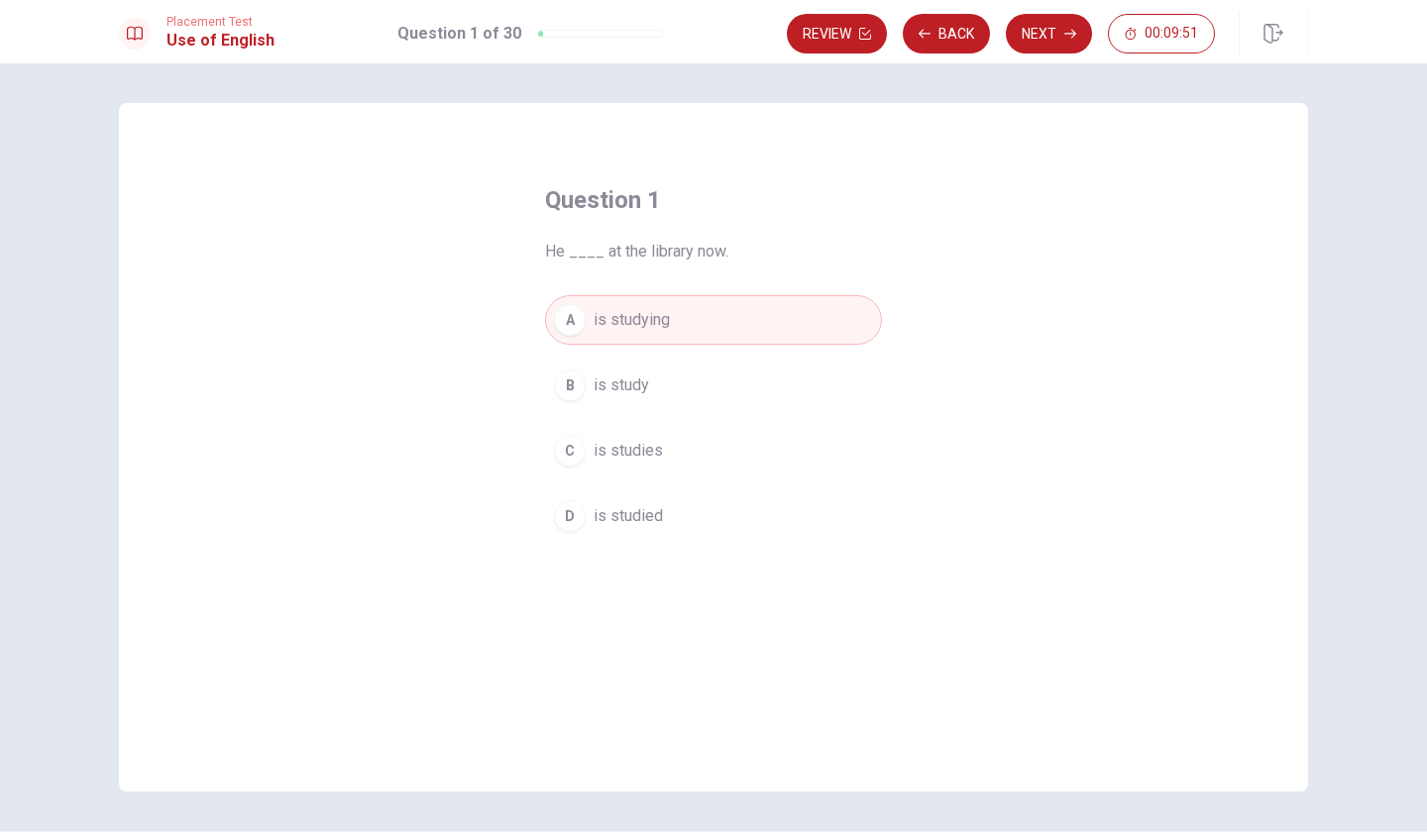 click on "B is study" at bounding box center (714, 385) 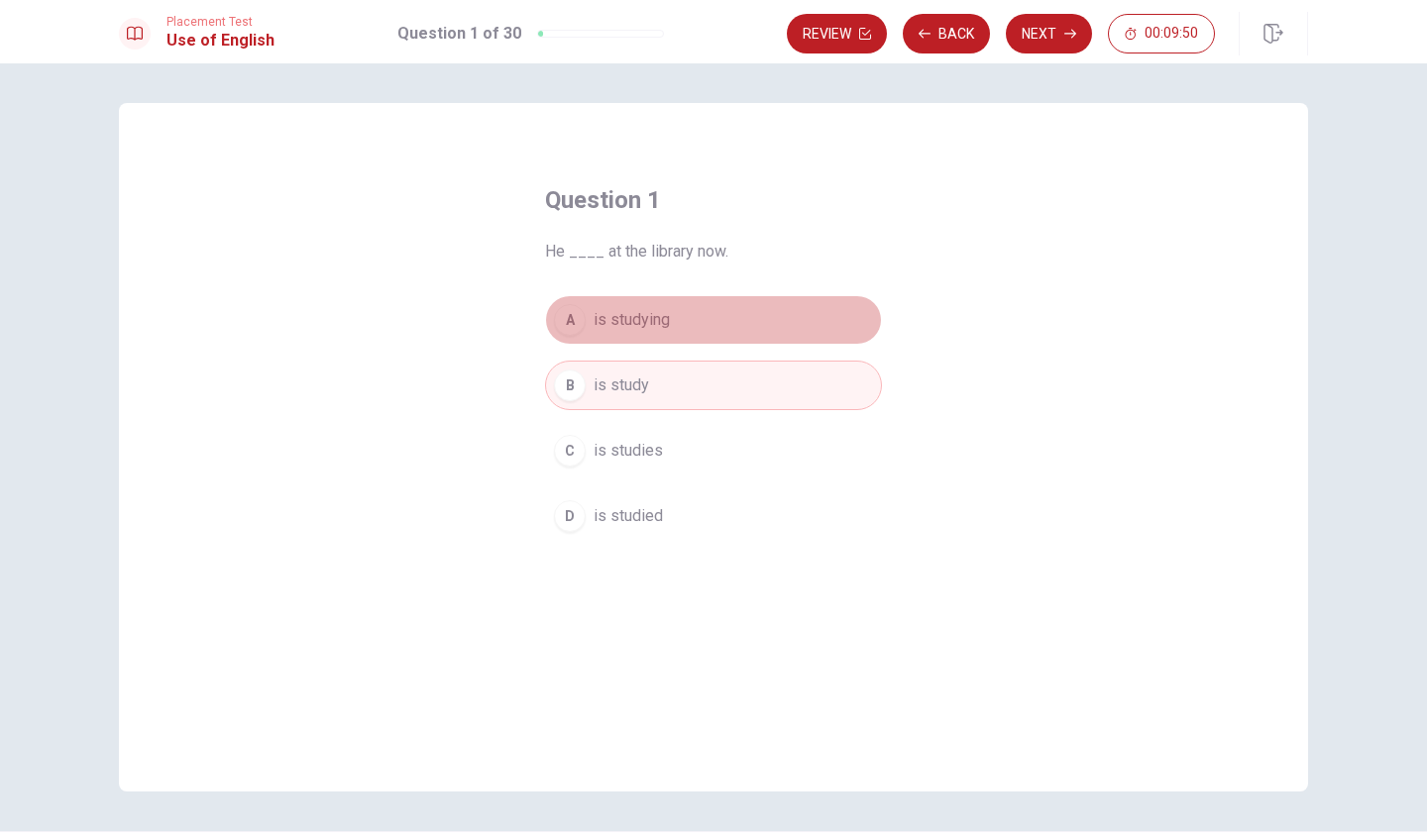 click on "A" at bounding box center (570, 320) 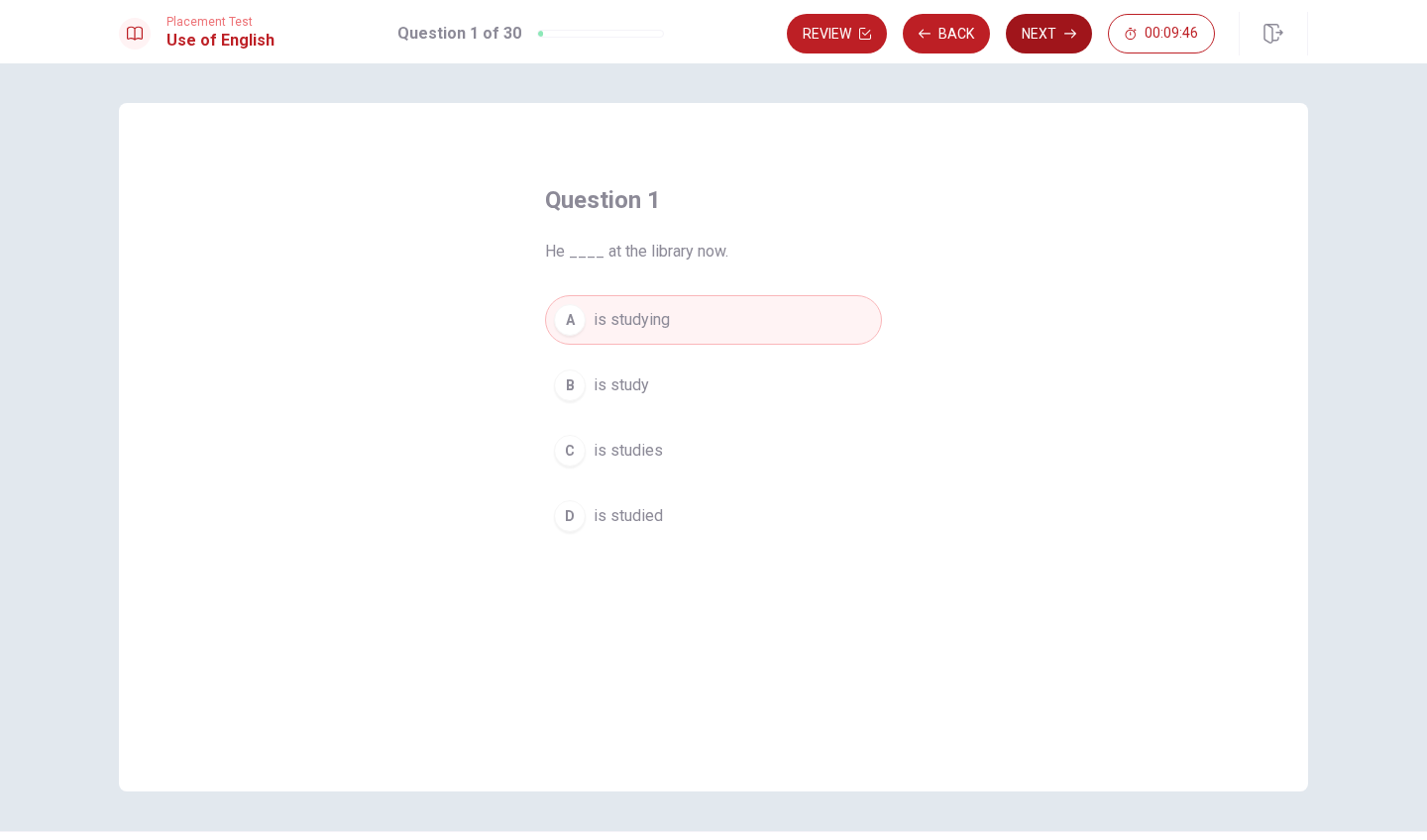 click on "Next" at bounding box center [1048, 34] 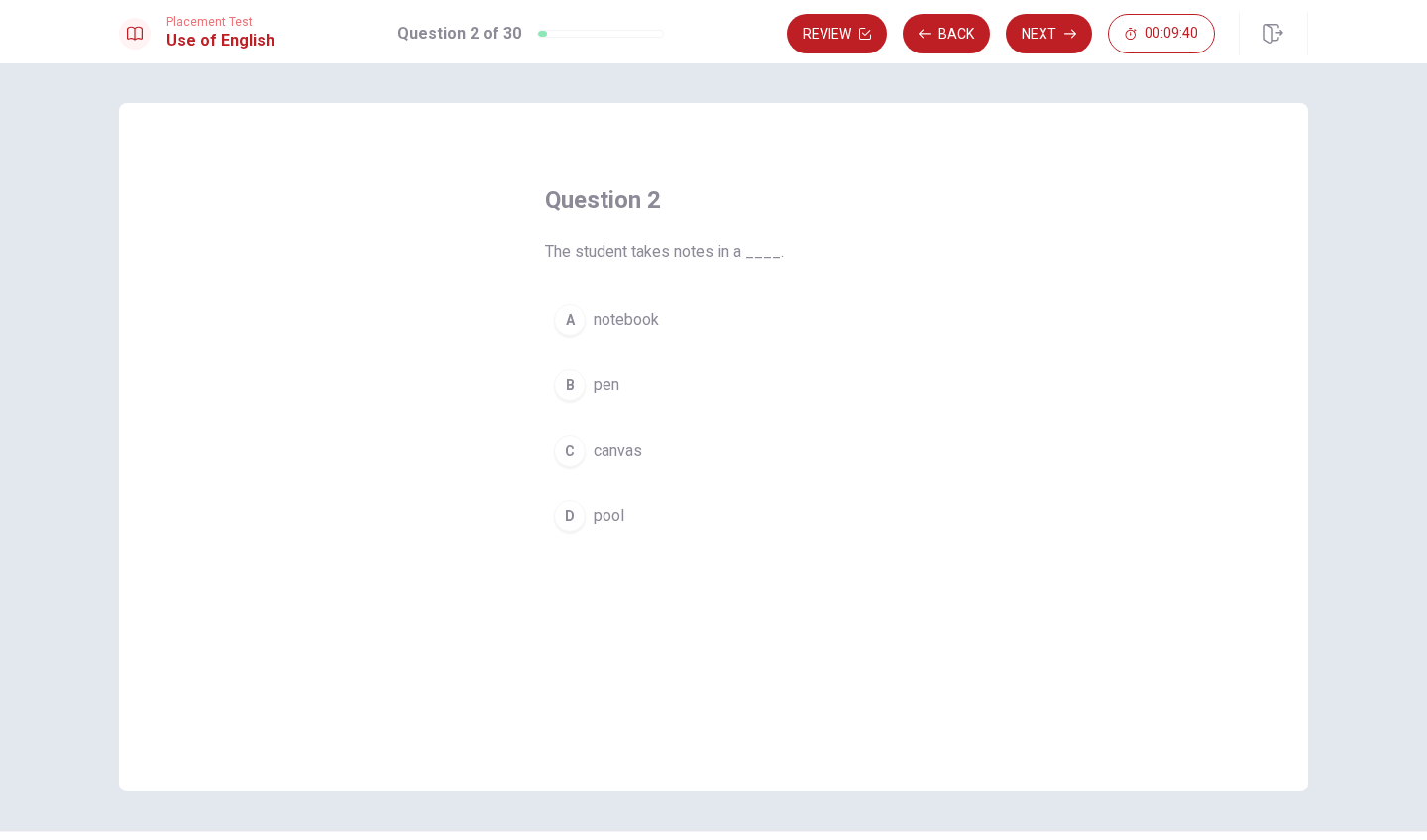 click on "A" at bounding box center [570, 320] 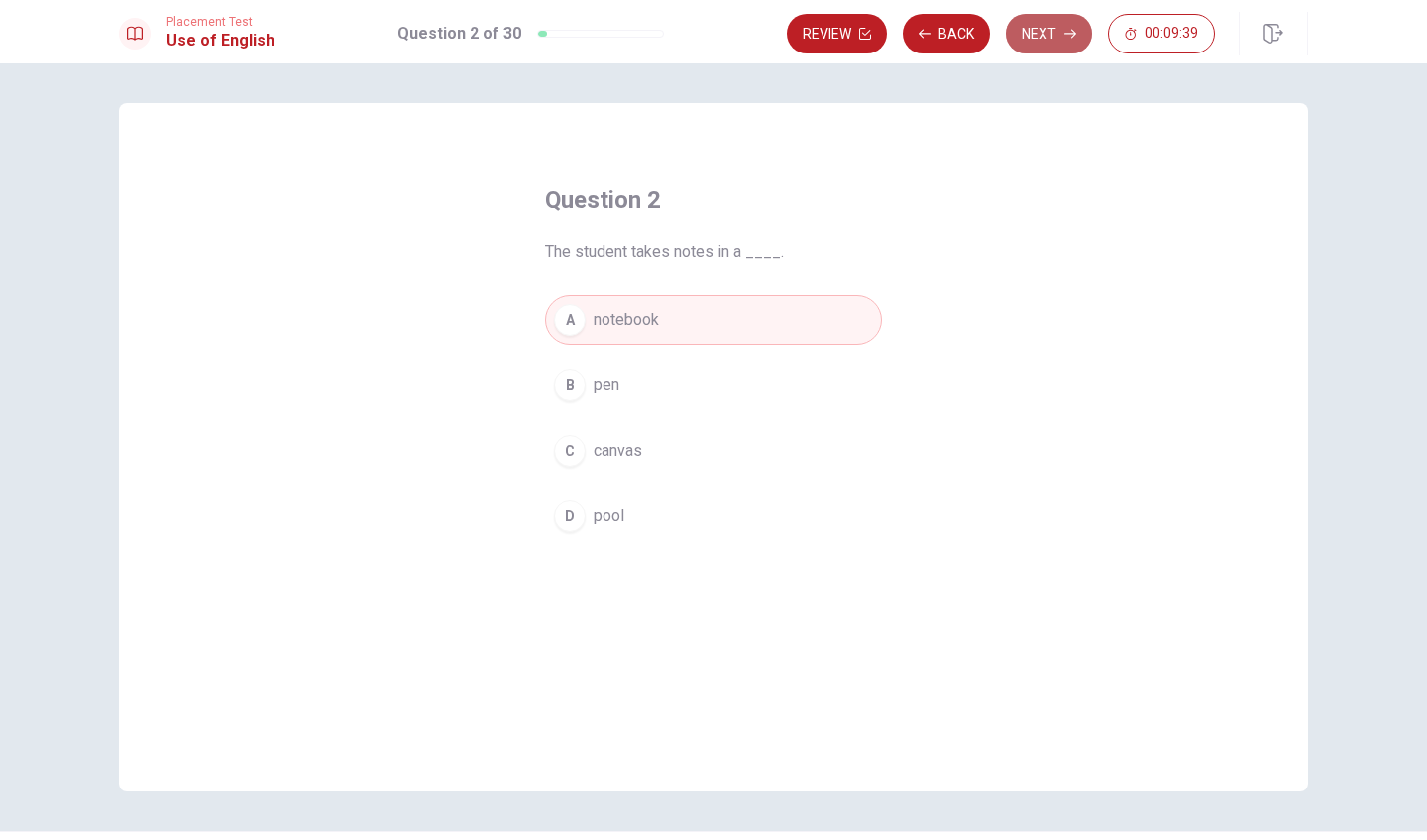 click on "Next" at bounding box center (1048, 34) 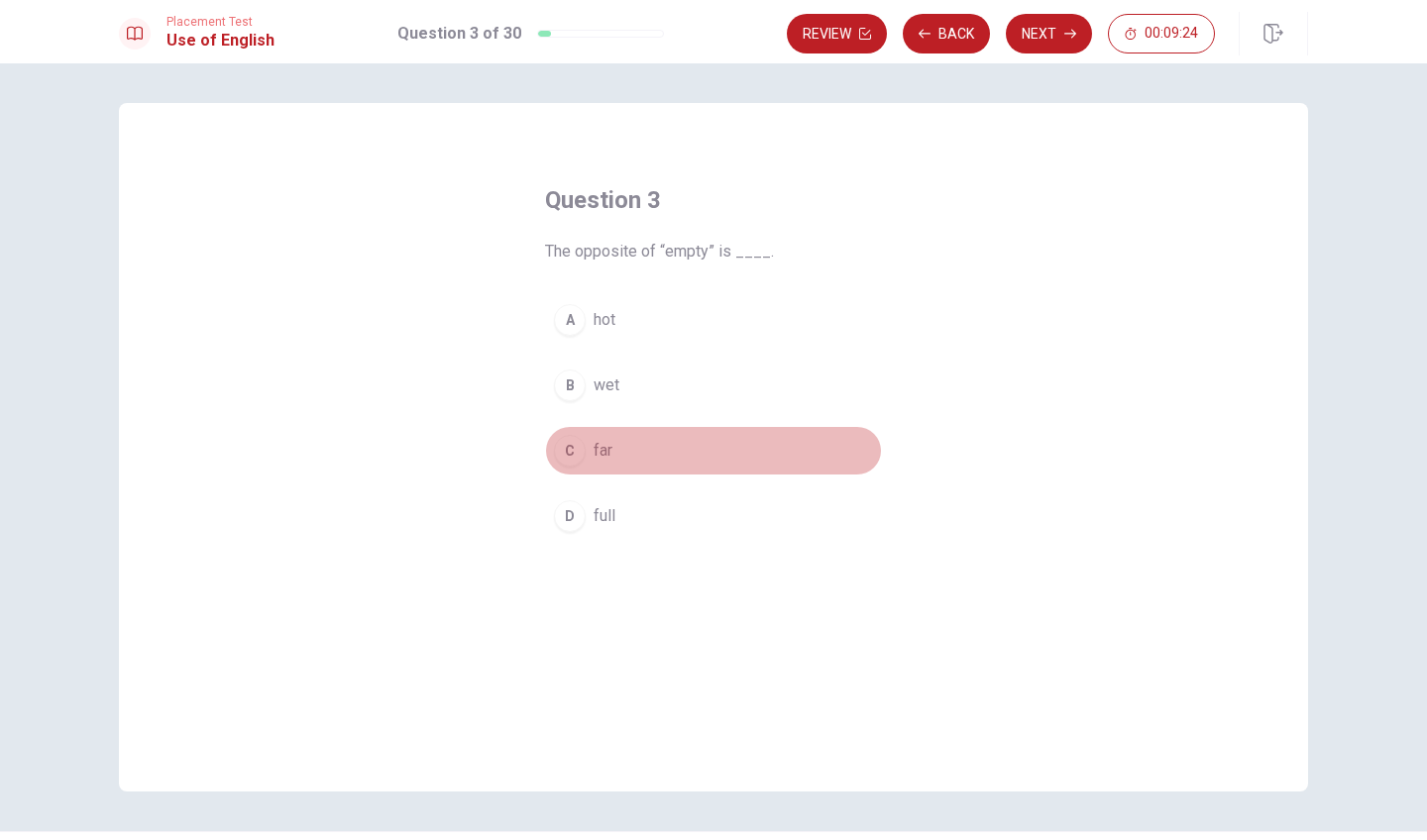 click on "C" at bounding box center (570, 451) 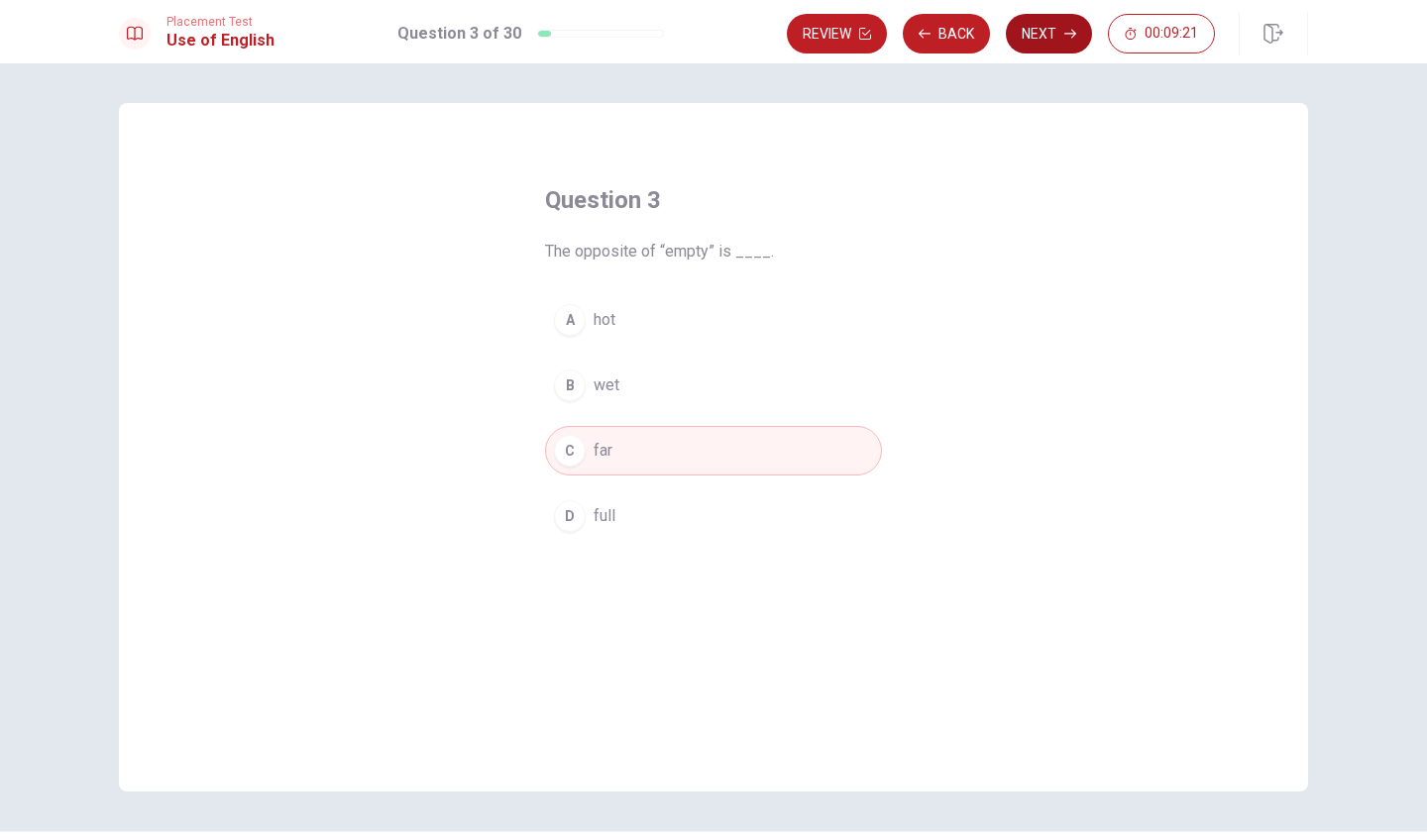 click on "Next" at bounding box center (1048, 34) 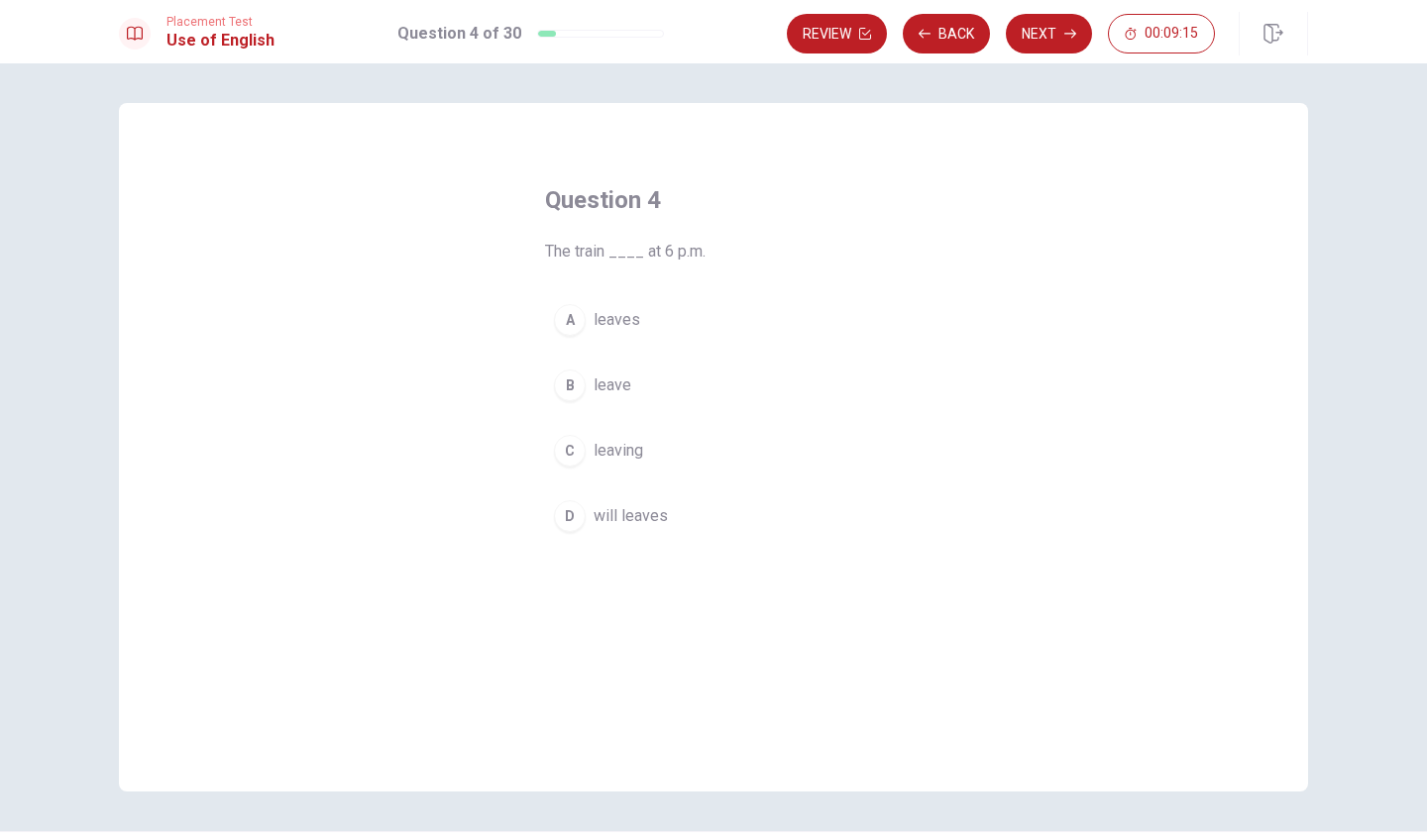 click on "A" at bounding box center [570, 320] 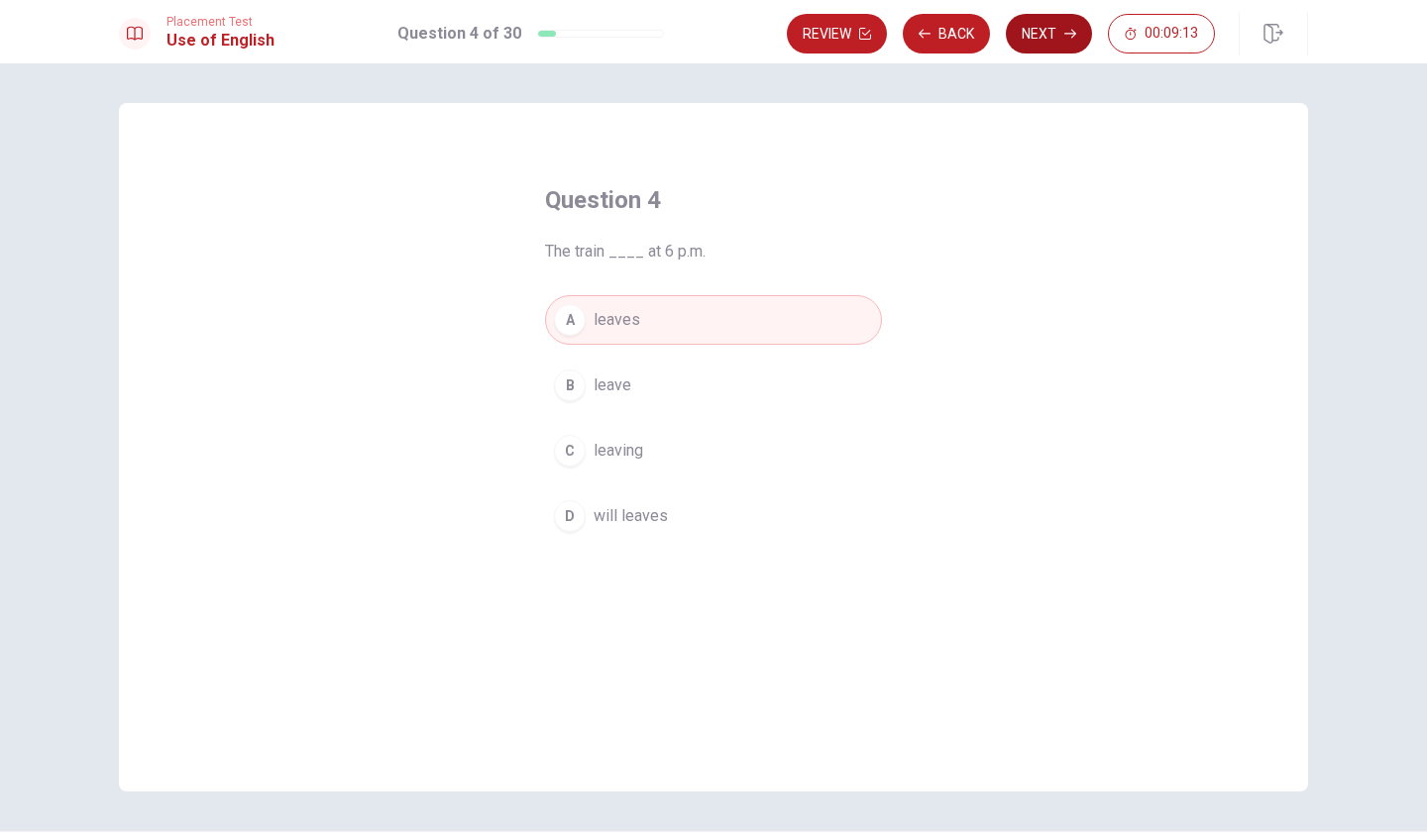 click on "Next" at bounding box center (1048, 34) 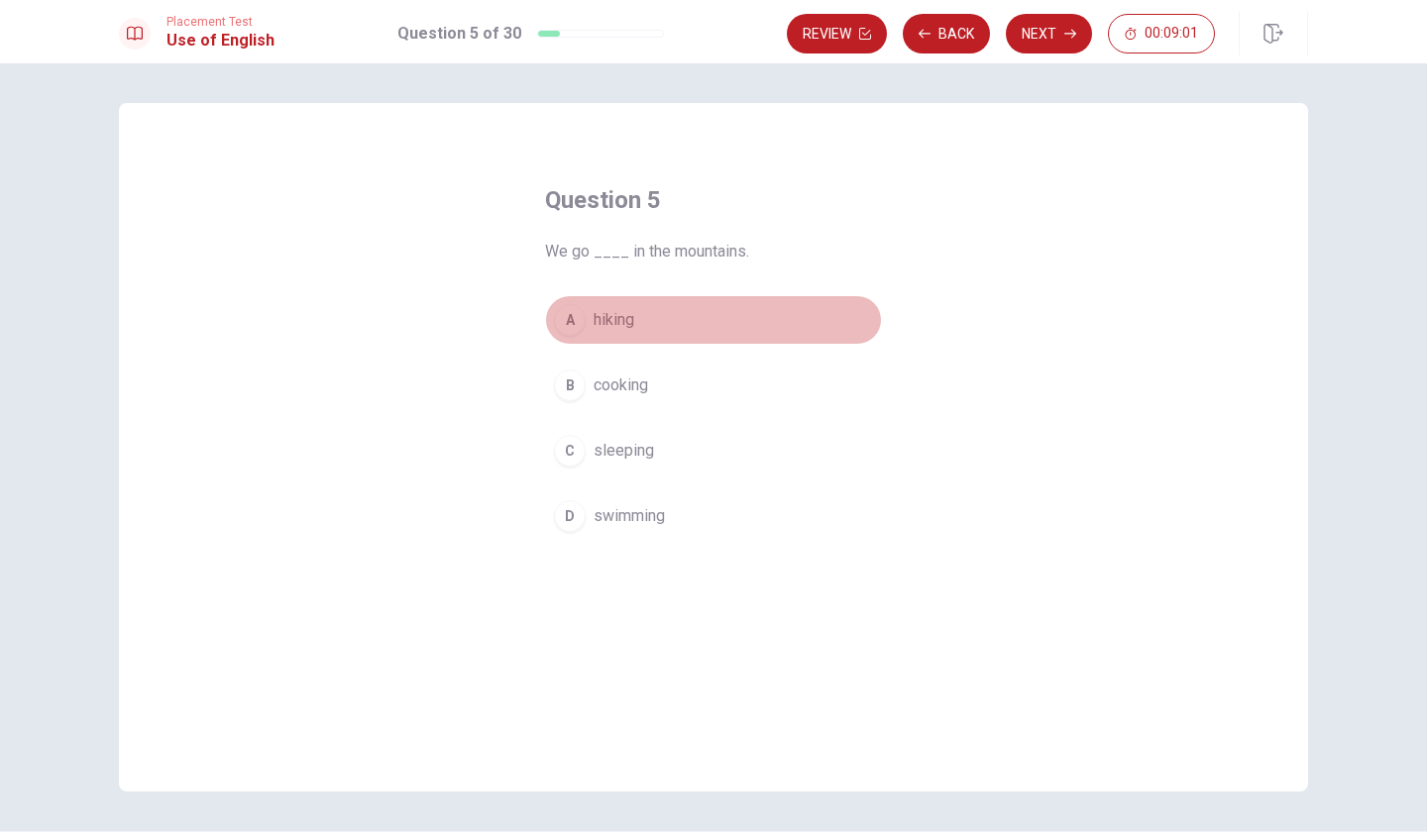 click on "A" at bounding box center (570, 320) 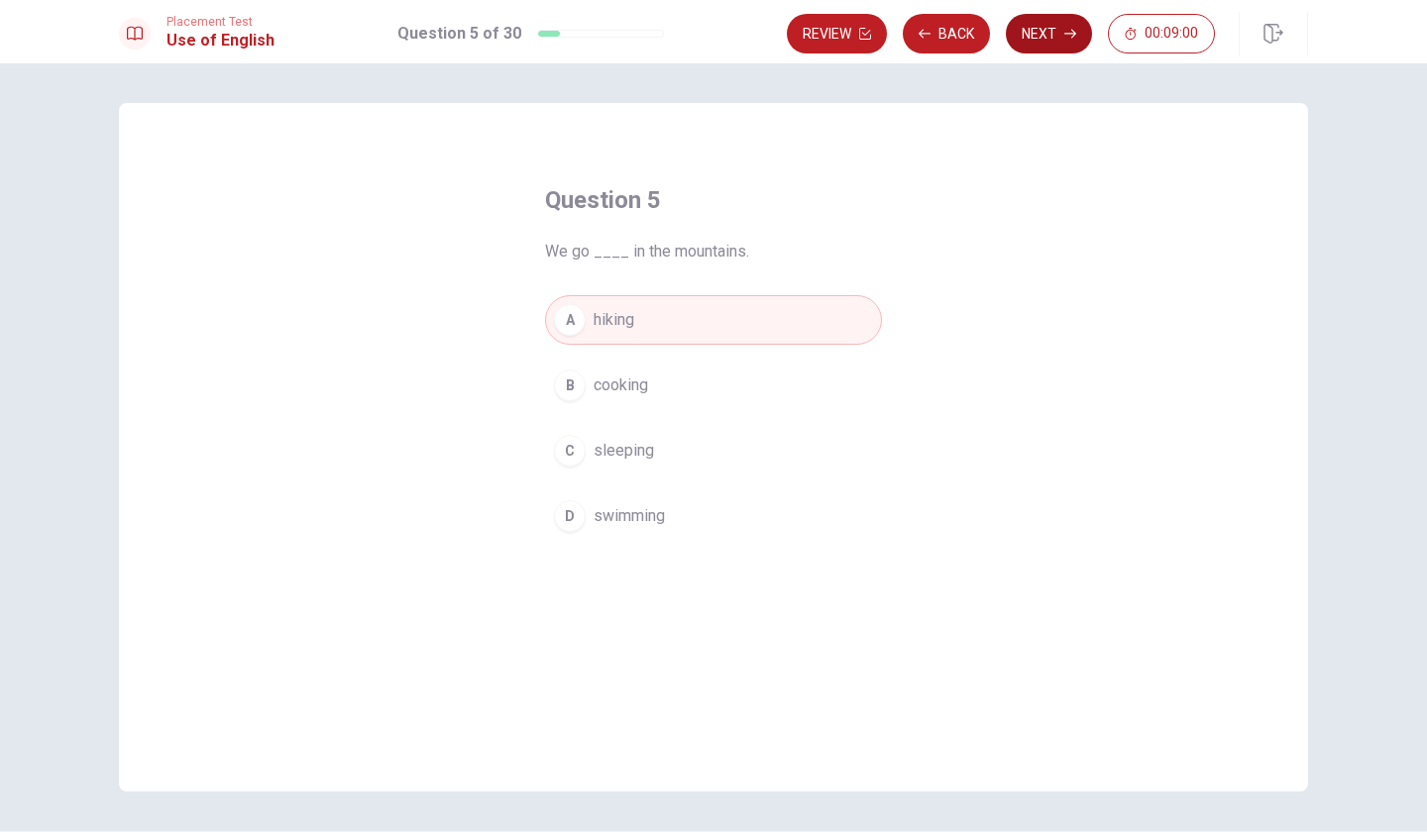 click on "Next" at bounding box center (1048, 34) 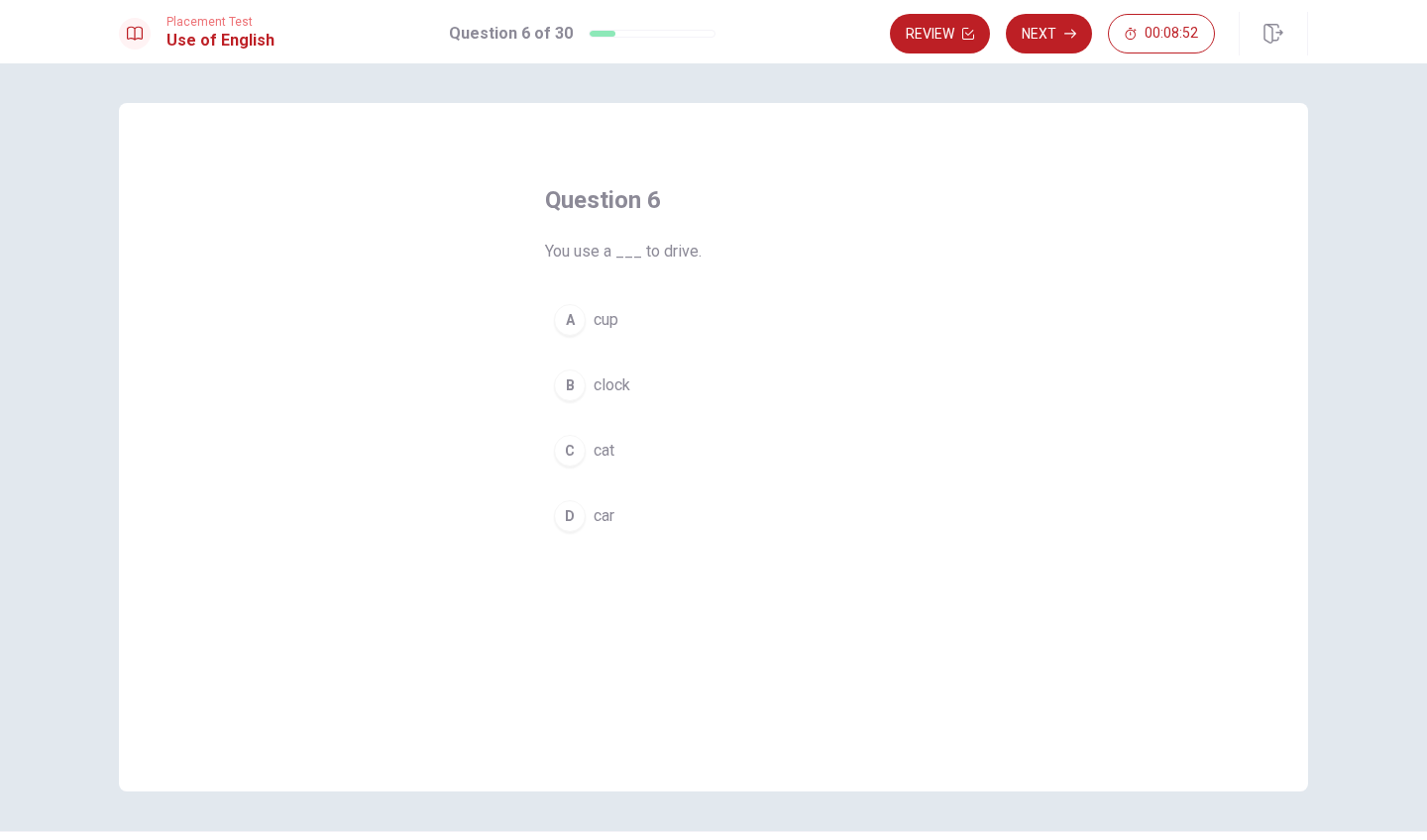 click on "D" at bounding box center [570, 516] 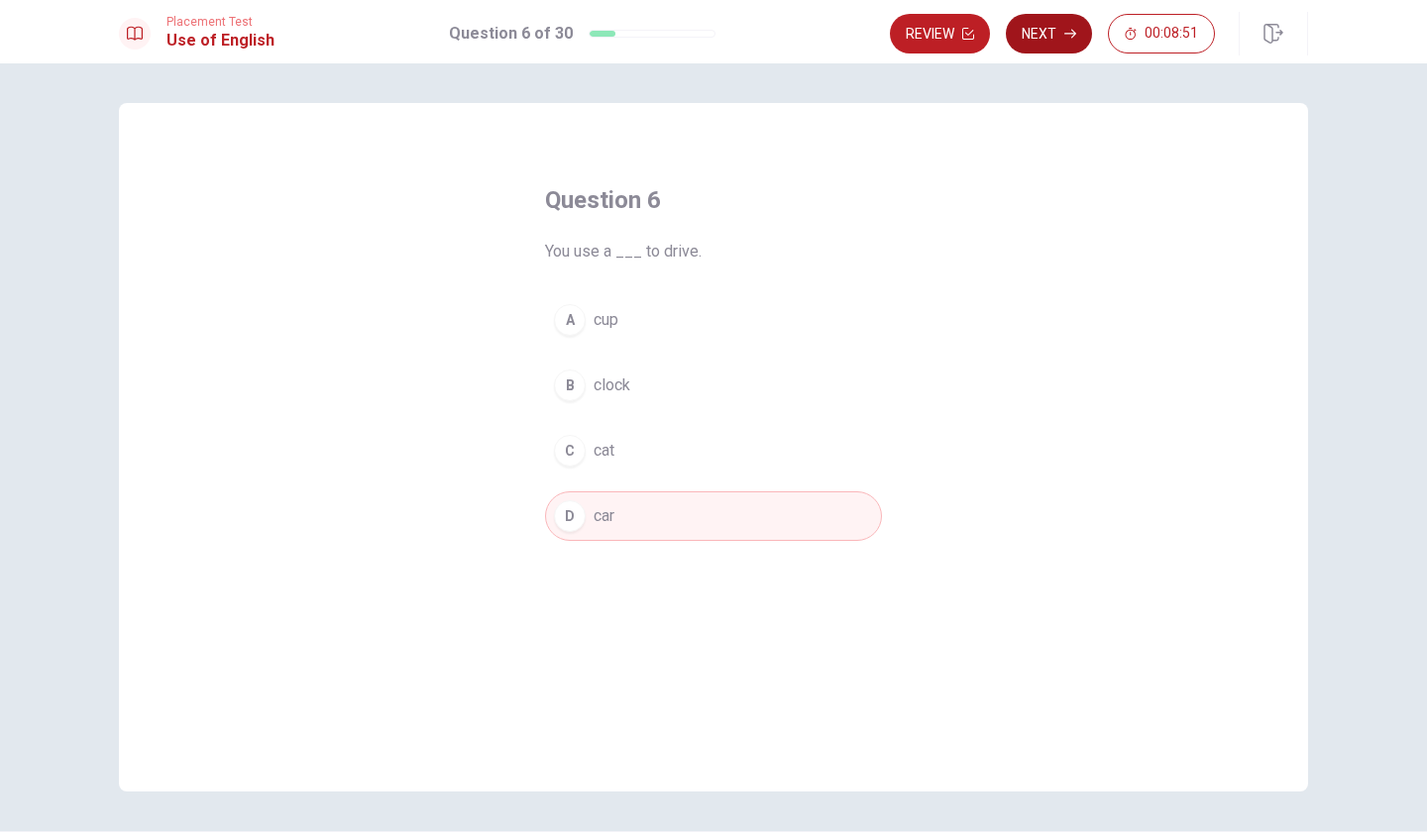 click on "Next" at bounding box center (1048, 34) 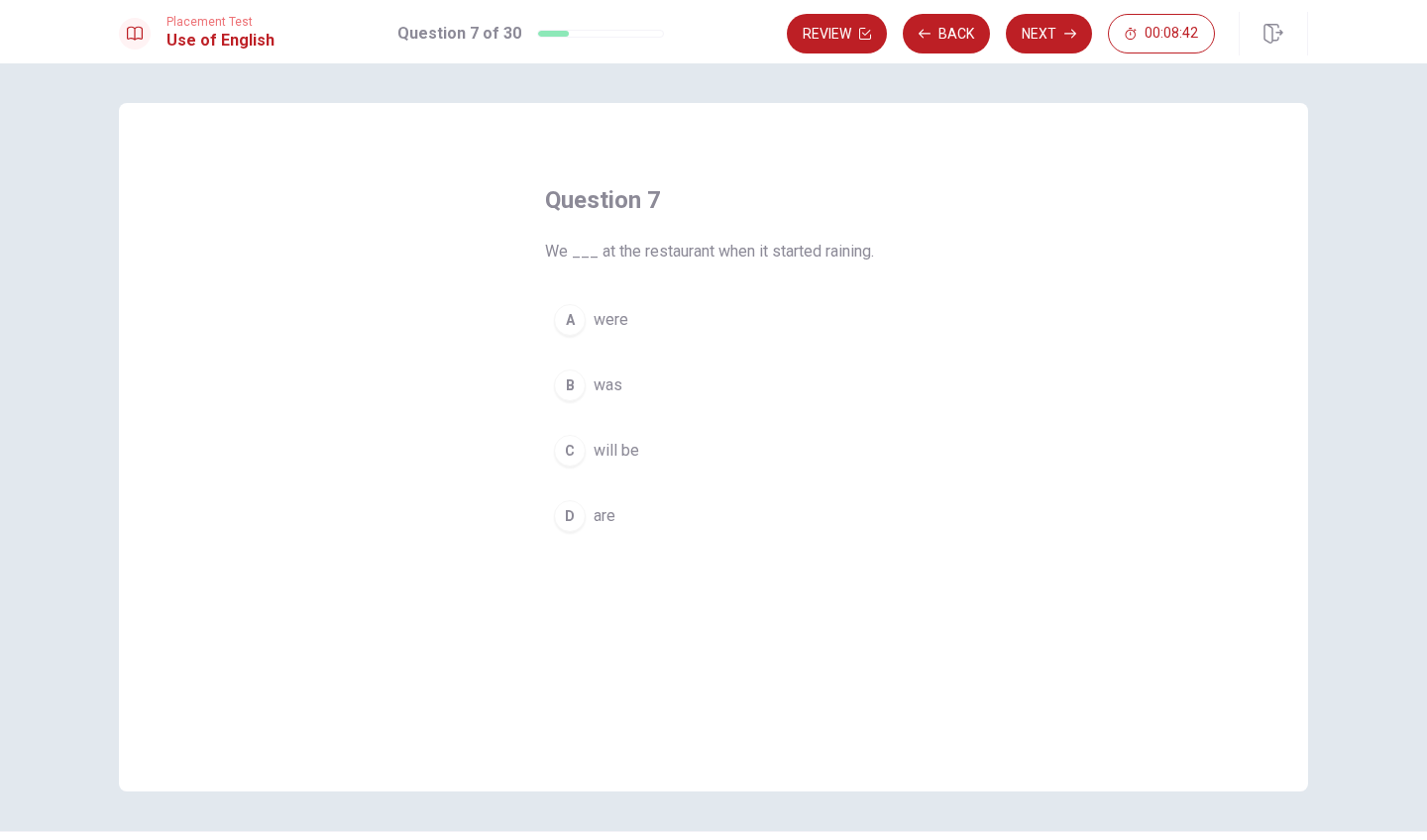 click on "A" at bounding box center (570, 320) 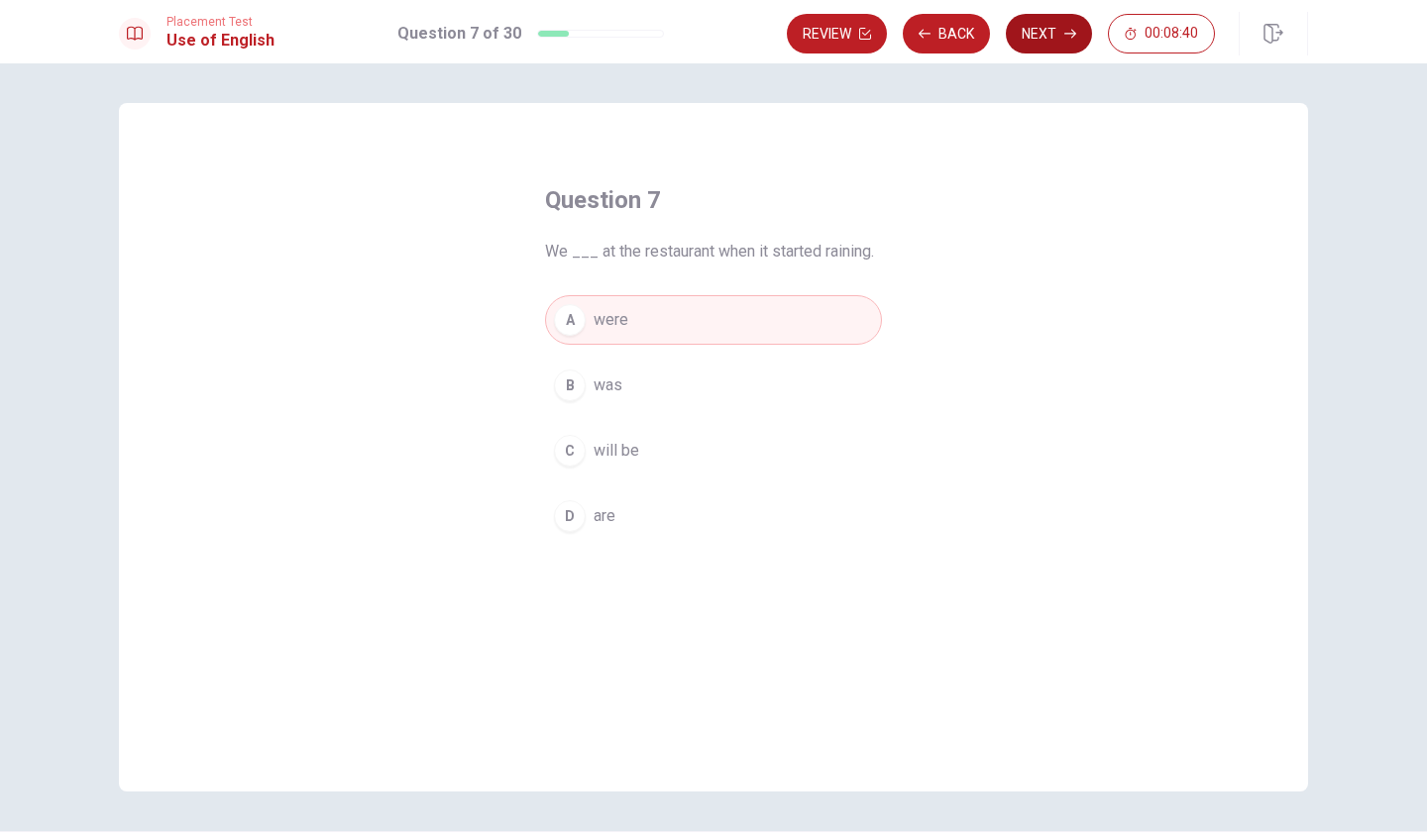 click on "Next" at bounding box center [1048, 34] 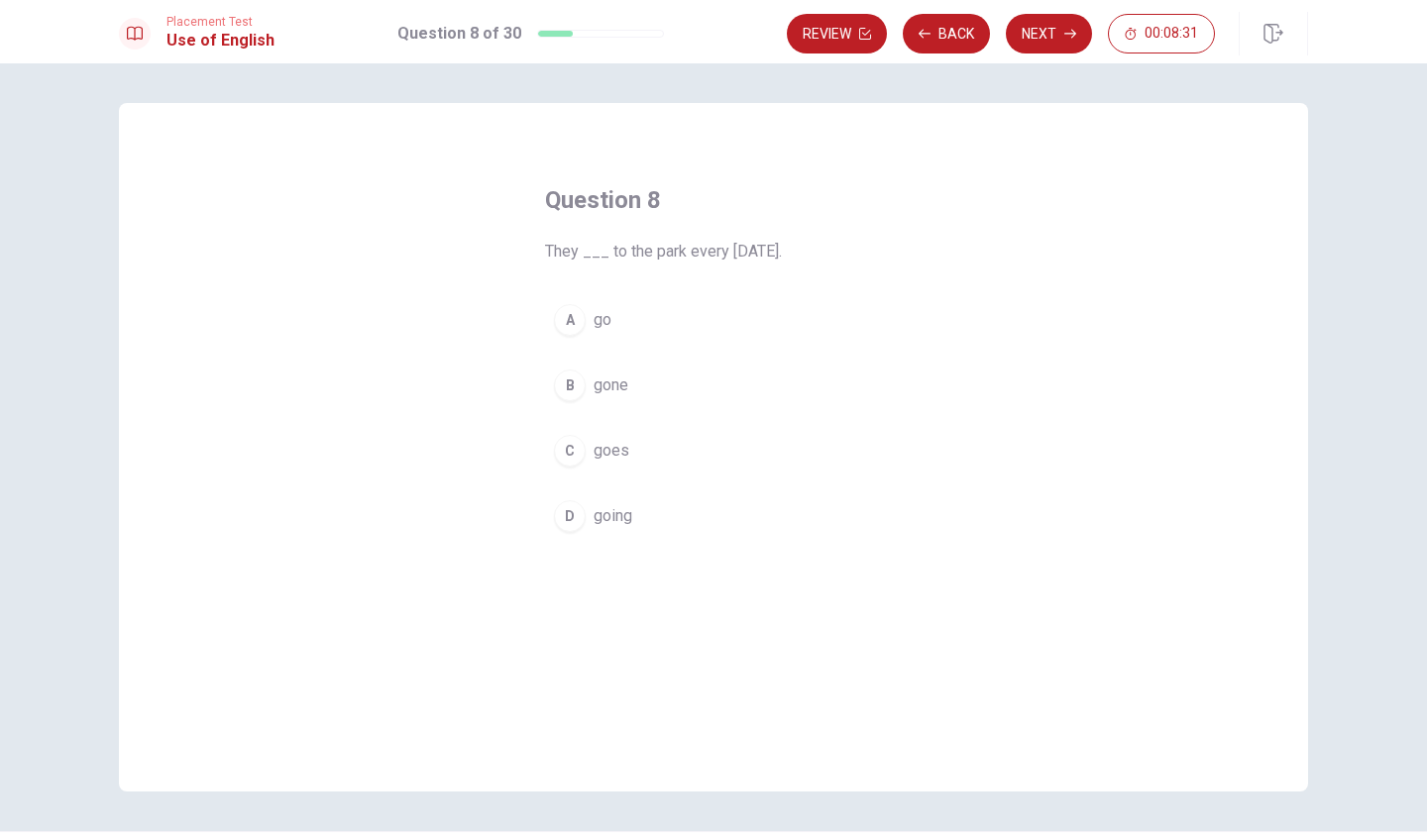 click on "A go" at bounding box center [714, 320] 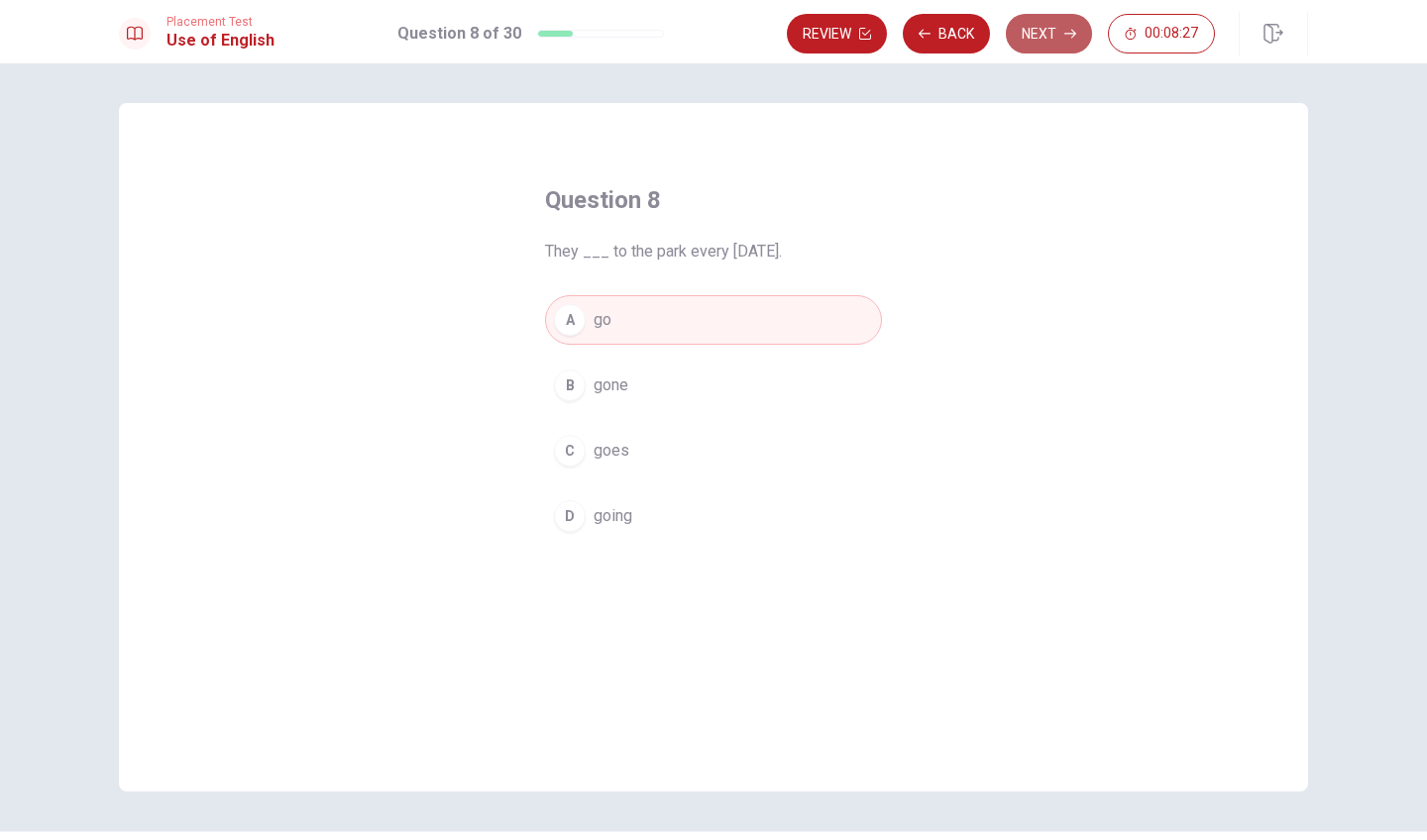 click on "Next" at bounding box center (1048, 34) 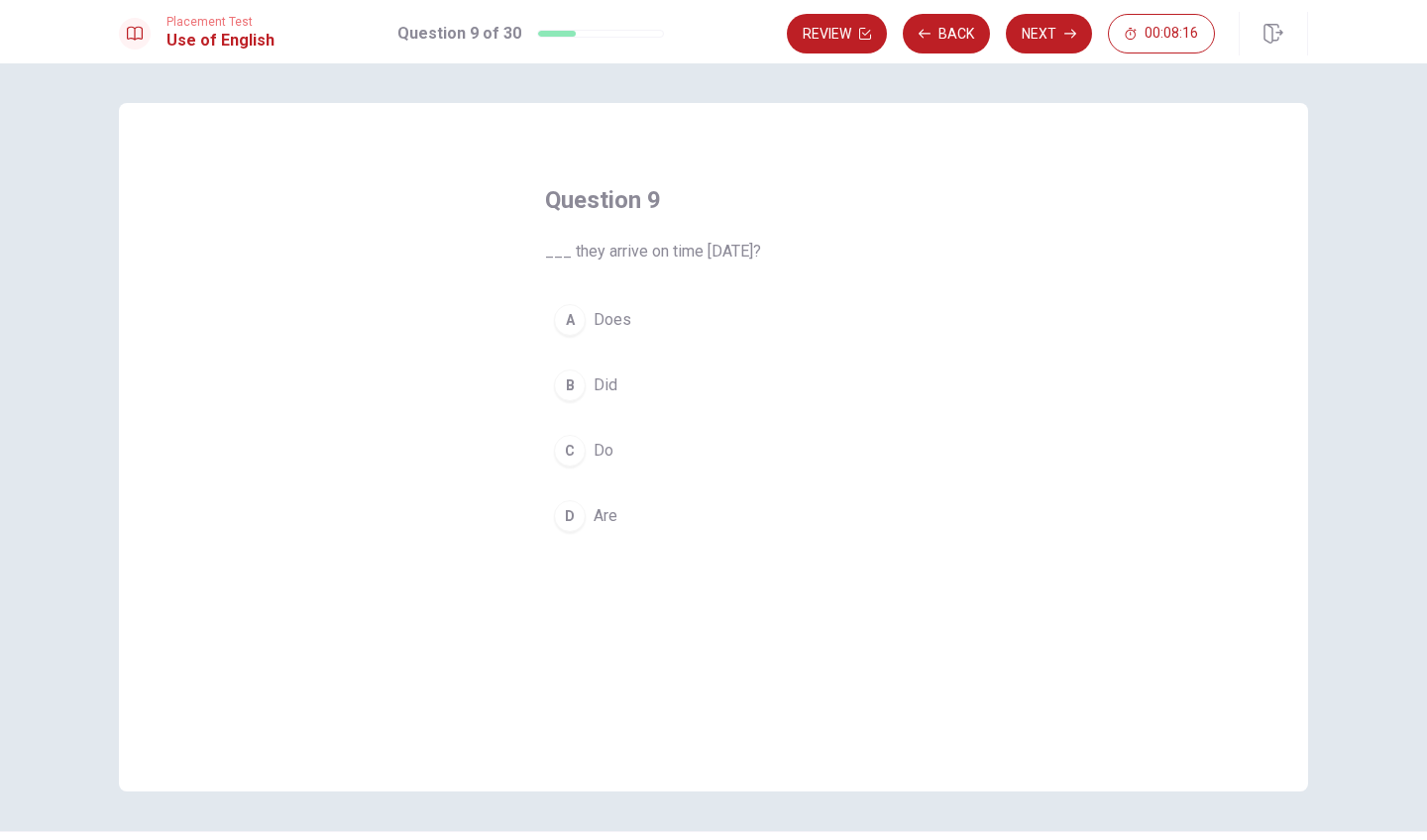 click on "B" at bounding box center (570, 385) 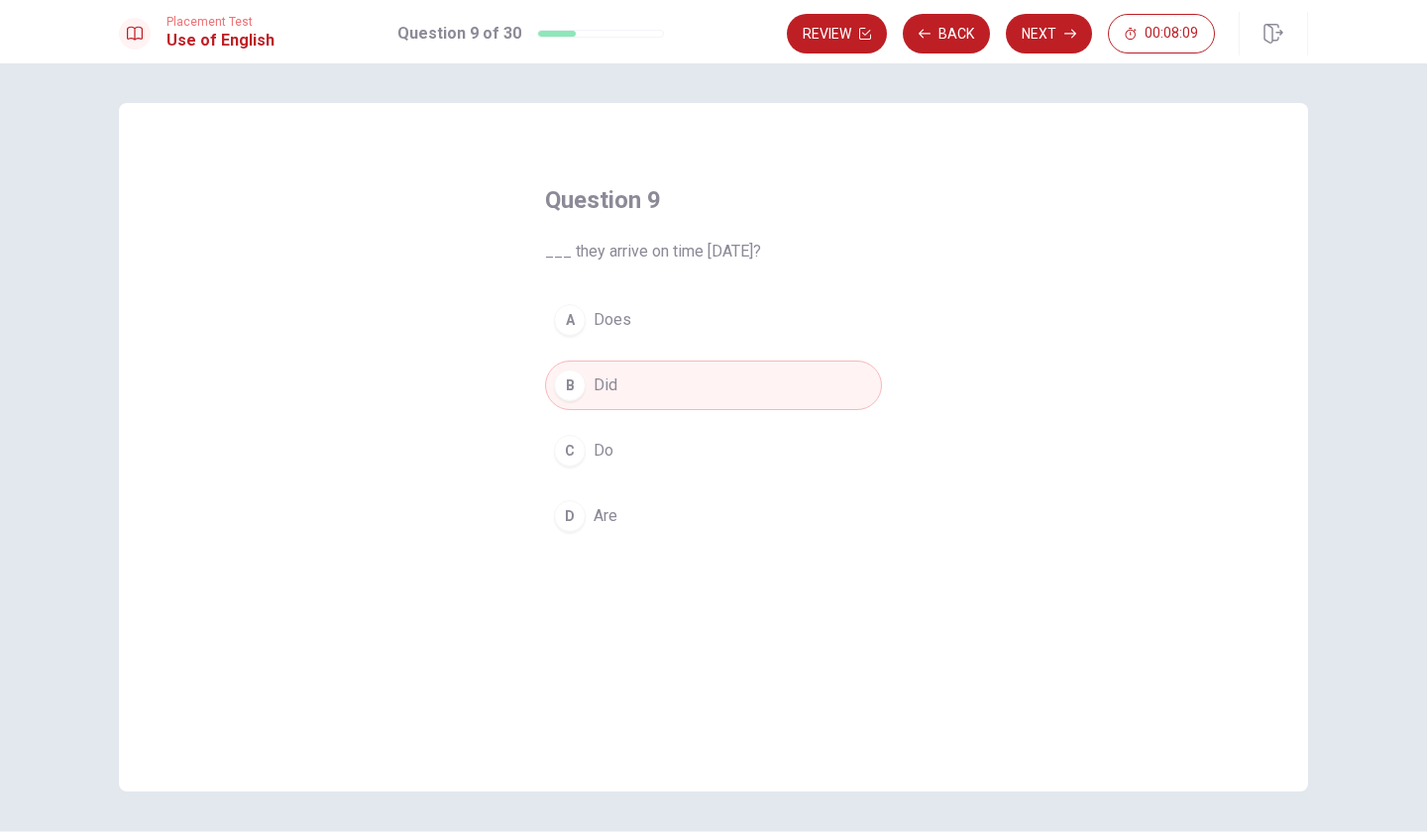 click on "Next" at bounding box center [1048, 34] 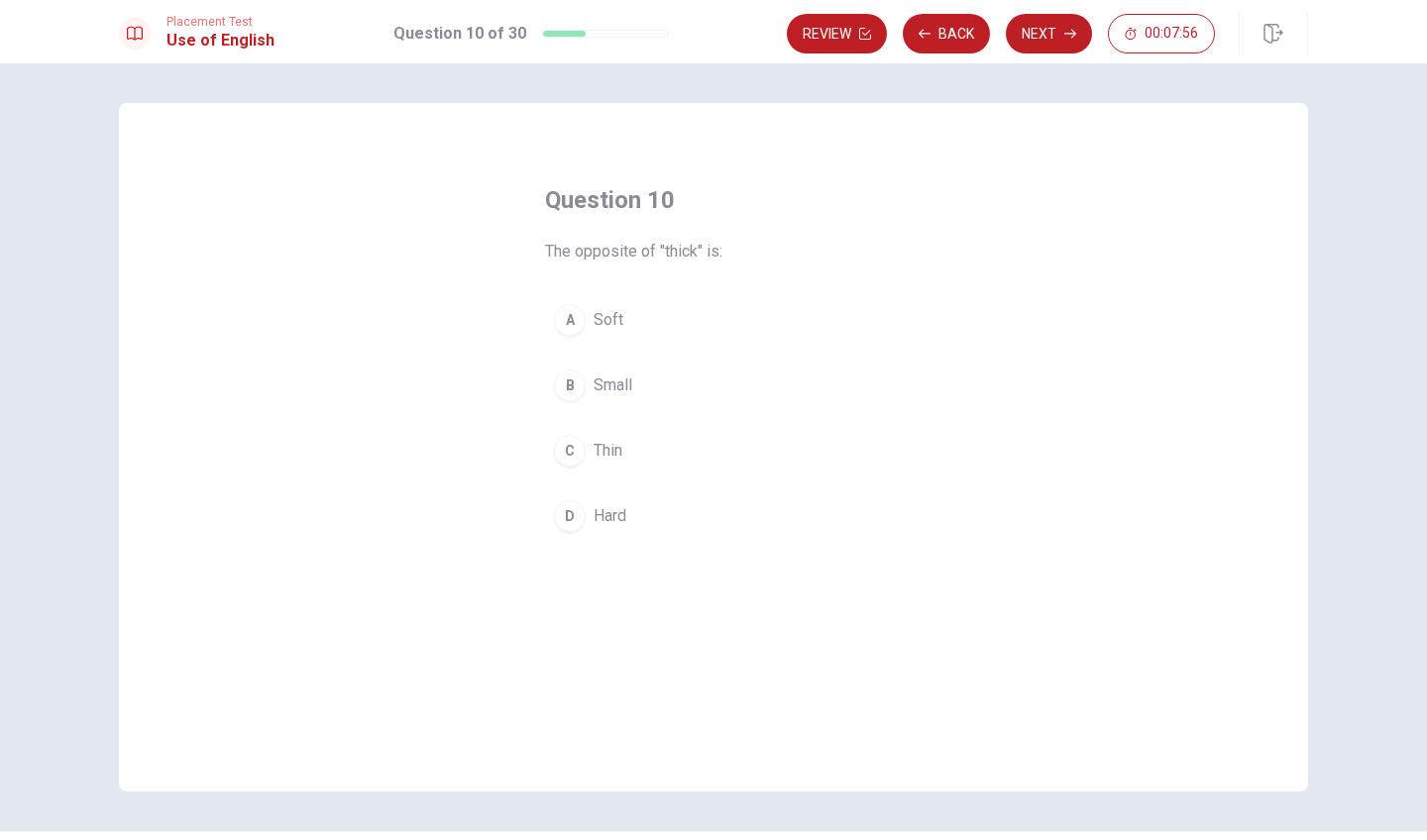 click on "C" at bounding box center (570, 451) 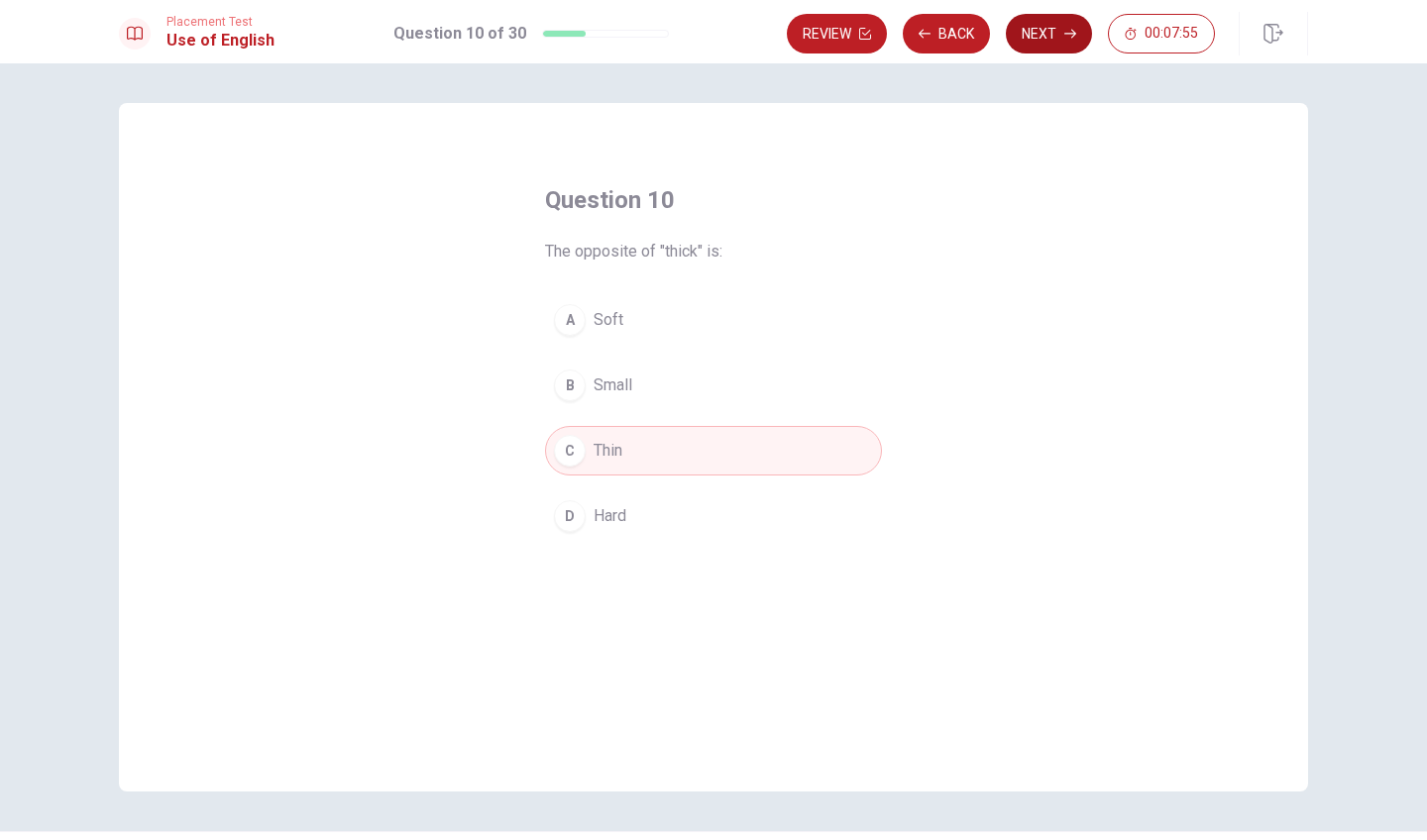 click on "Next" at bounding box center [1048, 34] 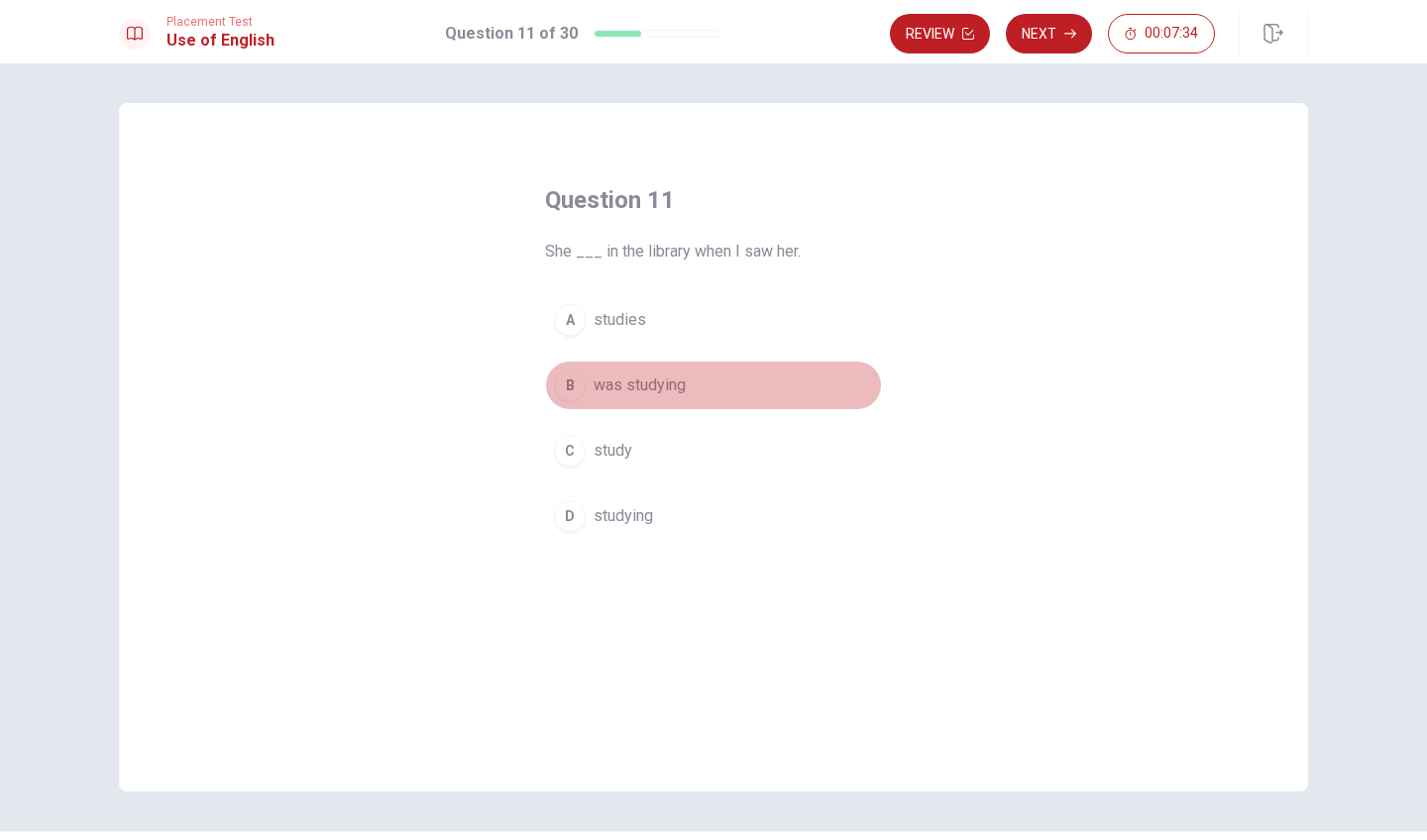 click on "B" at bounding box center (570, 385) 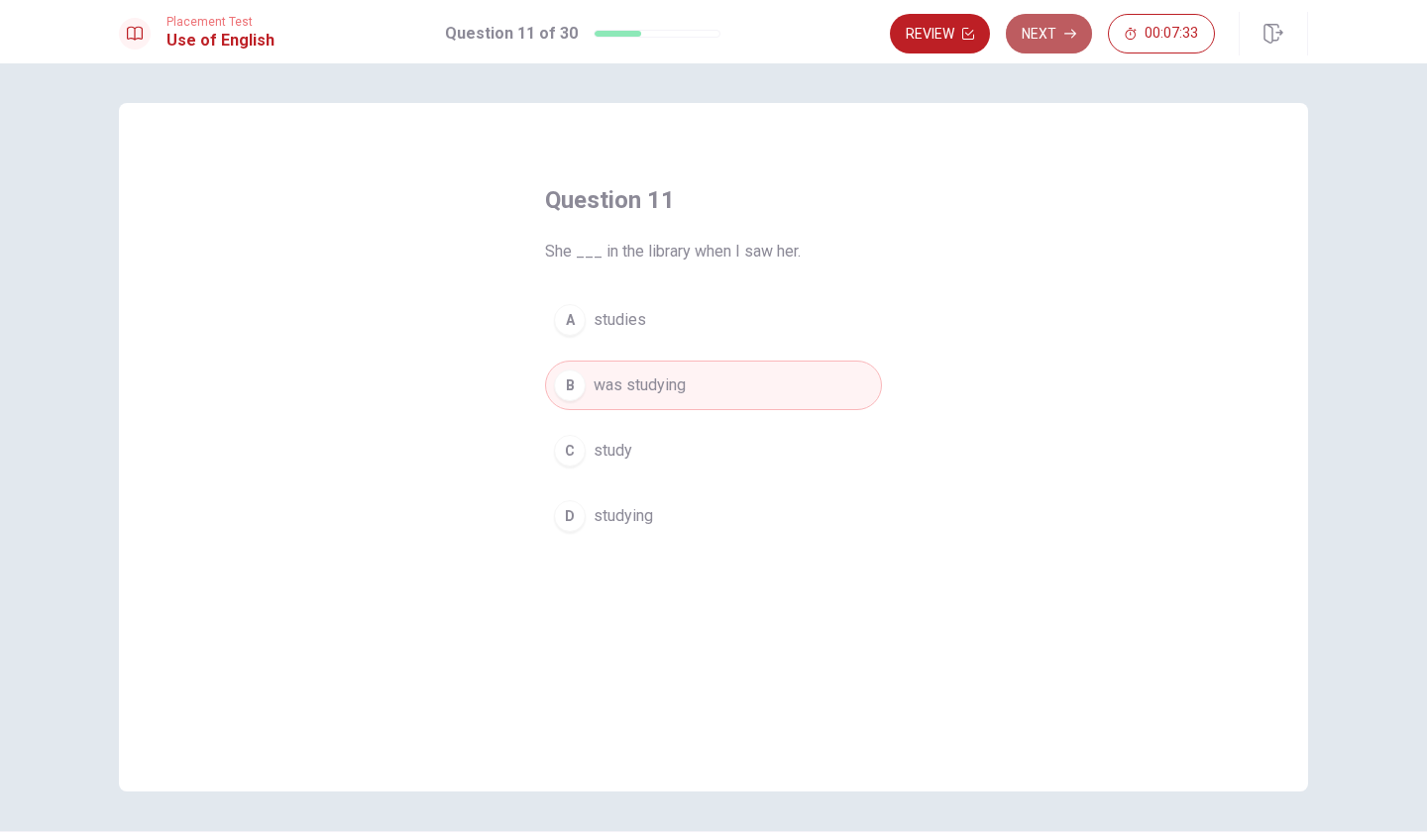 click on "Next" at bounding box center [1048, 34] 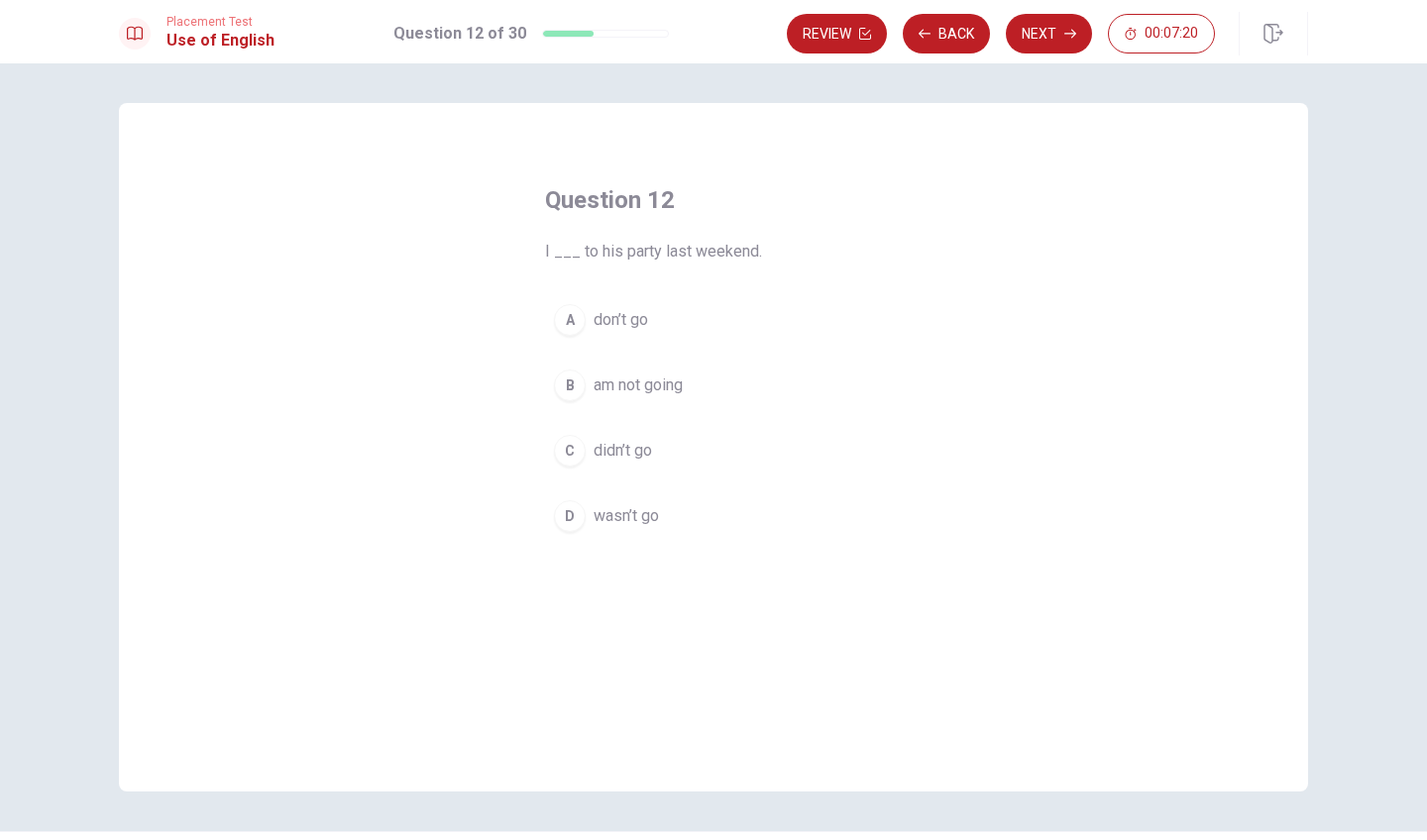 click on "D" at bounding box center (570, 516) 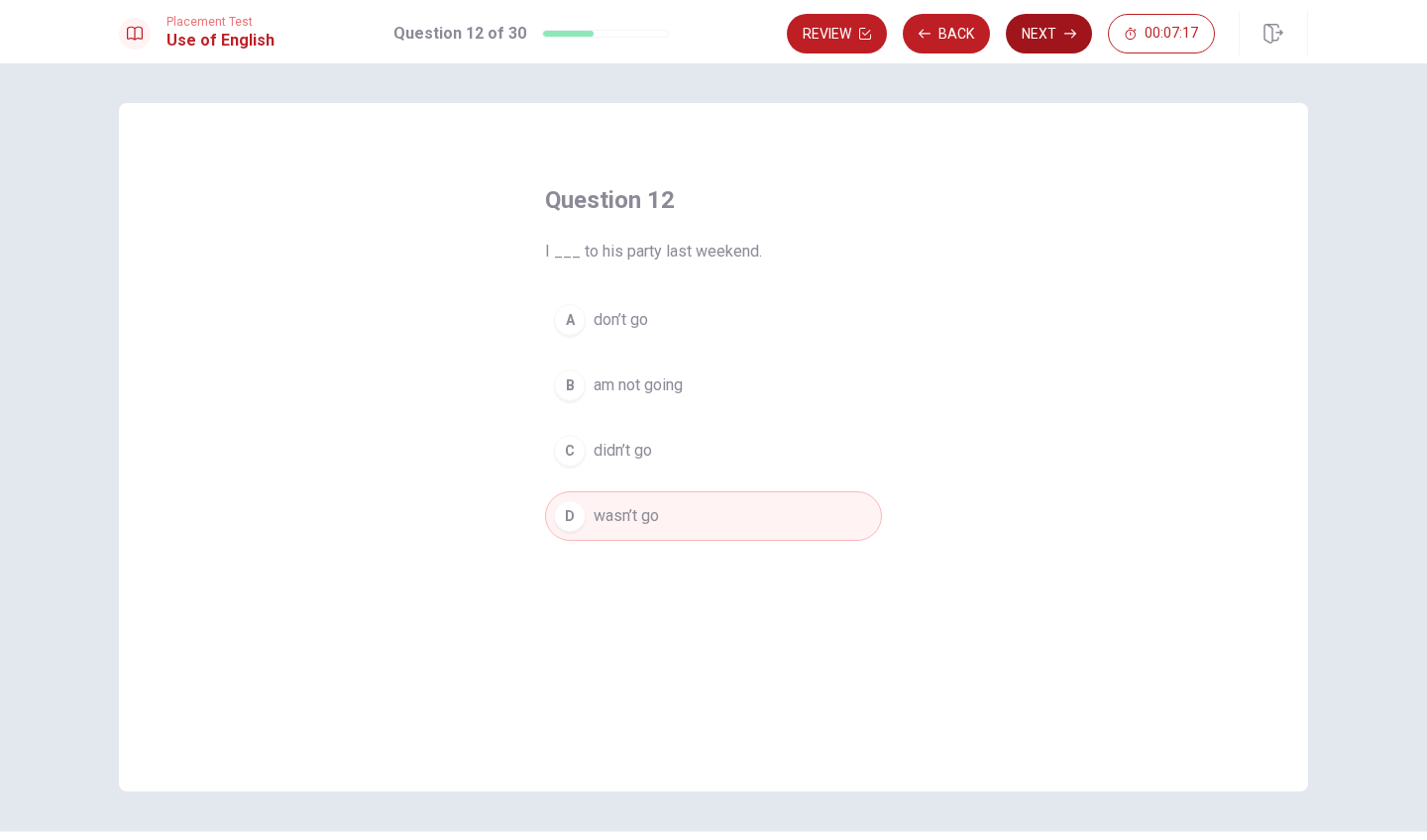 click on "Next" at bounding box center [1048, 34] 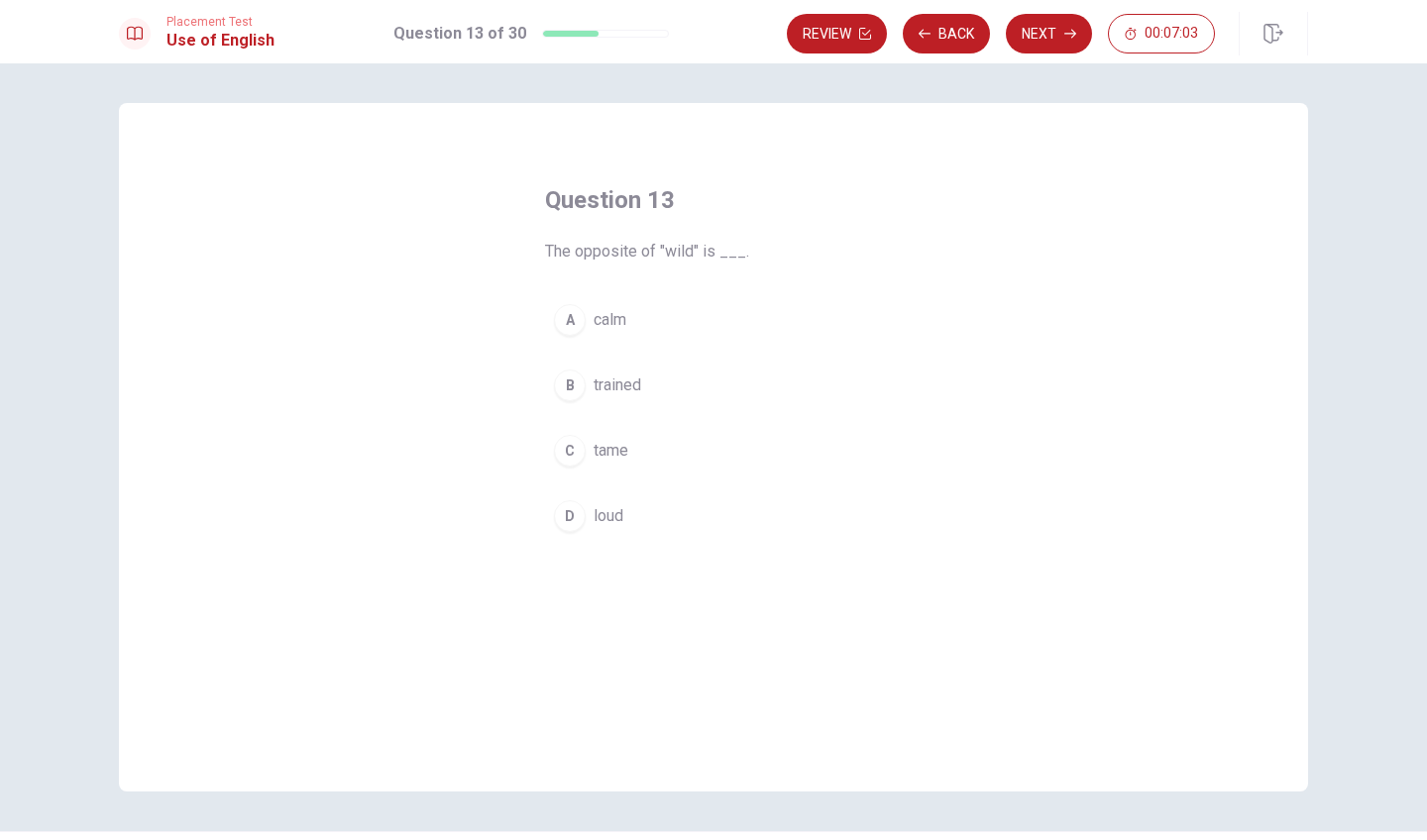click on "D" at bounding box center (570, 516) 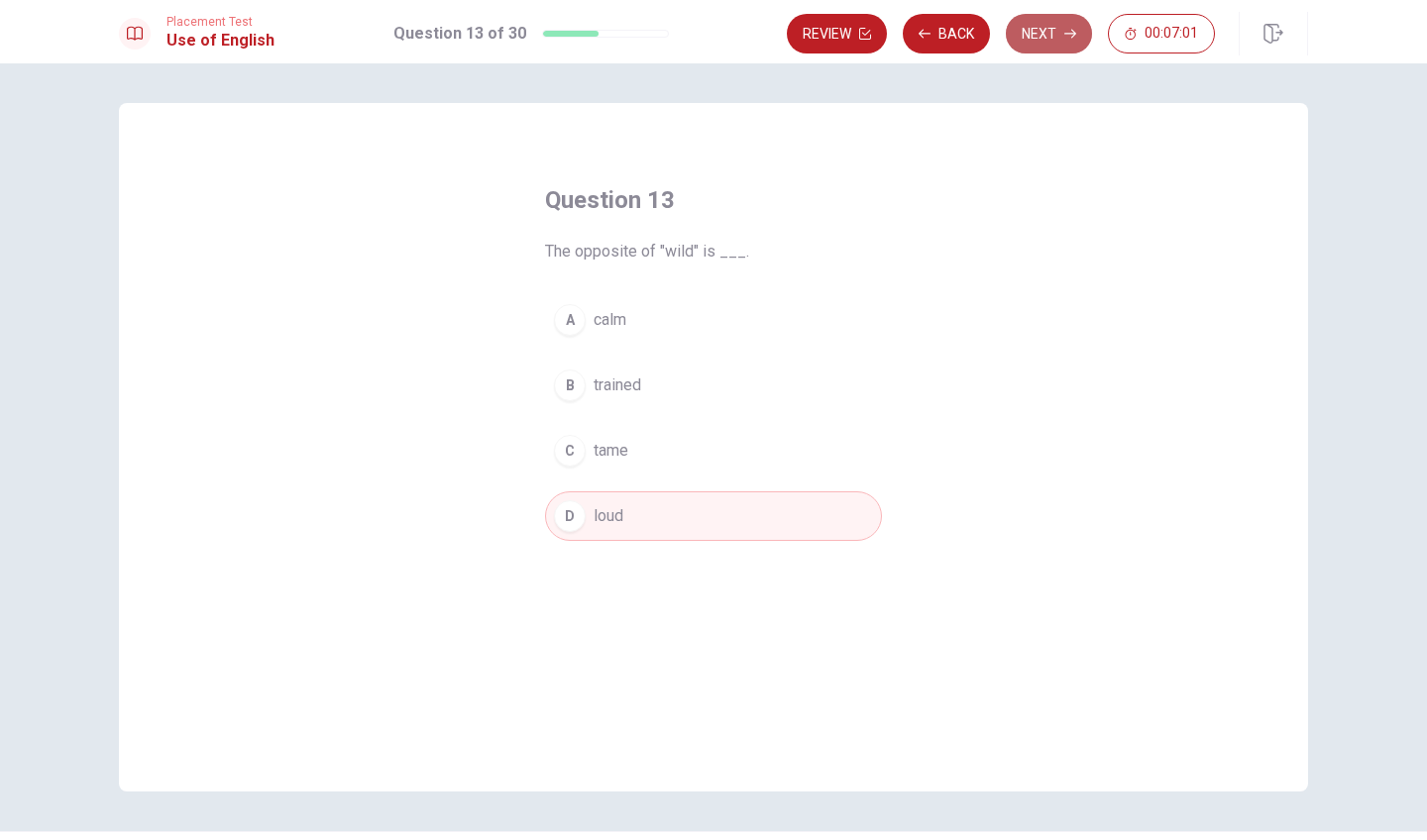 click on "Next" at bounding box center [1048, 34] 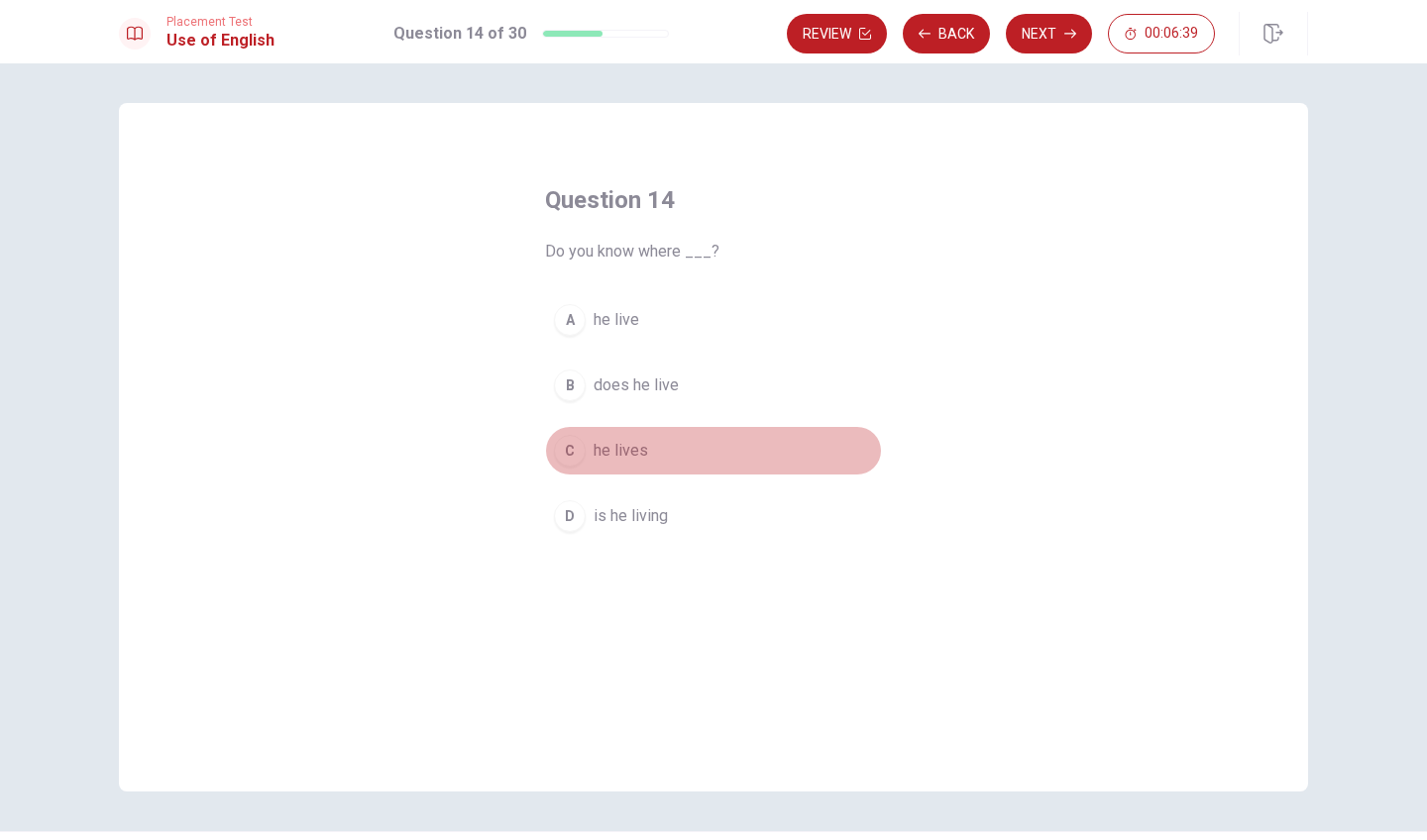 click on "C" at bounding box center (570, 451) 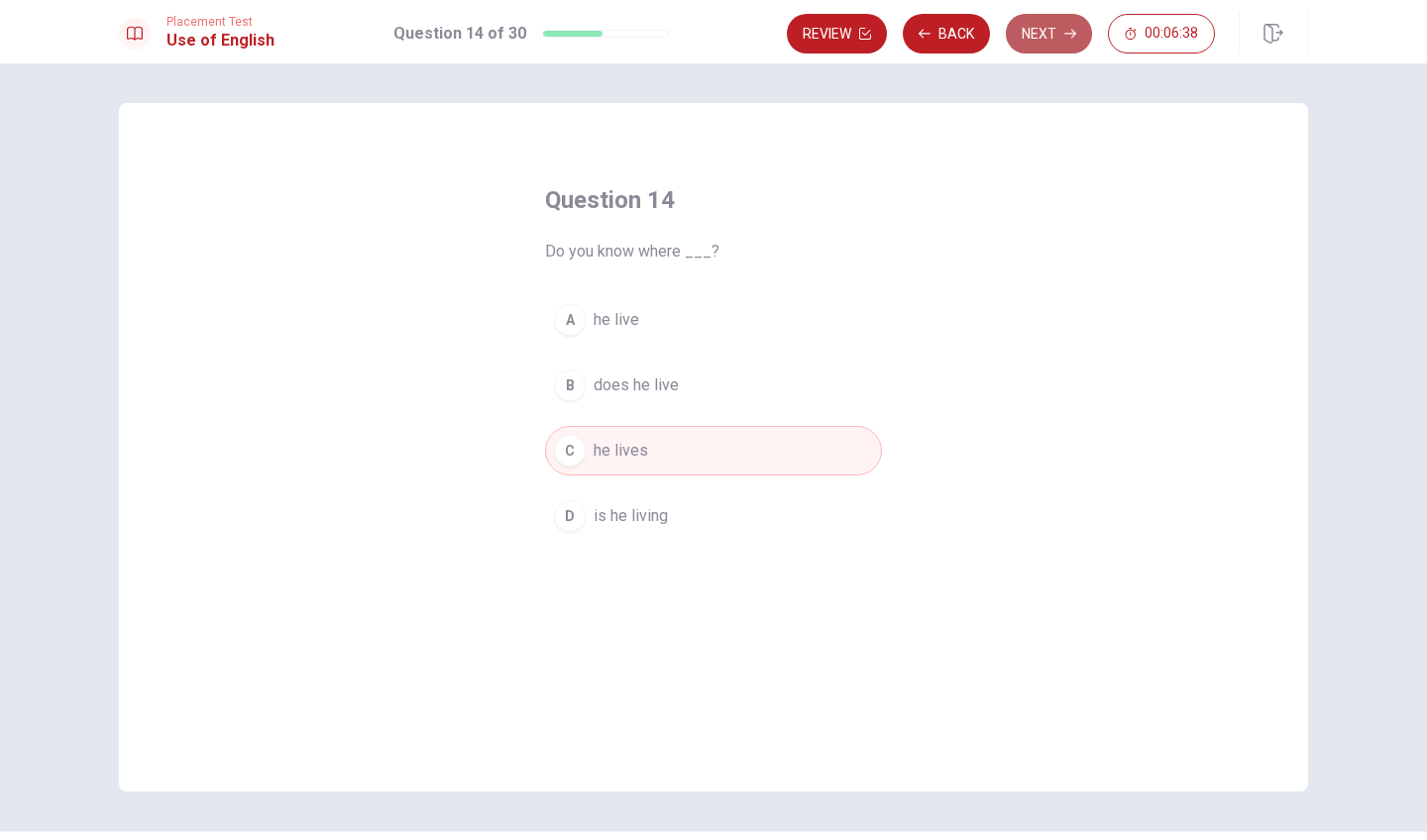 click on "Next" at bounding box center (1048, 34) 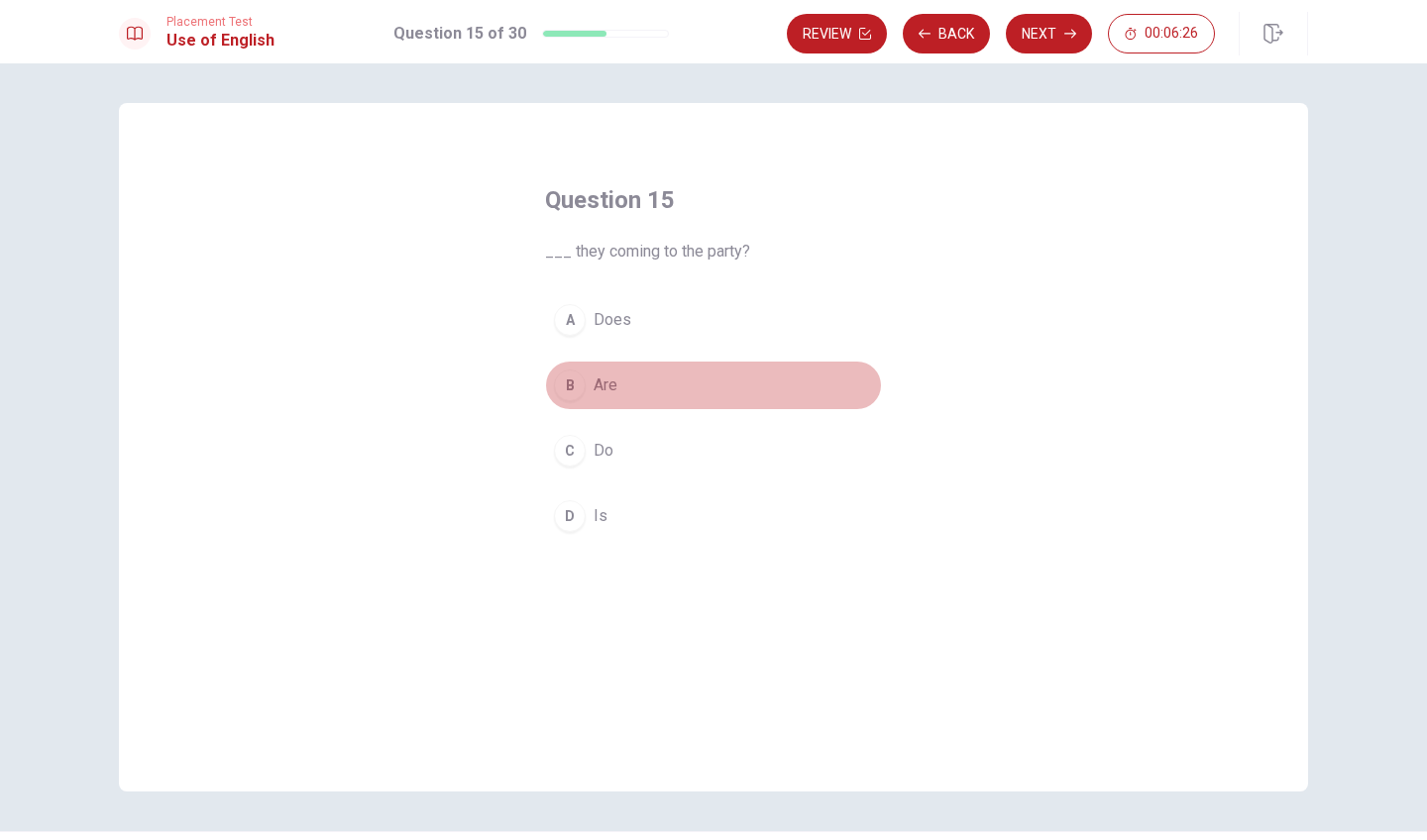 click on "B" at bounding box center [570, 385] 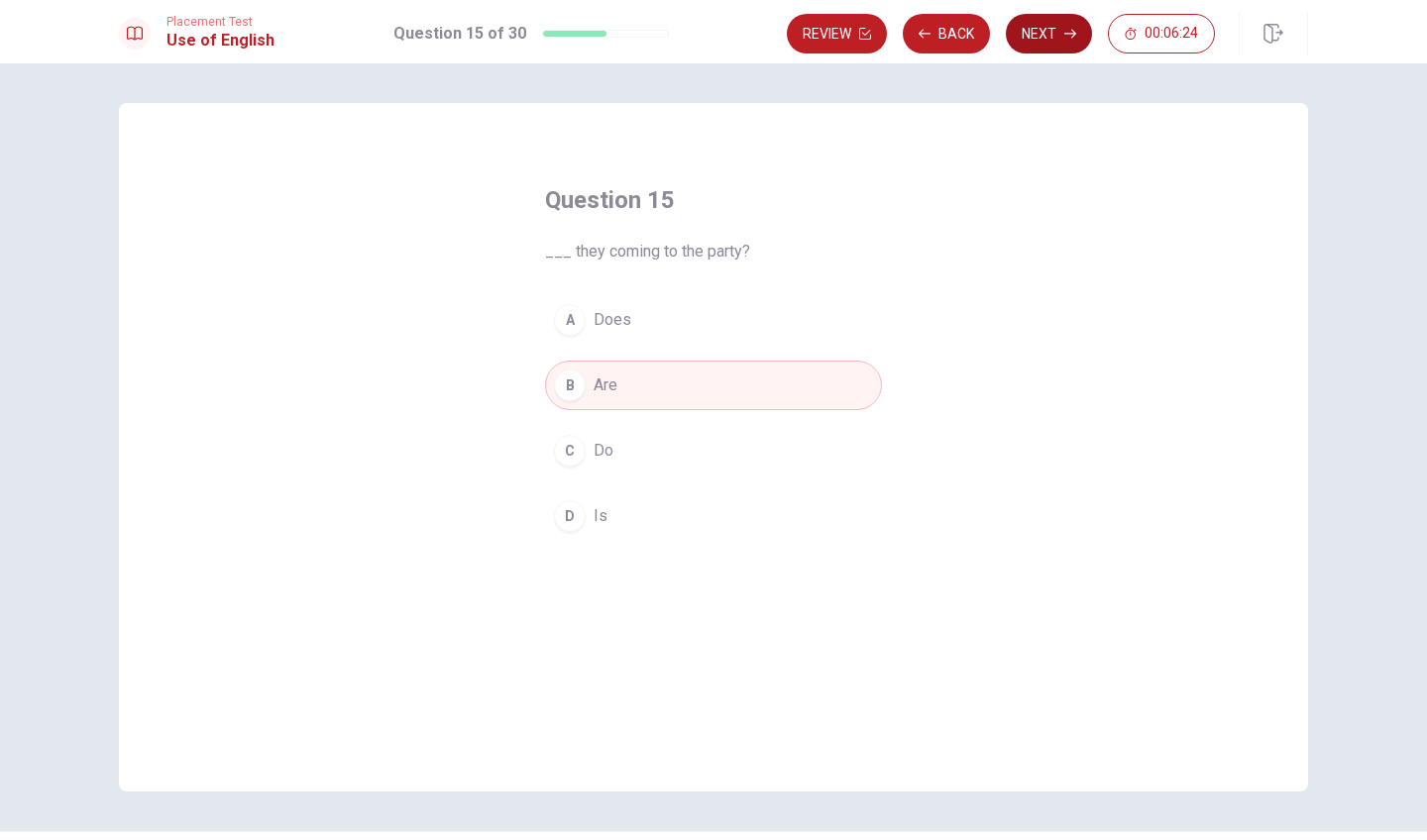click on "Next" at bounding box center [1048, 34] 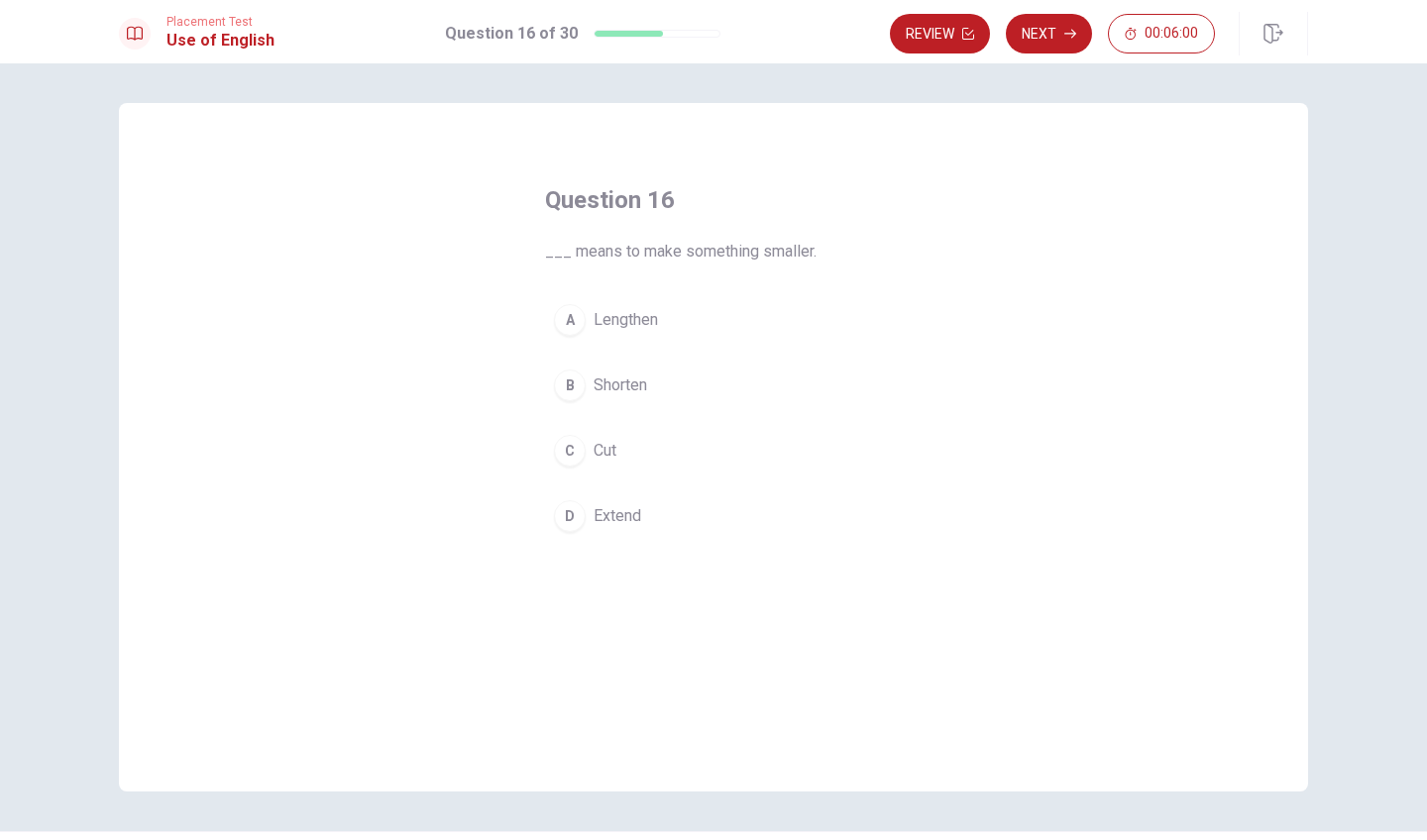 click on "C" at bounding box center (570, 451) 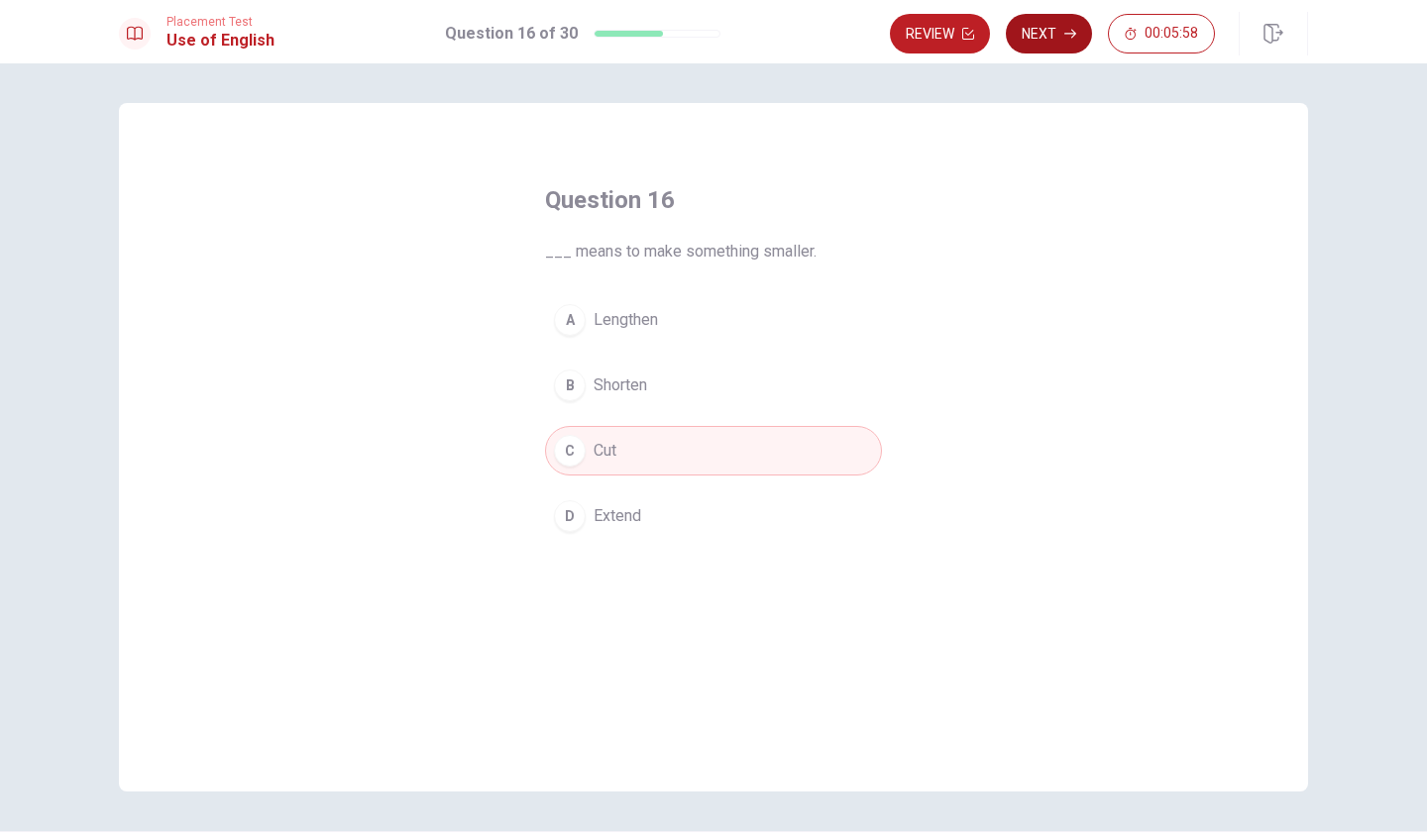 click on "Next" at bounding box center [1048, 34] 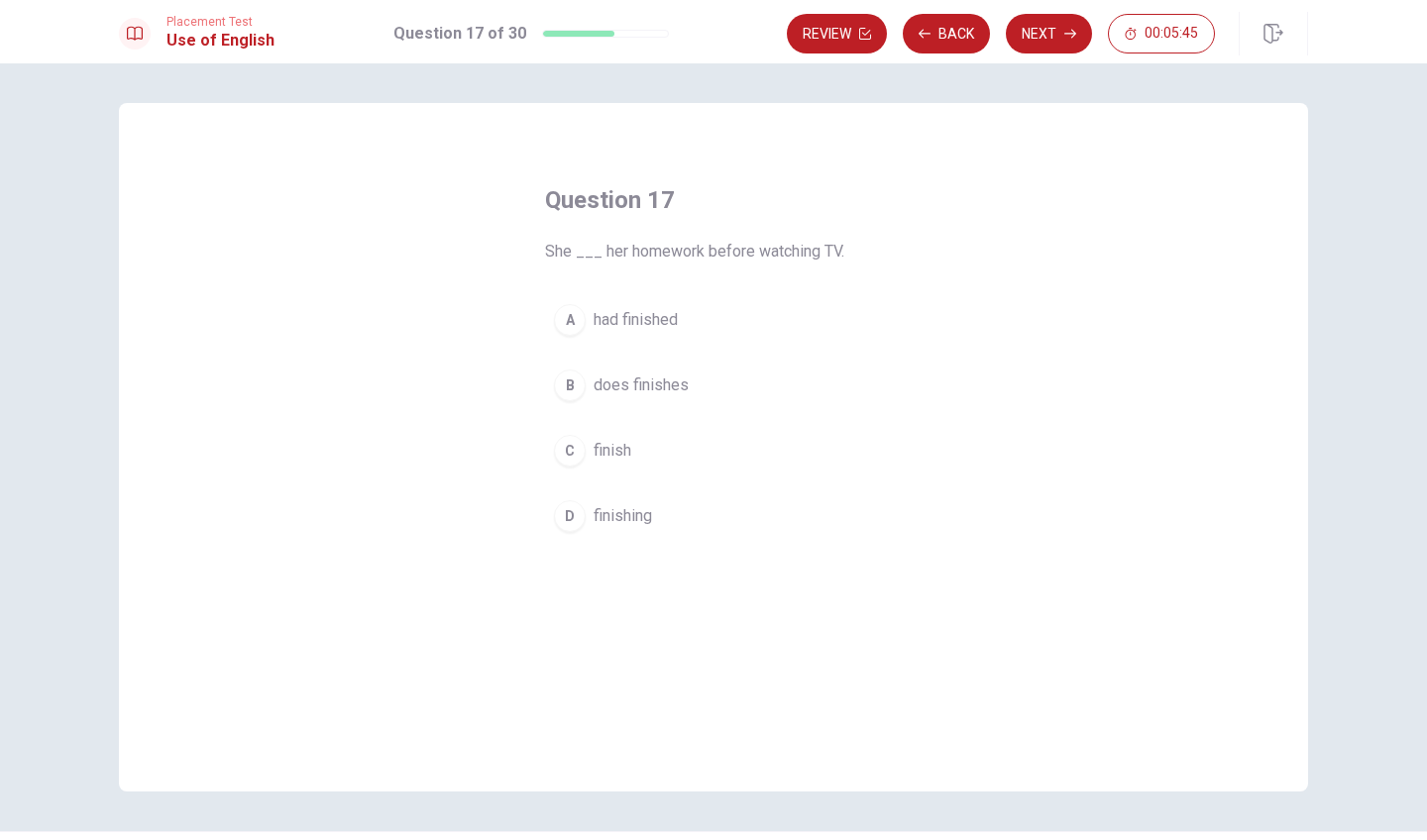 click on "C" at bounding box center (570, 451) 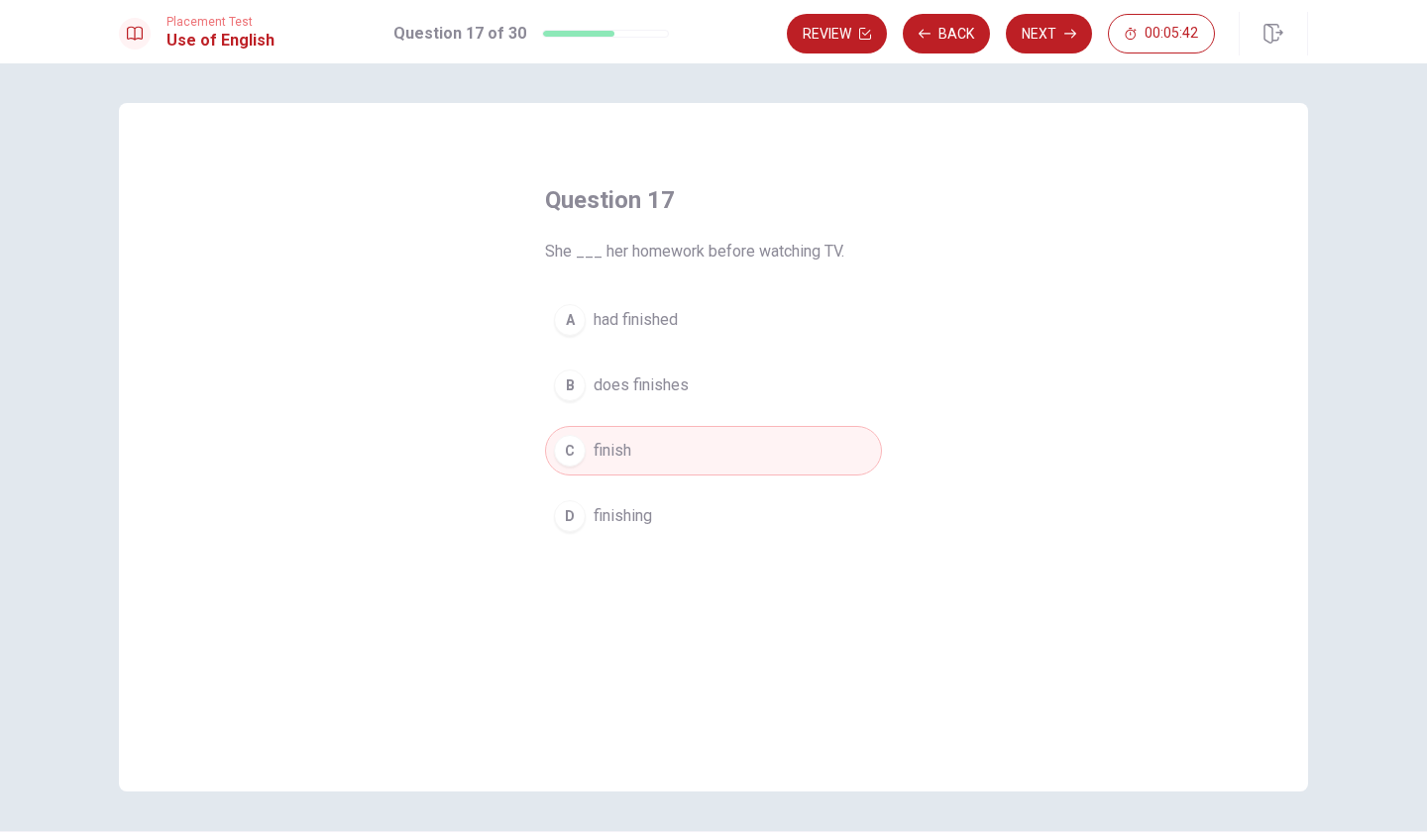 click on "B" at bounding box center [570, 385] 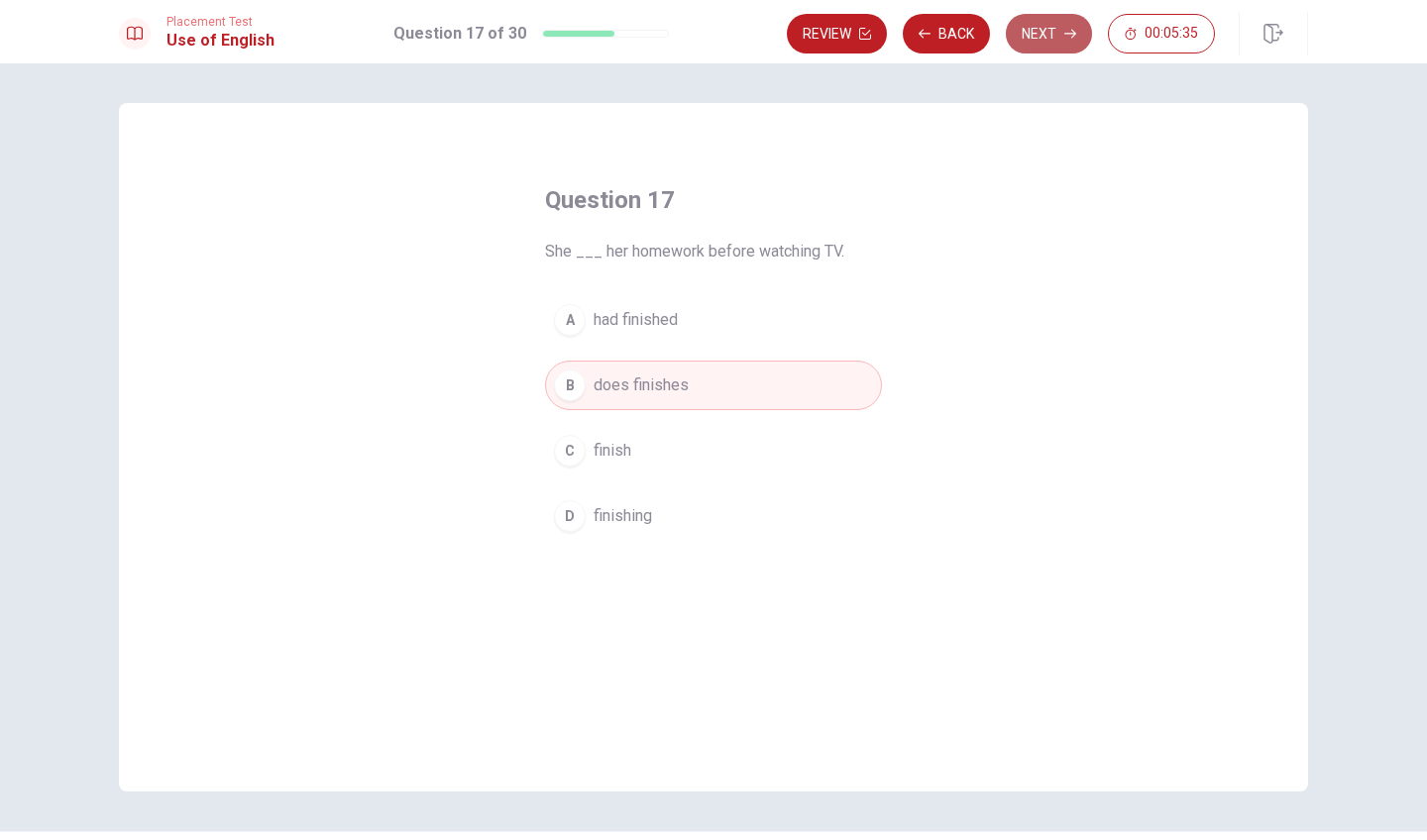 click on "Next" at bounding box center (1048, 34) 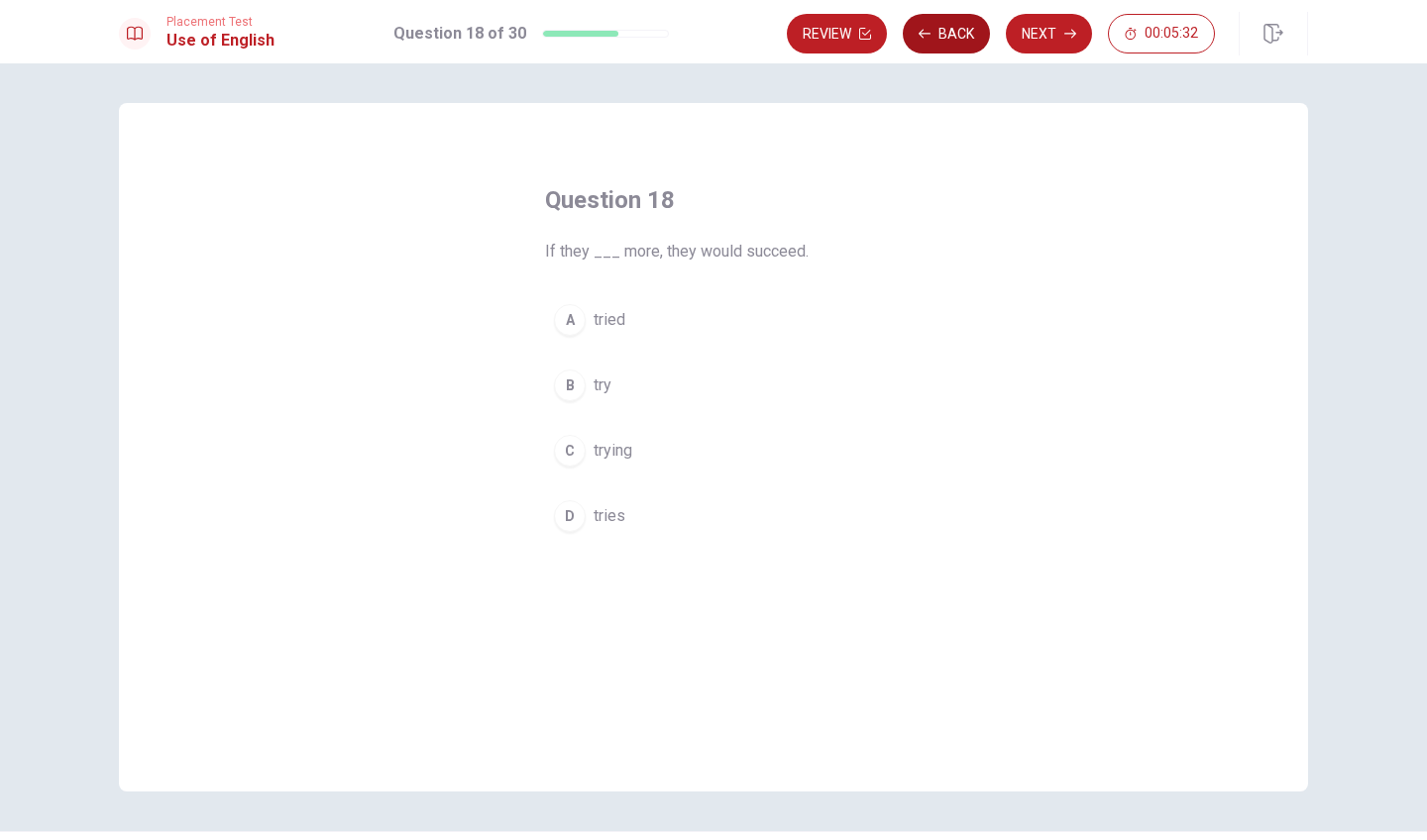 click on "Back" at bounding box center (946, 34) 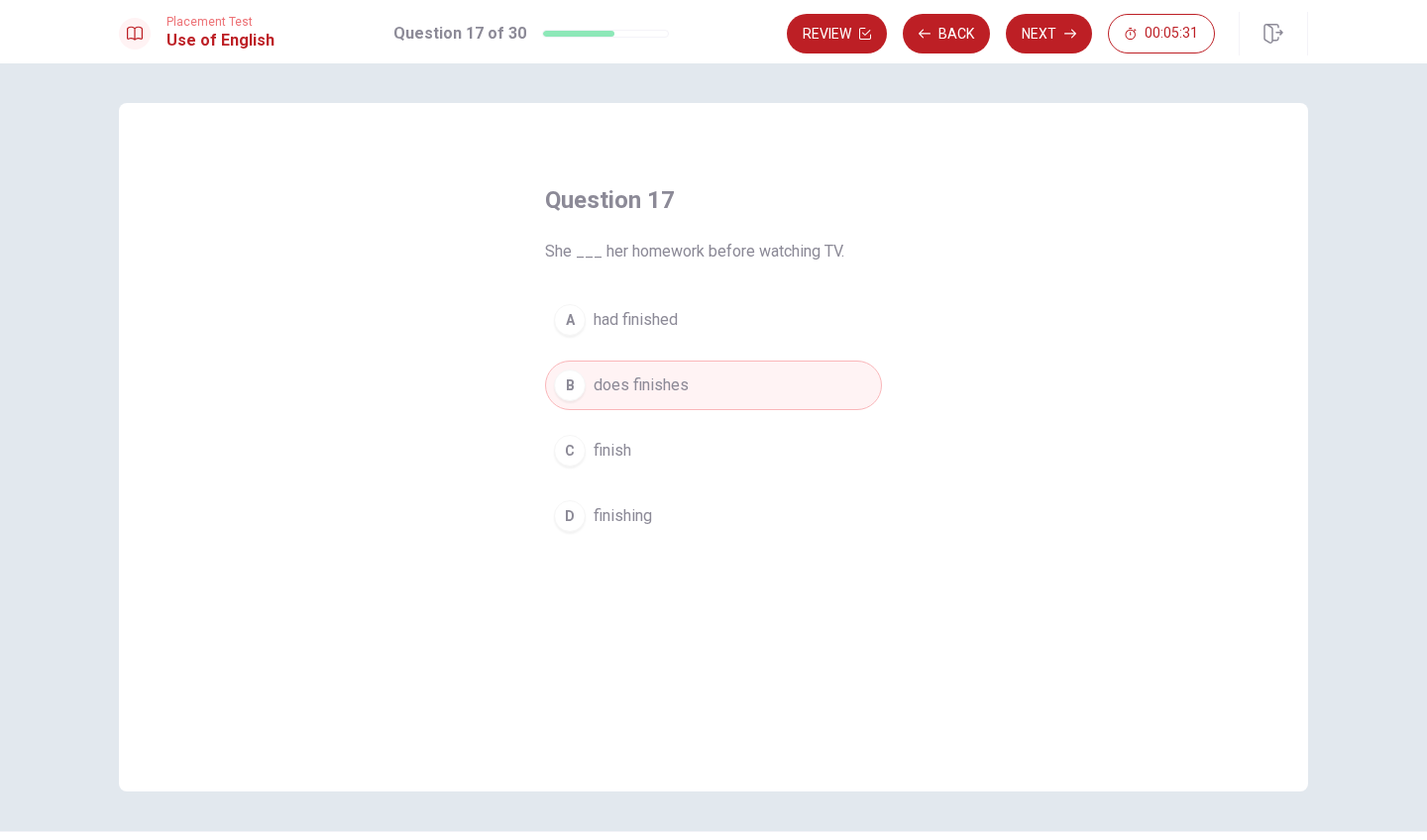 click on "D finishing" at bounding box center (714, 516) 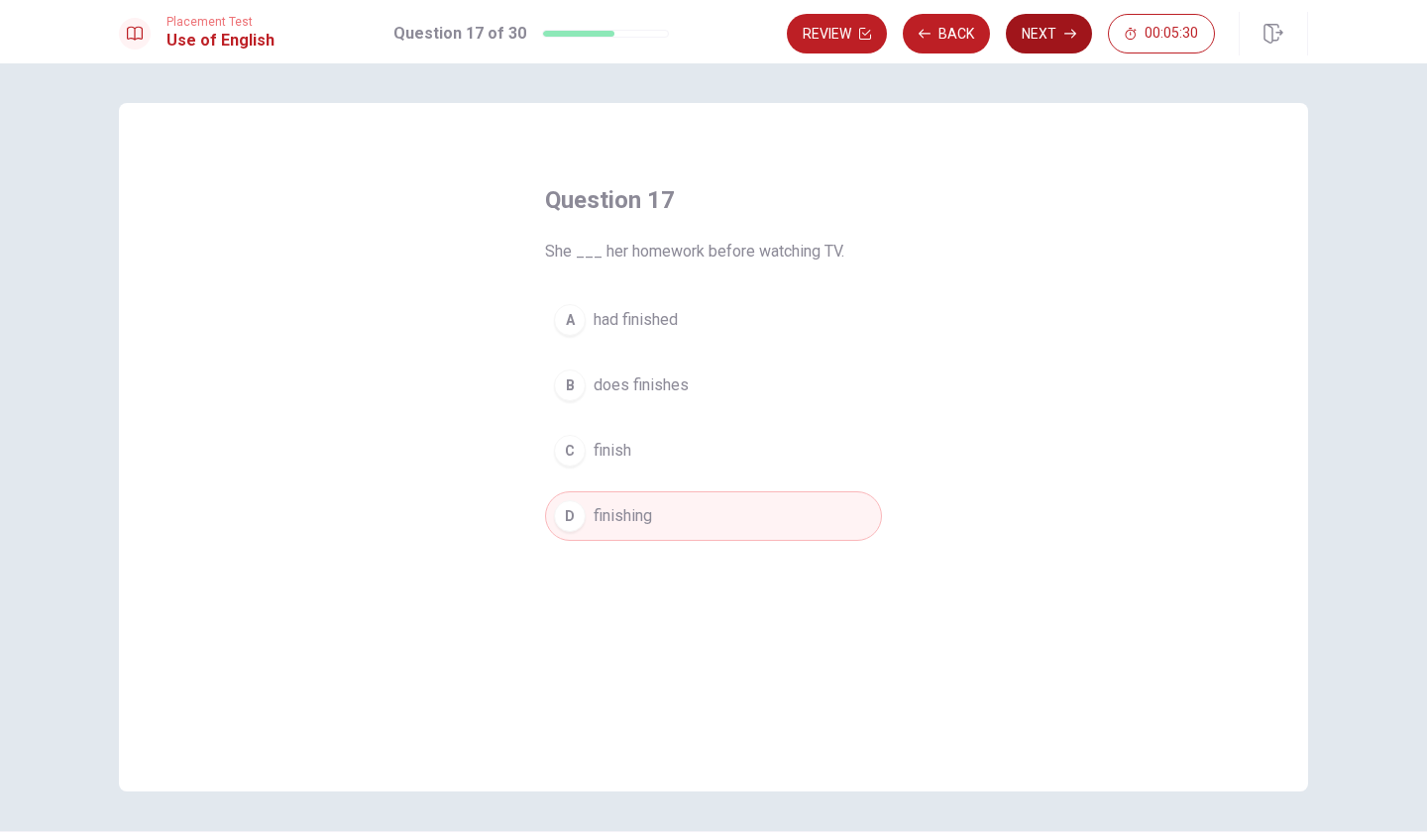 click on "Next" at bounding box center [1048, 34] 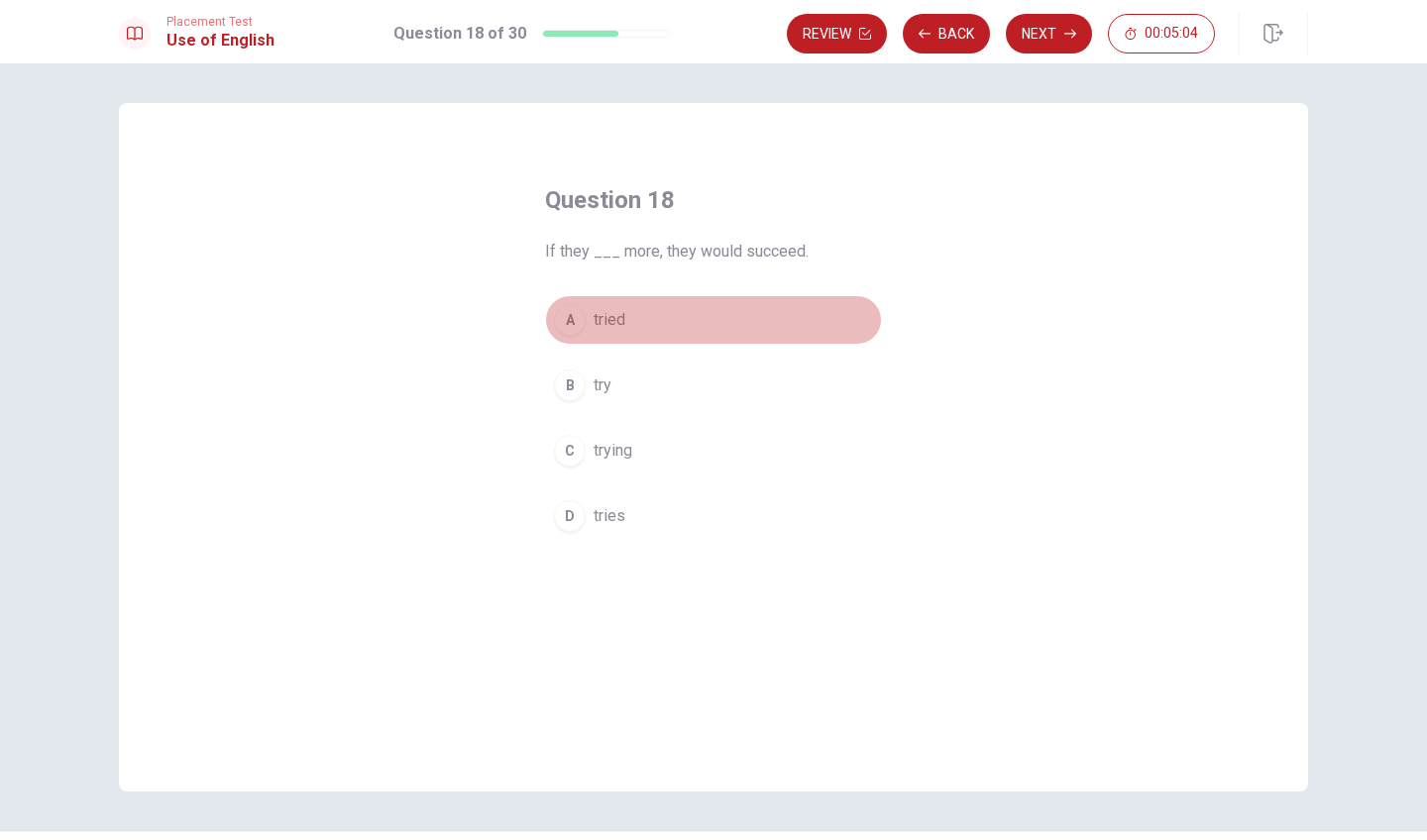 click on "A" at bounding box center [570, 320] 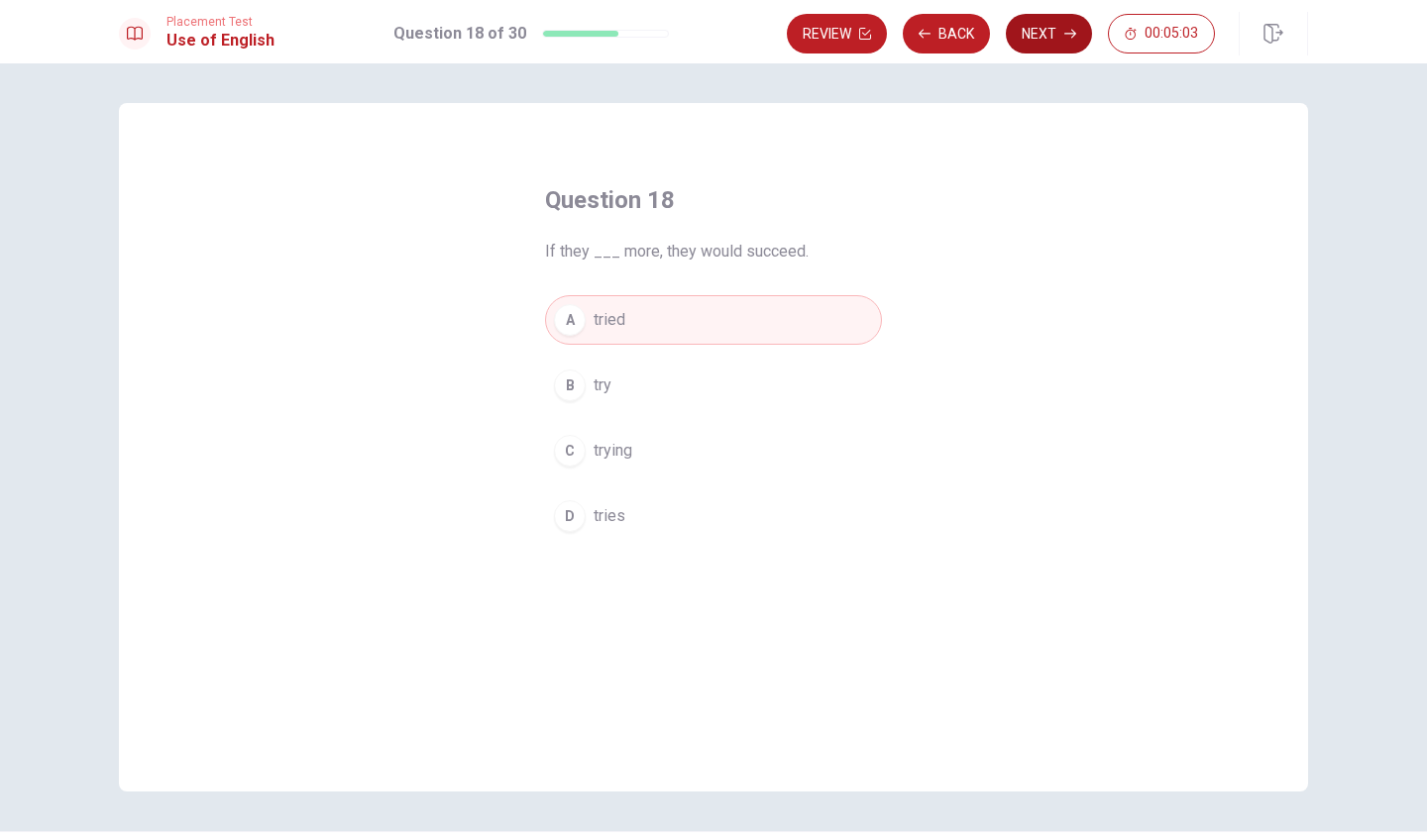 click on "Next" at bounding box center (1048, 34) 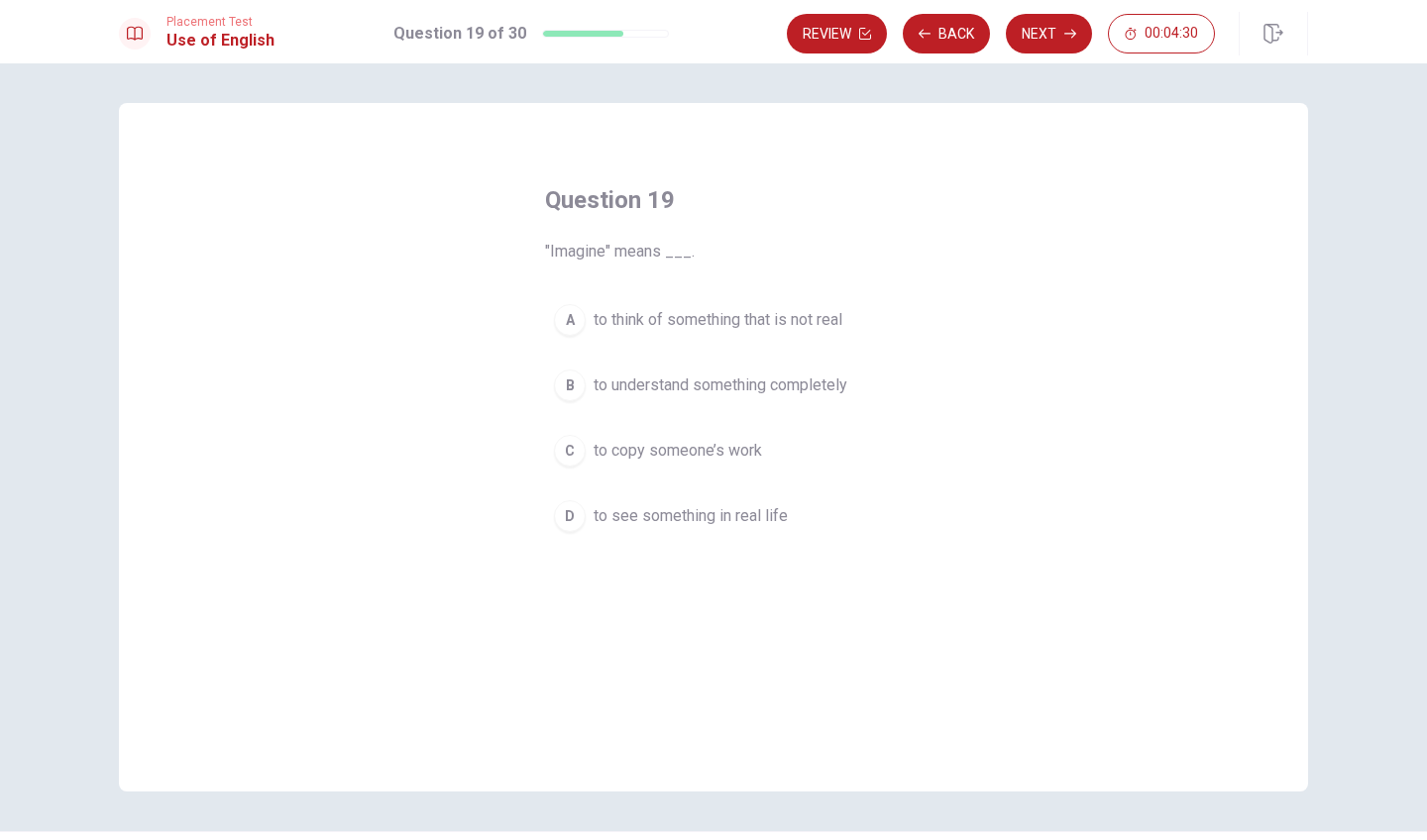 click on "A" at bounding box center [570, 320] 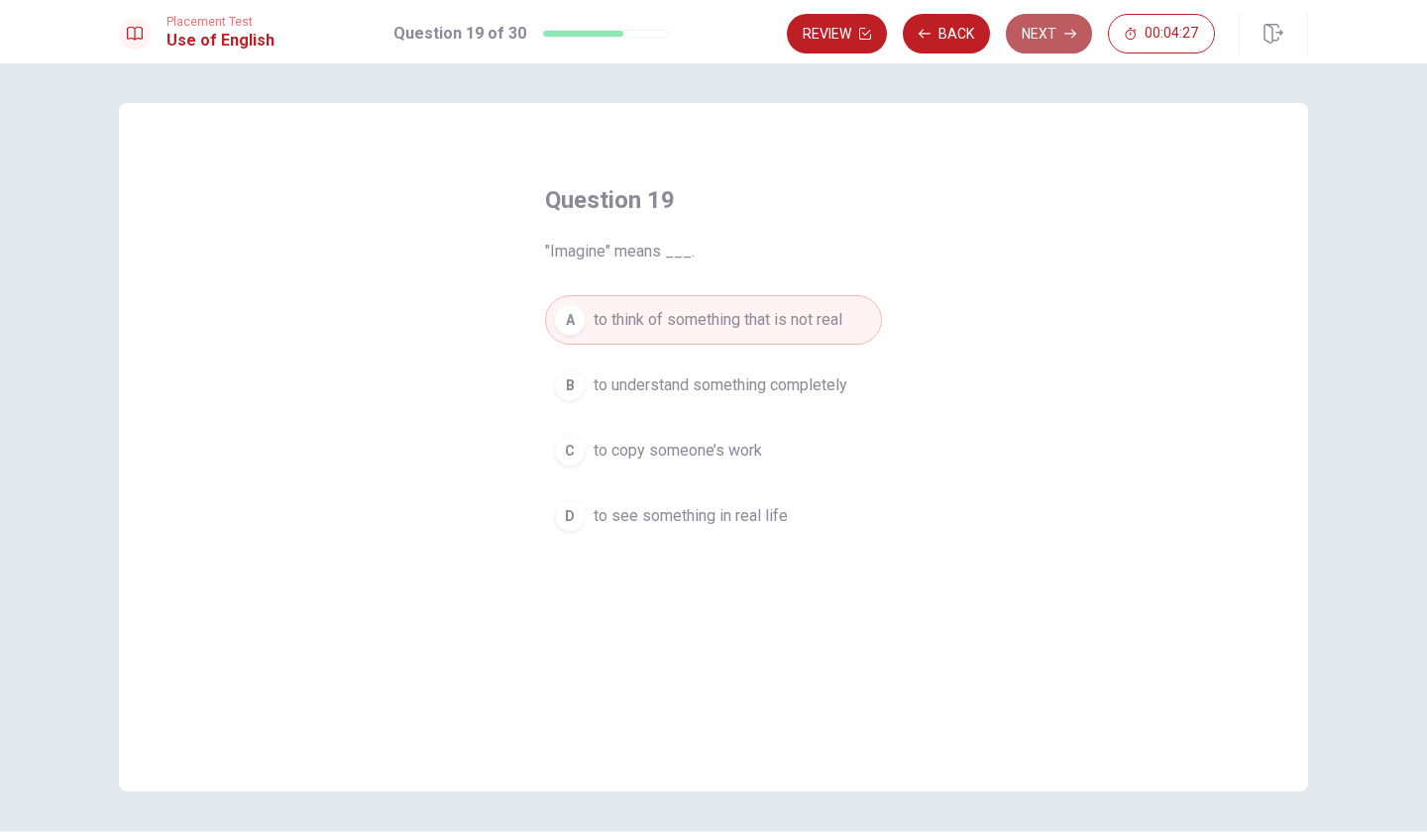click on "Next" at bounding box center (1048, 34) 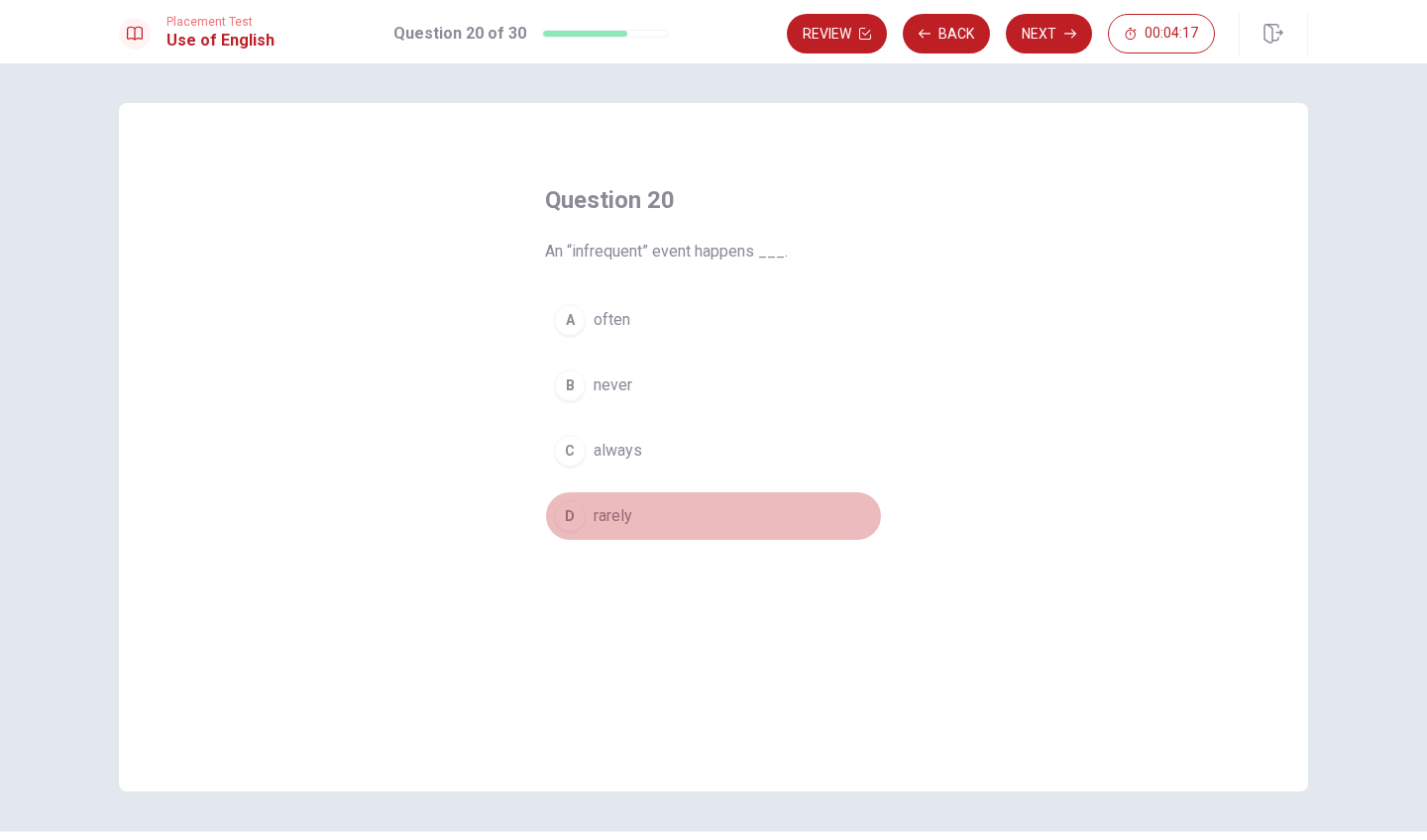 click on "D rarely" at bounding box center (714, 516) 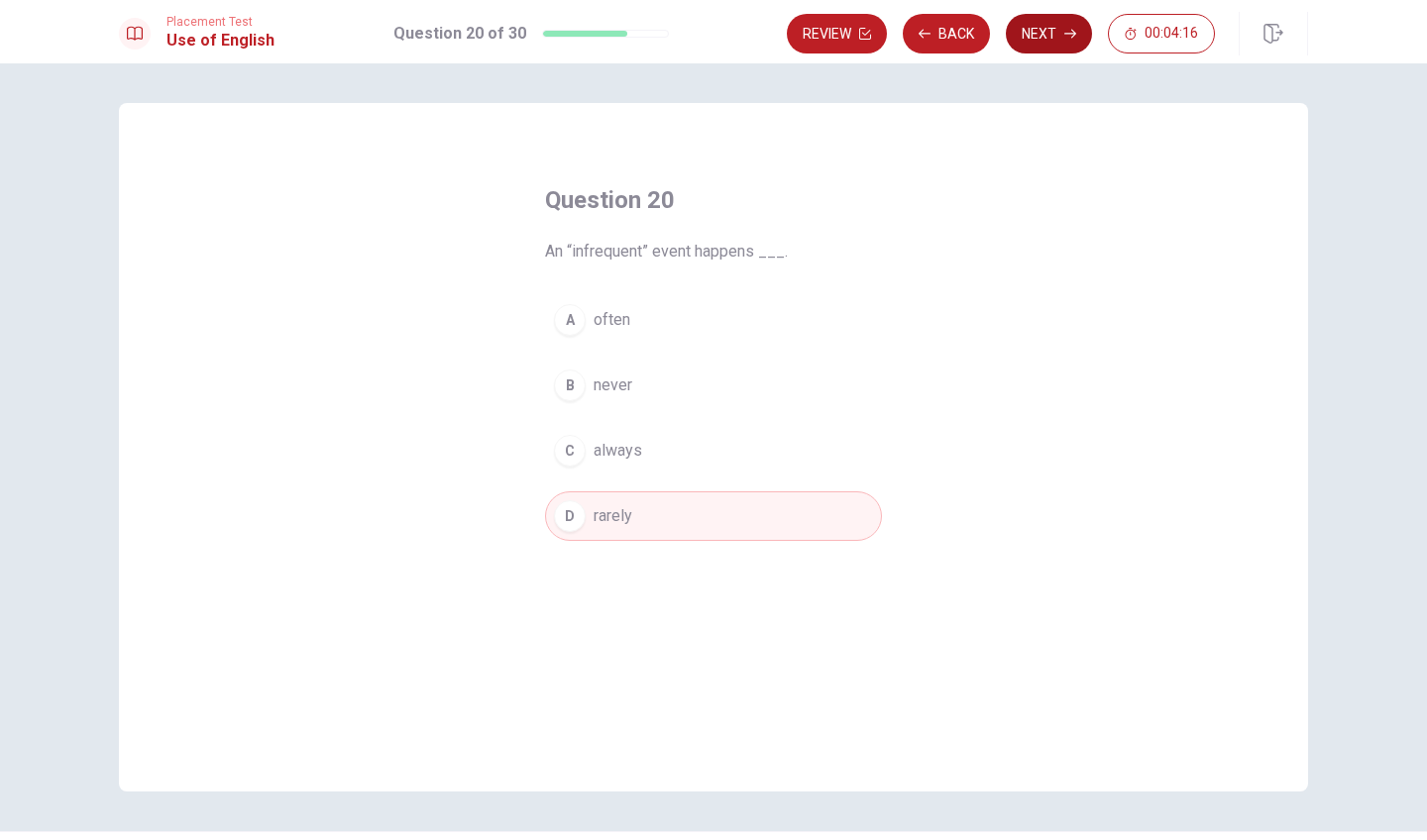 click on "Next" at bounding box center (1048, 34) 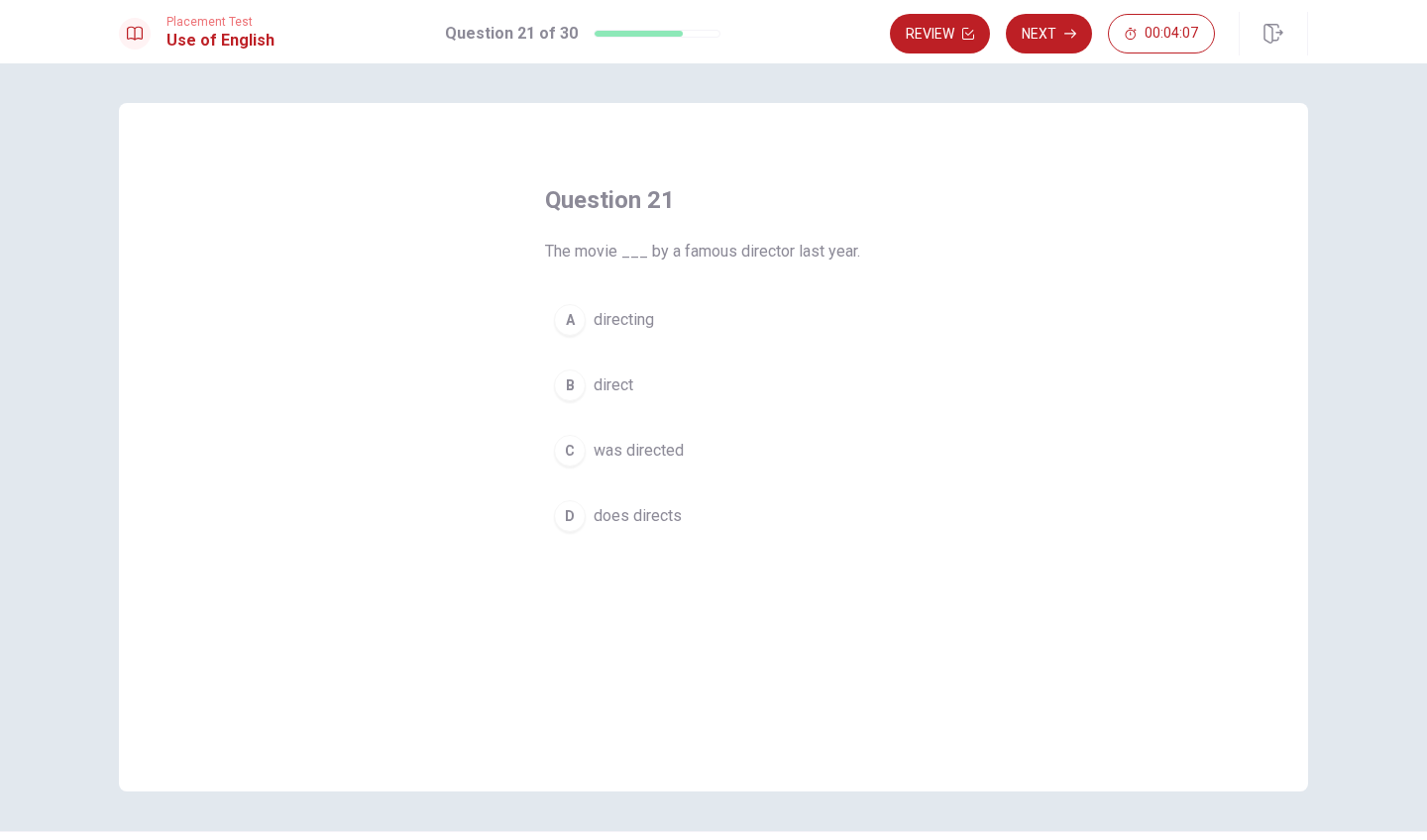 click on "C was directed" at bounding box center [714, 451] 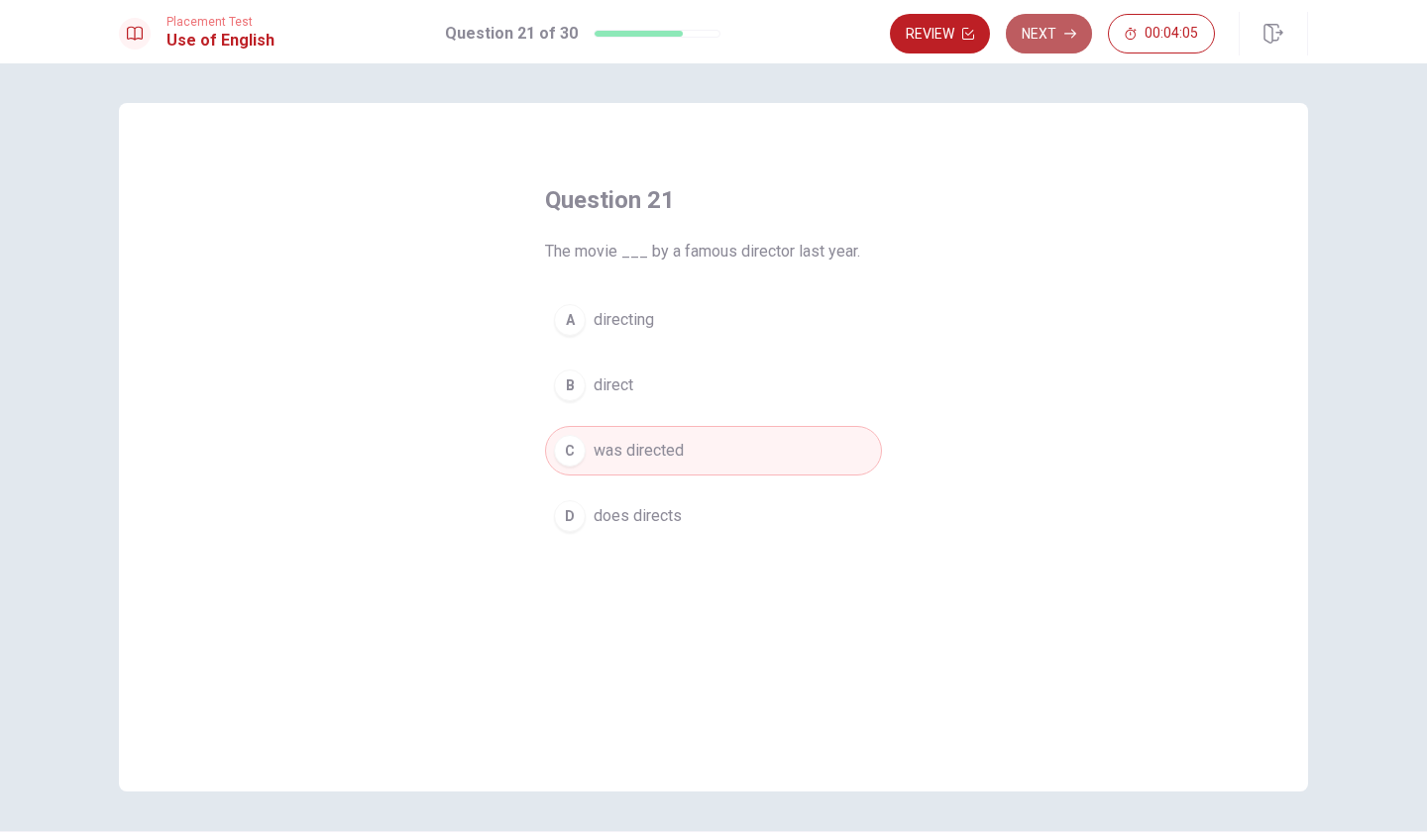 click on "Next" at bounding box center [1048, 34] 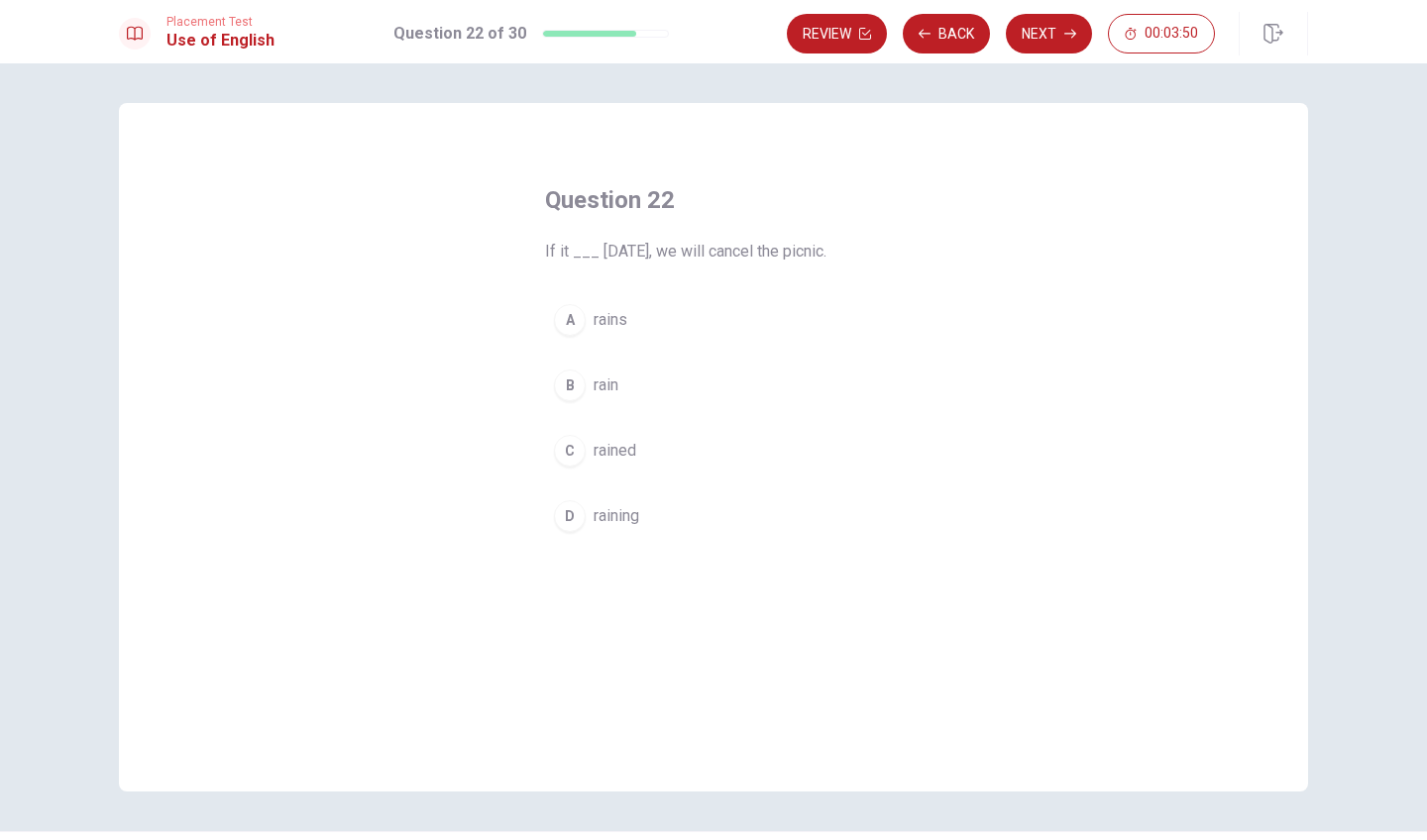 click on "D raining" at bounding box center (714, 516) 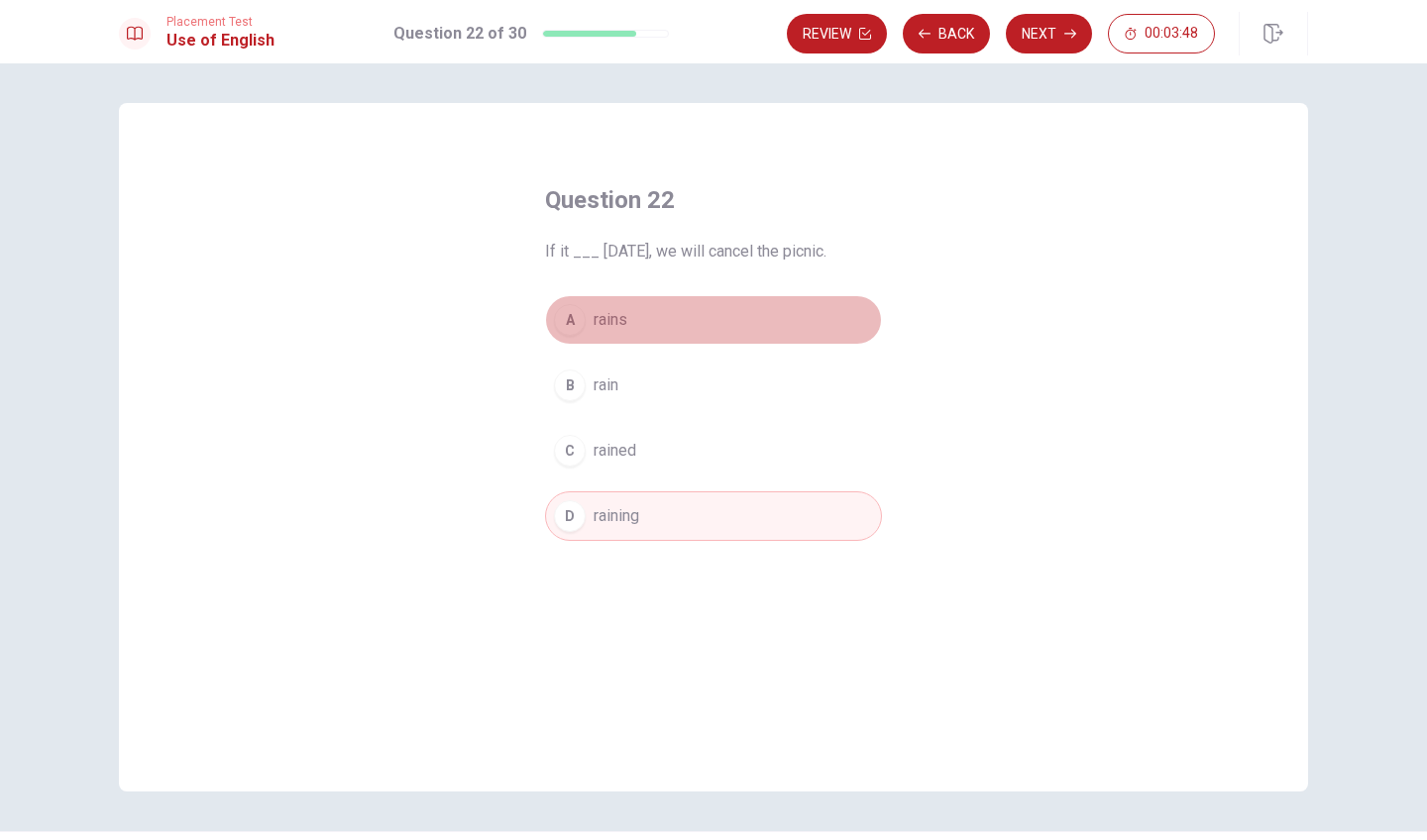 click on "A rains" at bounding box center (714, 320) 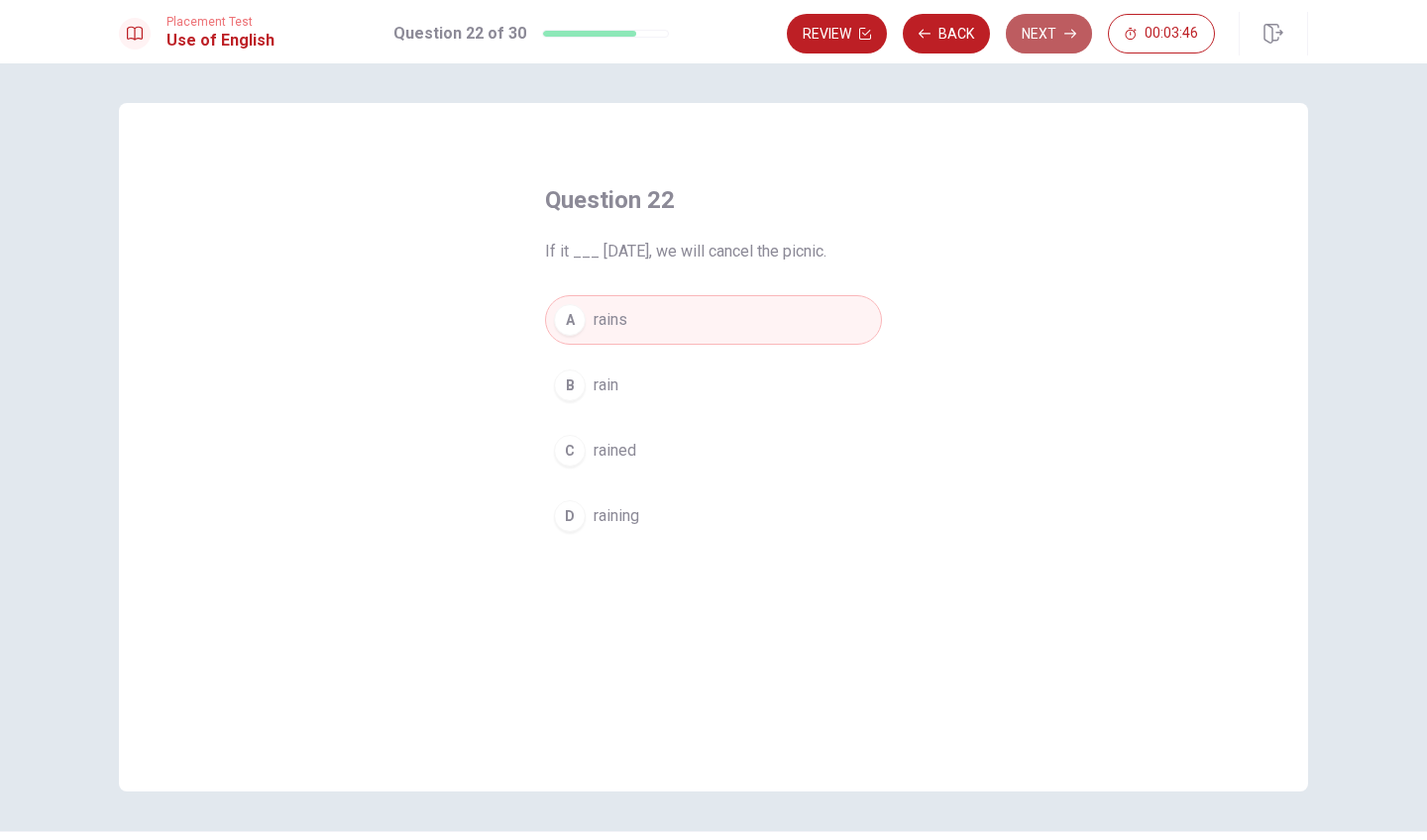 click 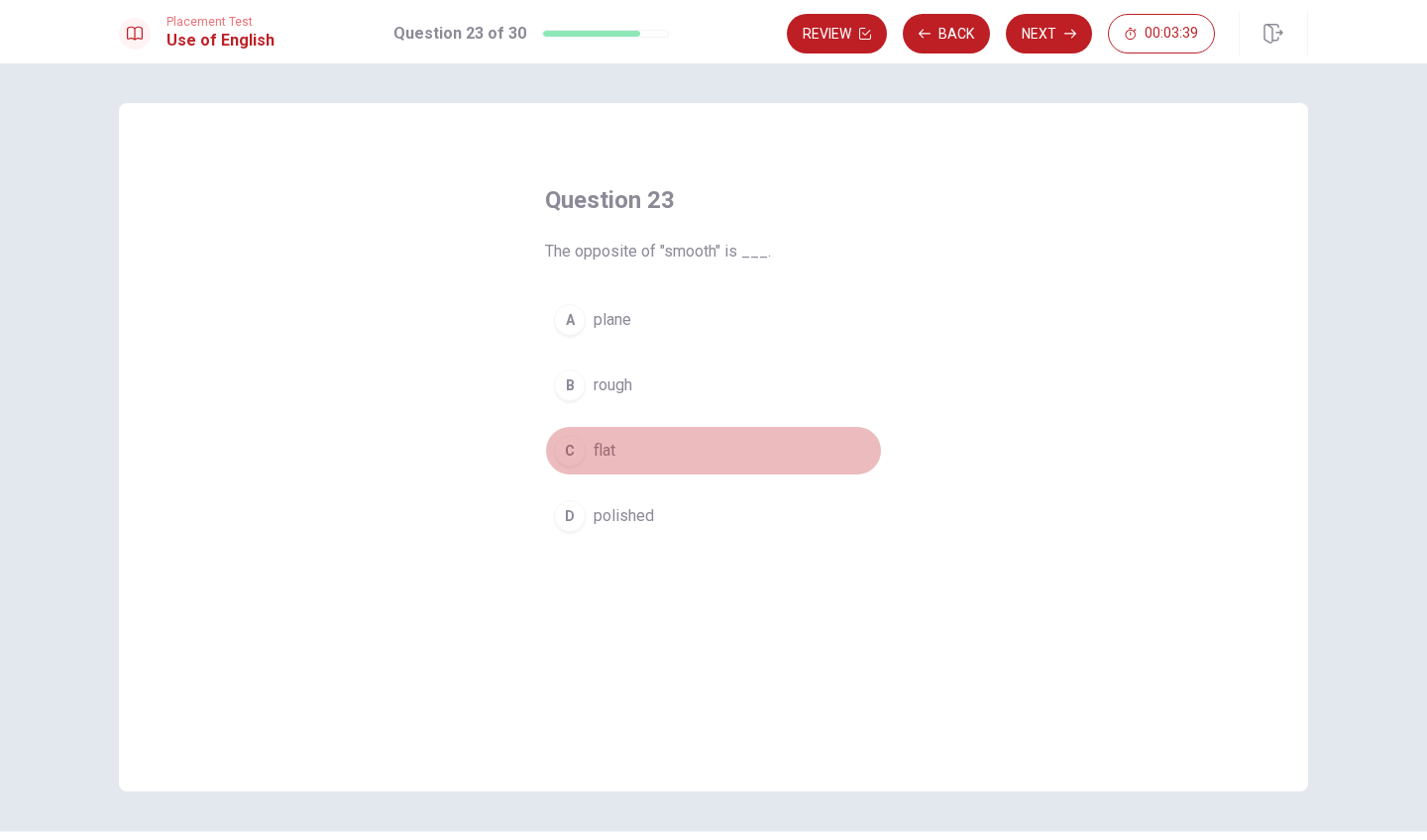 click on "C flat" at bounding box center [714, 451] 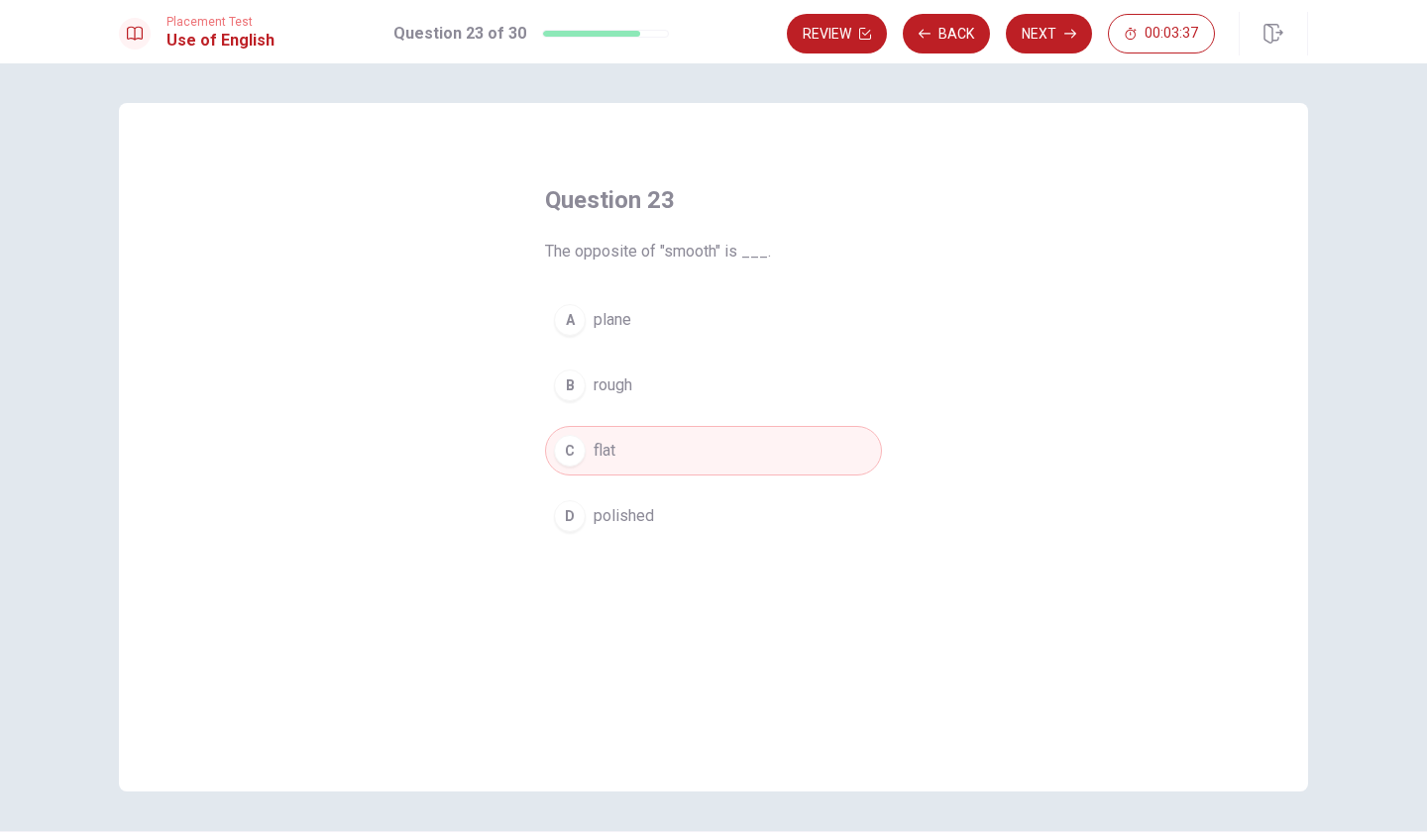 click on "B rough" at bounding box center [714, 385] 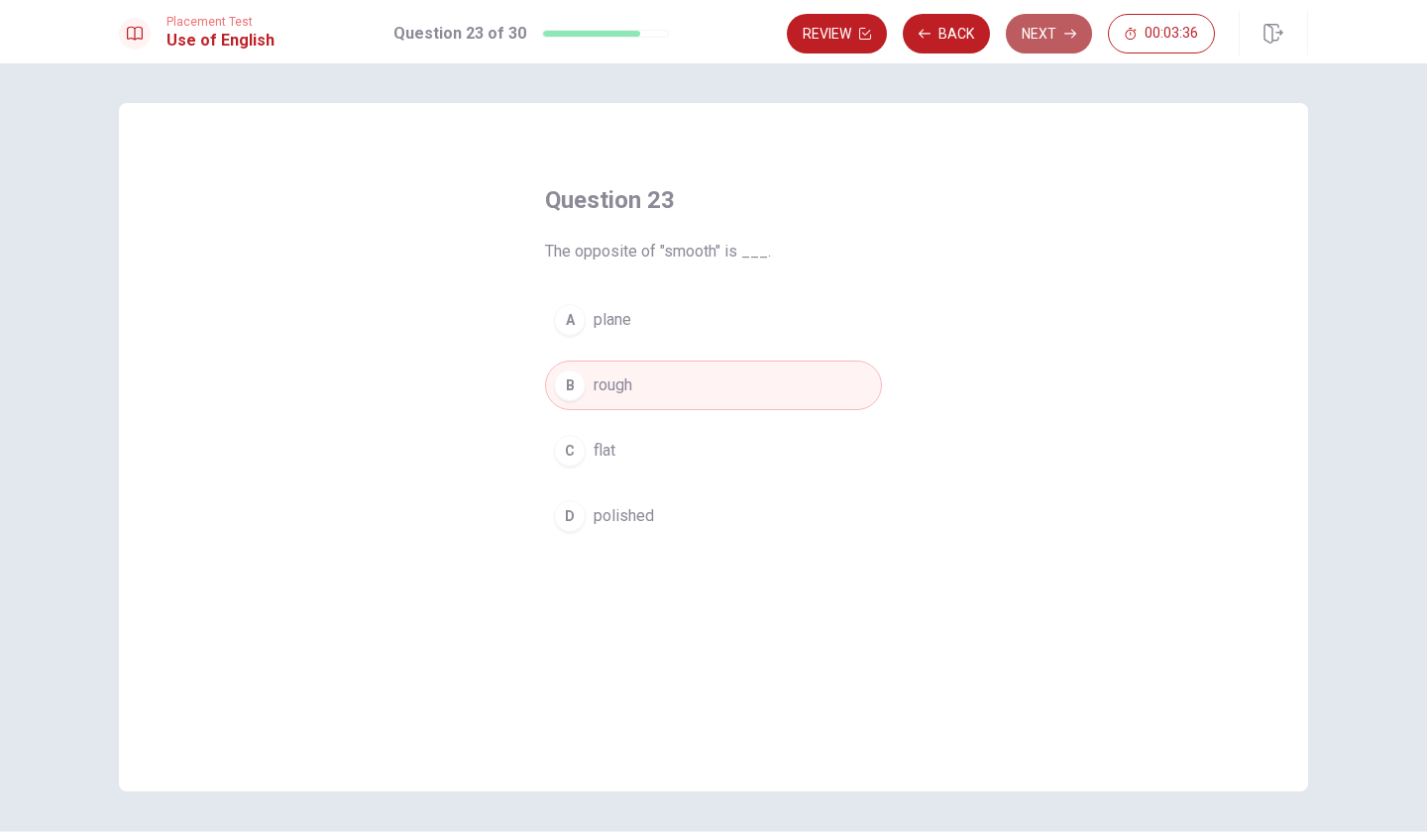 click on "Next" at bounding box center [1048, 34] 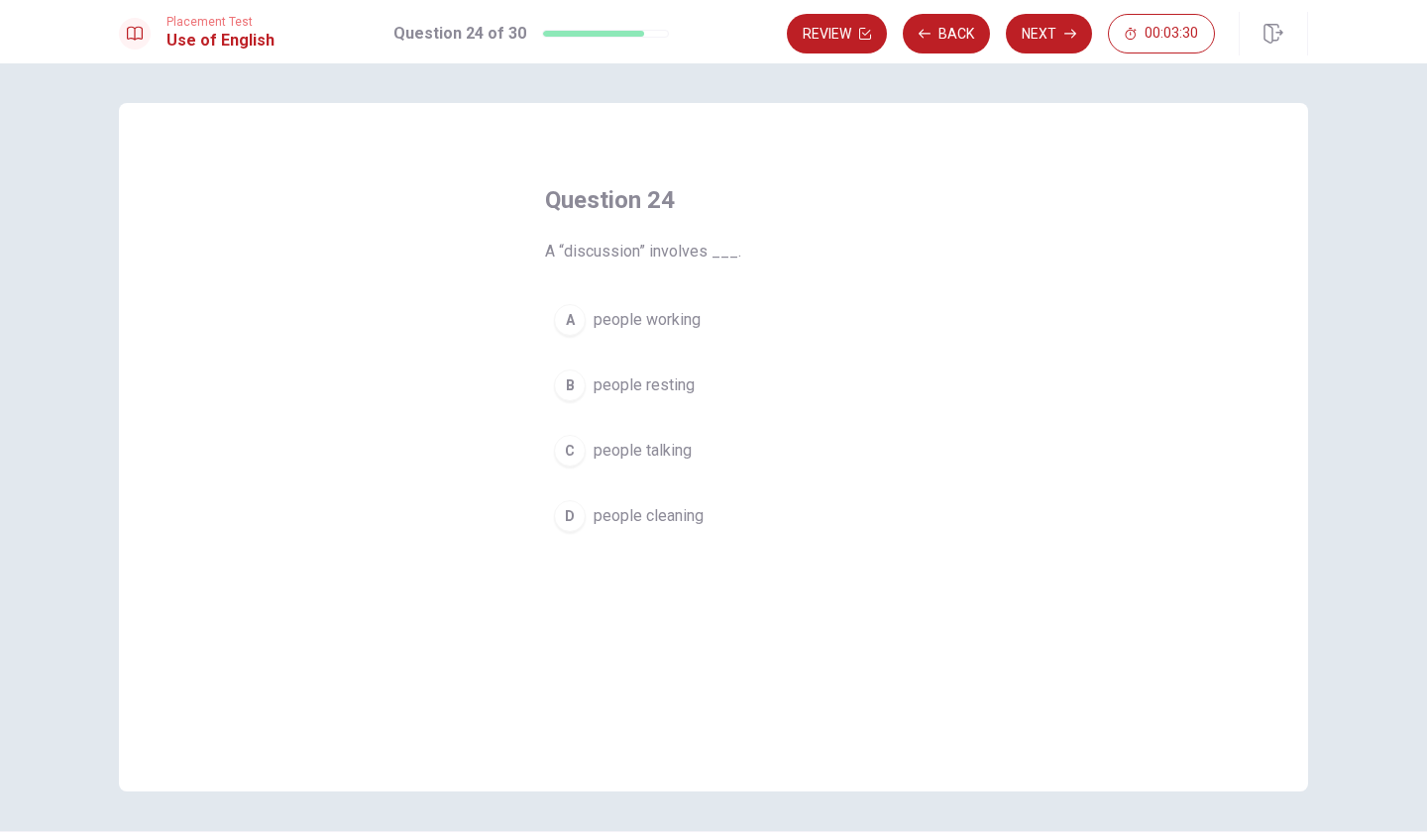 click on "people talking" at bounding box center (642, 451) 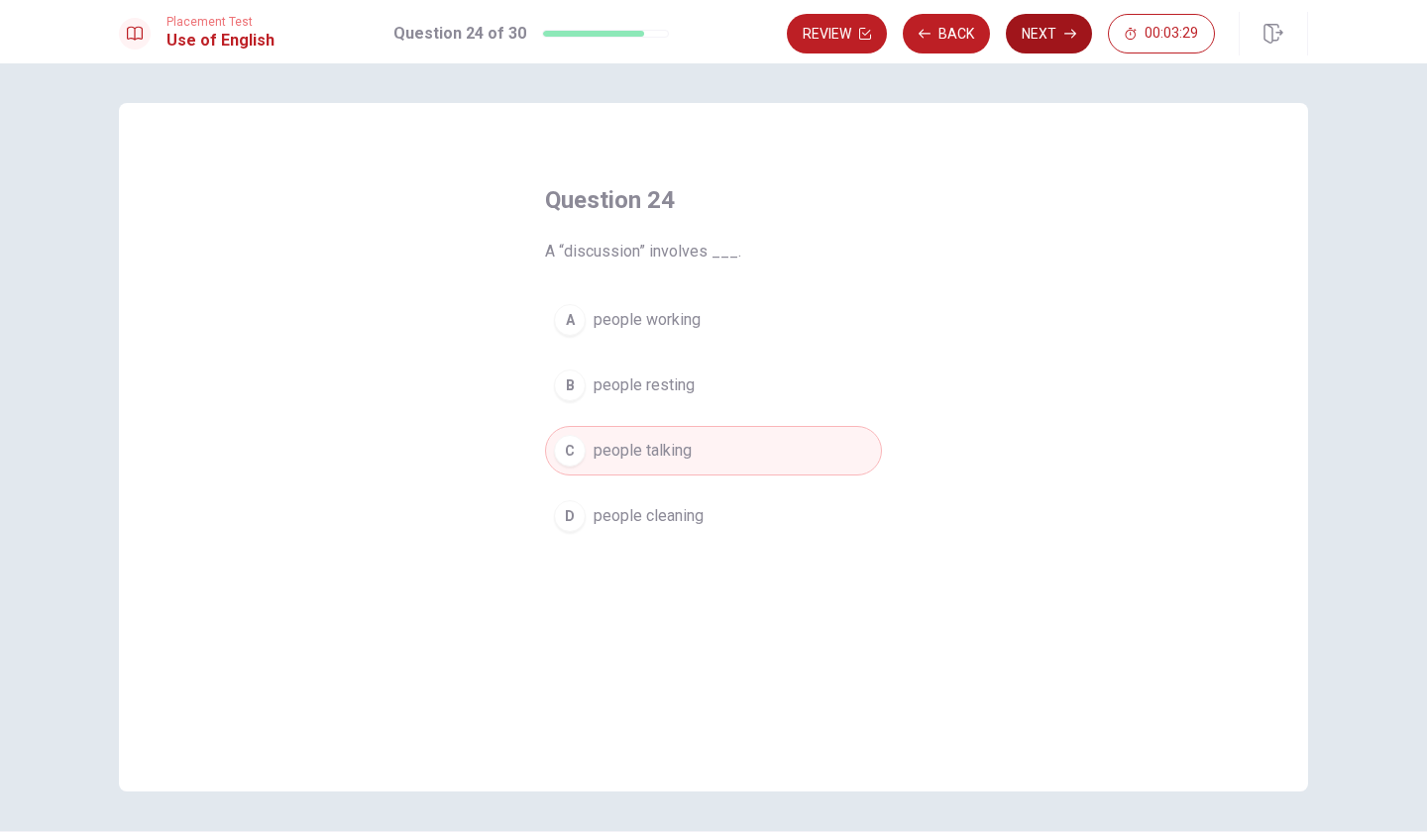 click 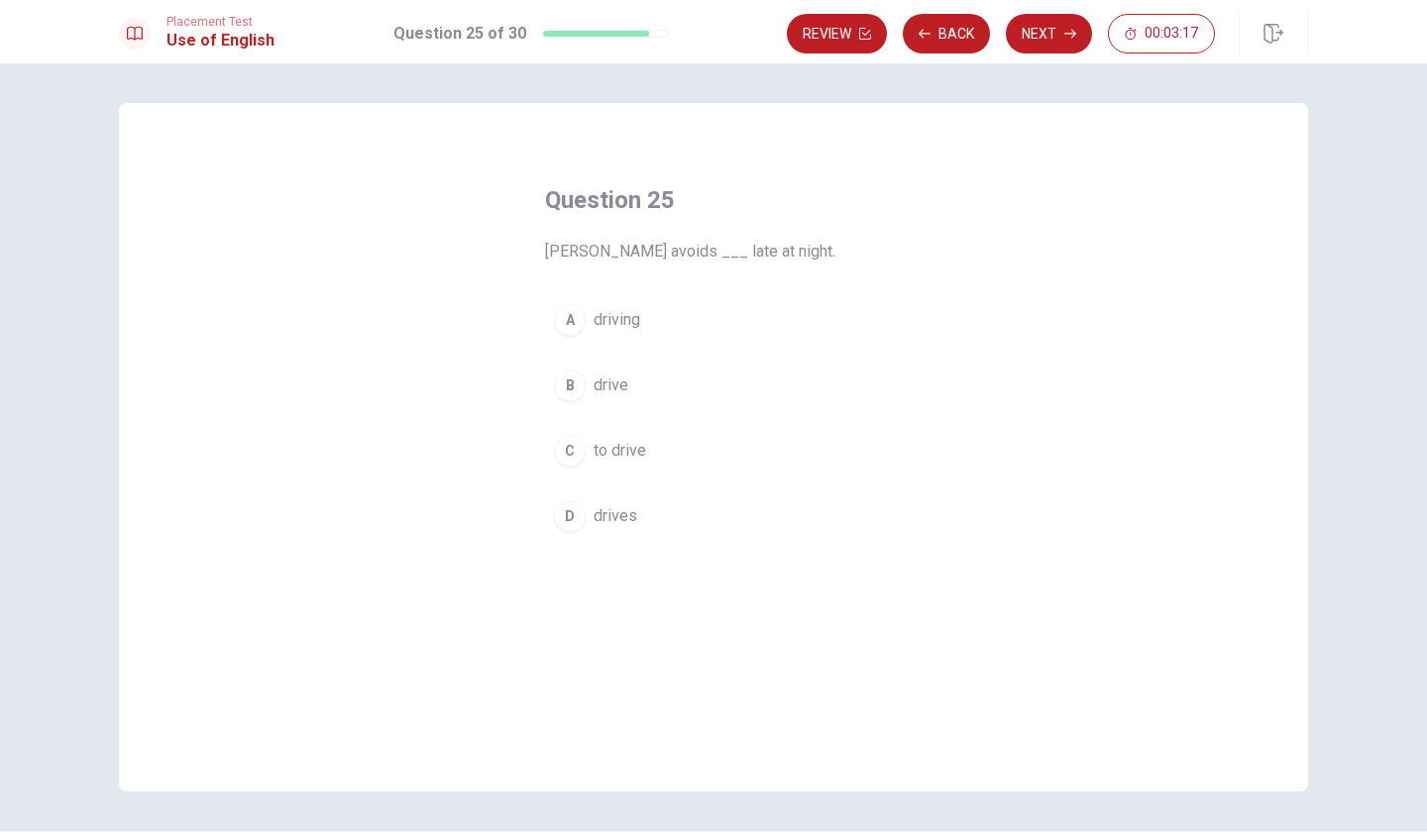 click on "to drive" at bounding box center [619, 451] 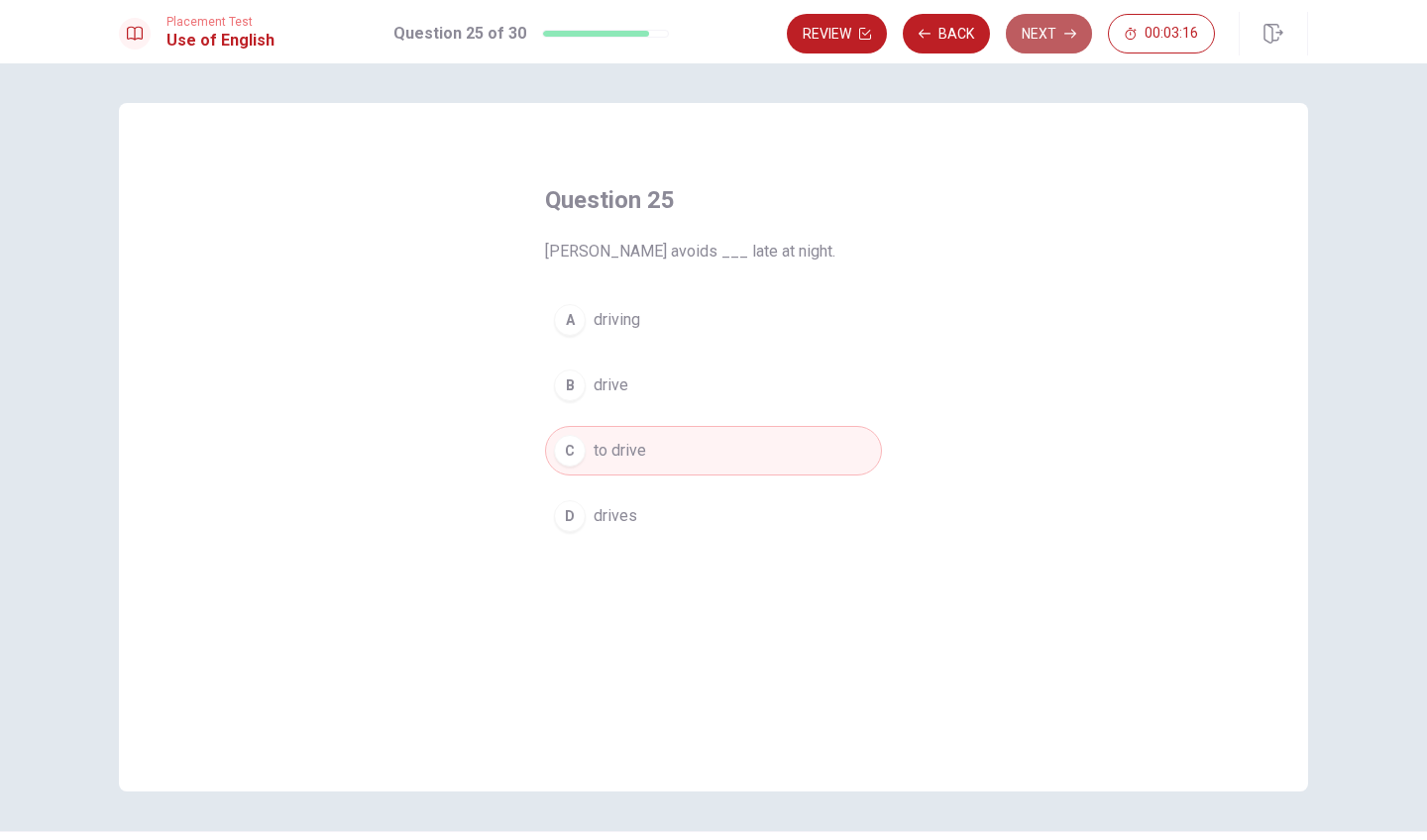 click on "Next" at bounding box center [1048, 34] 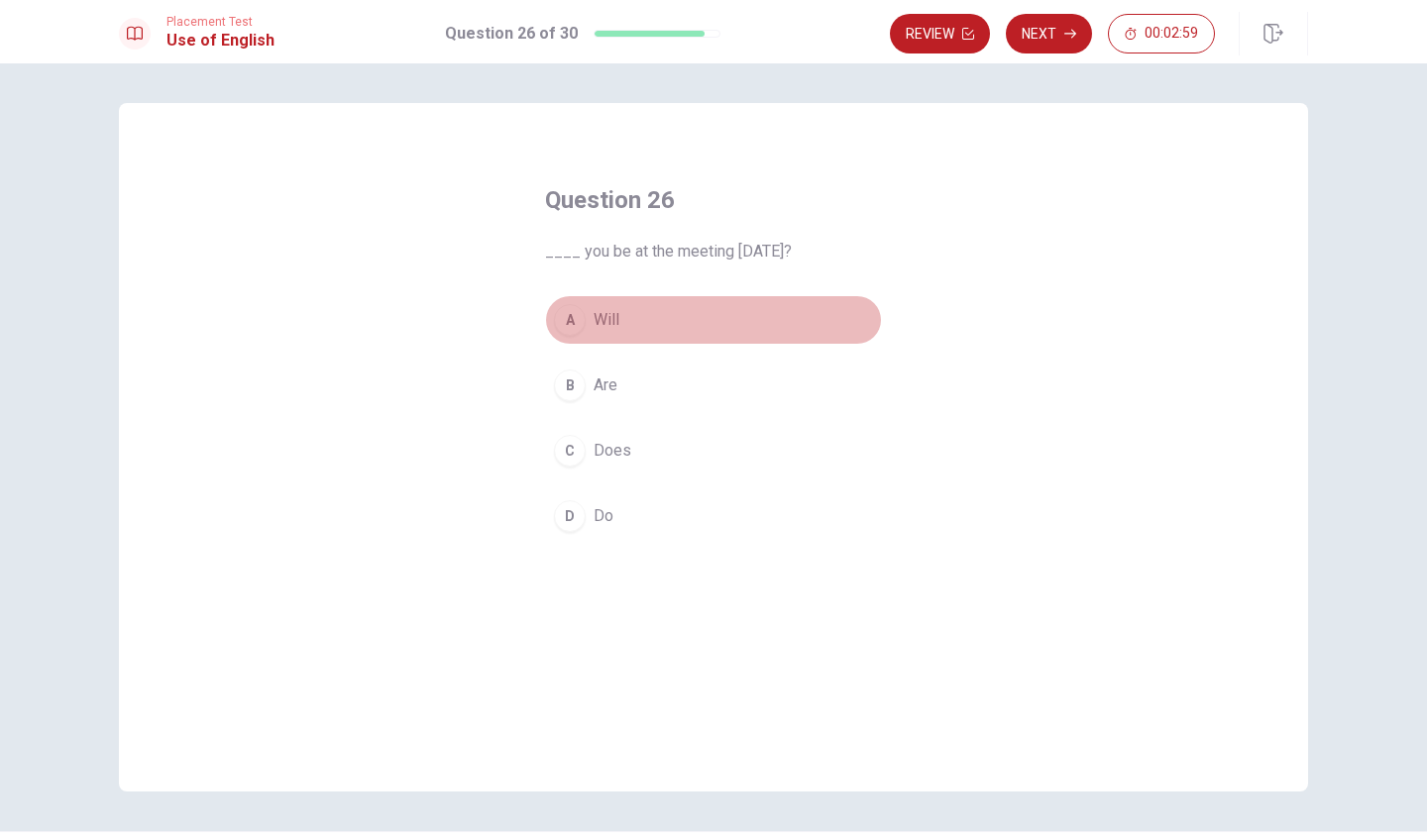 click on "A Will" at bounding box center (714, 320) 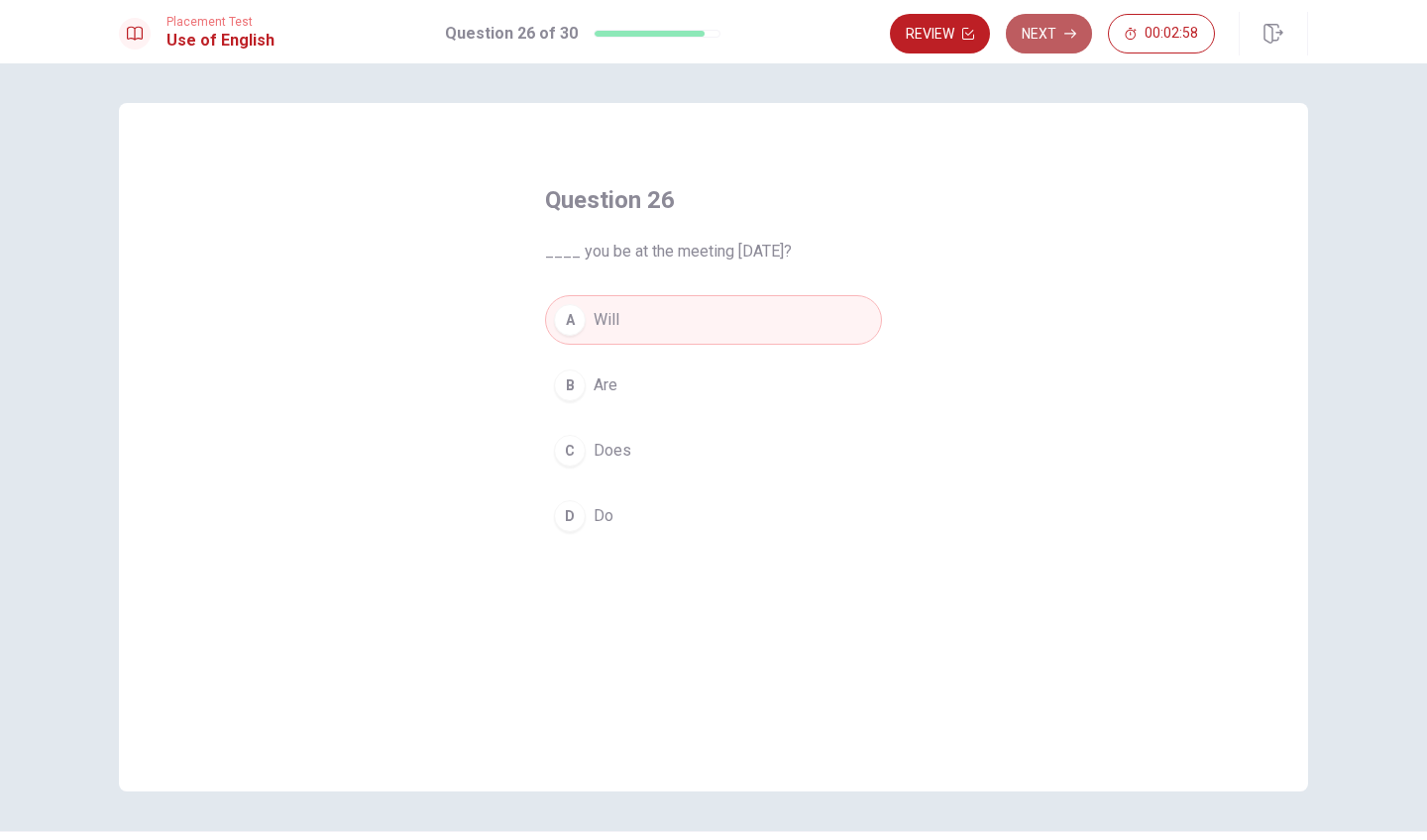 click on "Next" at bounding box center [1048, 34] 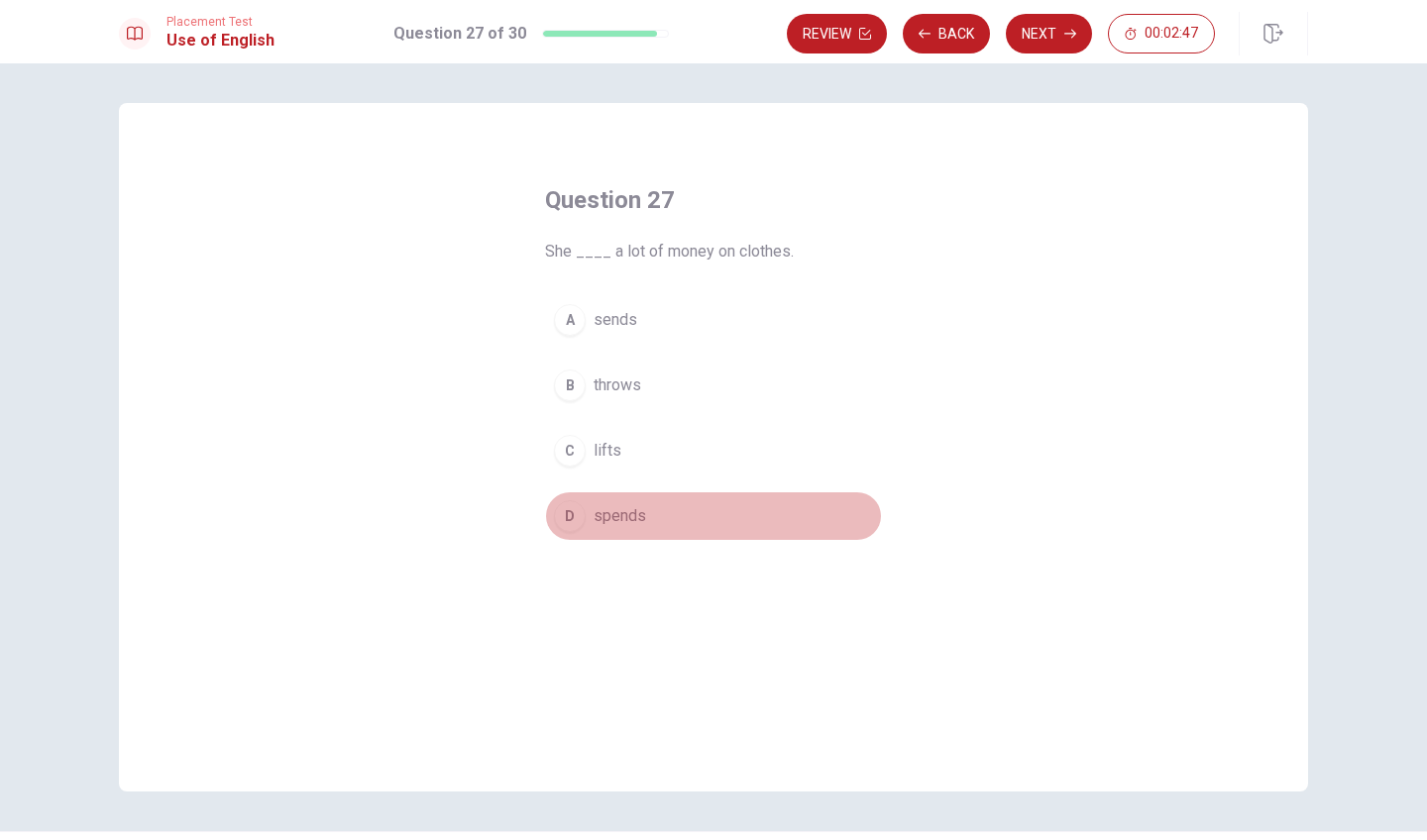 click on "D spends" at bounding box center [714, 516] 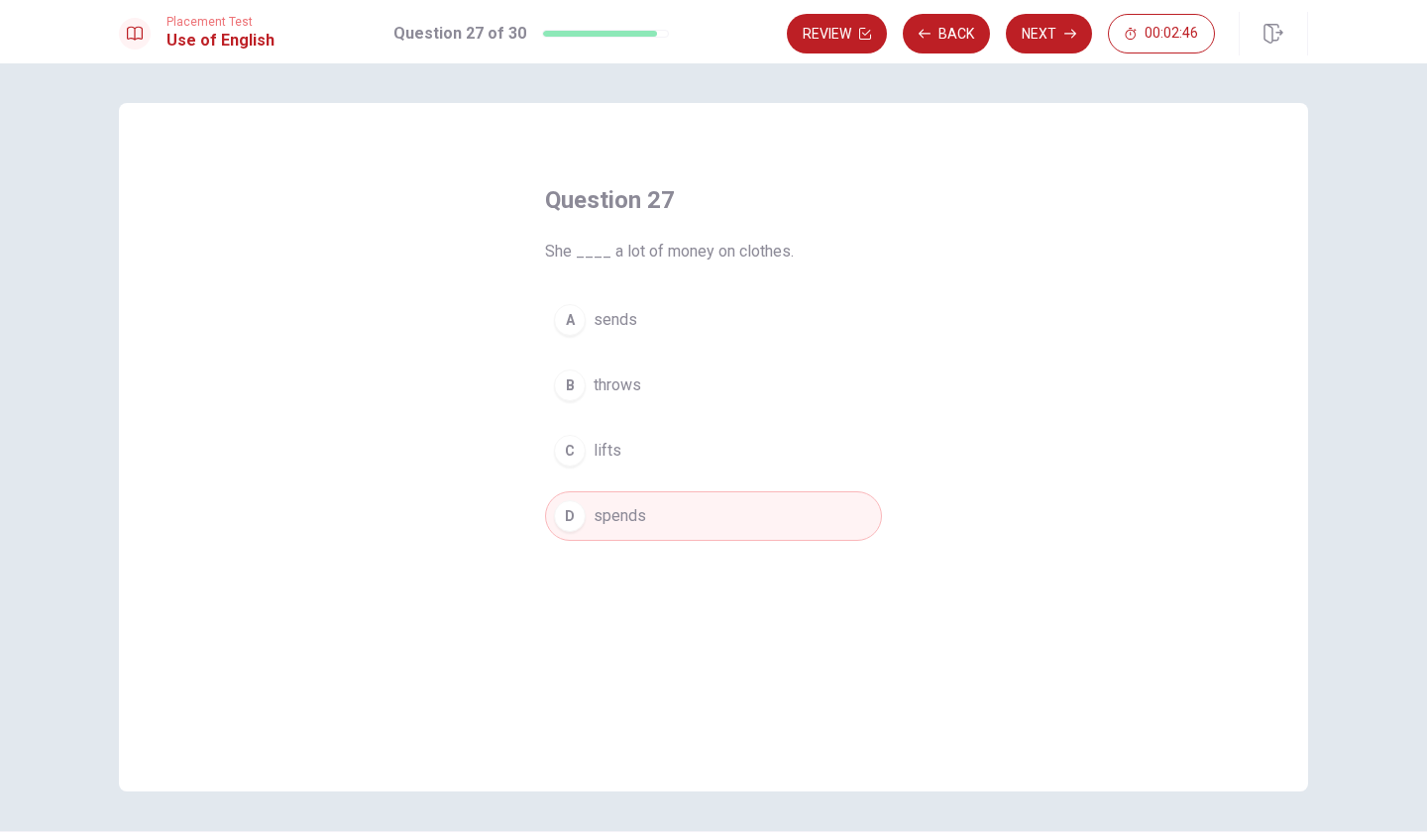 click on "Next" at bounding box center [1048, 34] 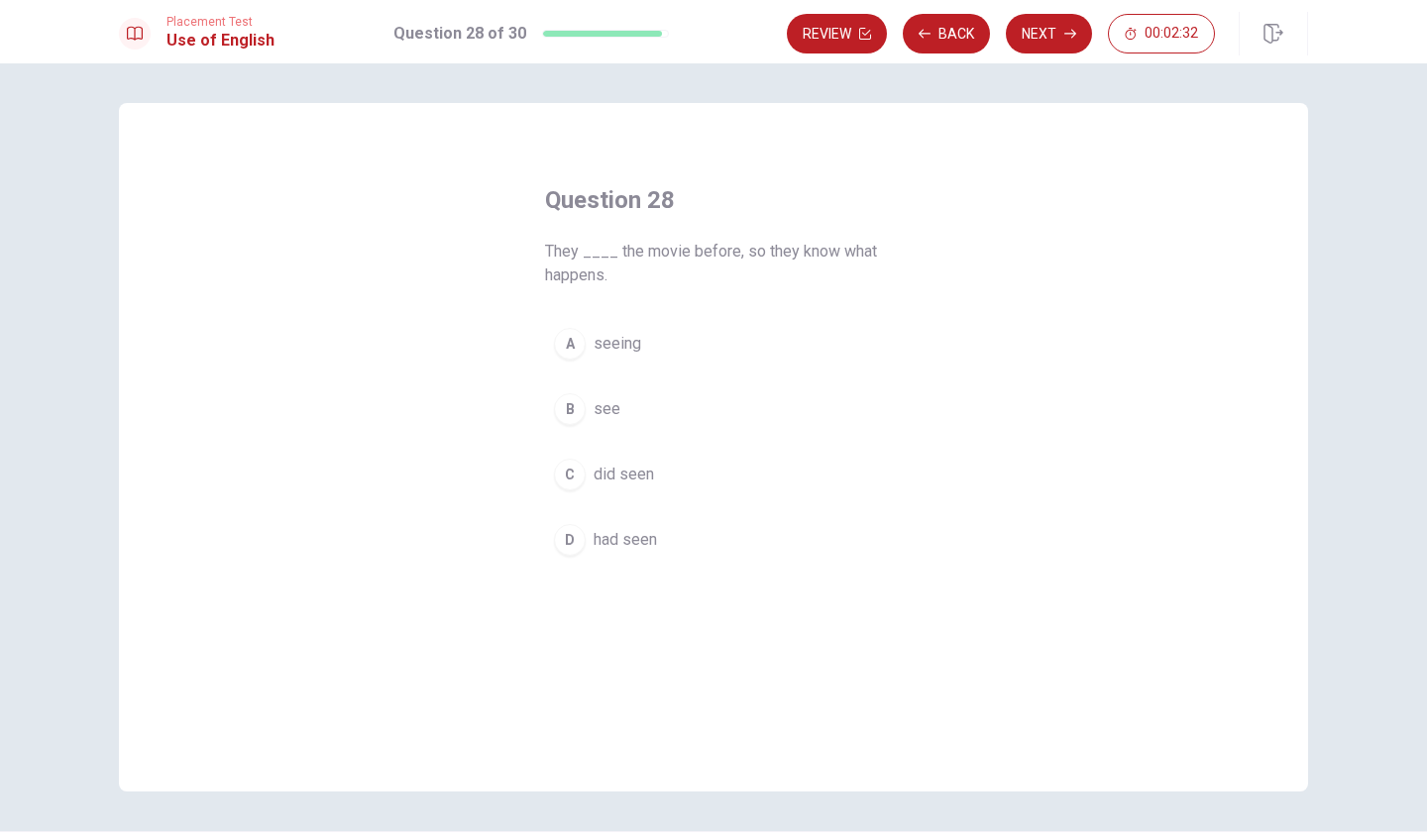 click on "A seeing" at bounding box center [714, 344] 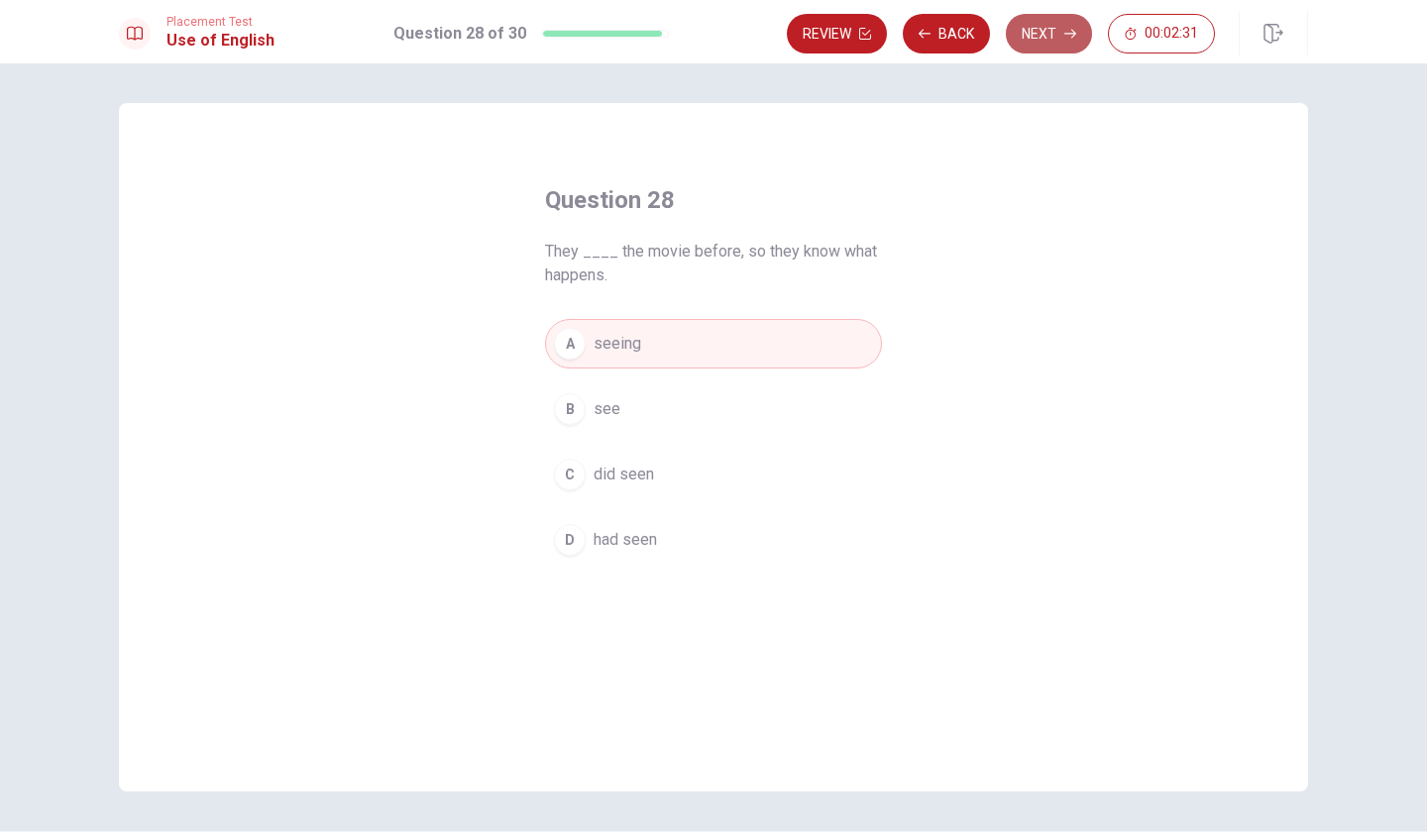 click on "Next" at bounding box center [1048, 34] 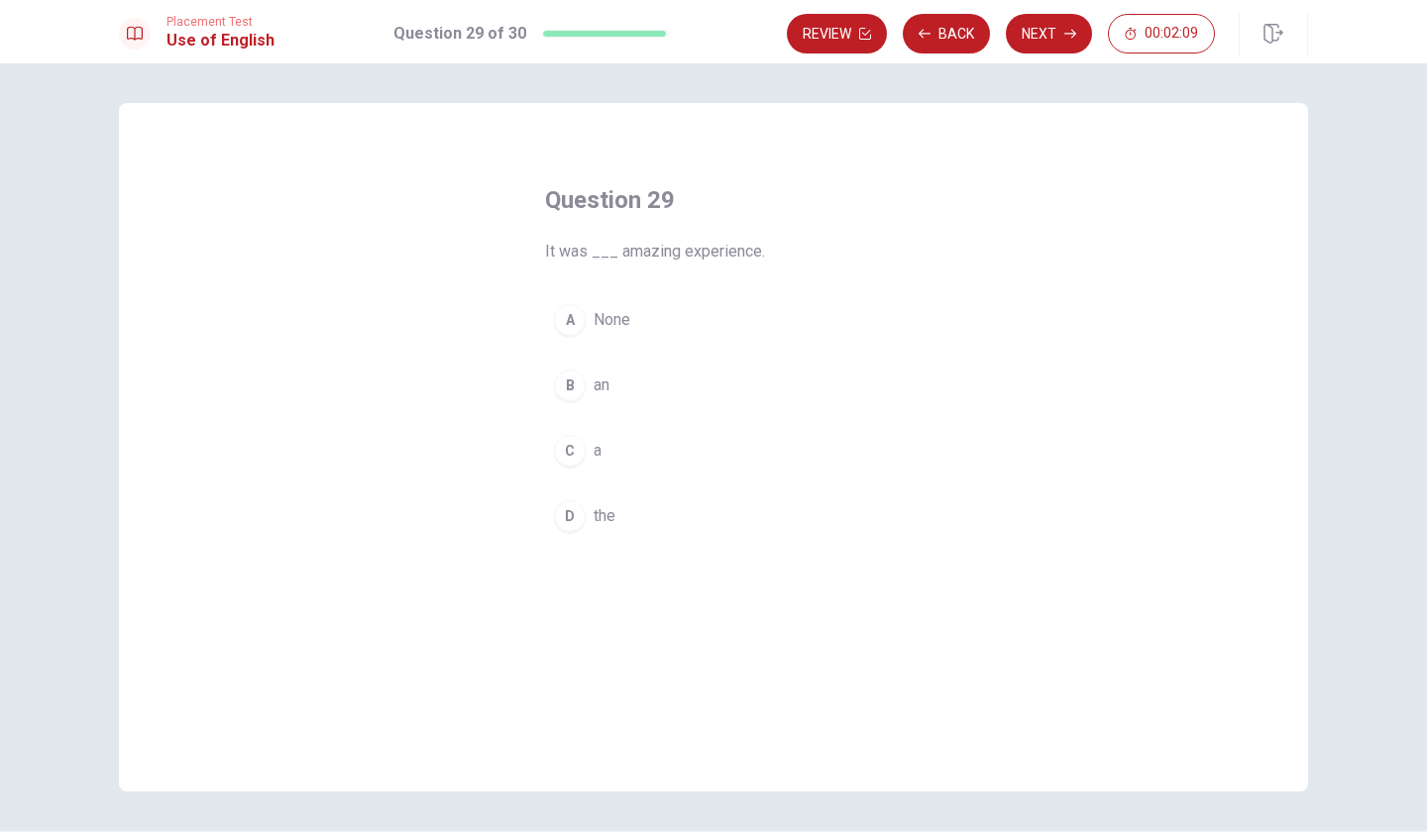 click on "B an" at bounding box center [714, 385] 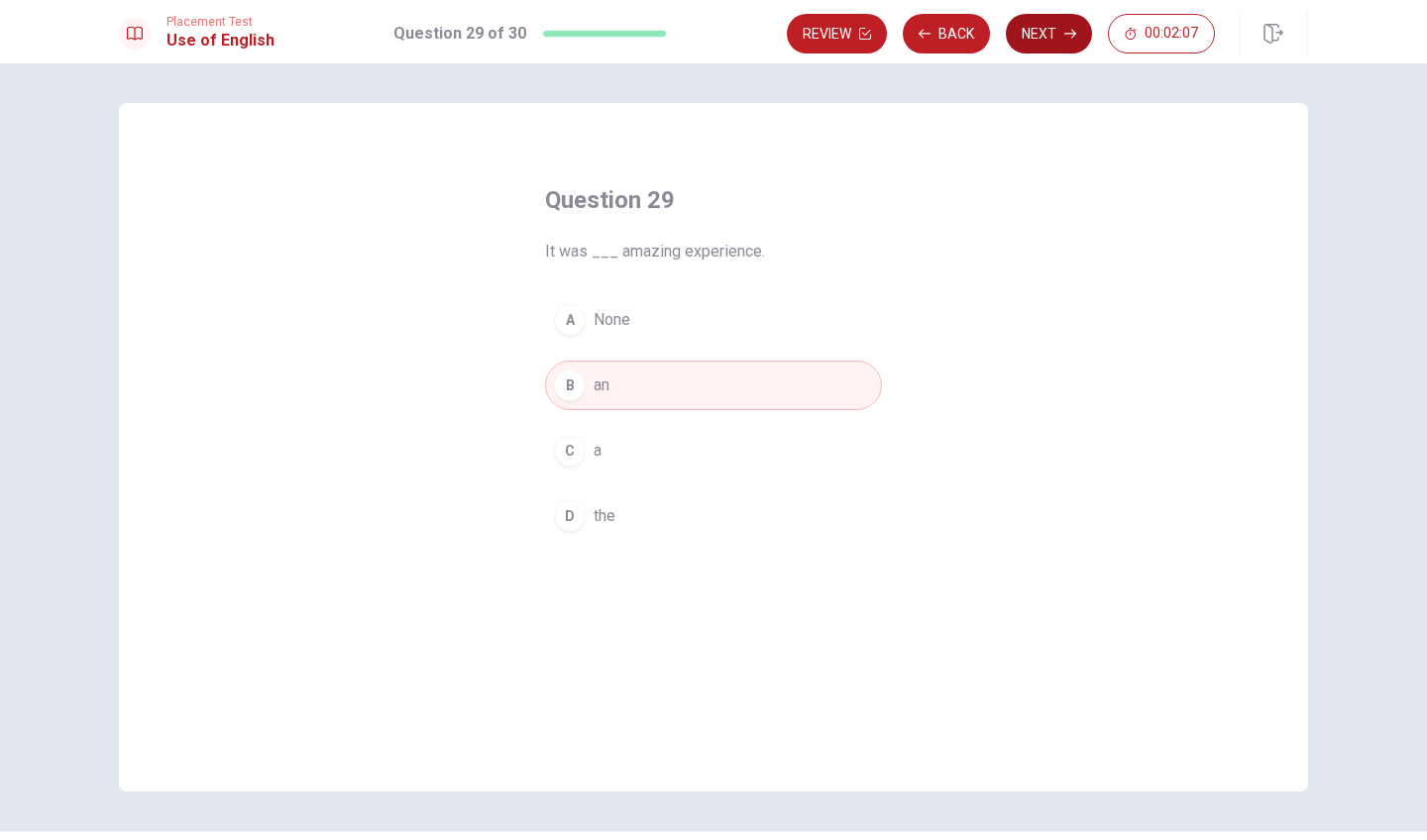 click on "Next" at bounding box center [1048, 34] 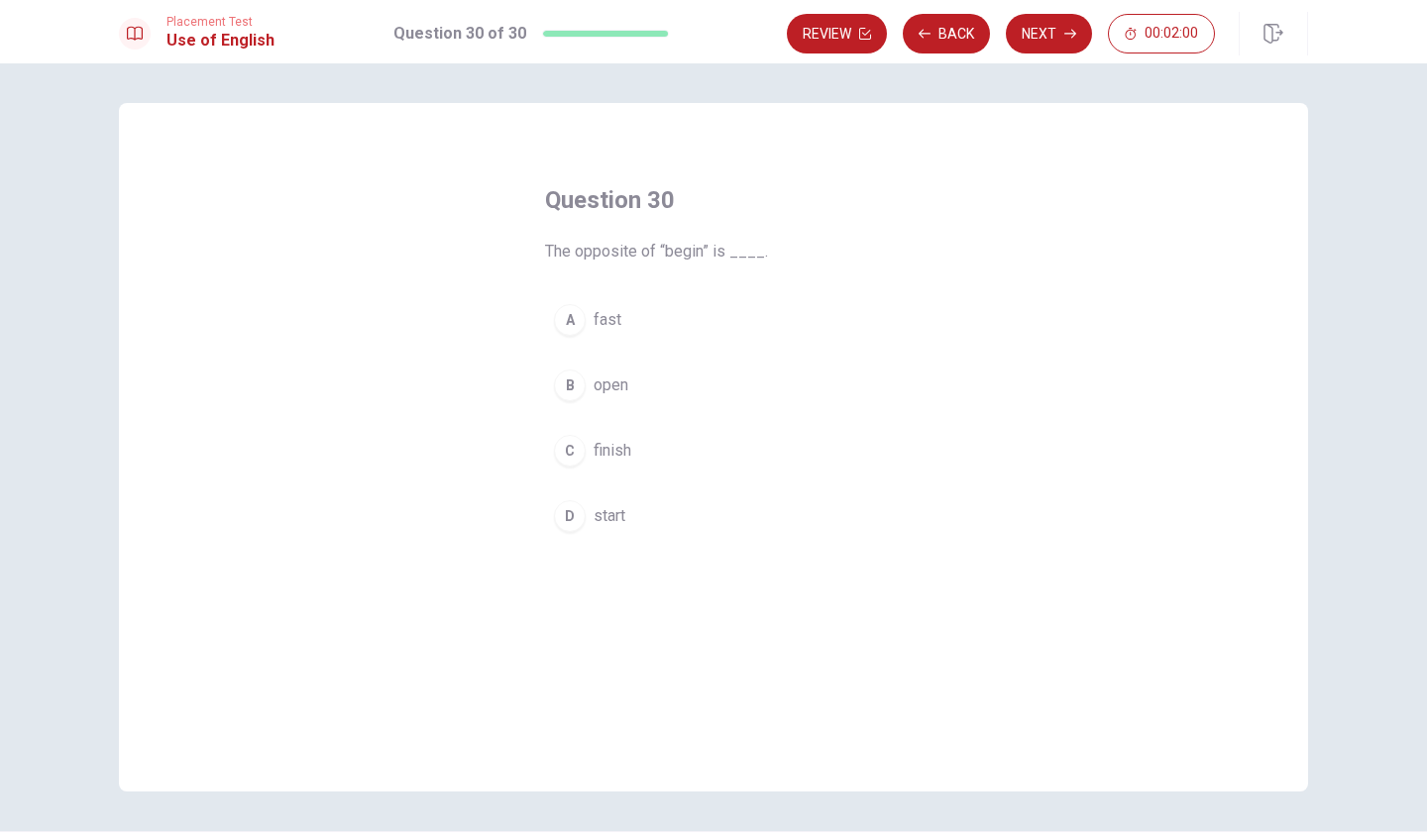 click on "finish" at bounding box center (612, 451) 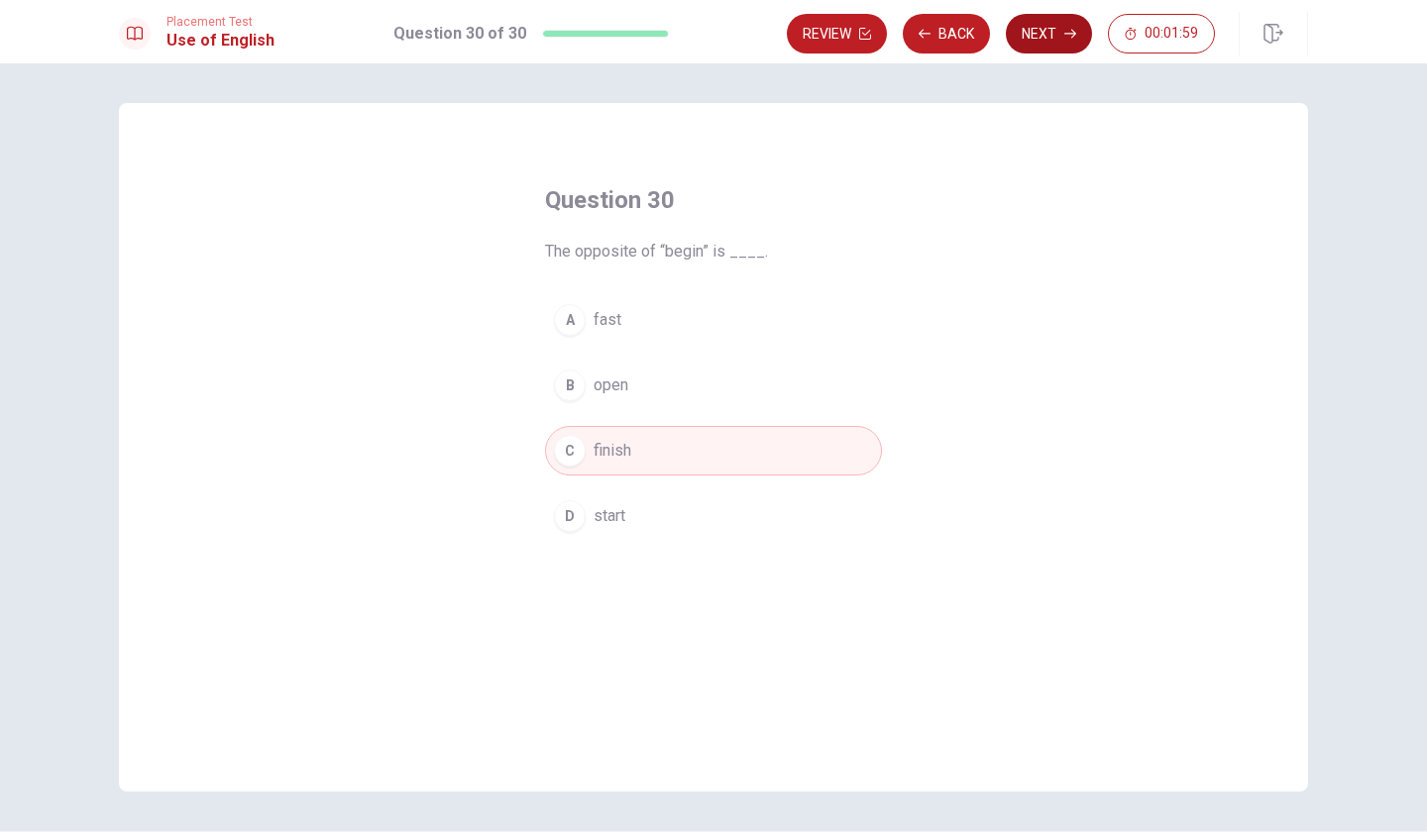click on "Next" at bounding box center [1048, 34] 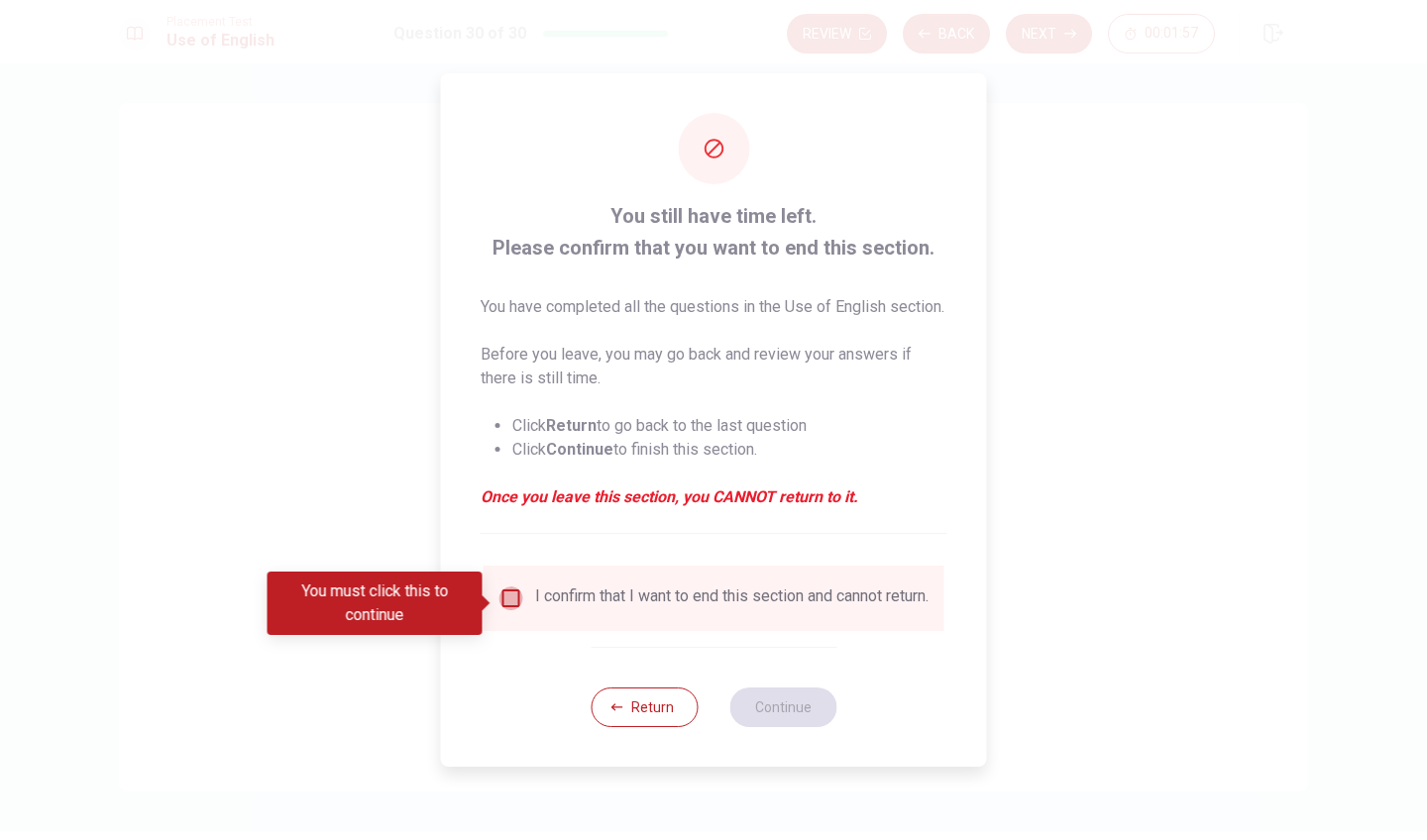 click at bounding box center (511, 598) 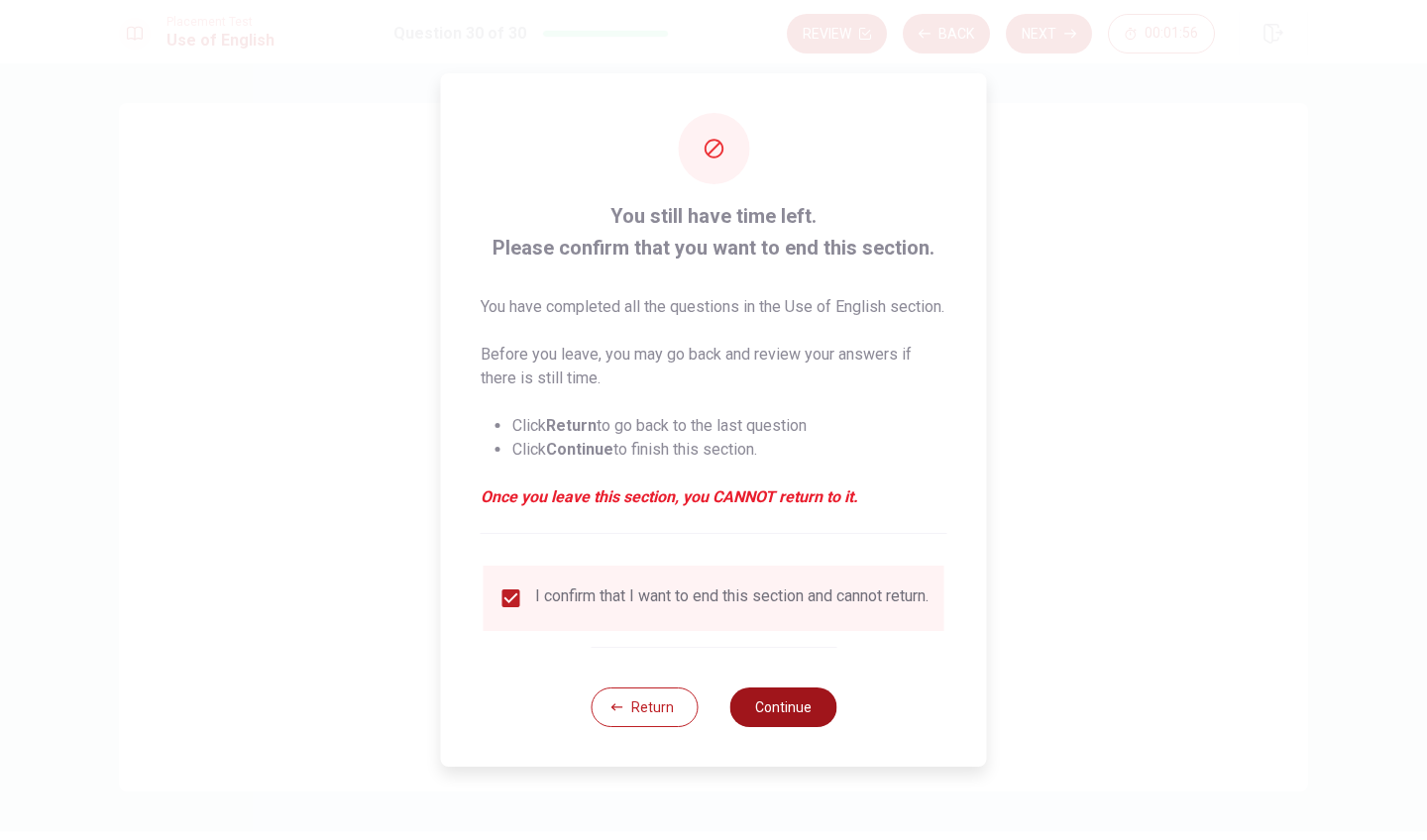 click on "Continue" at bounding box center (783, 707) 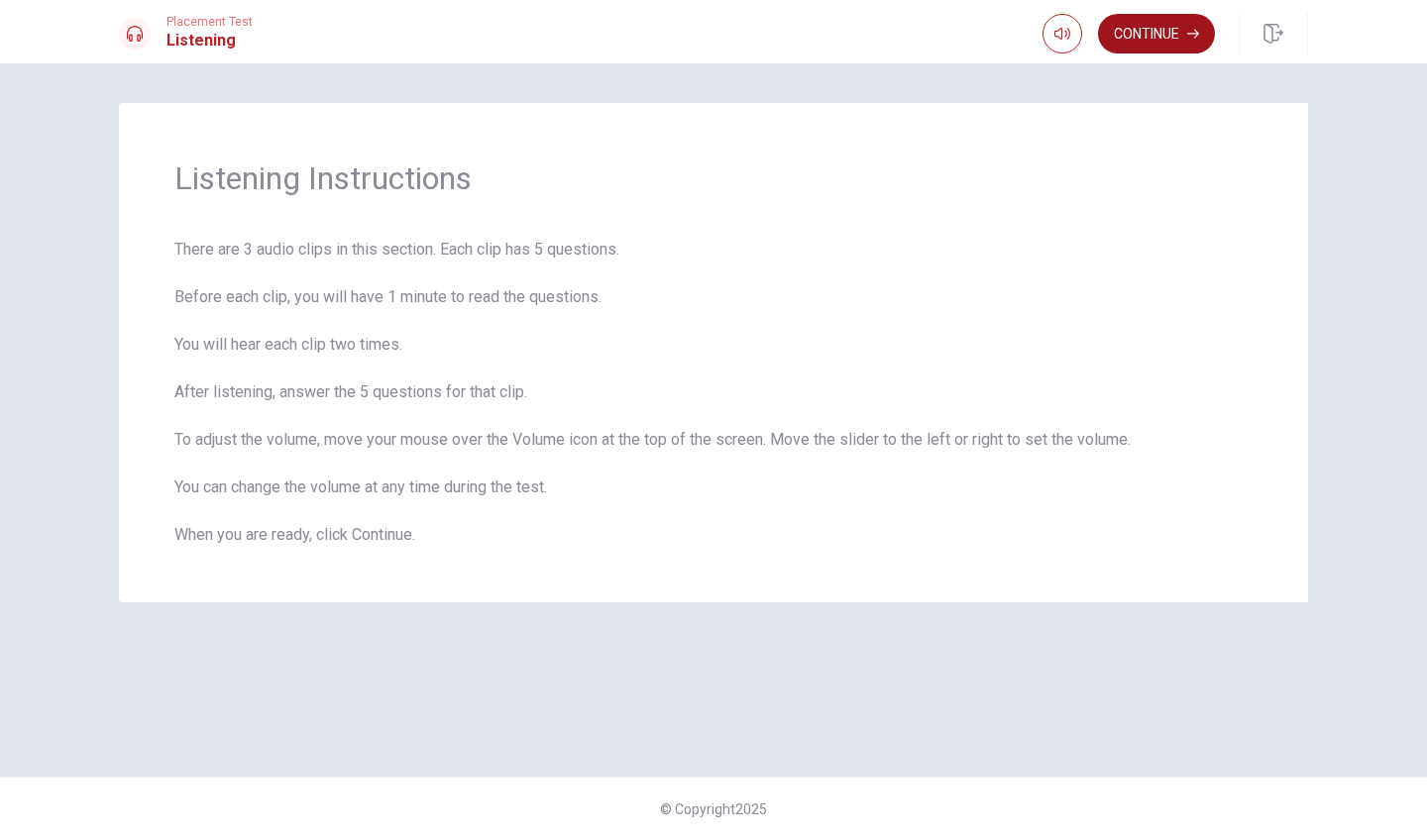 click on "Continue" at bounding box center [1156, 34] 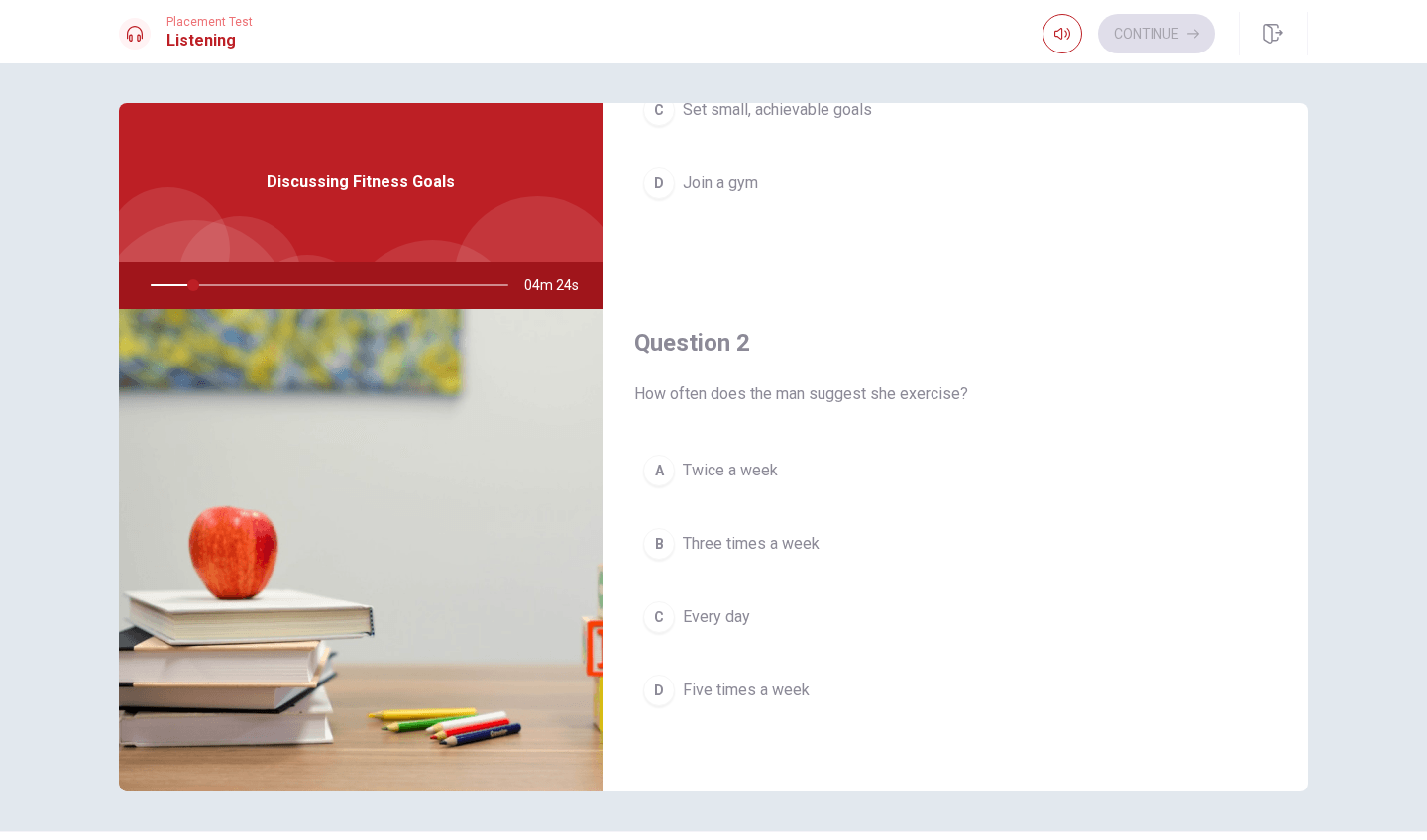 scroll, scrollTop: 341, scrollLeft: 0, axis: vertical 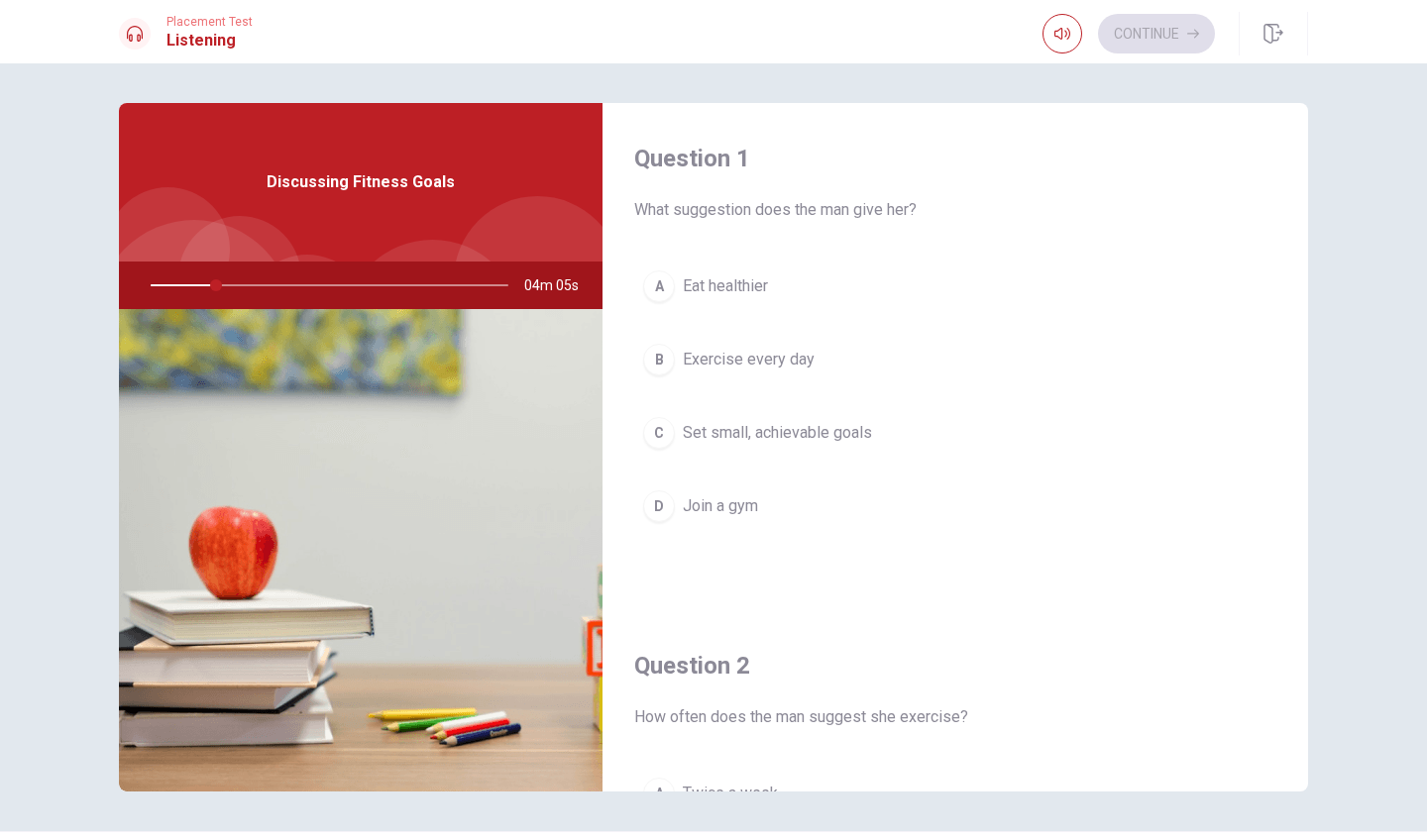 drag, startPoint x: 213, startPoint y: 286, endPoint x: 168, endPoint y: 282, distance: 45.17743 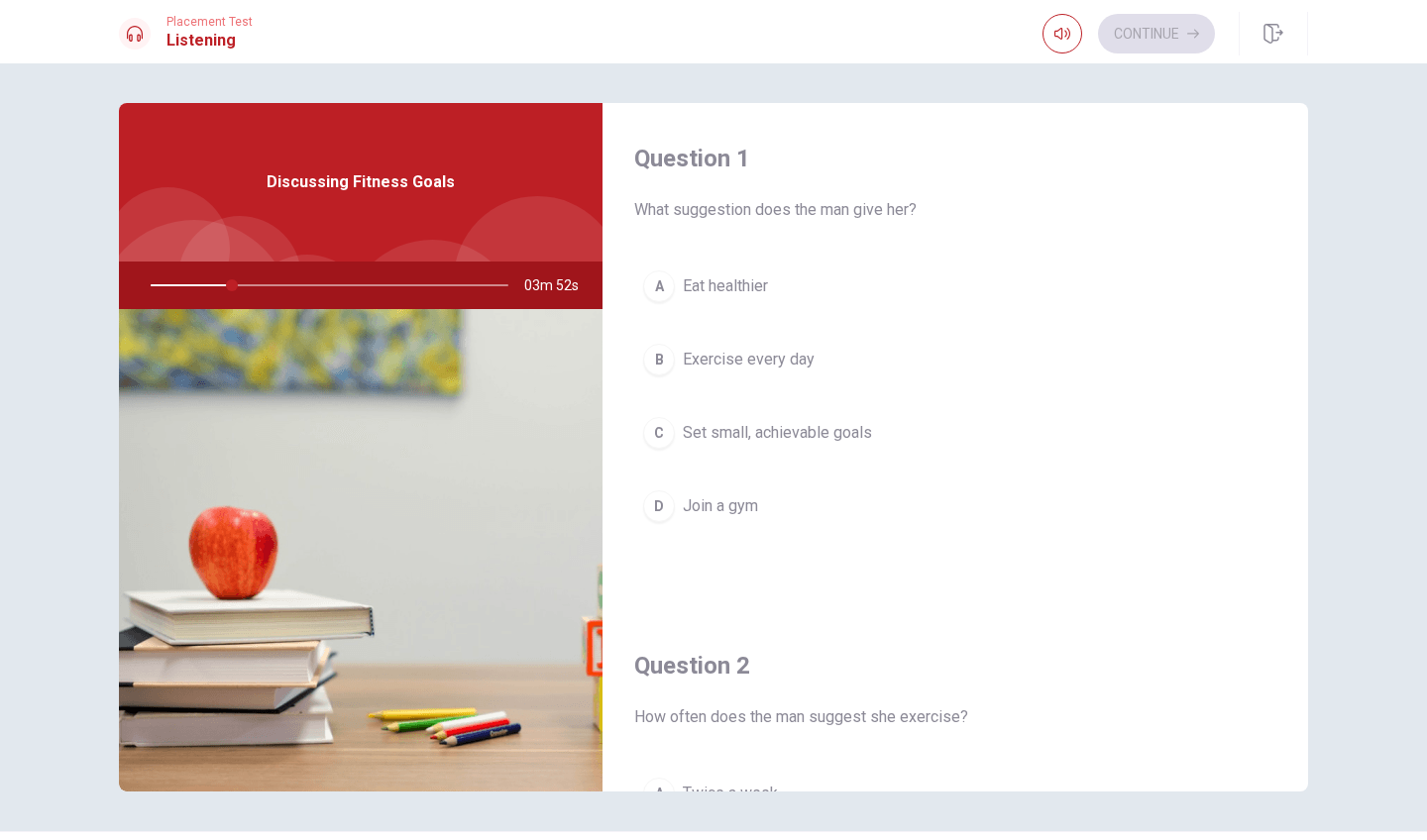 drag, startPoint x: 226, startPoint y: 283, endPoint x: 363, endPoint y: 292, distance: 137.2953 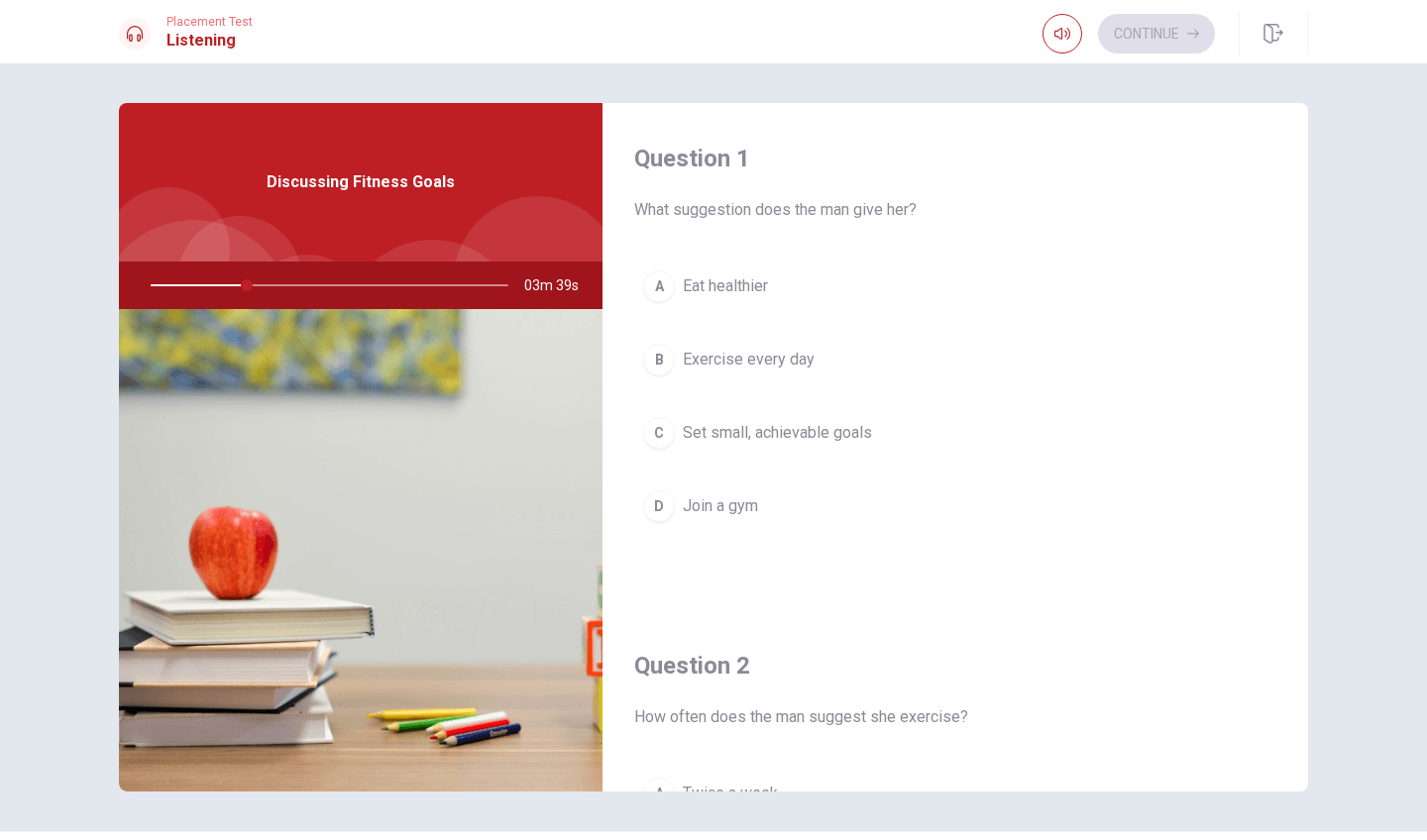 scroll, scrollTop: 0, scrollLeft: 0, axis: both 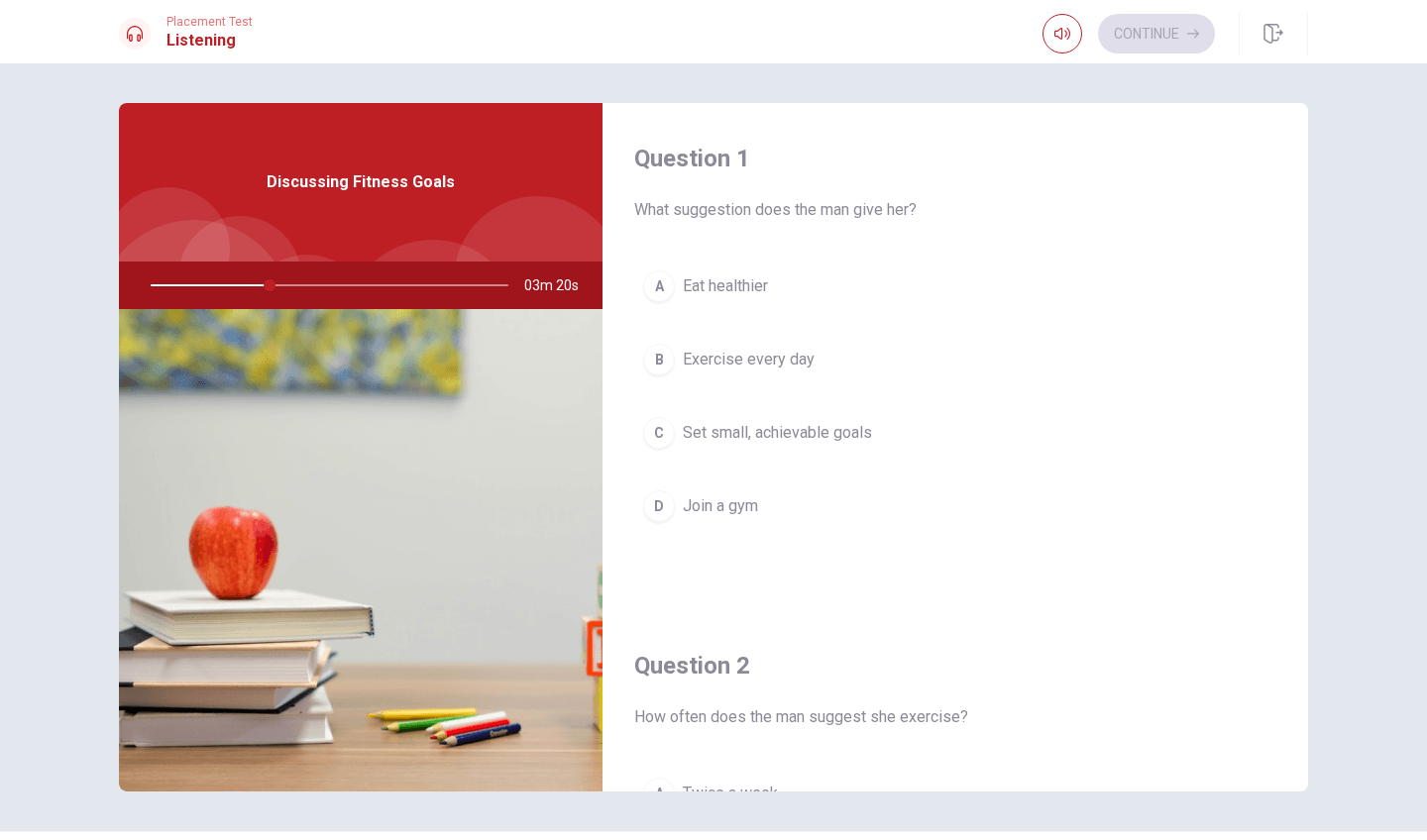 click on "B" at bounding box center (659, 360) 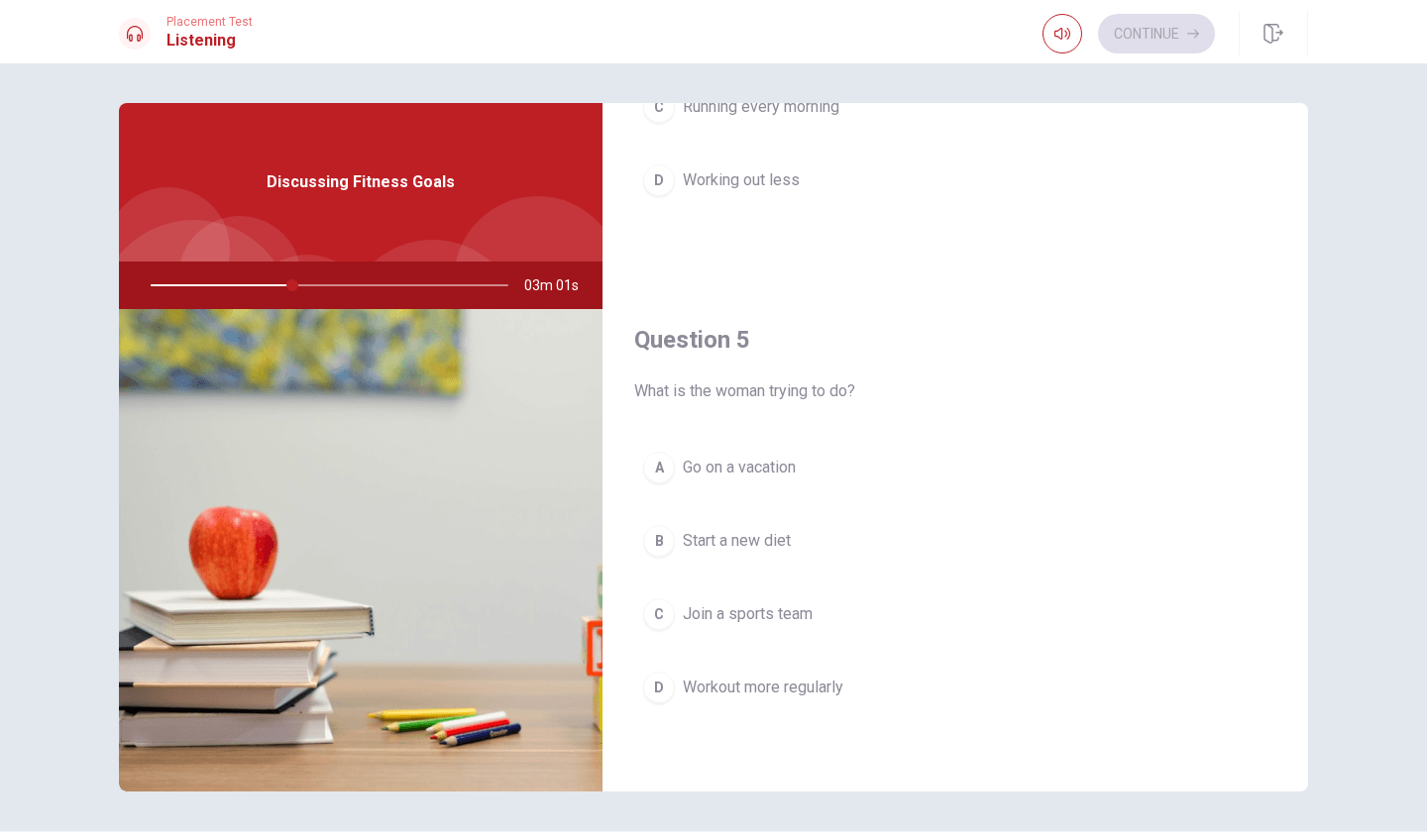 scroll, scrollTop: 1847, scrollLeft: 0, axis: vertical 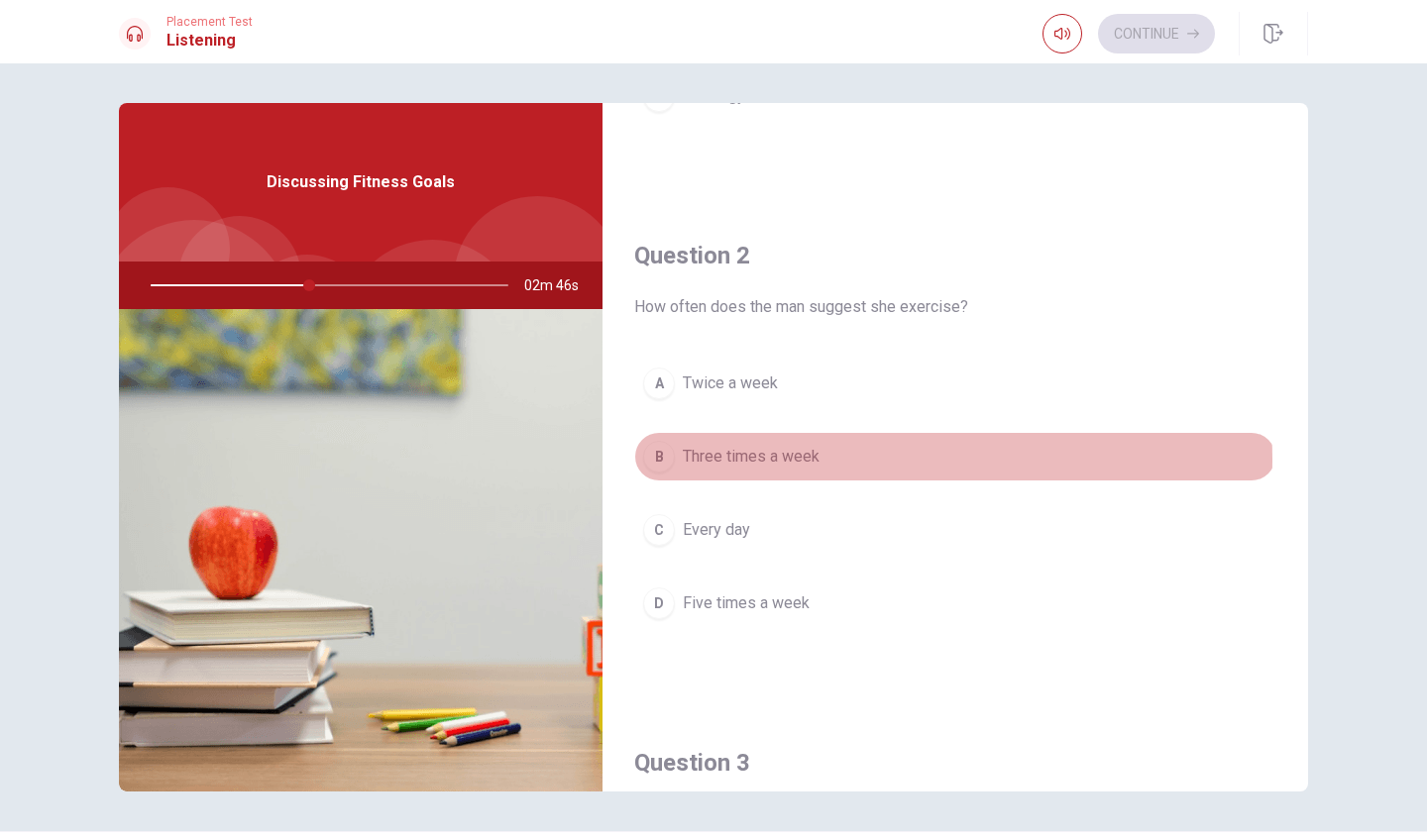 click on "Three times a week" at bounding box center (751, 457) 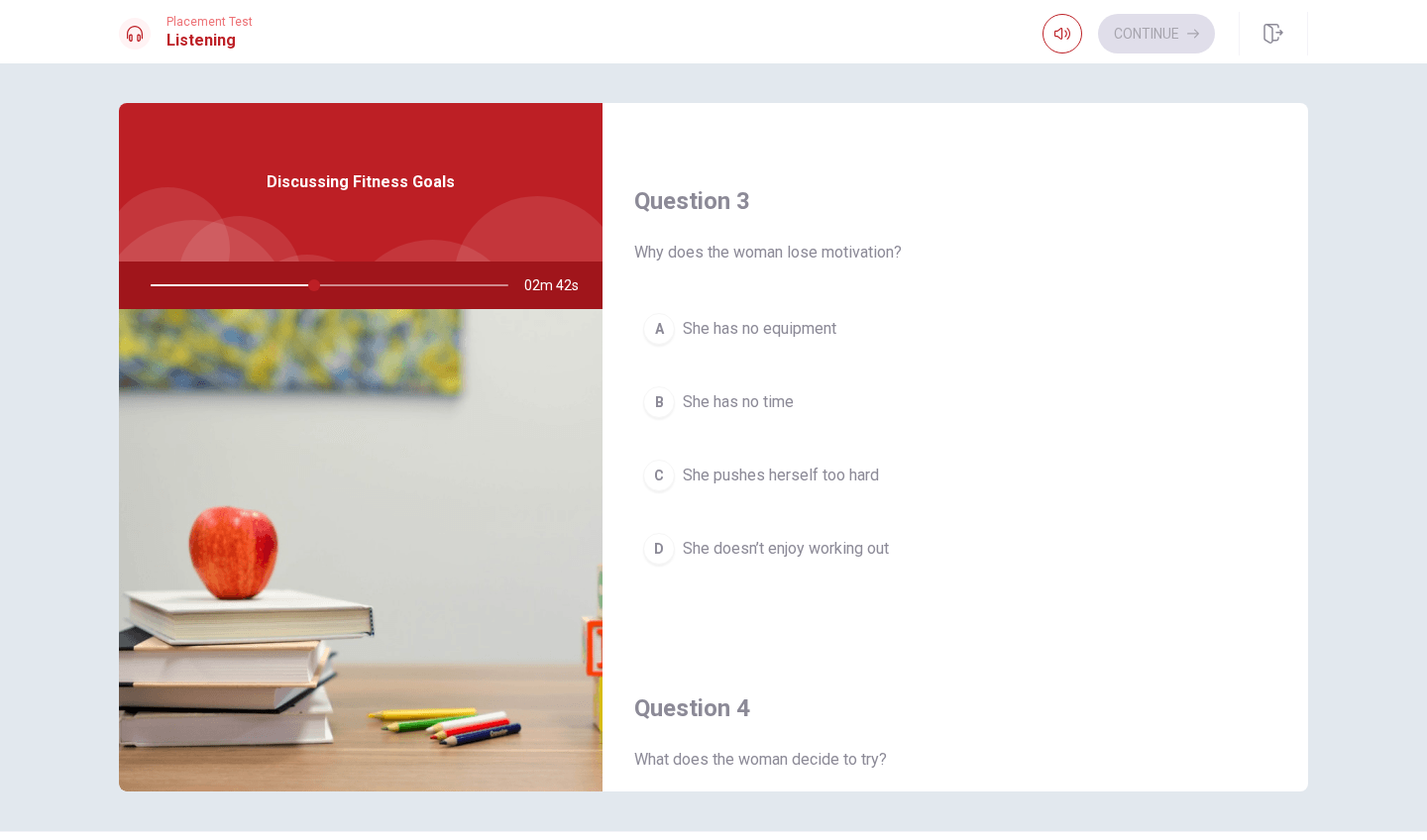scroll, scrollTop: 977, scrollLeft: 0, axis: vertical 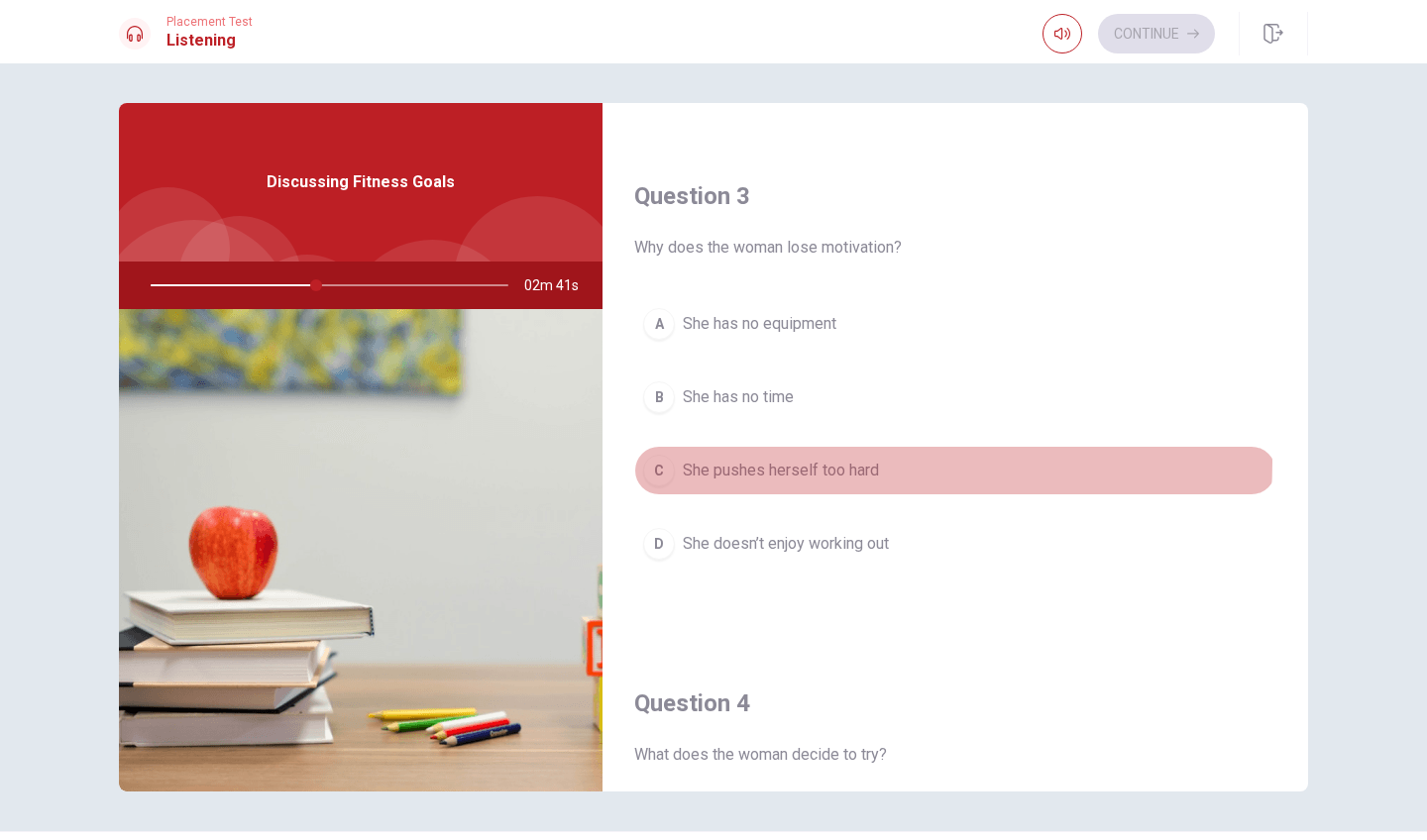 click on "She pushes herself too hard" at bounding box center (781, 471) 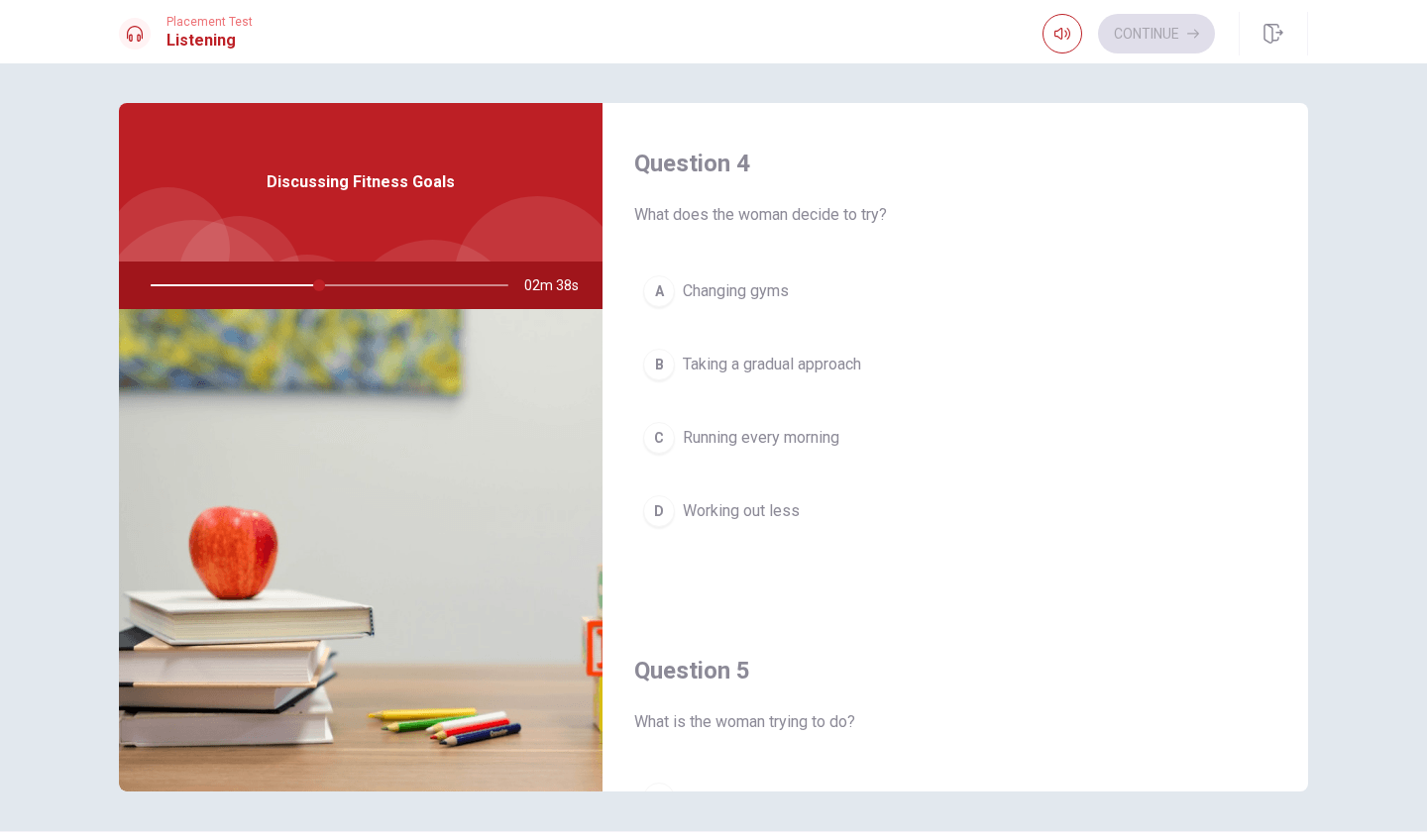 scroll, scrollTop: 1519, scrollLeft: 0, axis: vertical 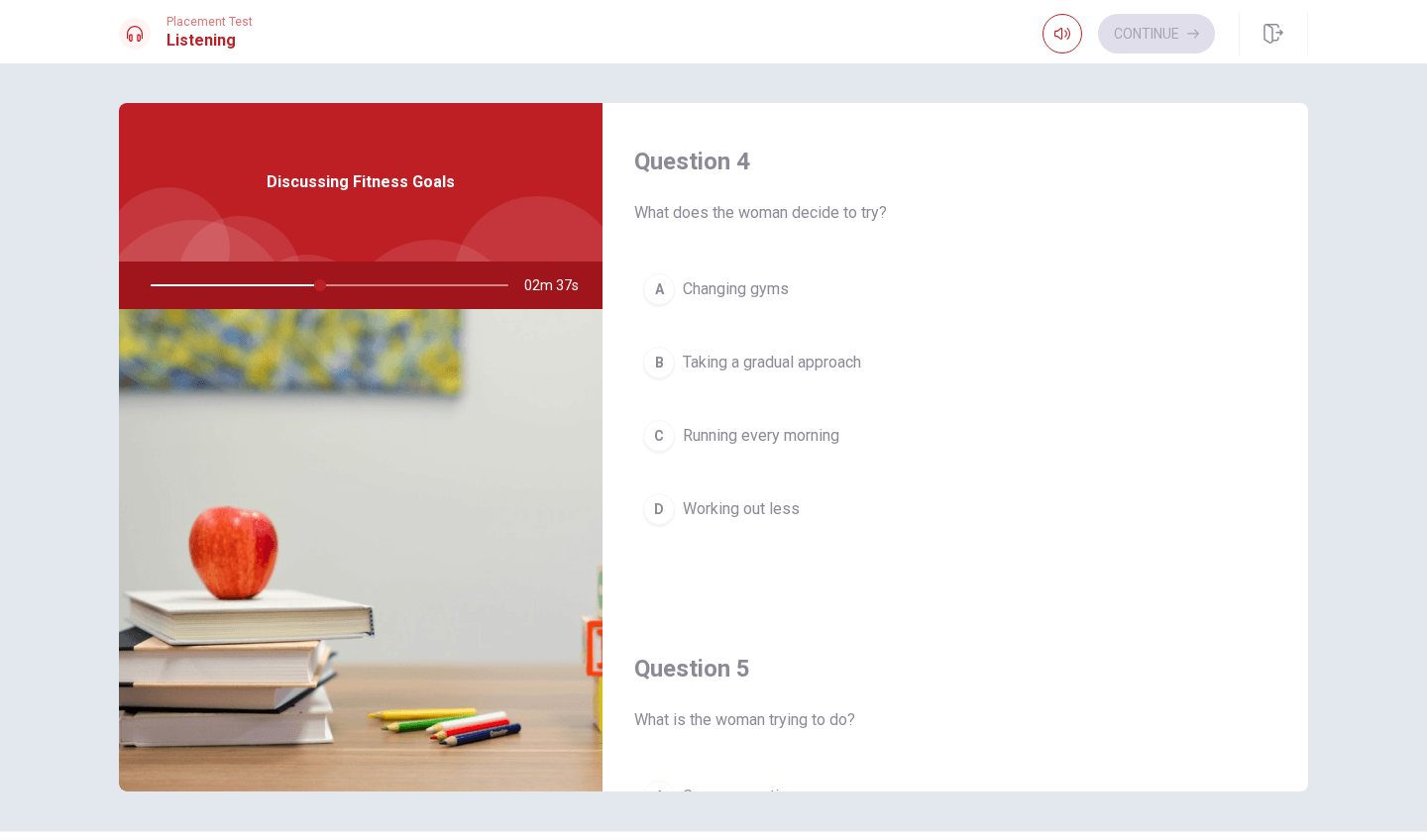 click on "B Taking a gradual approach" at bounding box center (955, 363) 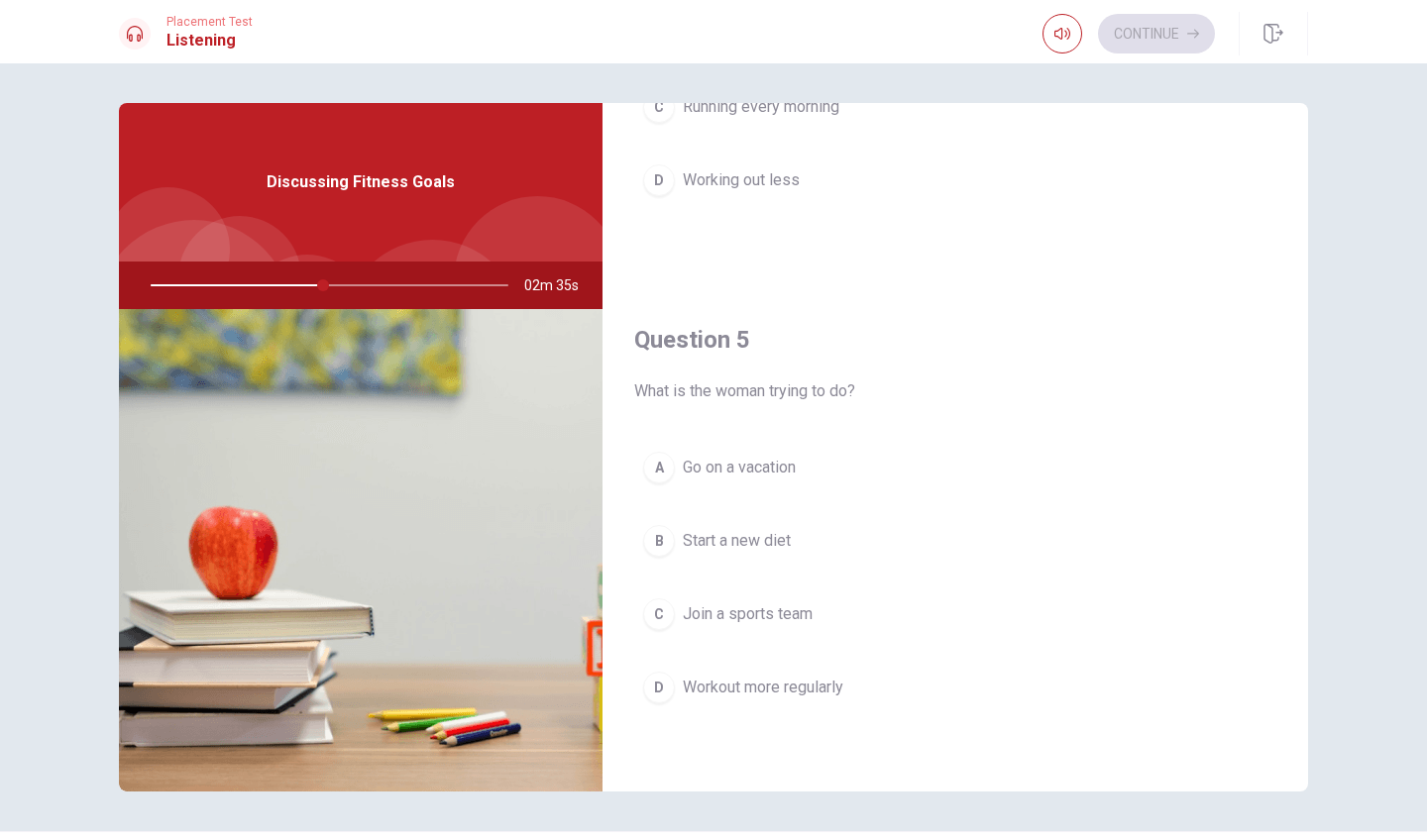 scroll, scrollTop: 1847, scrollLeft: 0, axis: vertical 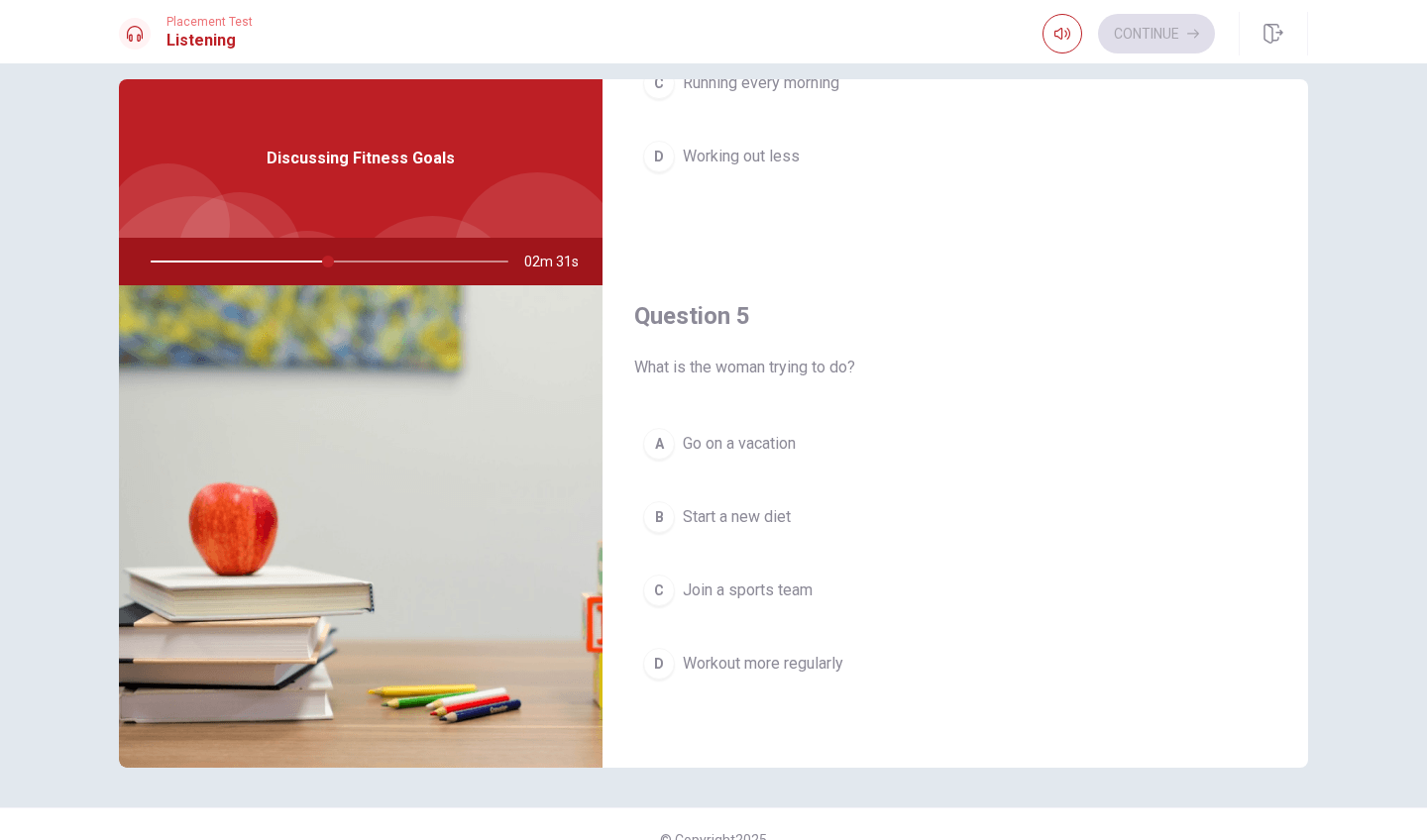 click on "Workout more regularly" at bounding box center (763, 664) 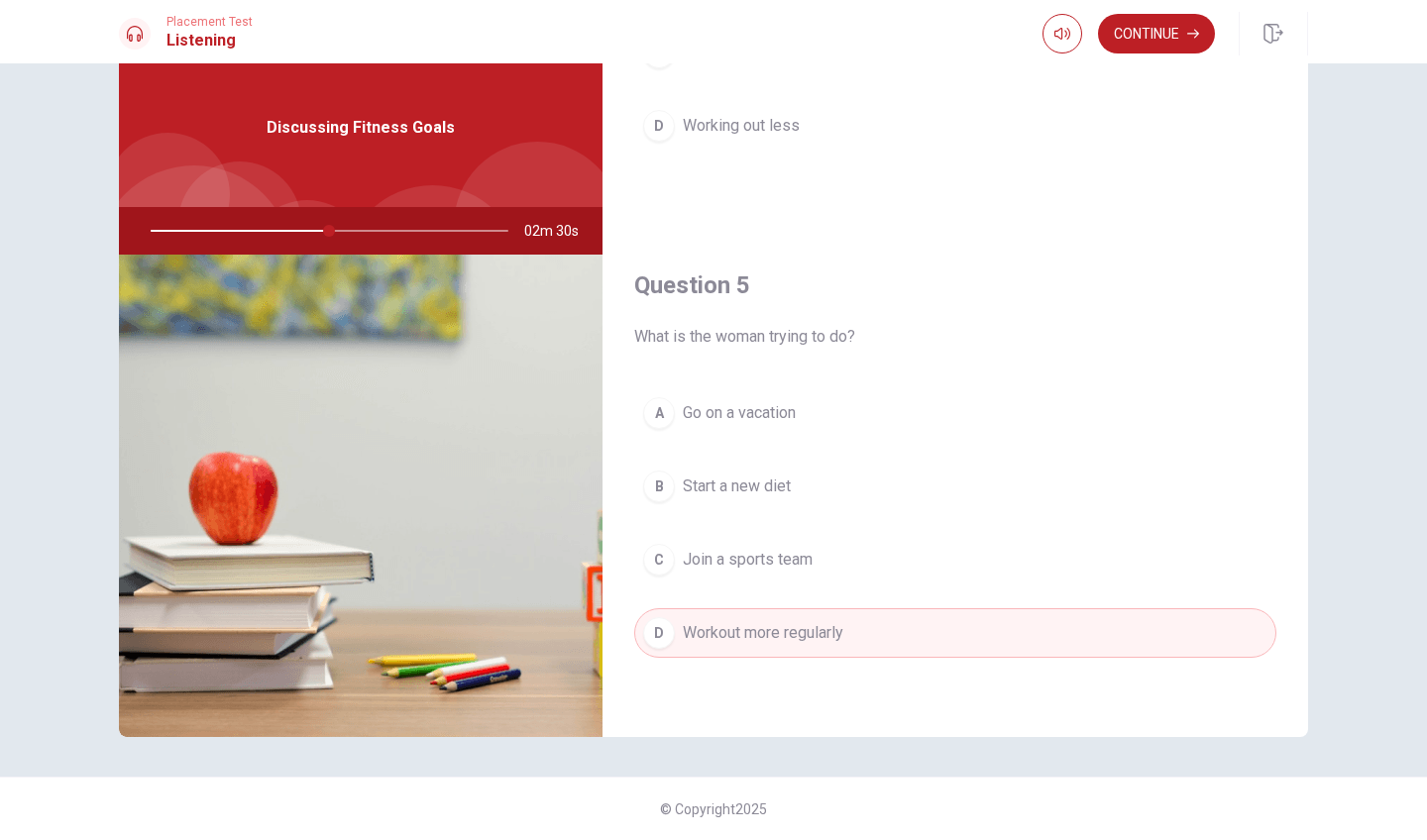 scroll, scrollTop: 54, scrollLeft: 0, axis: vertical 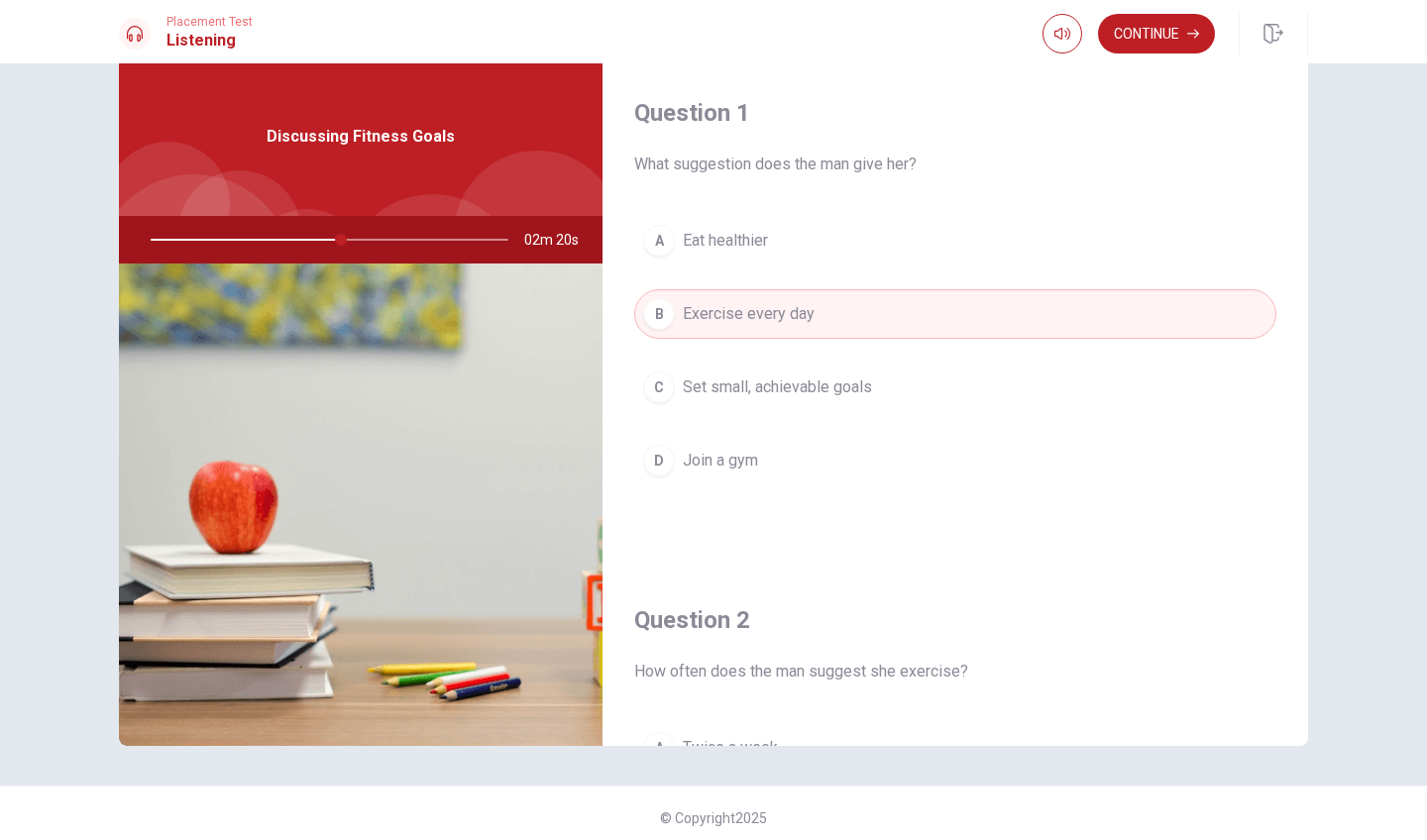 drag, startPoint x: 338, startPoint y: 235, endPoint x: 370, endPoint y: 239, distance: 32.24903 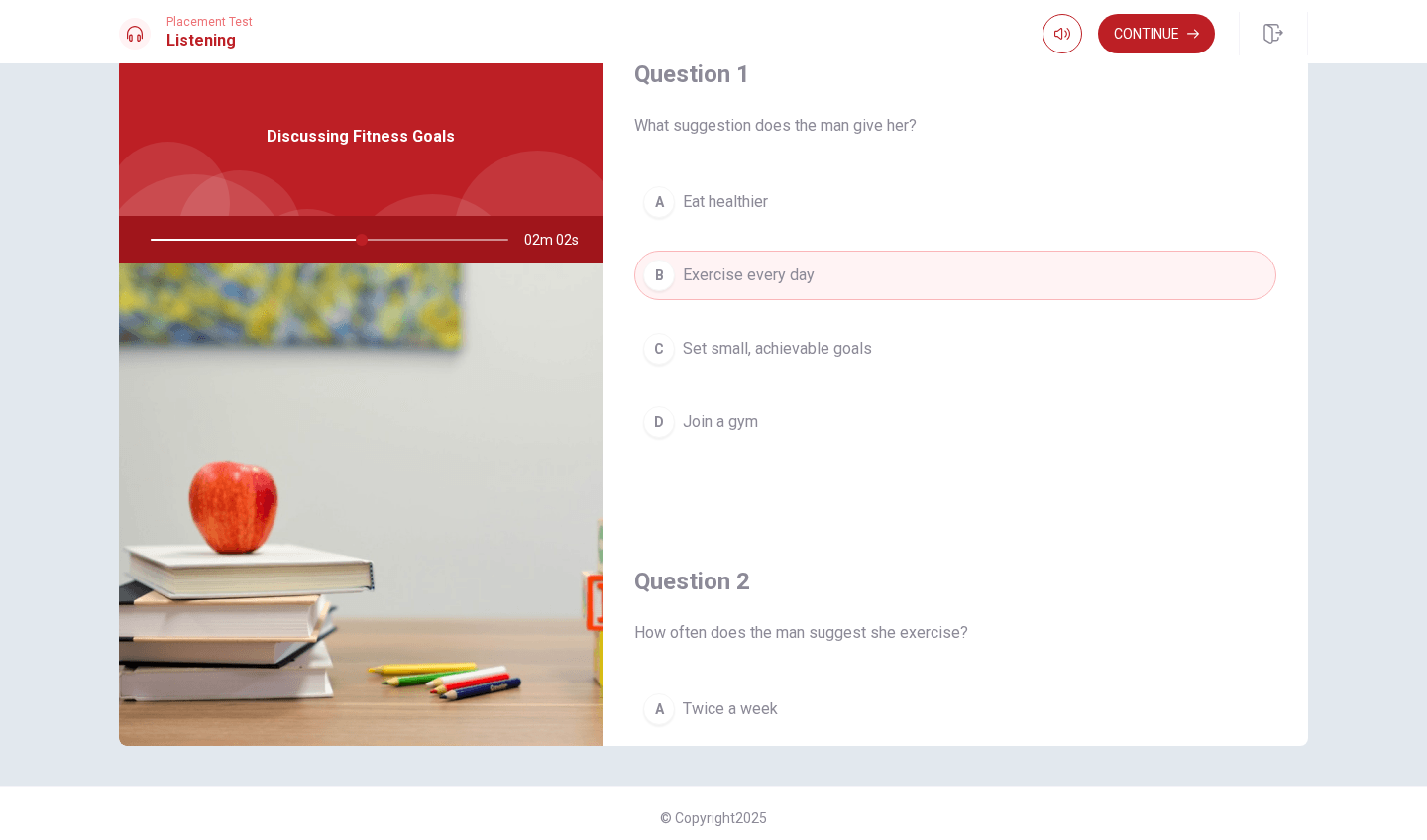 scroll, scrollTop: 38, scrollLeft: 0, axis: vertical 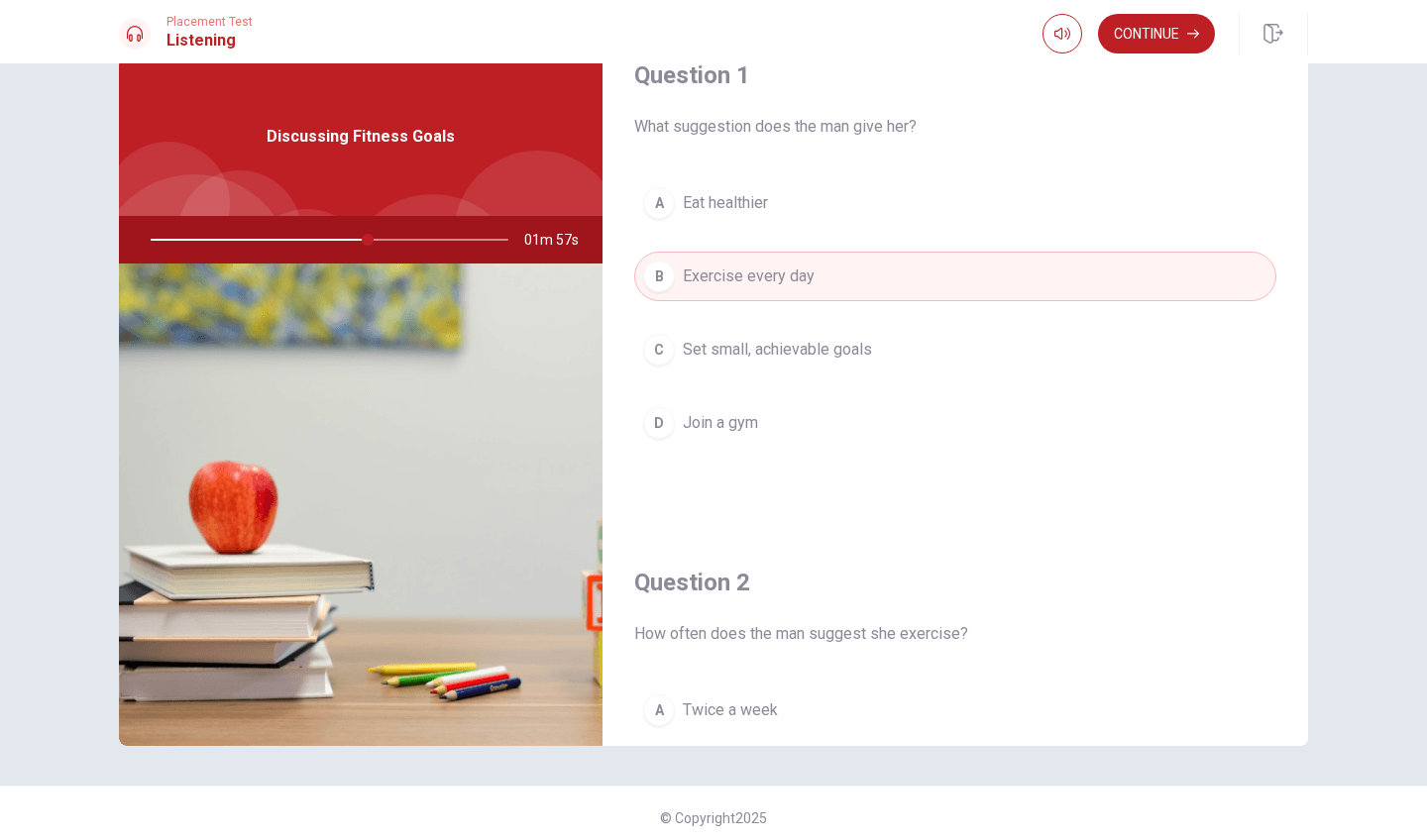 click on "Set small, achievable goals" at bounding box center [777, 350] 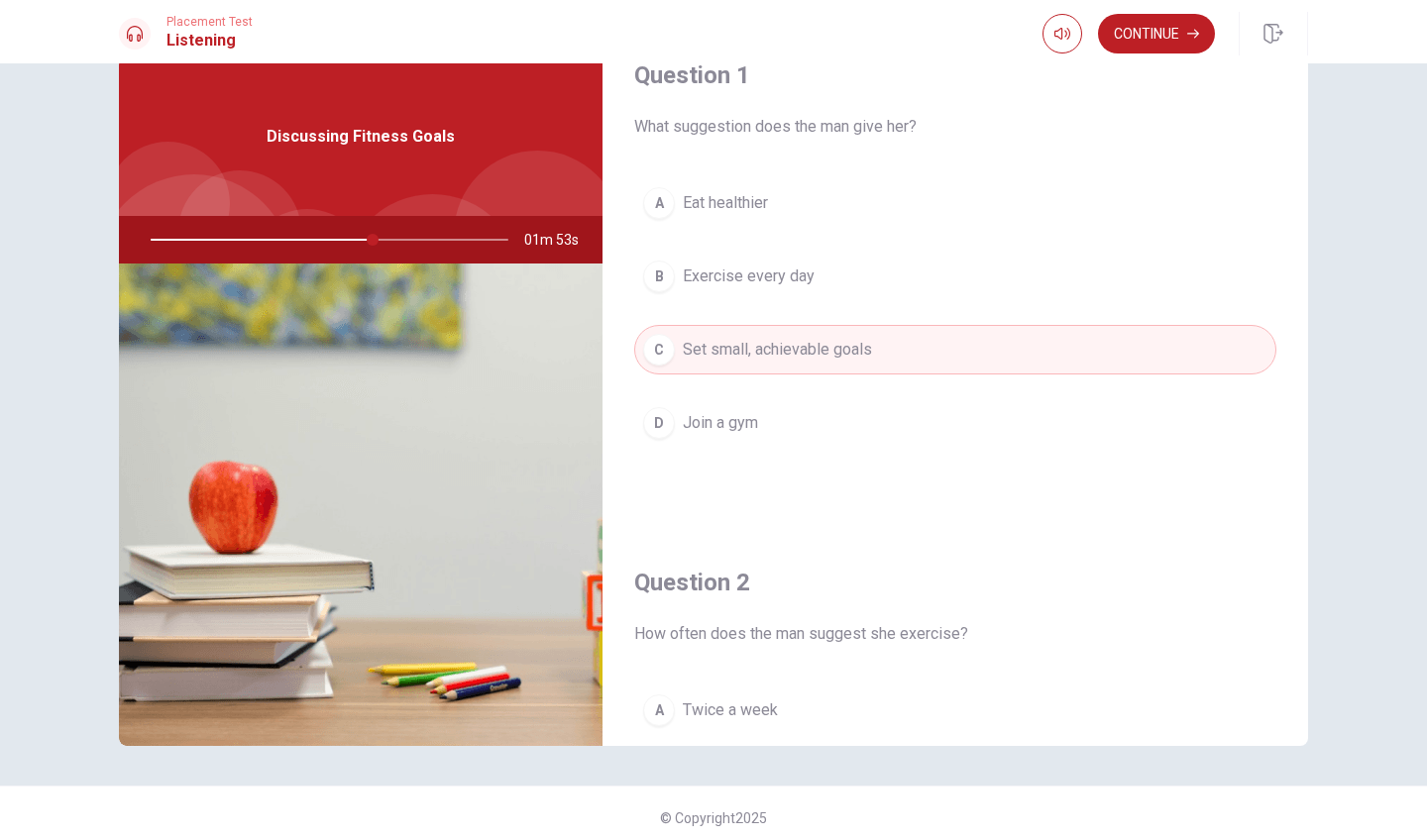 click on "D Join a gym" at bounding box center (955, 423) 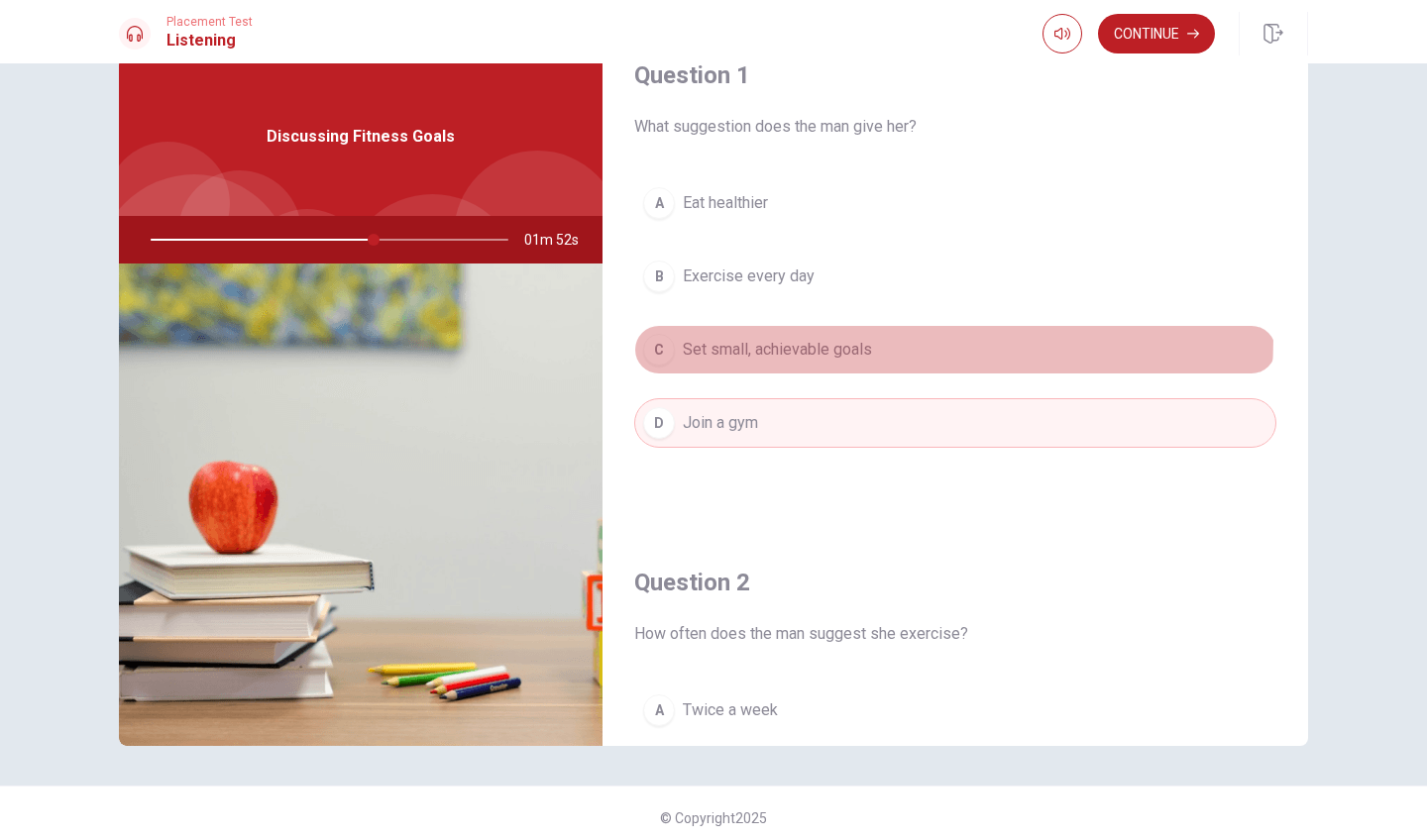 click on "C Set small, achievable goals" at bounding box center [955, 350] 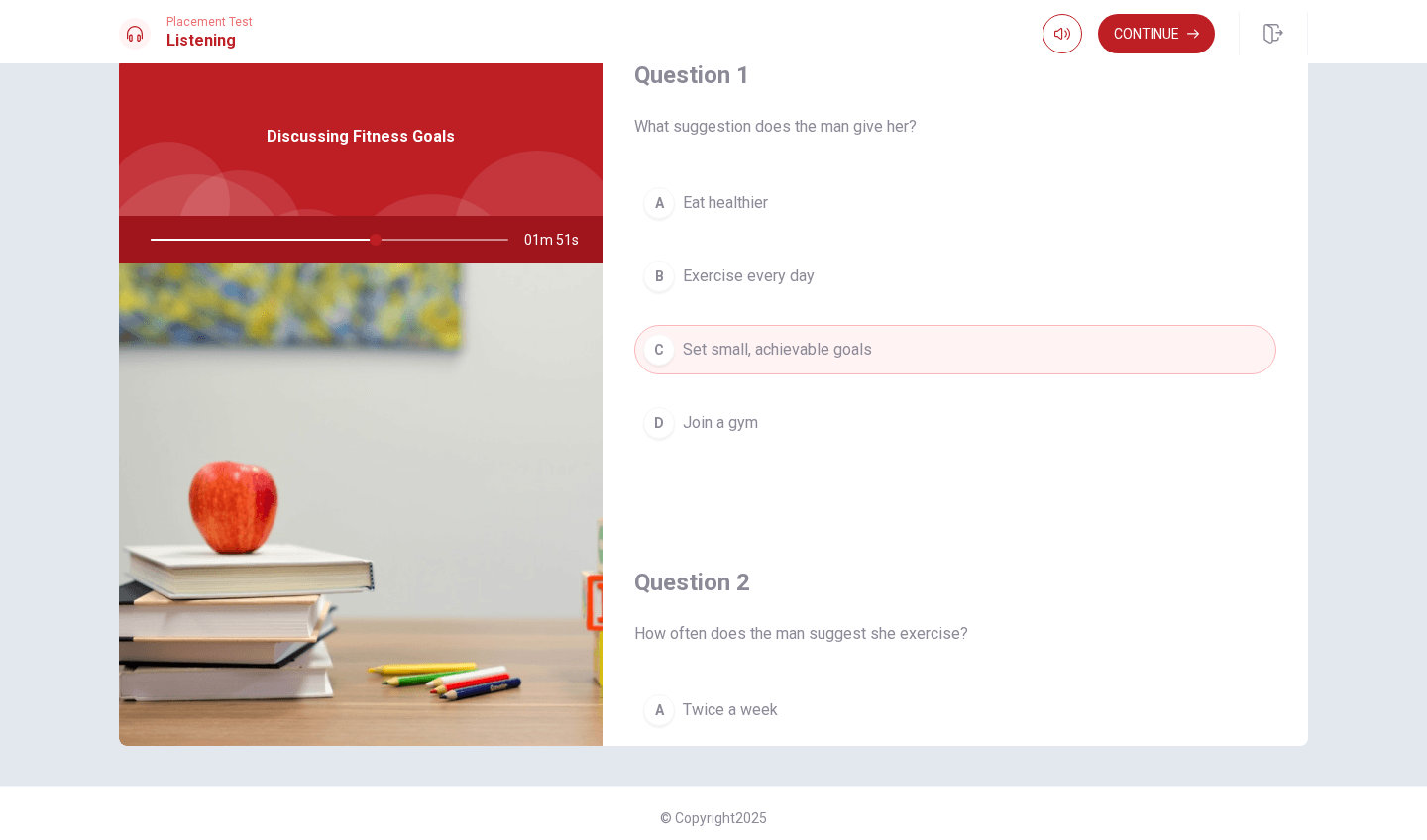 click on "Placement Test   Listening Continue" at bounding box center (714, 32) 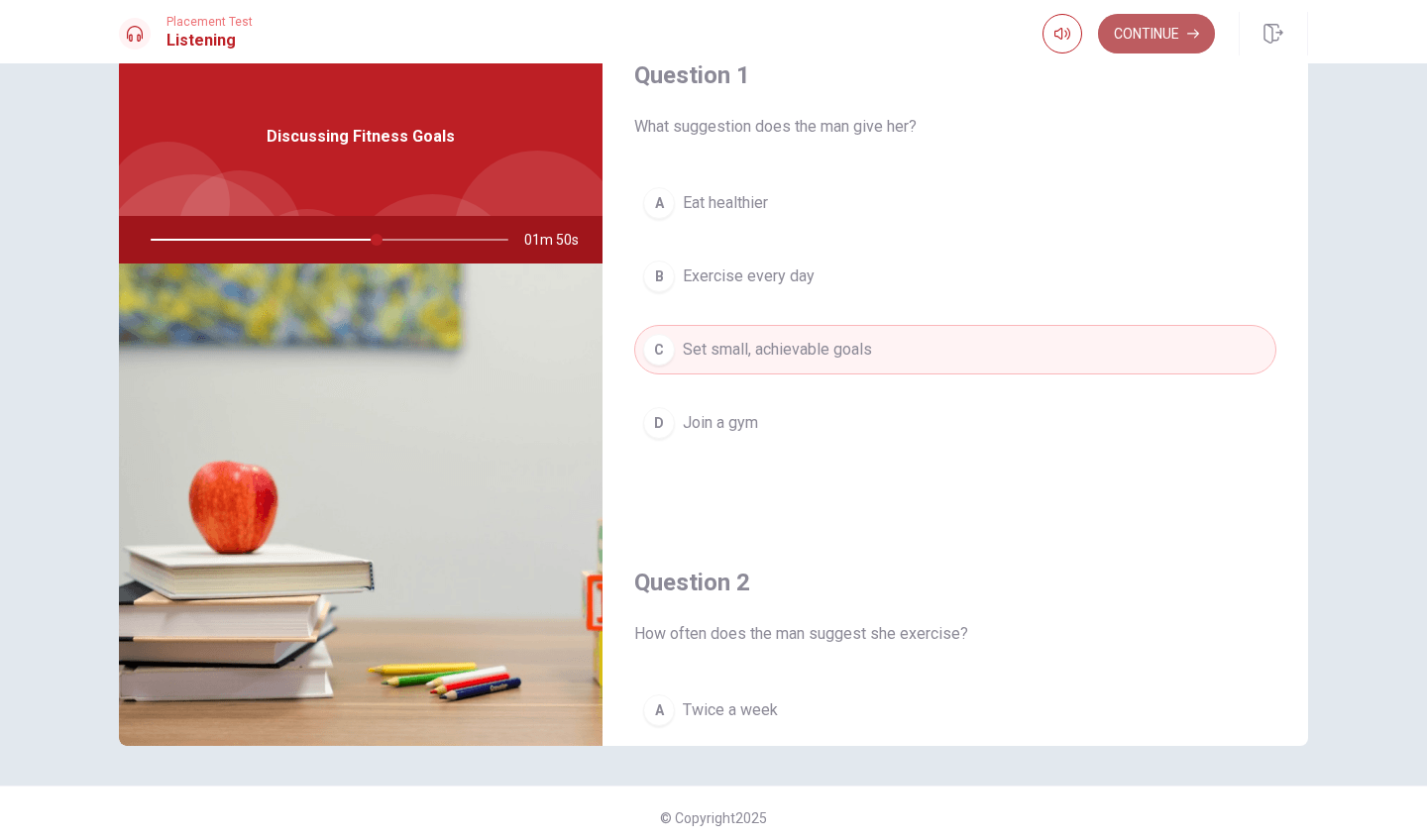 click on "Continue" at bounding box center [1156, 34] 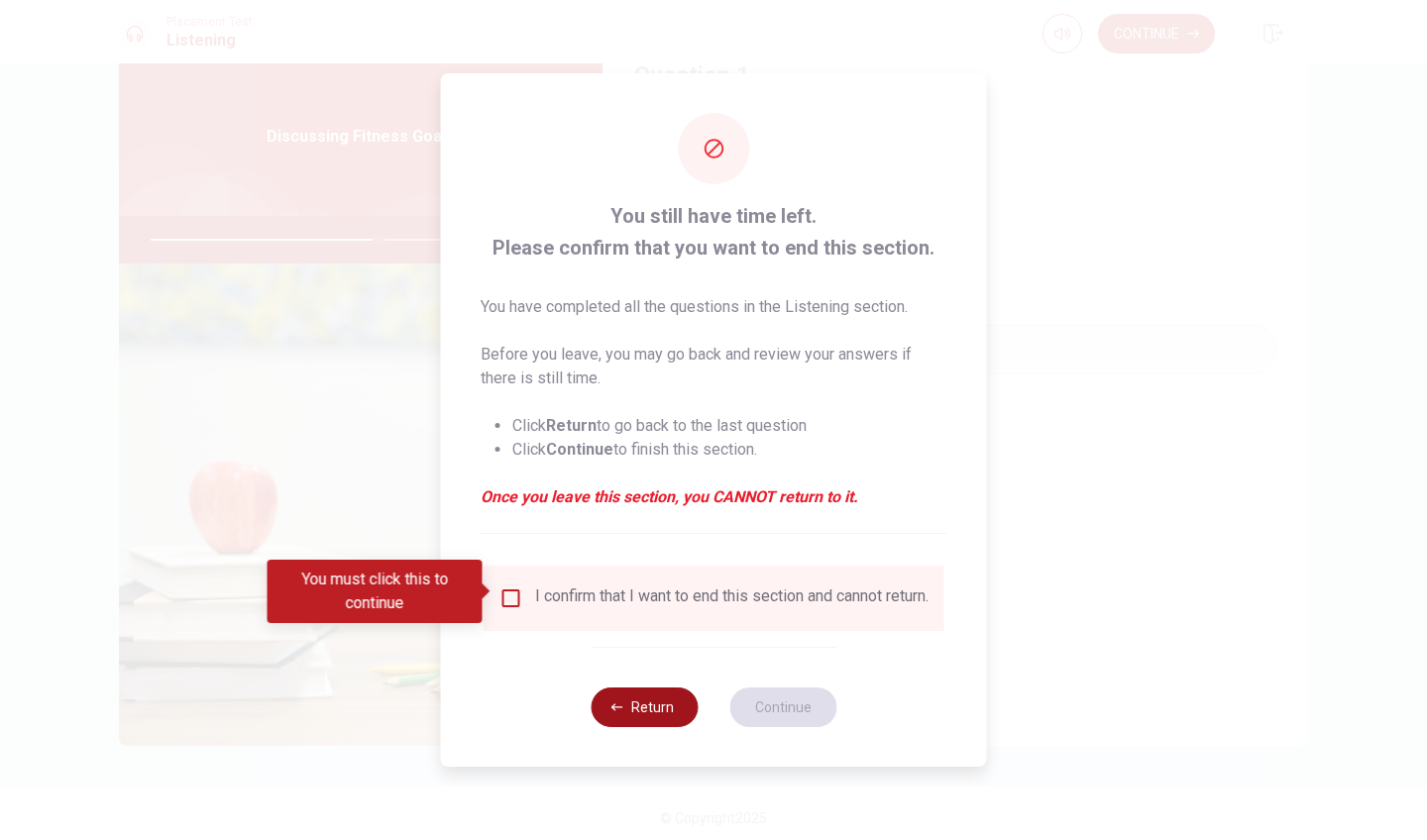 click on "Return" at bounding box center [644, 707] 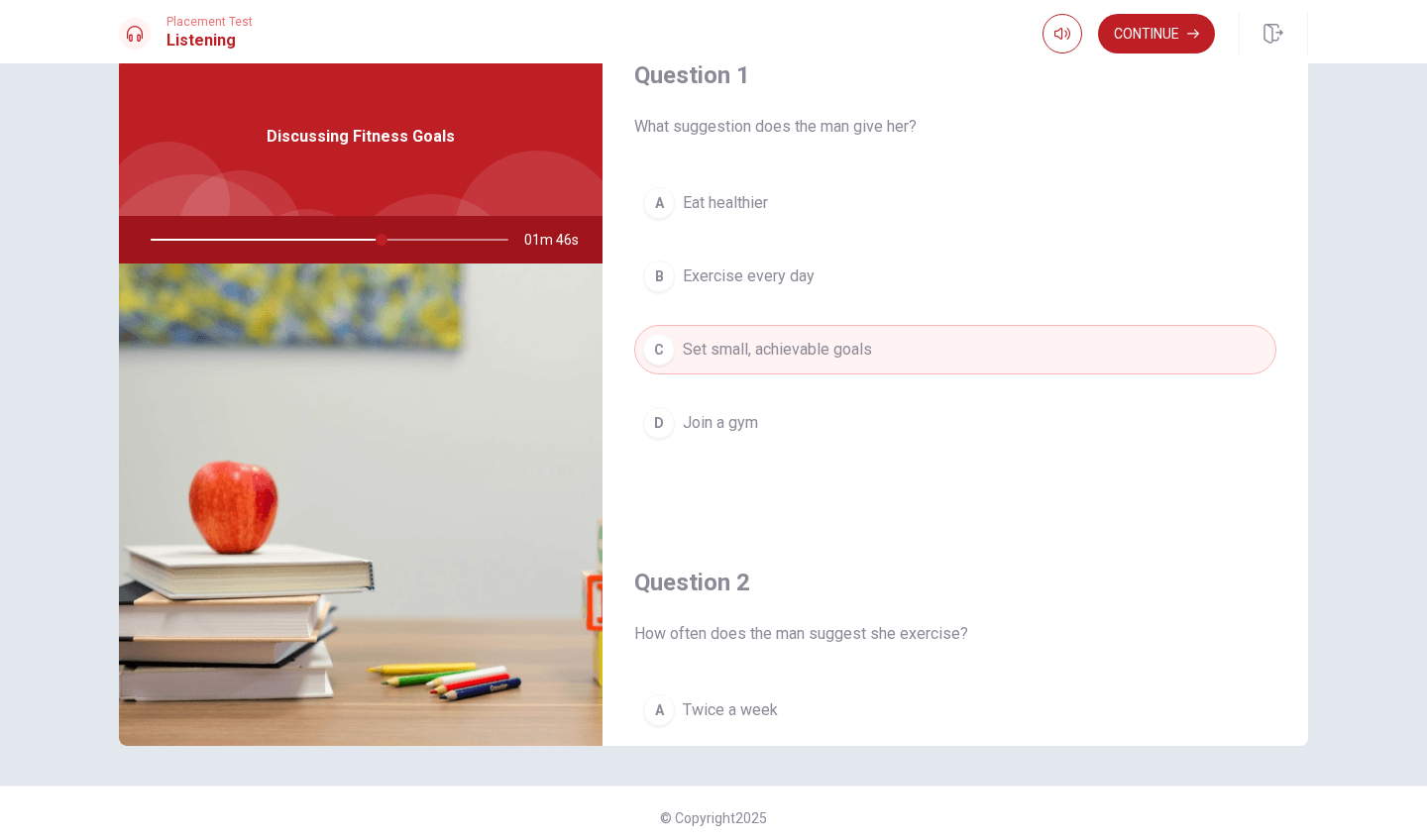 drag, startPoint x: 379, startPoint y: 238, endPoint x: 455, endPoint y: 234, distance: 76.10519 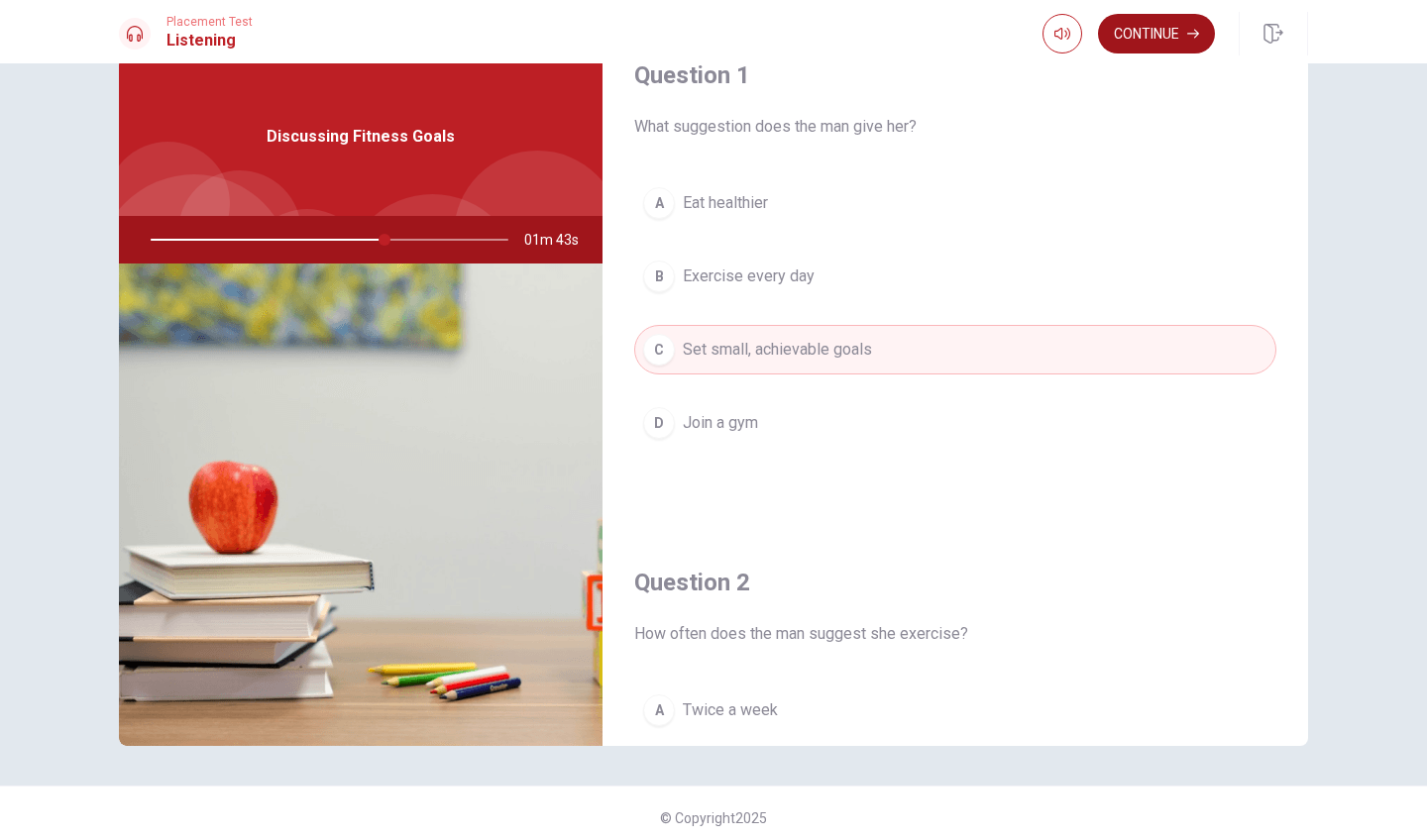click on "Continue" at bounding box center (1156, 34) 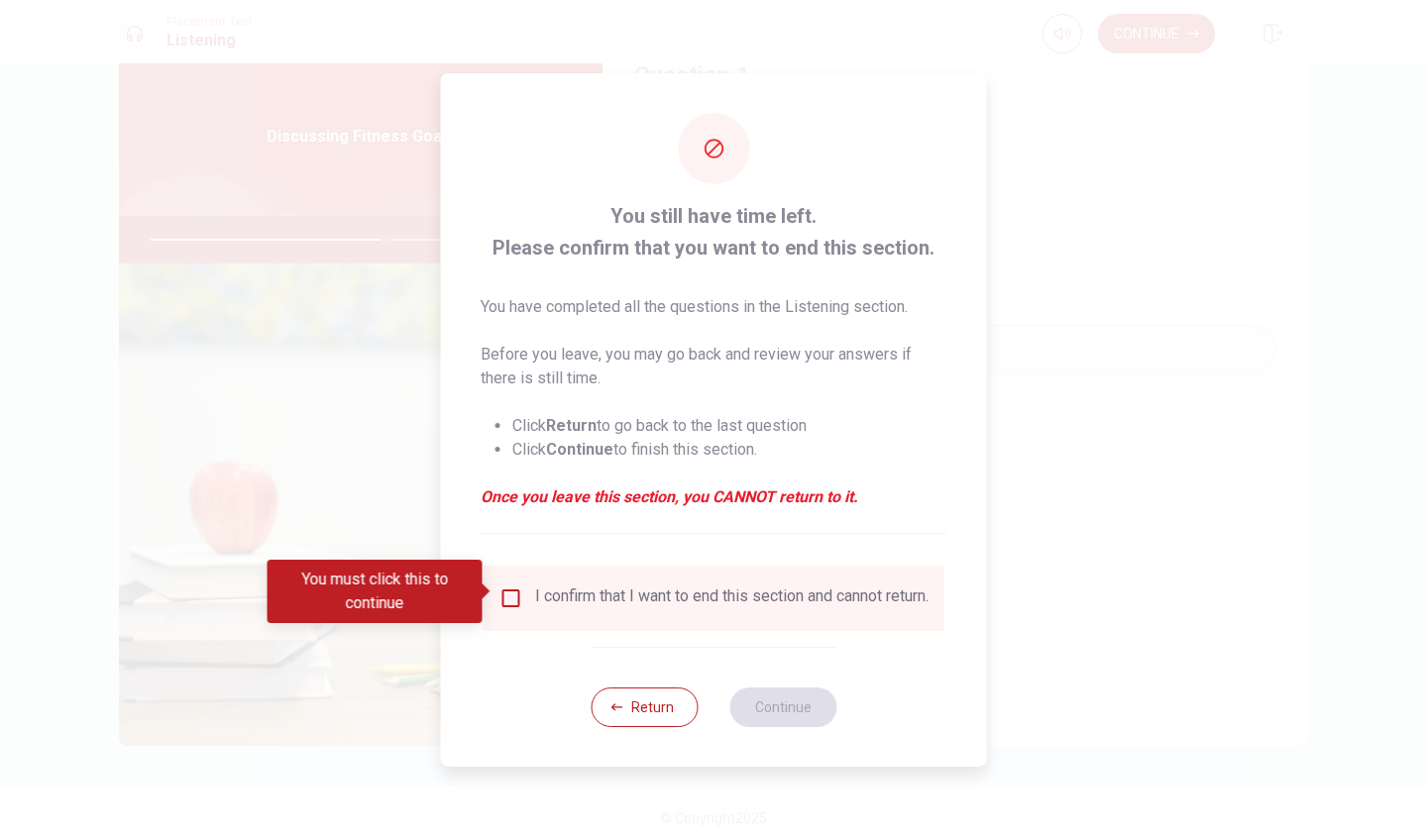 click at bounding box center [511, 598] 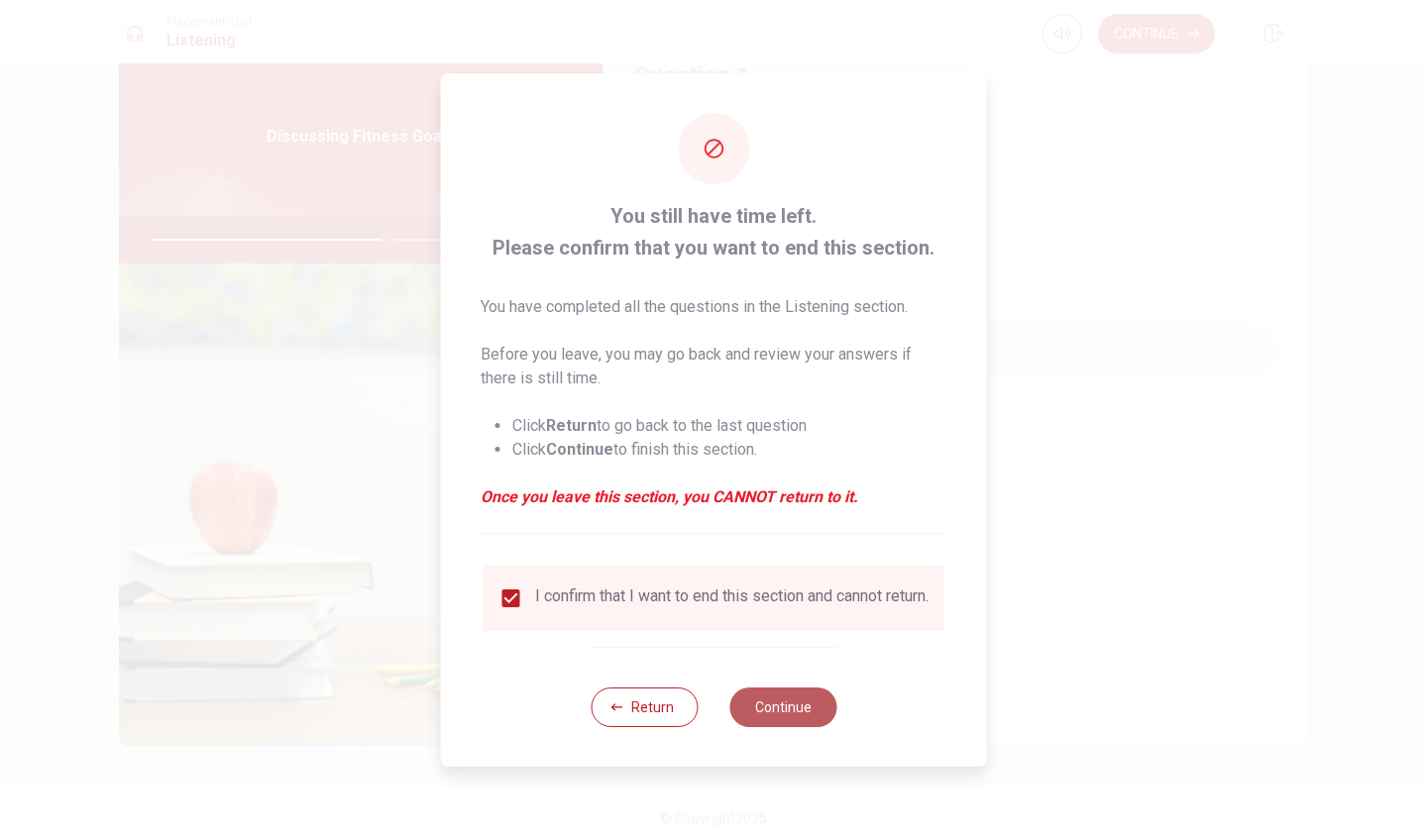 click on "Continue" at bounding box center (783, 707) 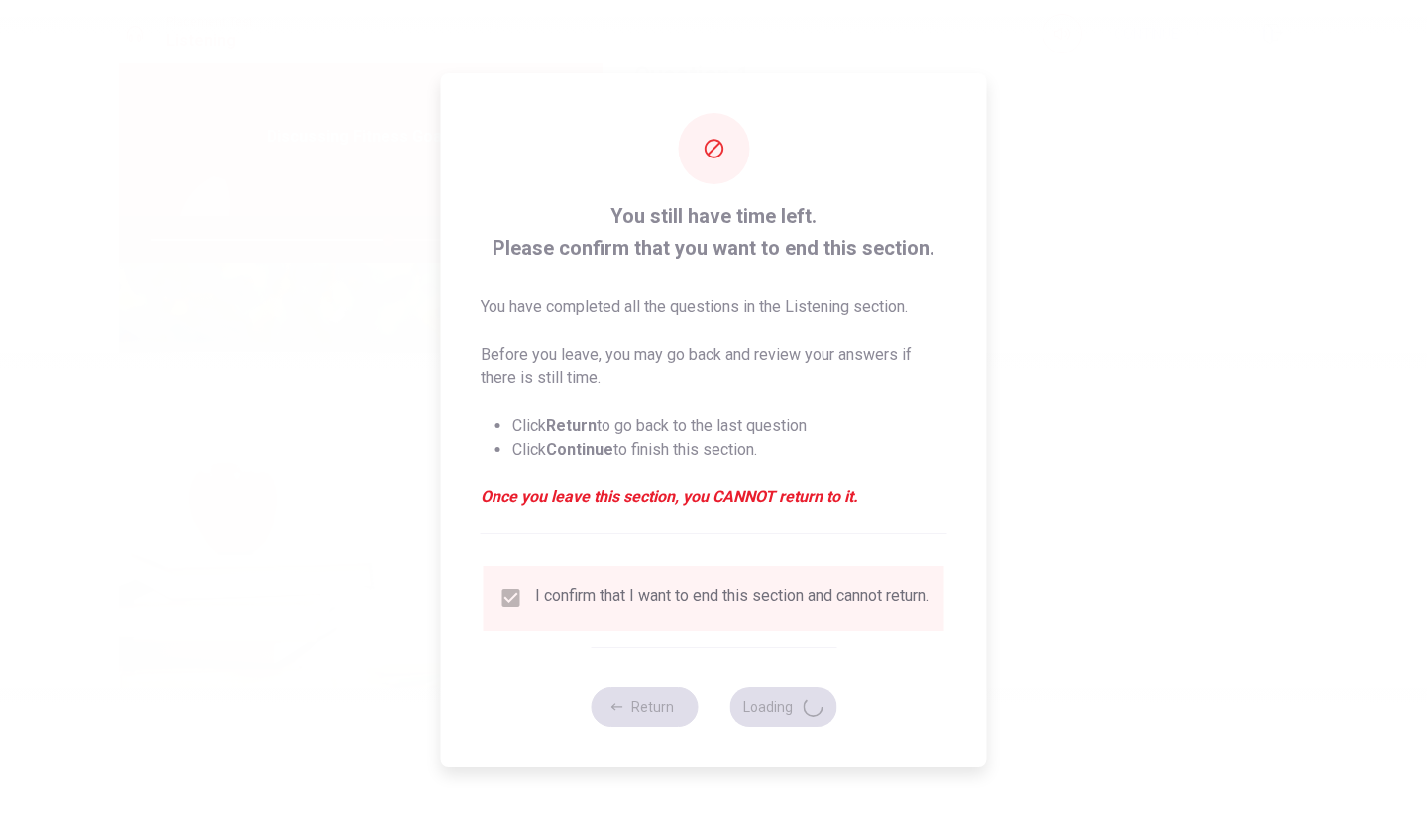 type on "67" 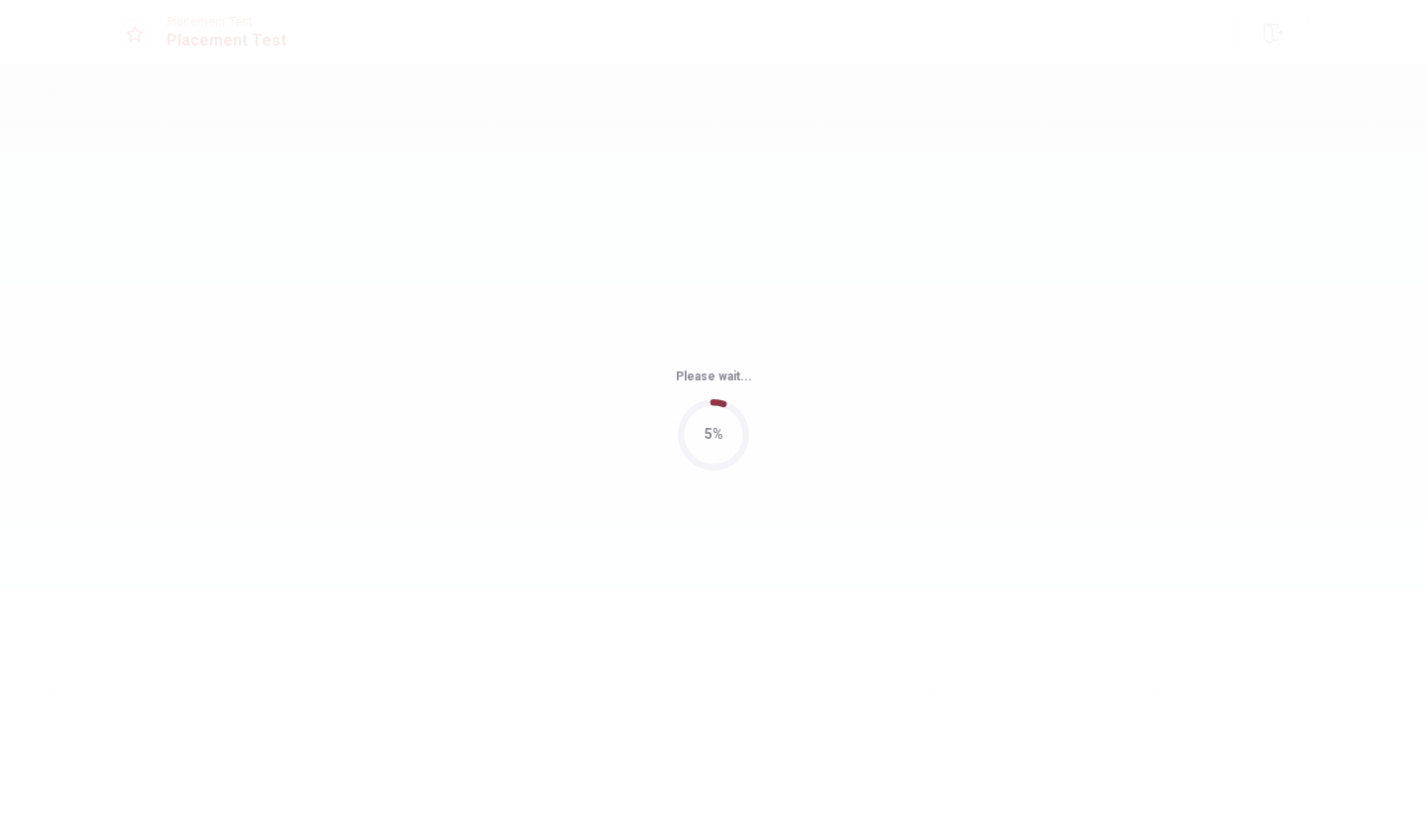 scroll, scrollTop: 0, scrollLeft: 0, axis: both 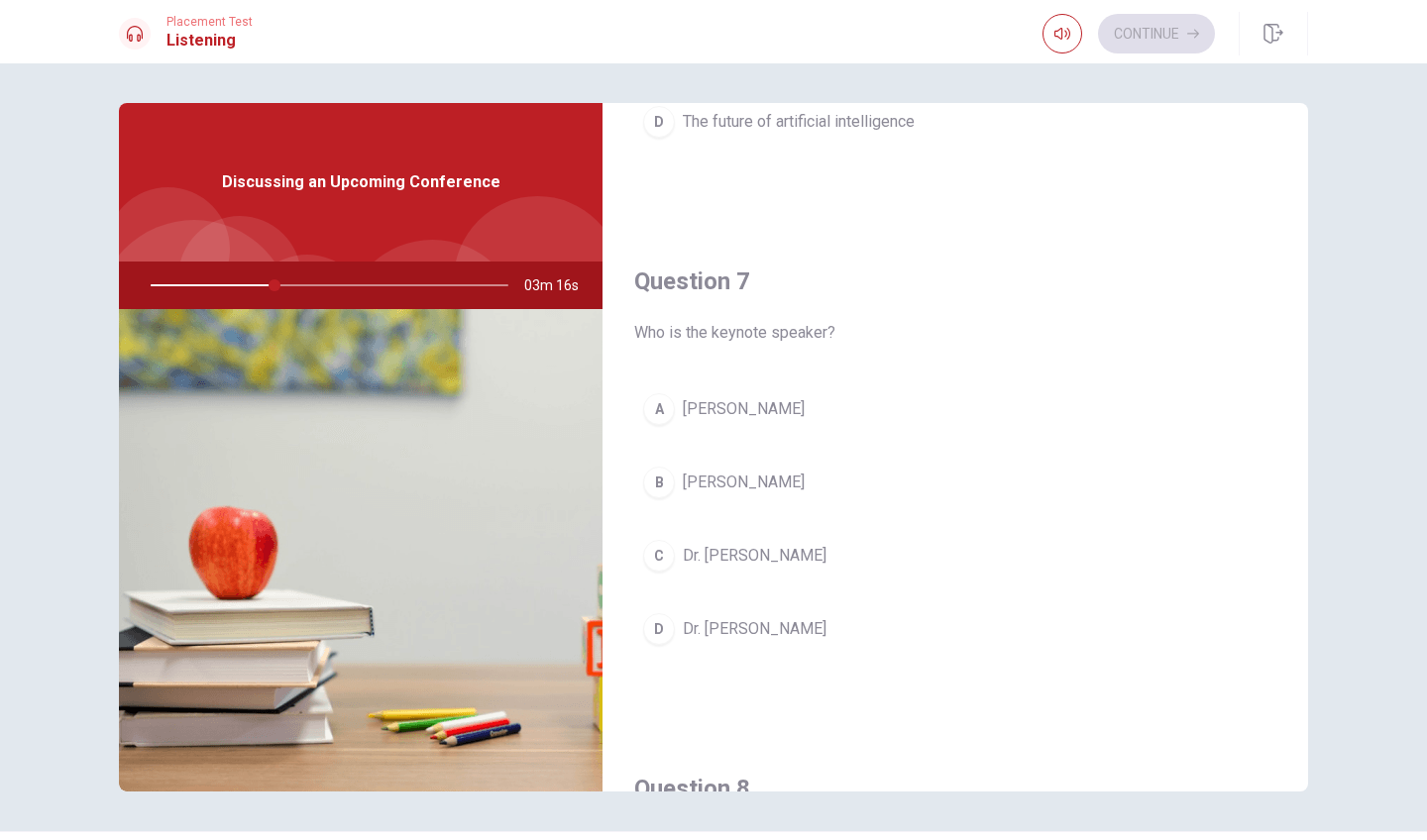click on "B [PERSON_NAME]" at bounding box center [955, 482] 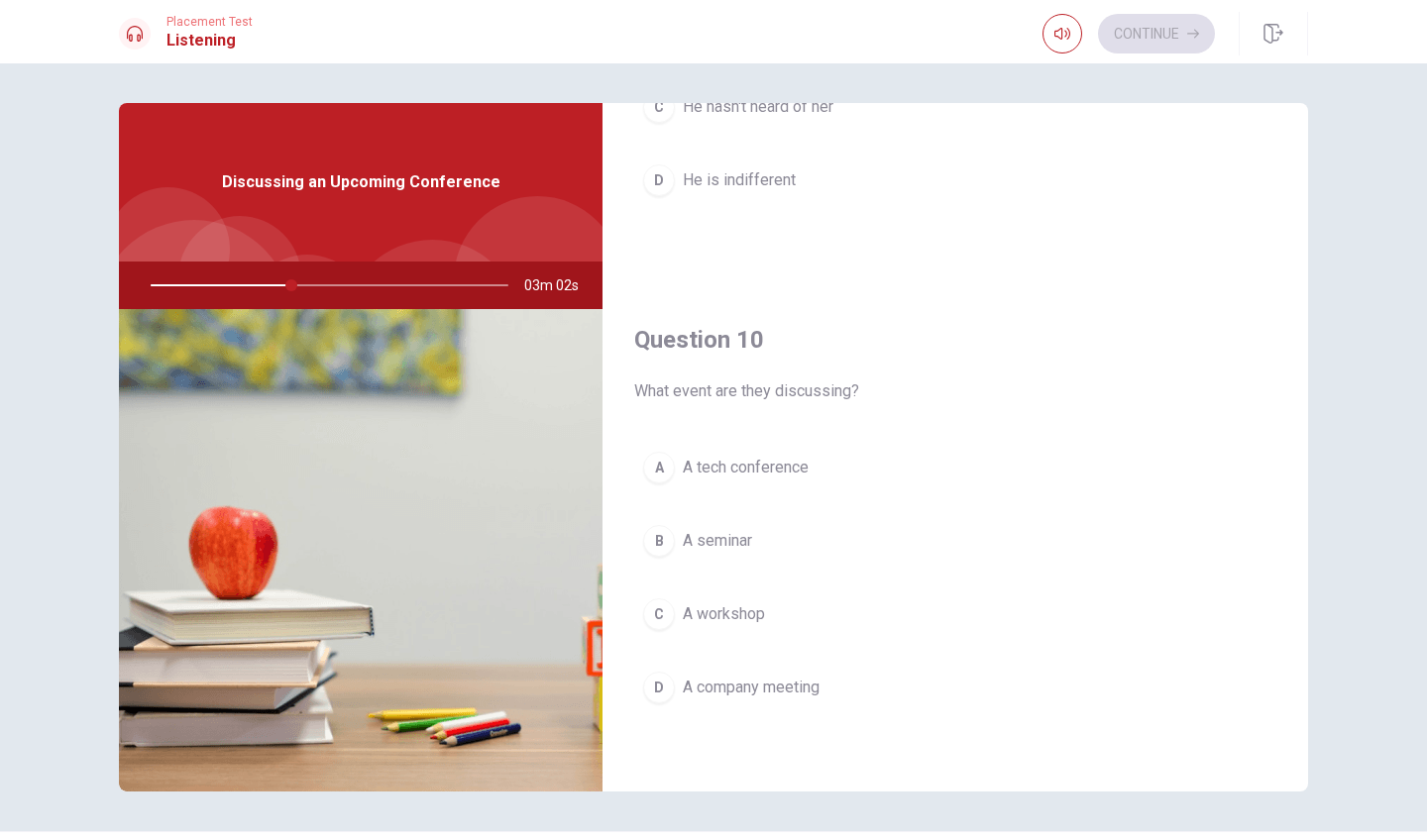 scroll, scrollTop: 1847, scrollLeft: 0, axis: vertical 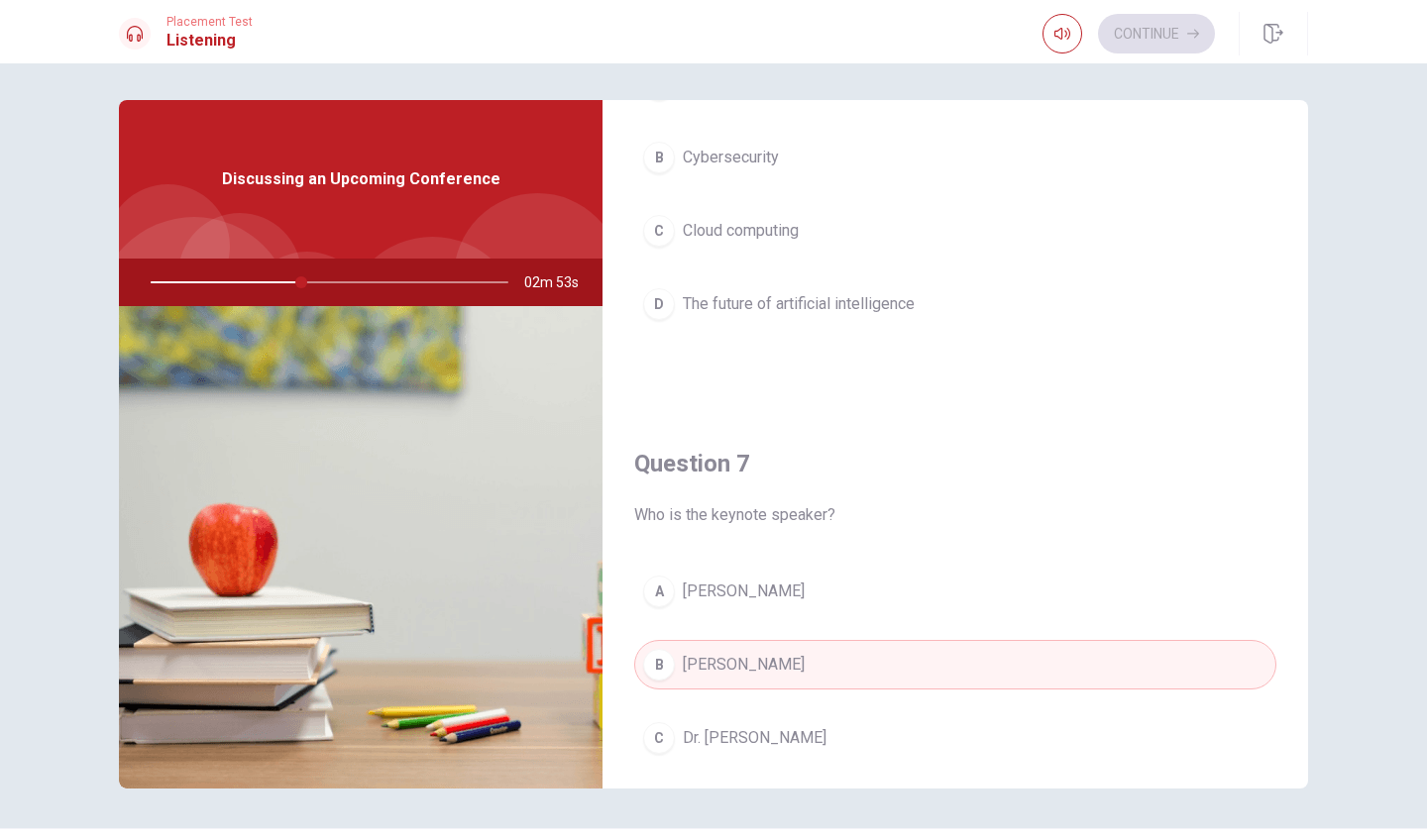 click on "The future of artificial intelligence" at bounding box center (799, 304) 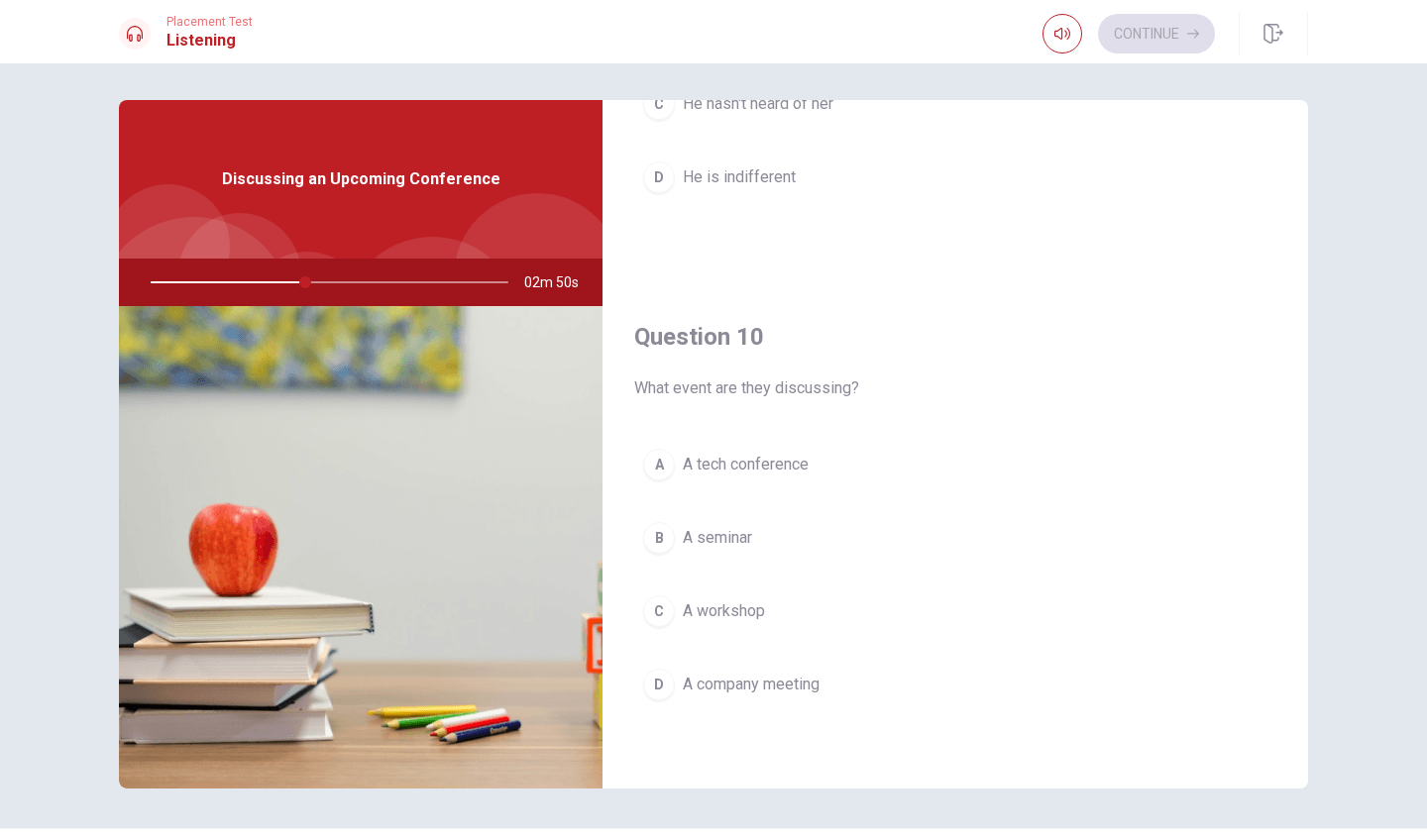 scroll, scrollTop: 1847, scrollLeft: 0, axis: vertical 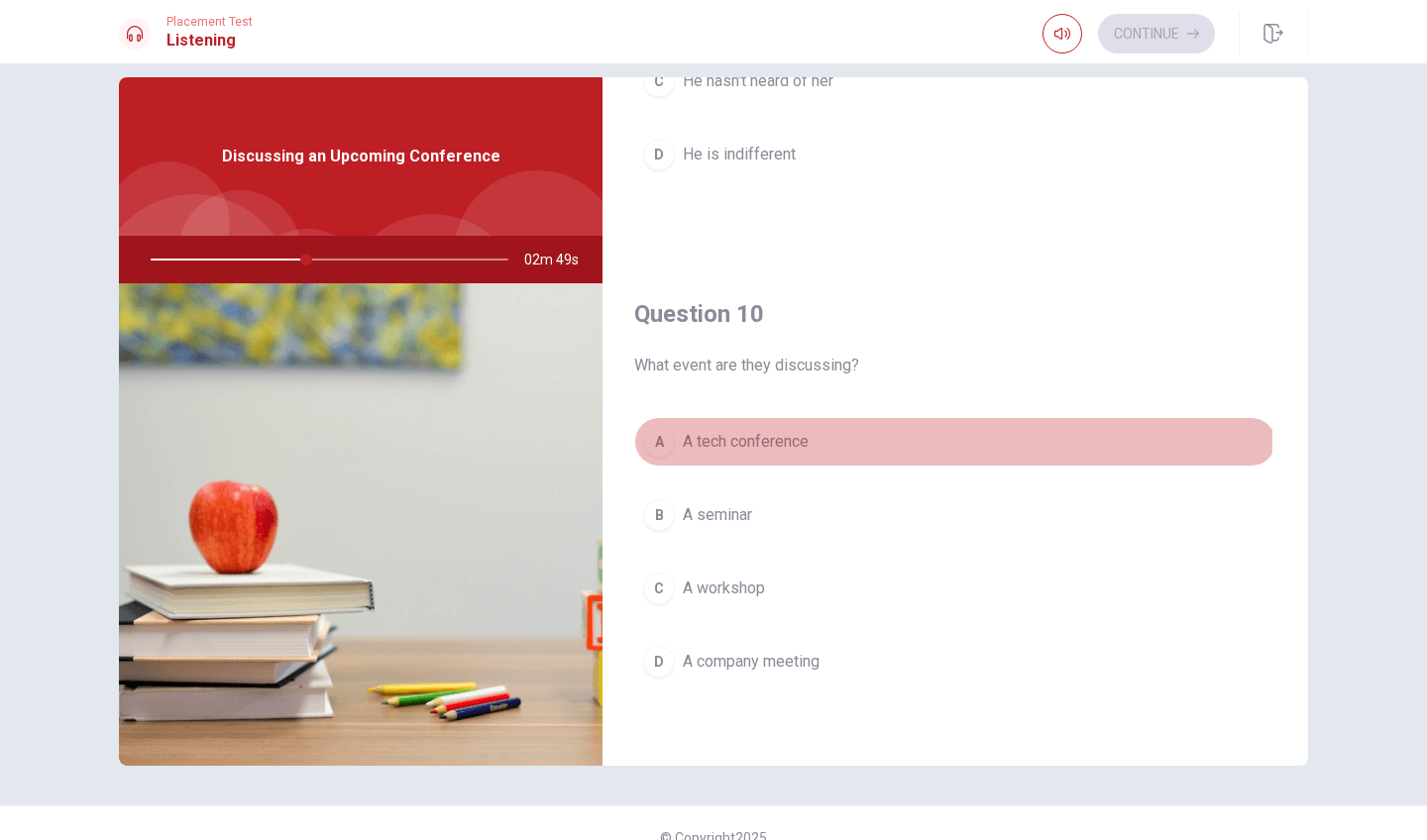 click on "A tech conference" at bounding box center (745, 442) 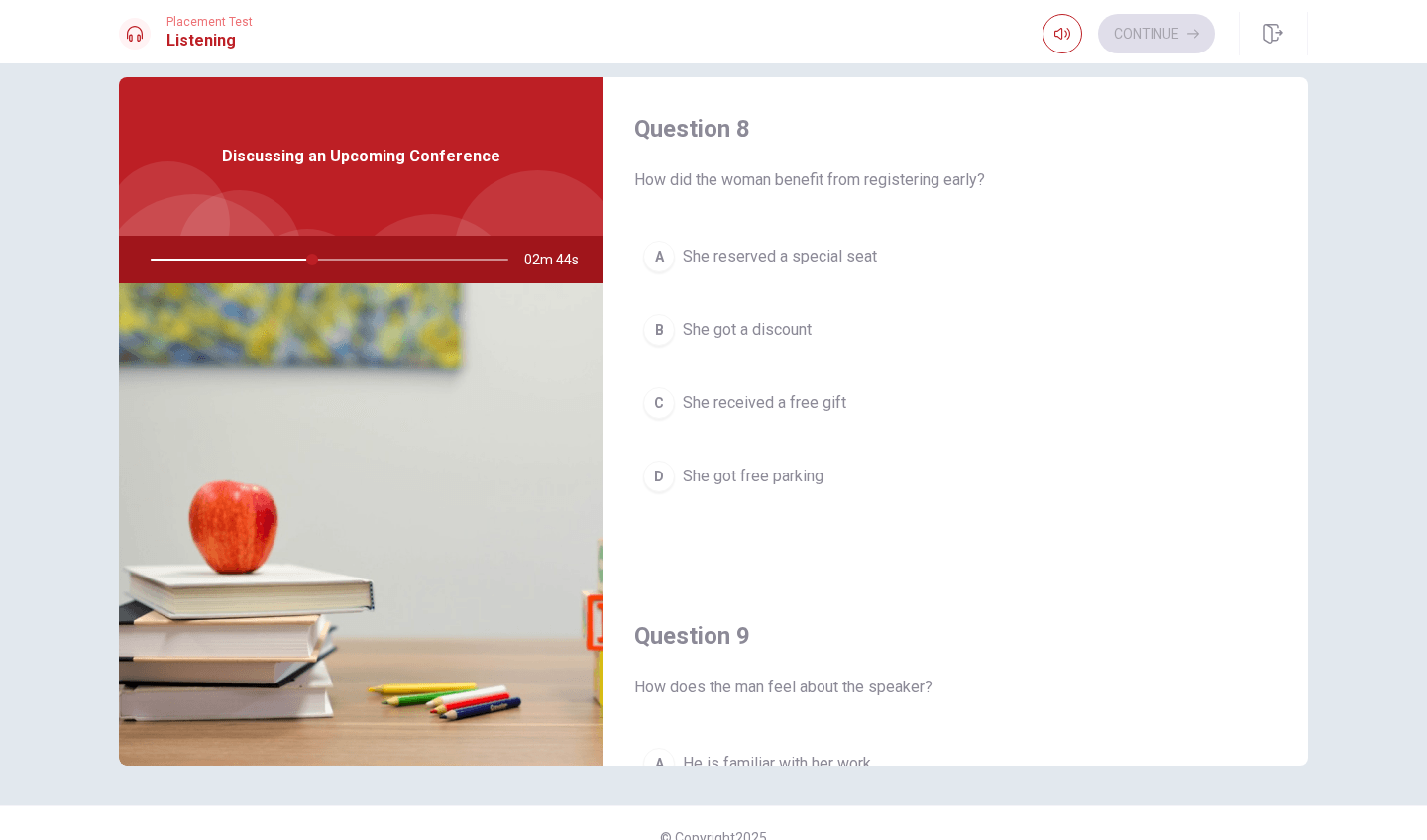 scroll, scrollTop: 1020, scrollLeft: 0, axis: vertical 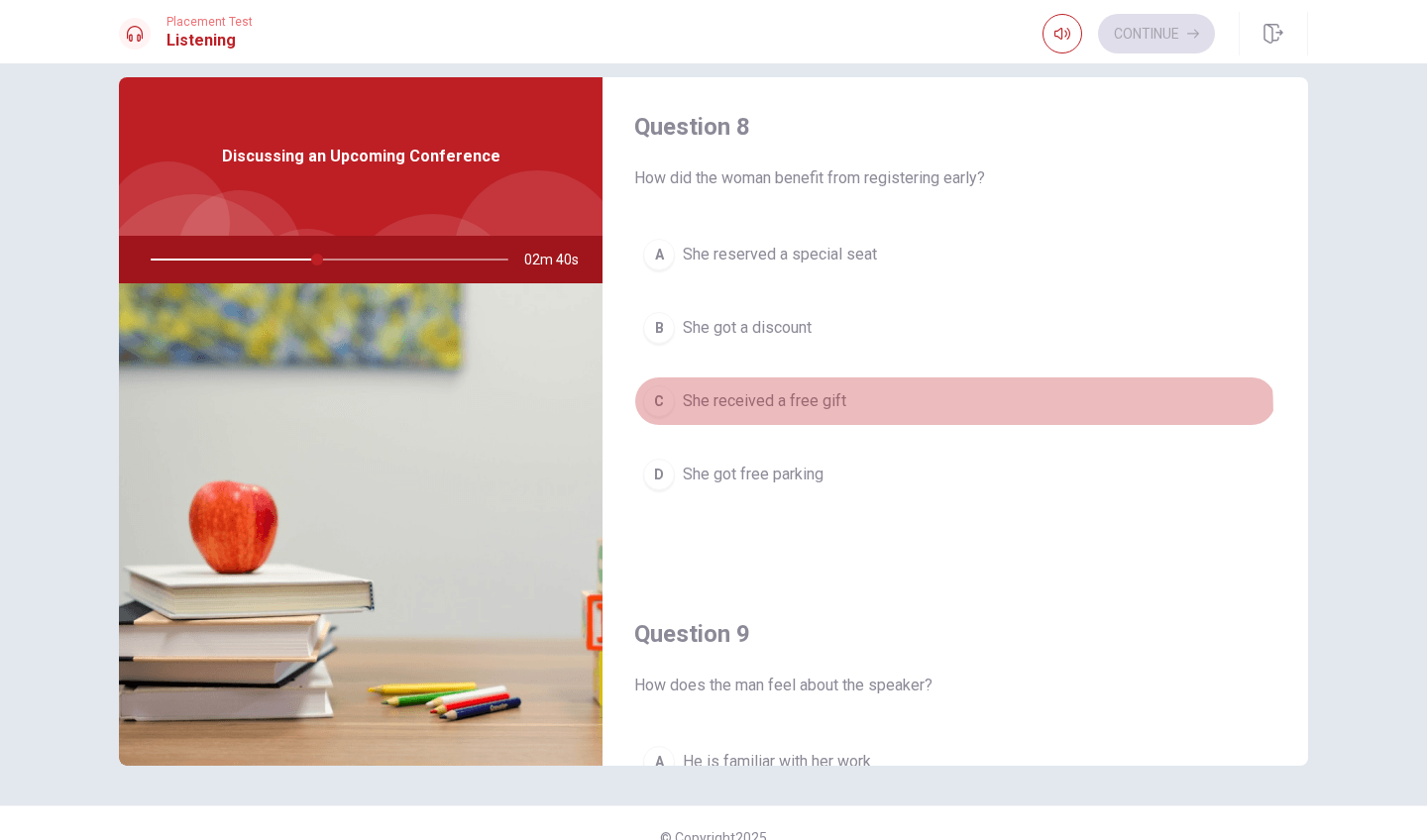 click on "C She received a free gift" at bounding box center (955, 401) 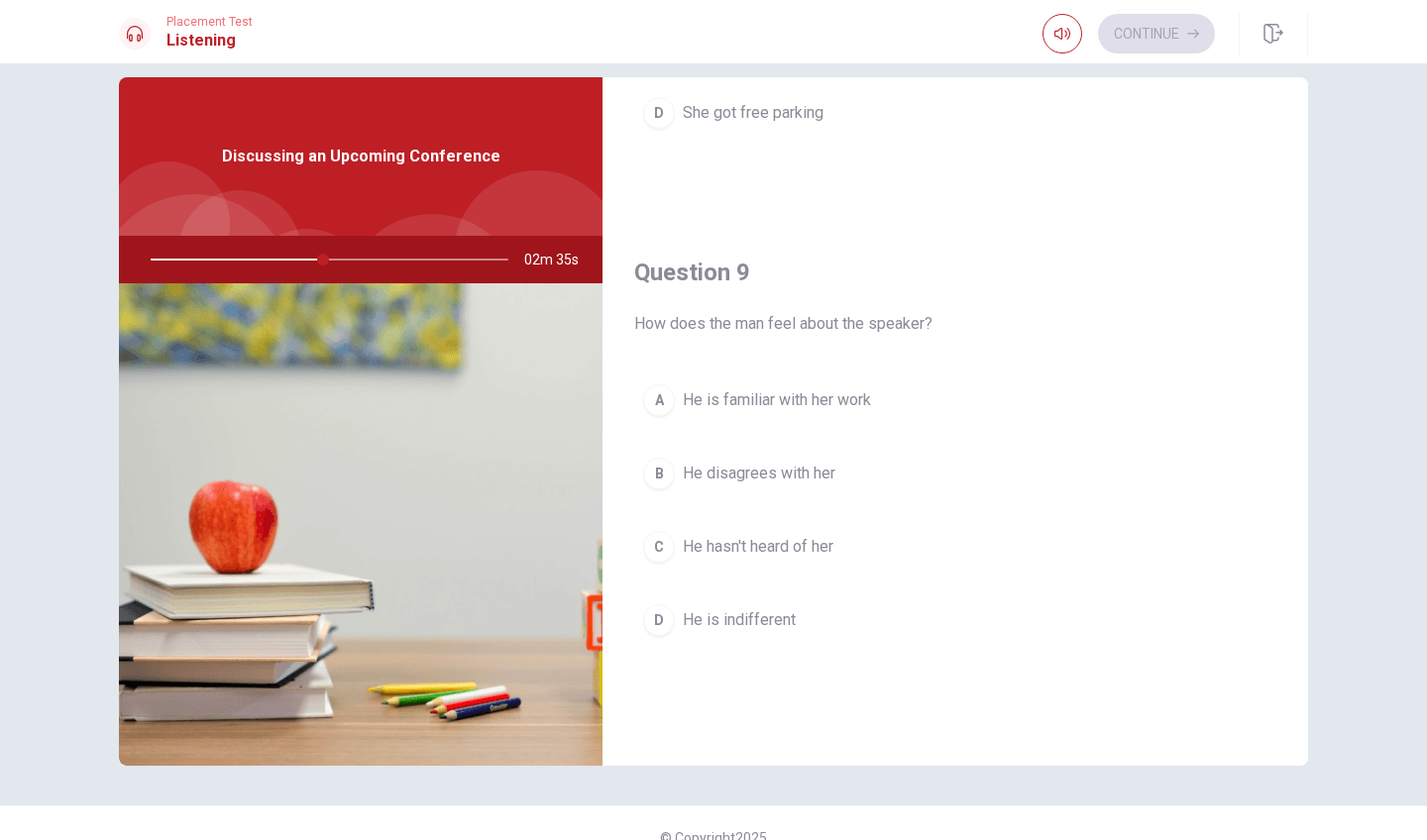 scroll, scrollTop: 1389, scrollLeft: 0, axis: vertical 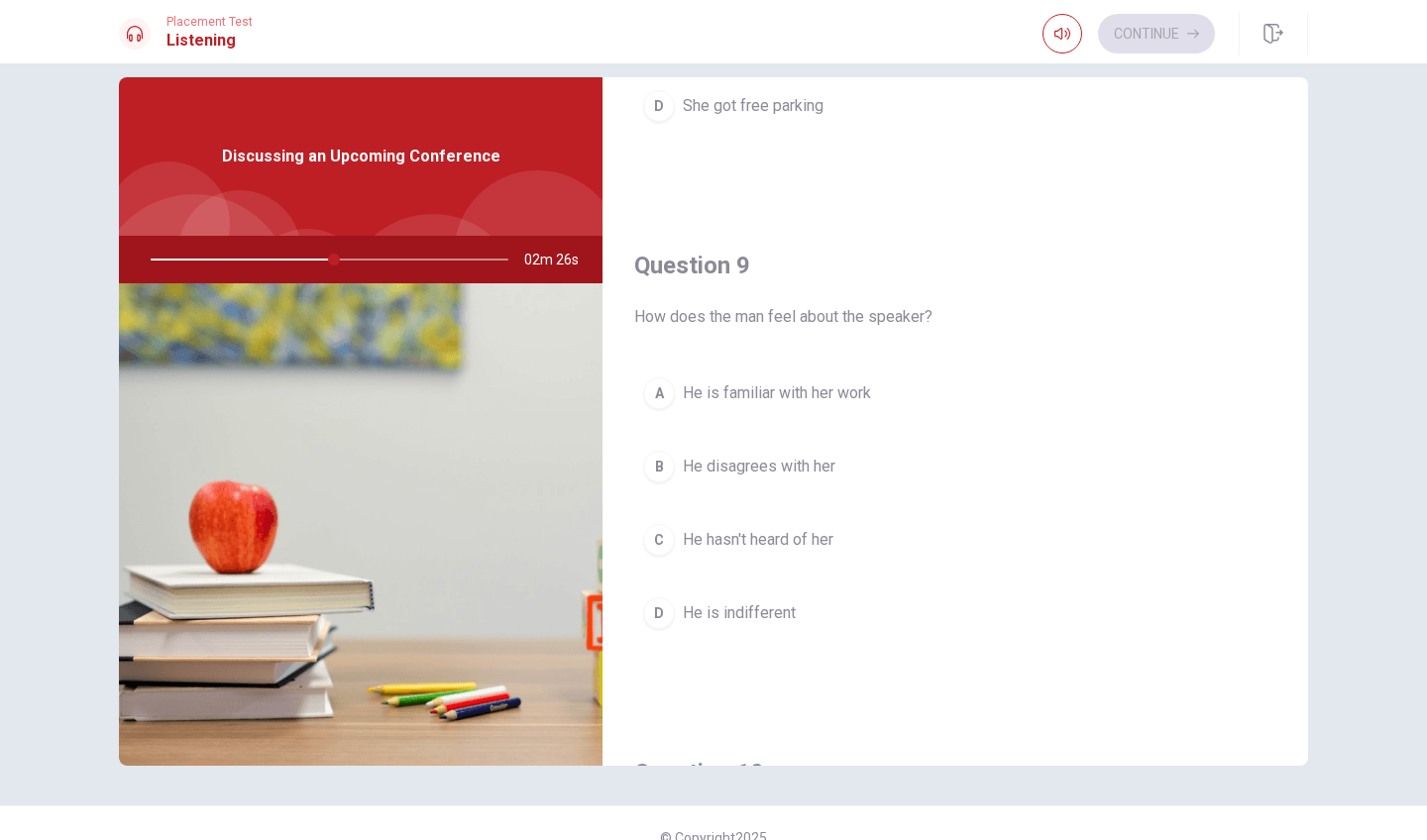 click on "He is familiar with her work" at bounding box center [777, 393] 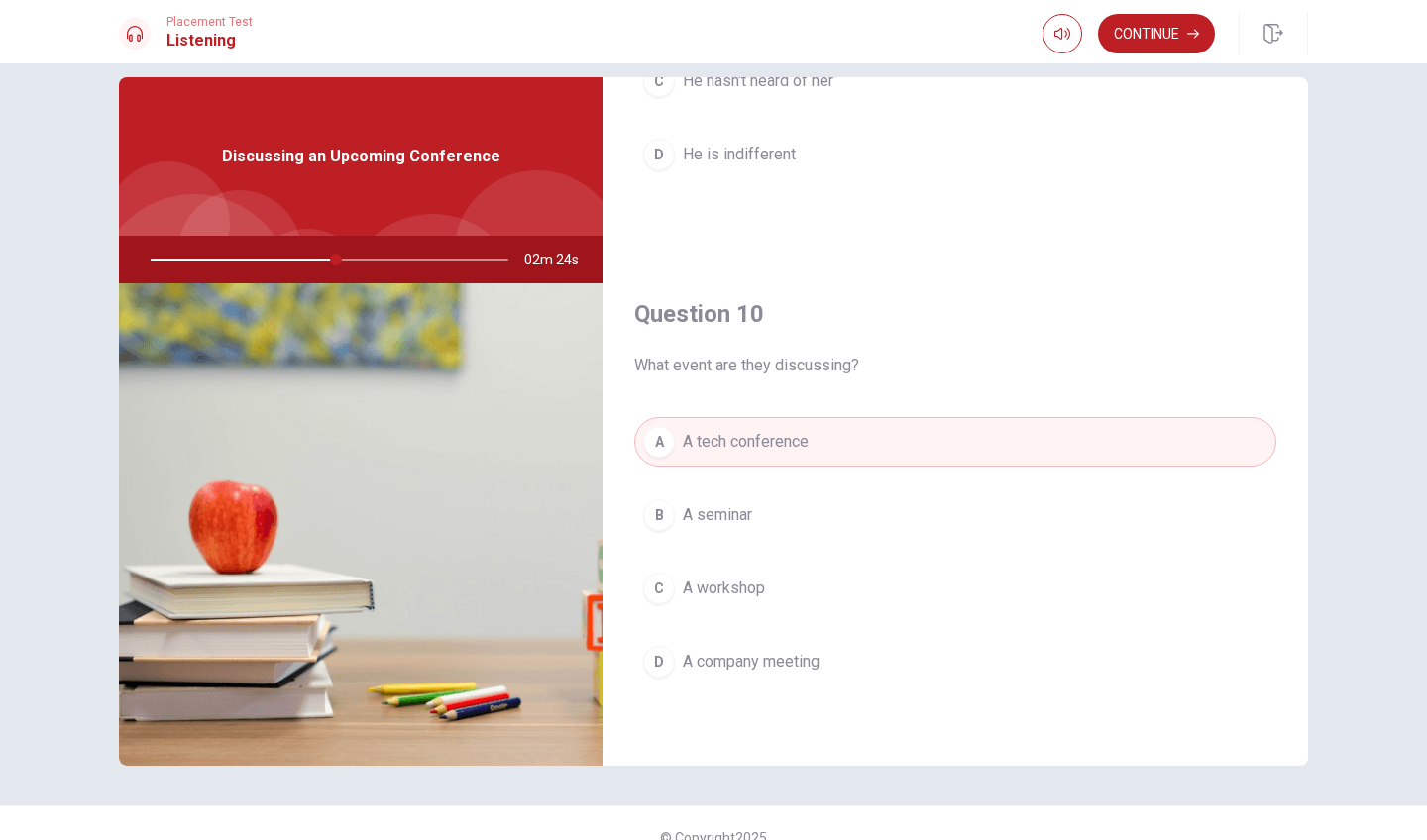 scroll, scrollTop: 1847, scrollLeft: 0, axis: vertical 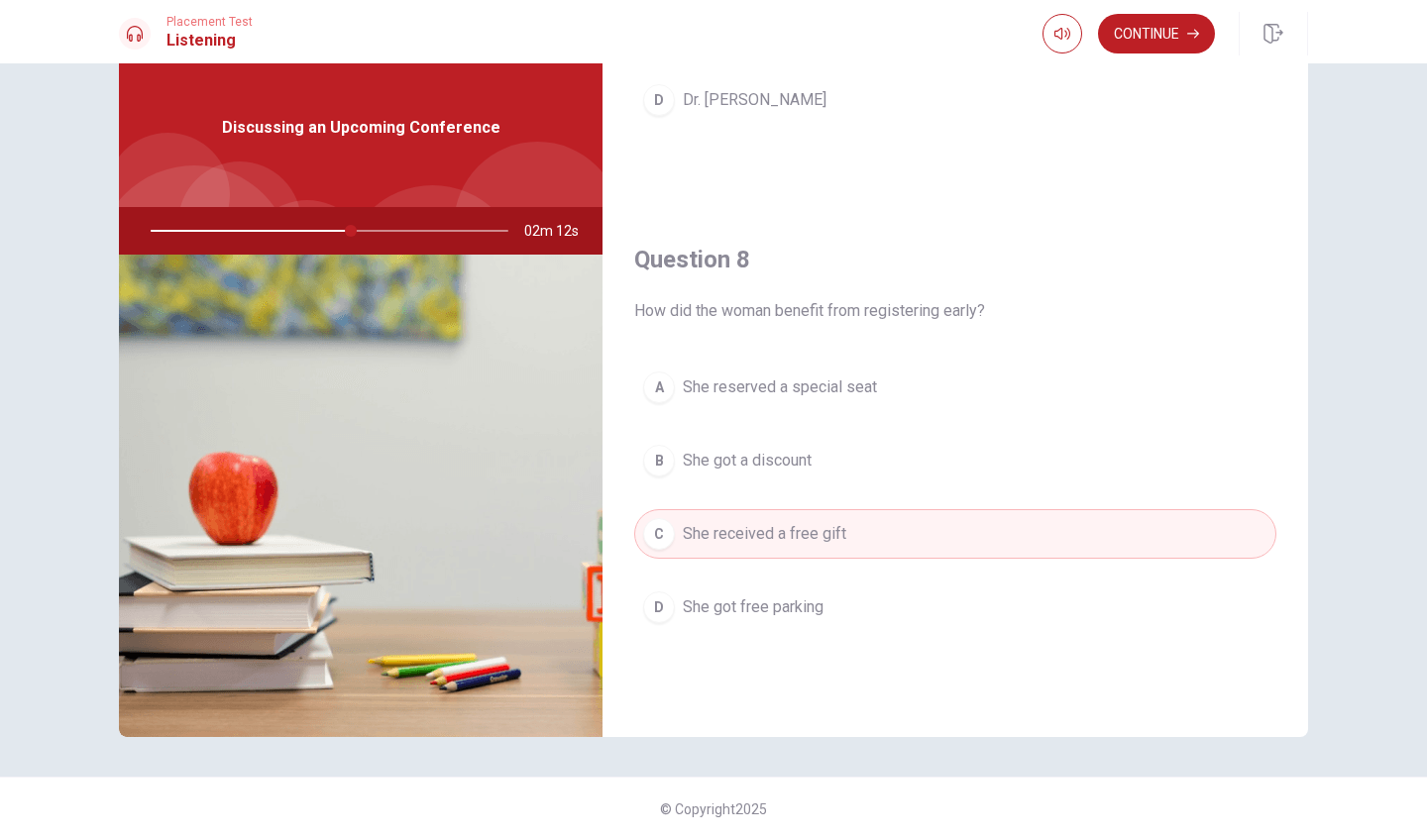 click on "She reserved a special seat" at bounding box center [780, 387] 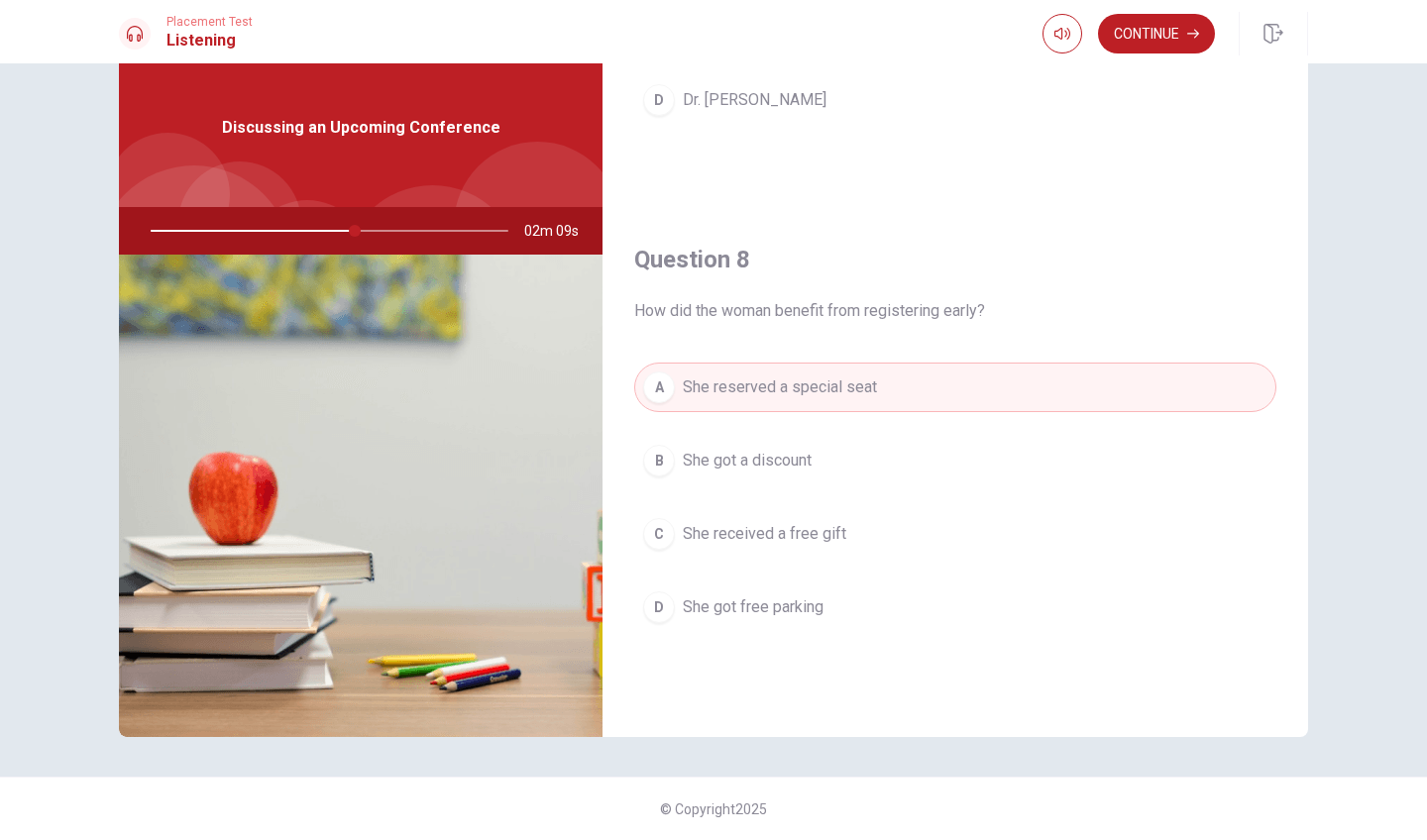 click on "She got a discount" at bounding box center (747, 461) 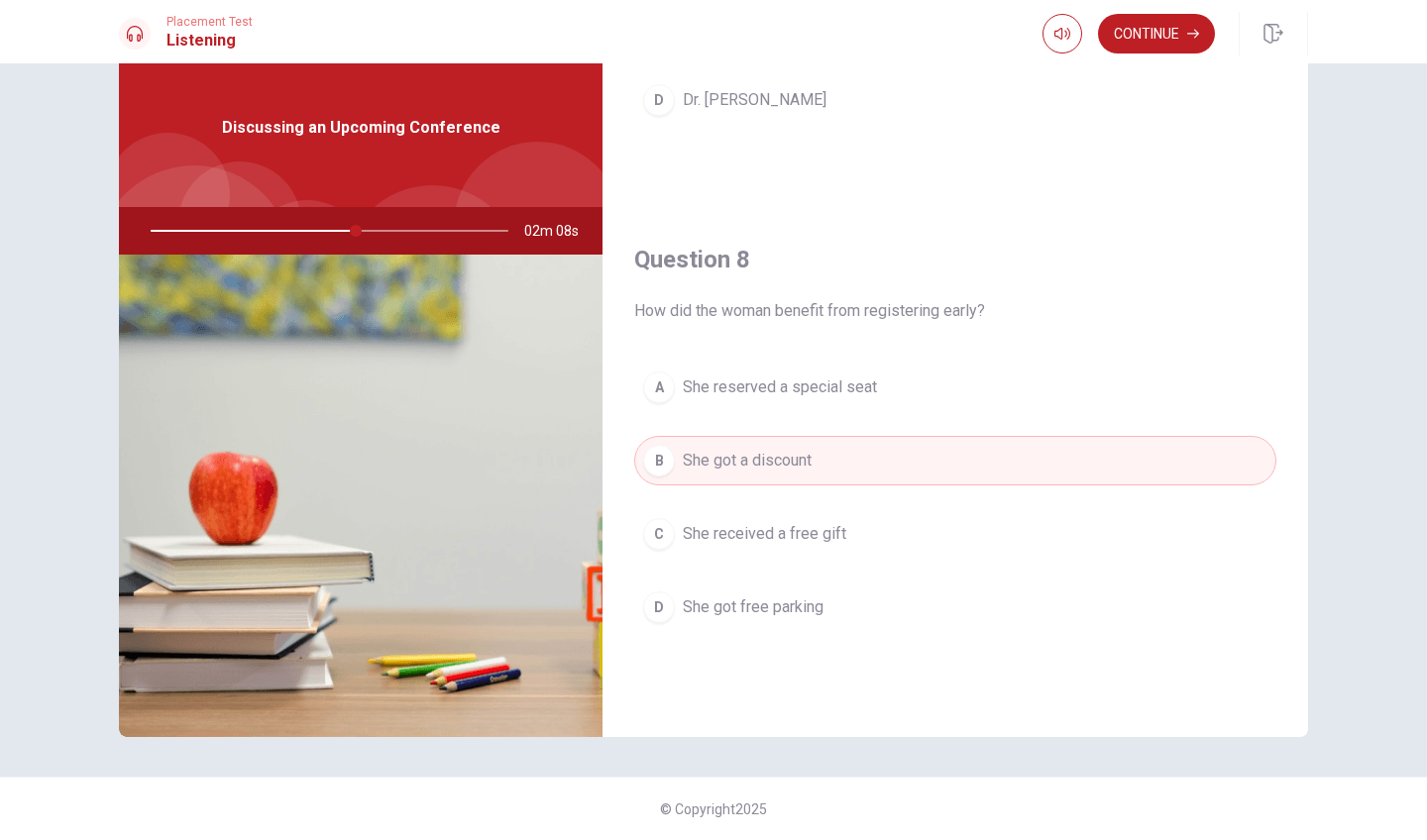 click on "C She received a free gift" at bounding box center (955, 534) 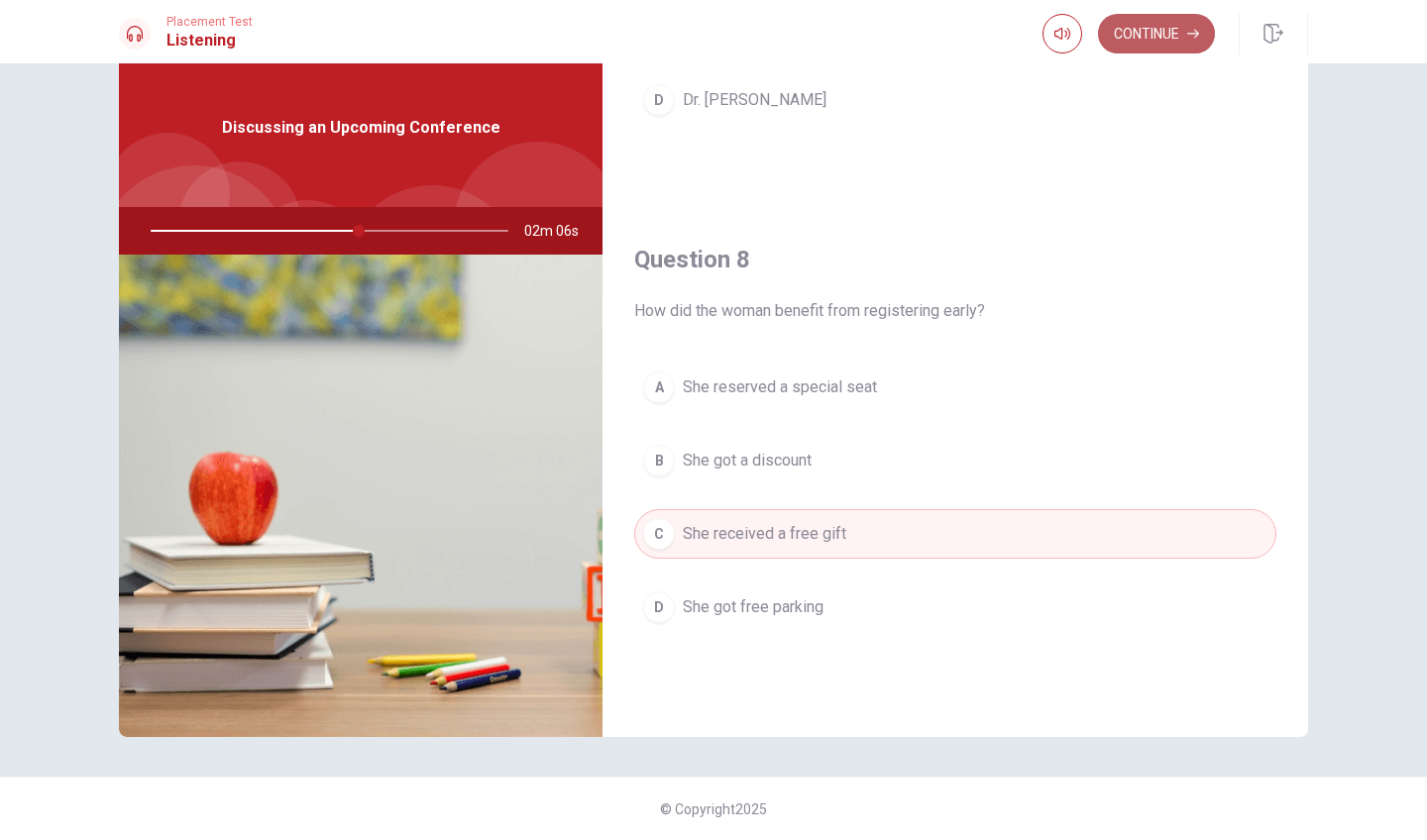 click on "Continue" at bounding box center (1156, 34) 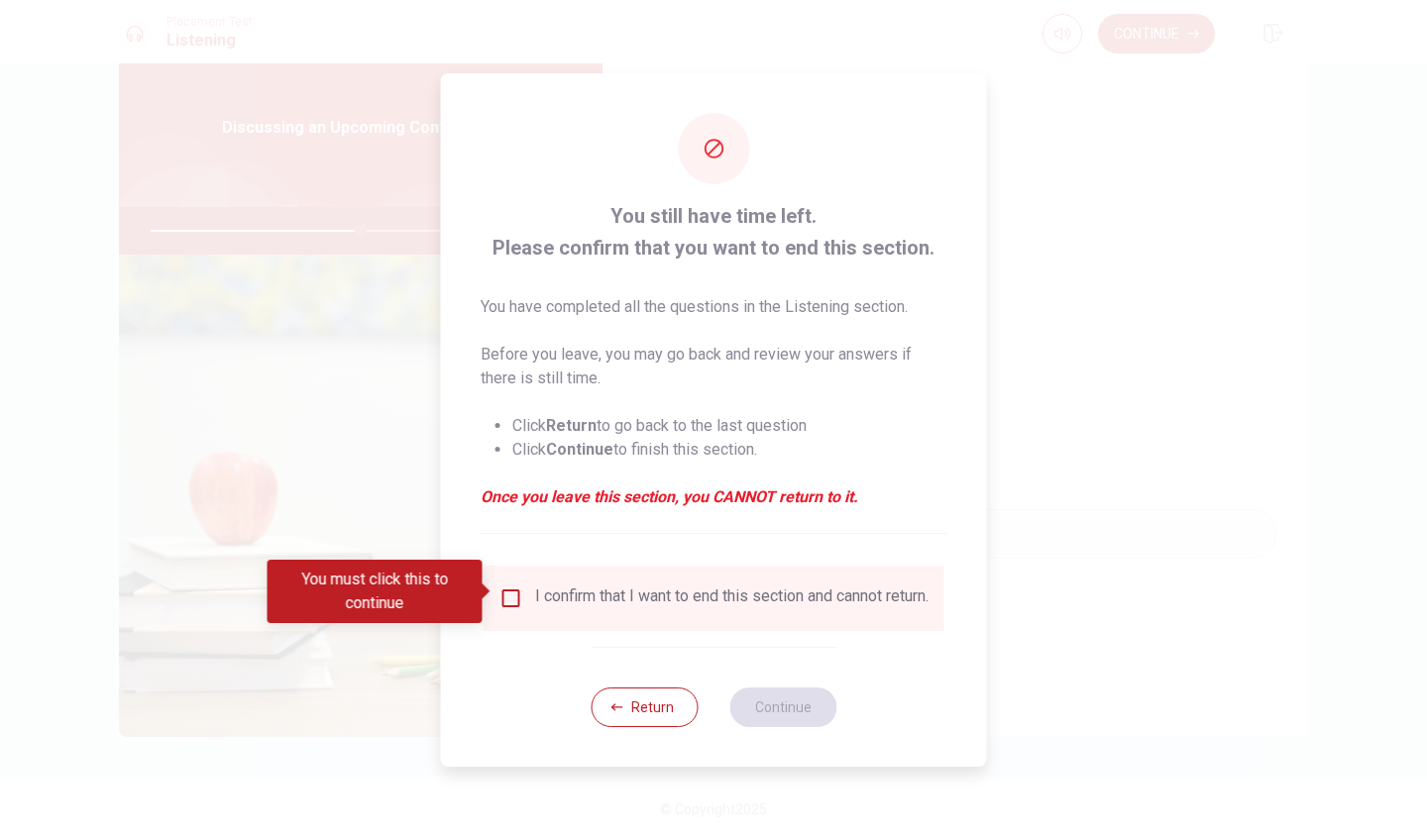 click on "I confirm that I want to end this section and cannot return." at bounding box center (714, 598) 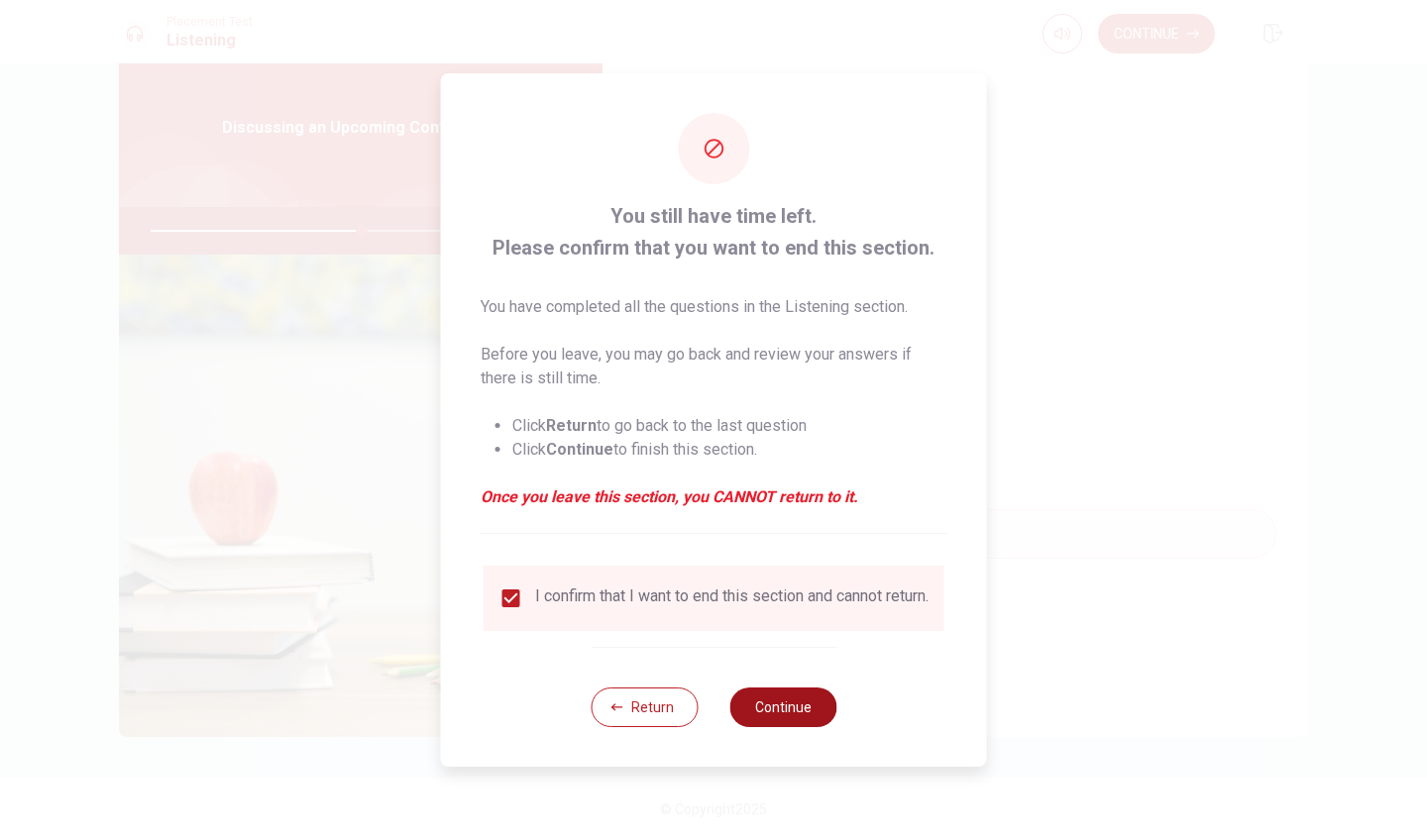click on "Continue" at bounding box center (783, 707) 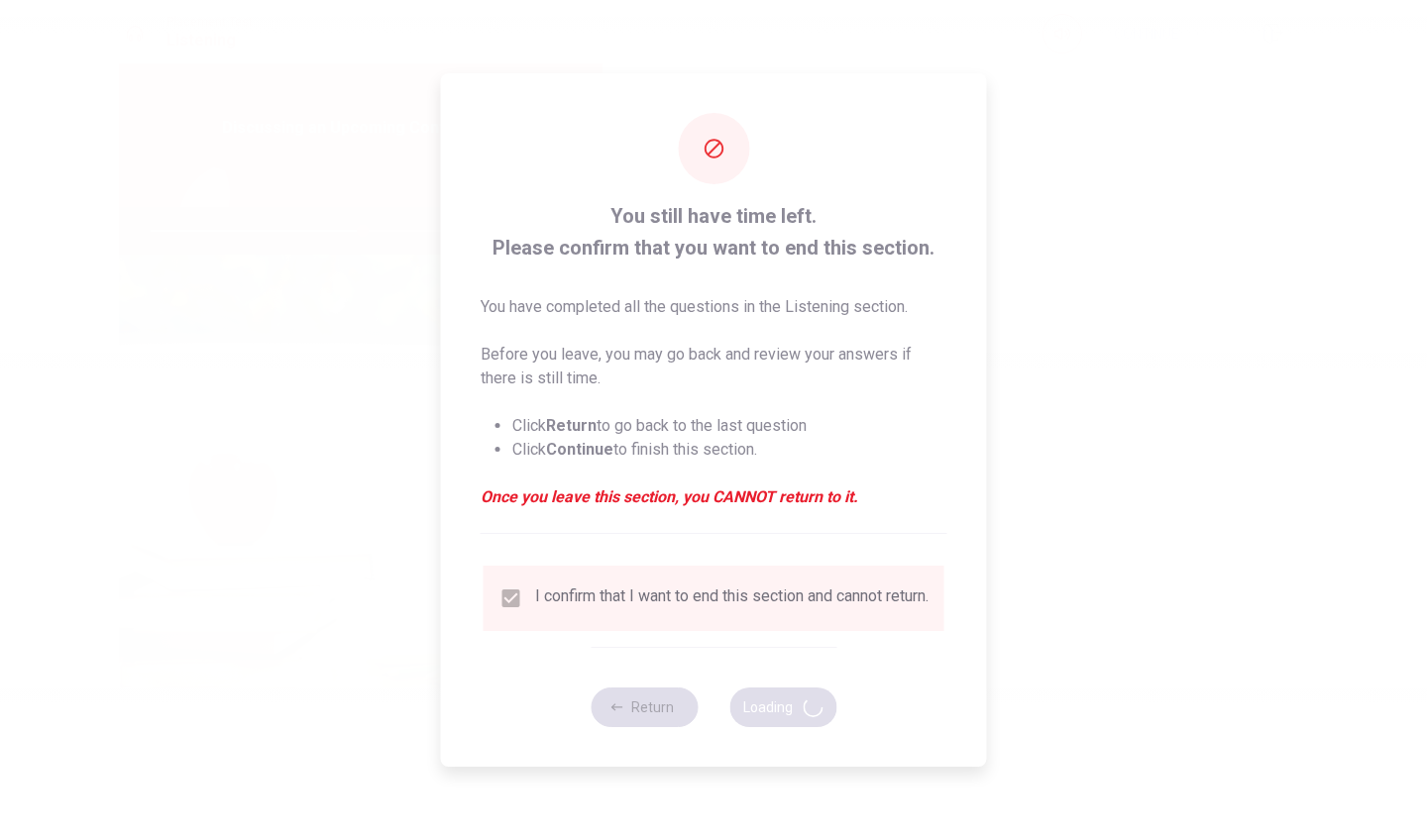 type on "60" 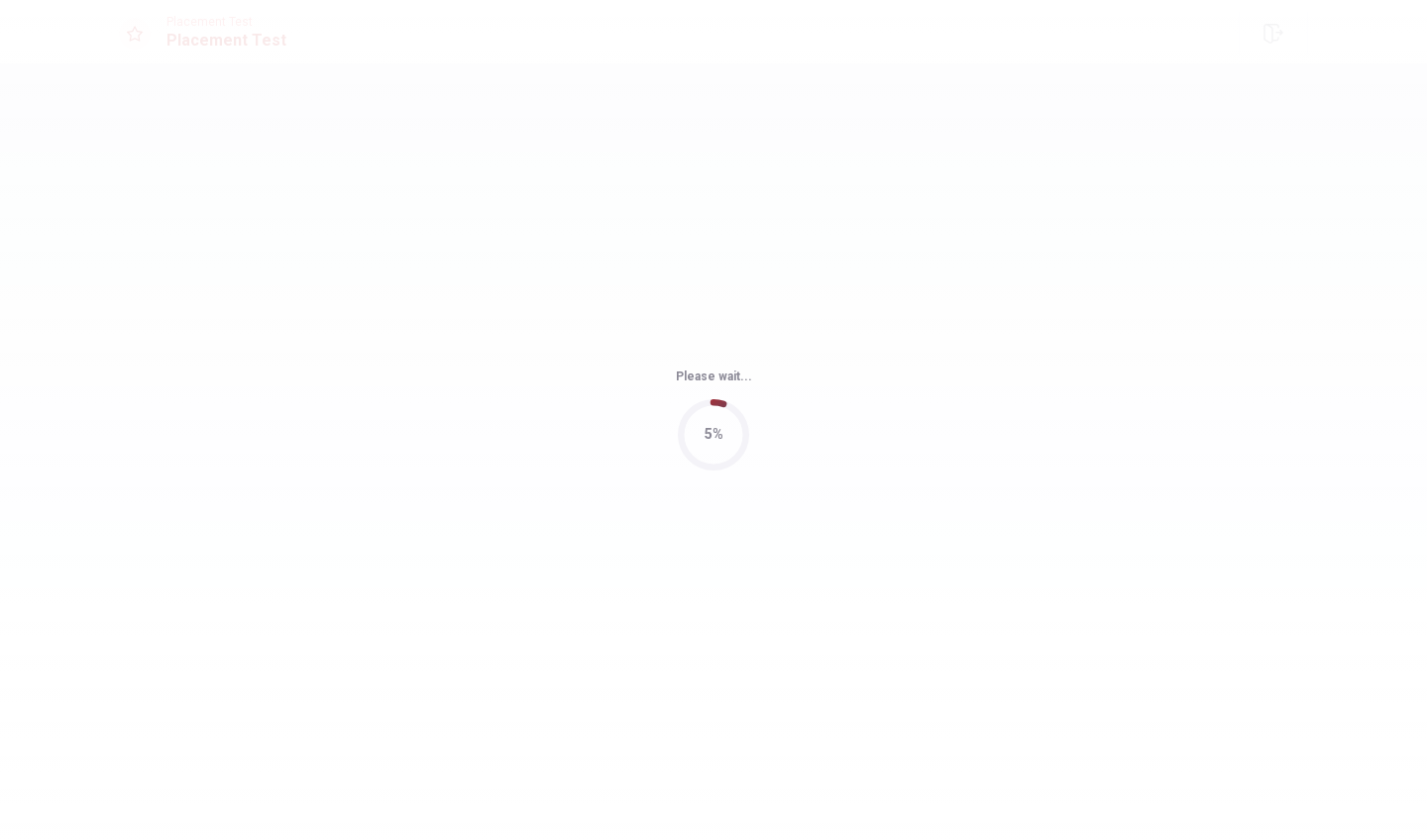 scroll, scrollTop: 0, scrollLeft: 0, axis: both 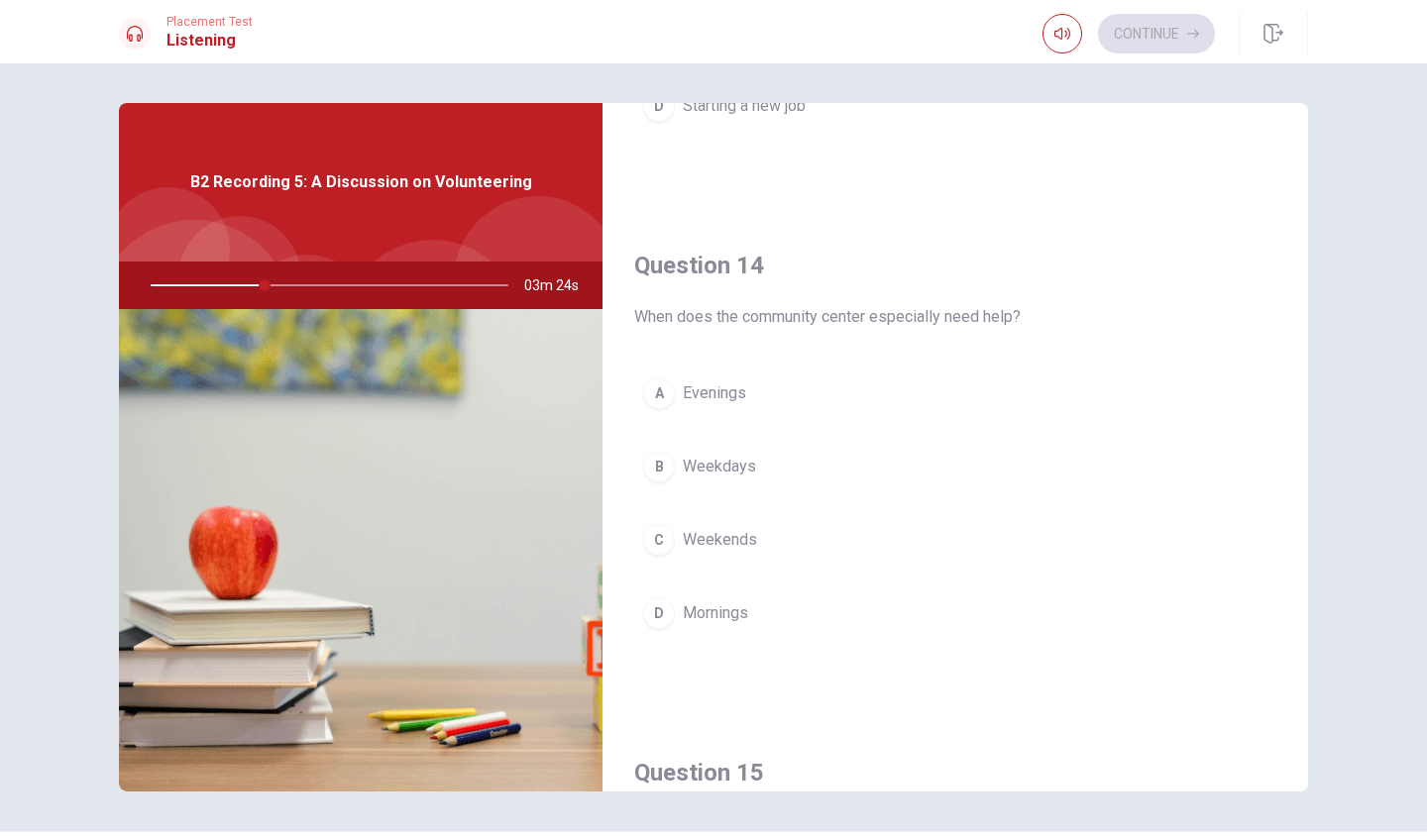 click on "C" at bounding box center [659, 540] 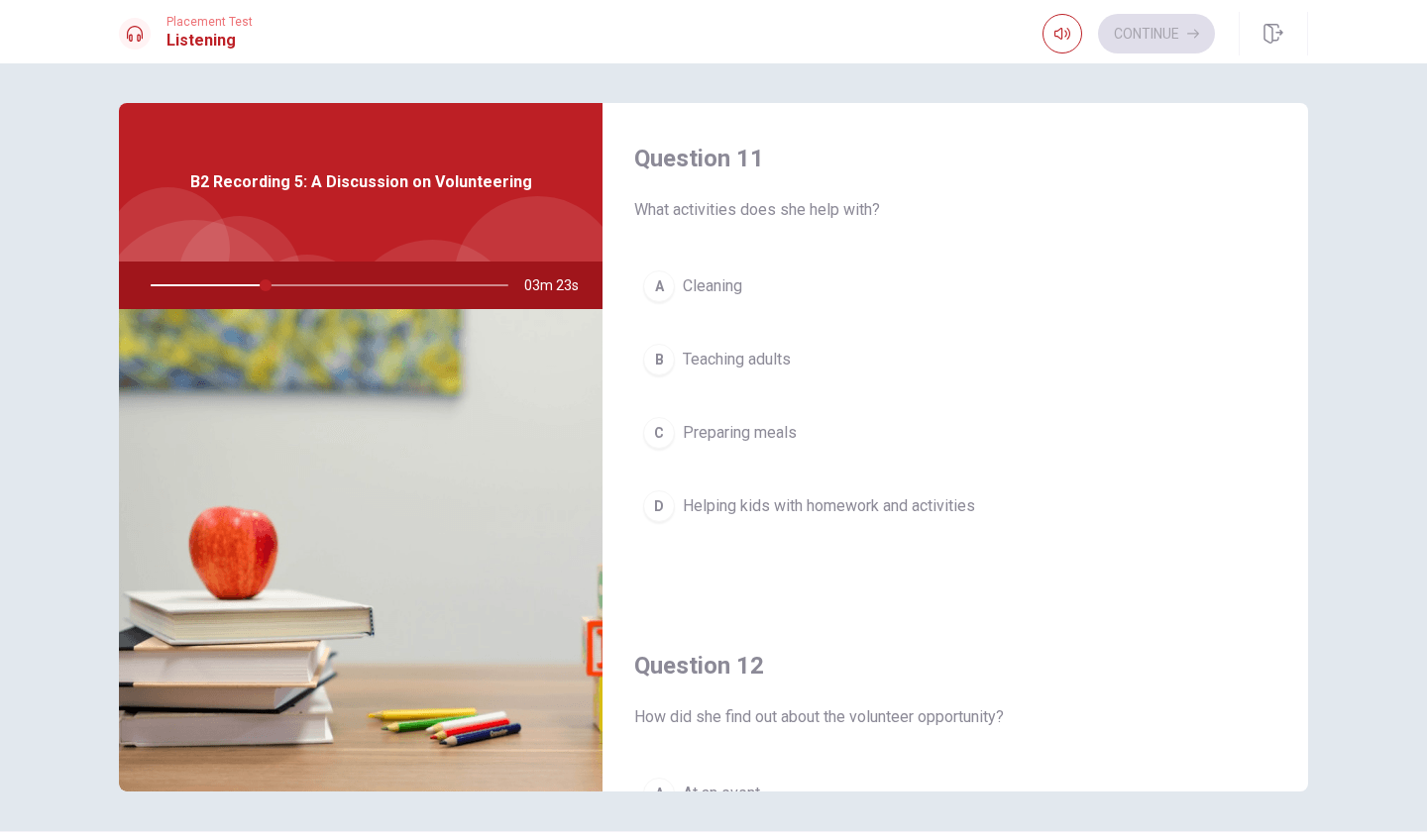 scroll, scrollTop: 0, scrollLeft: 0, axis: both 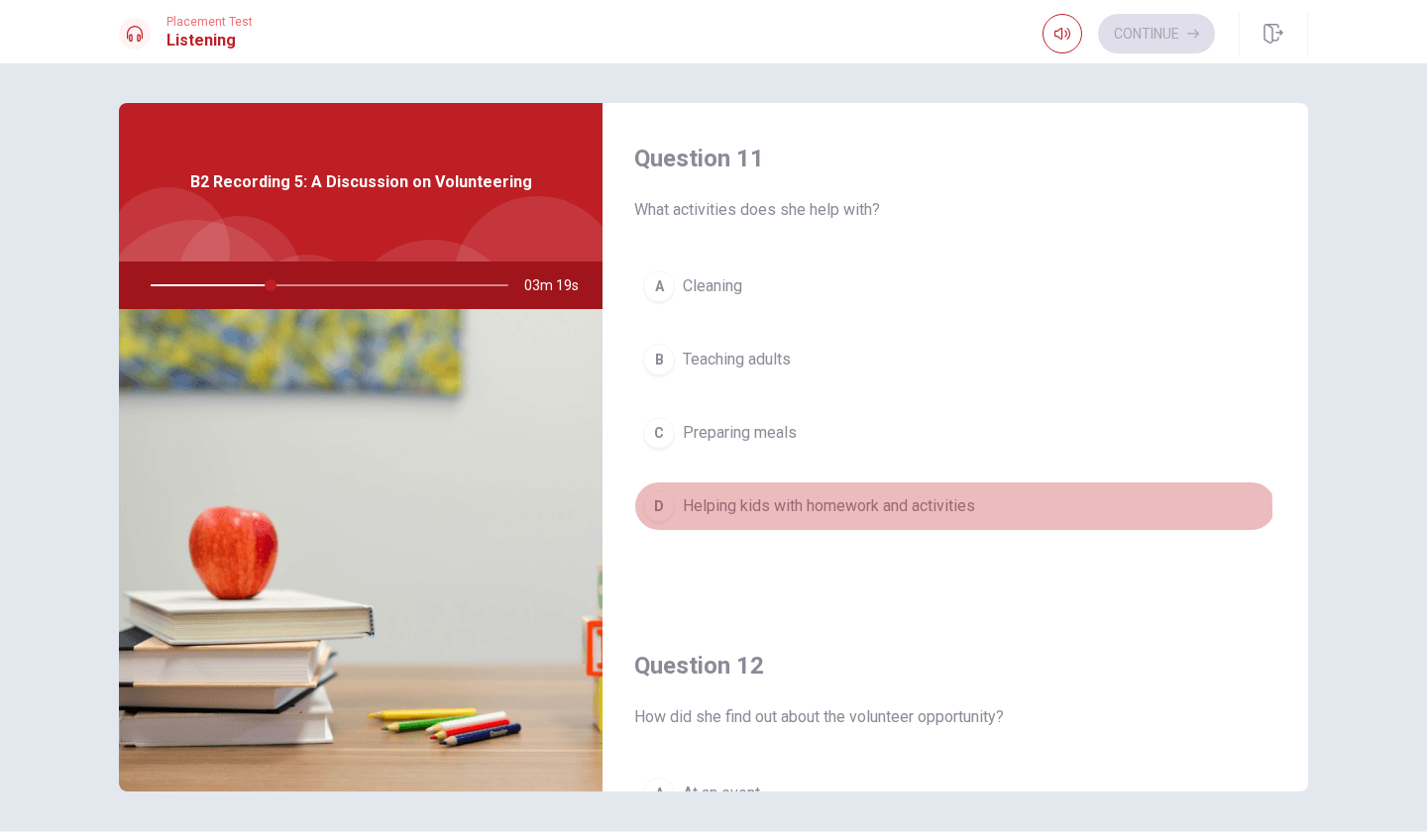 click on "Helping kids with homework and activities" at bounding box center (828, 506) 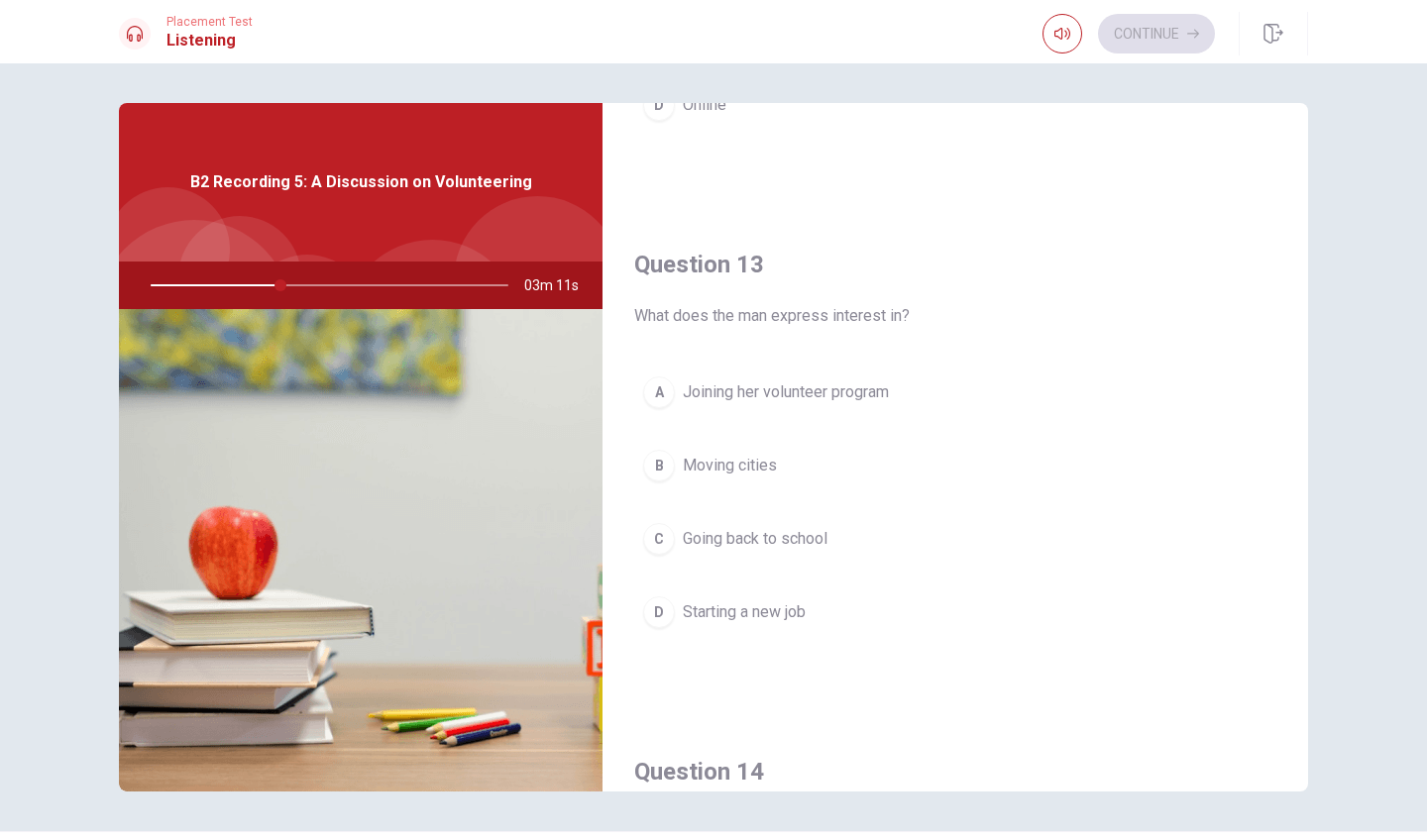 scroll, scrollTop: 910, scrollLeft: 0, axis: vertical 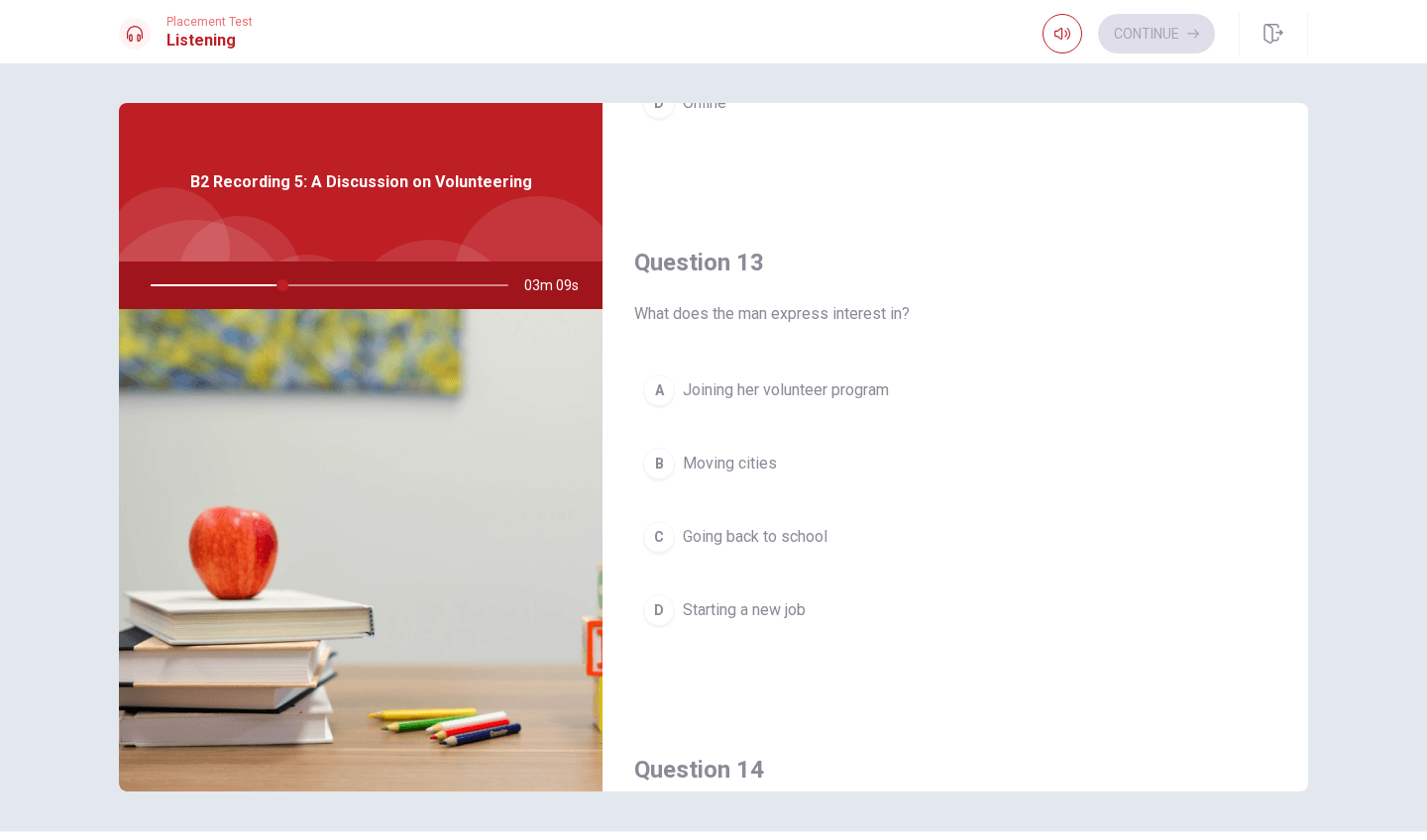 click on "Starting a new job" at bounding box center [744, 610] 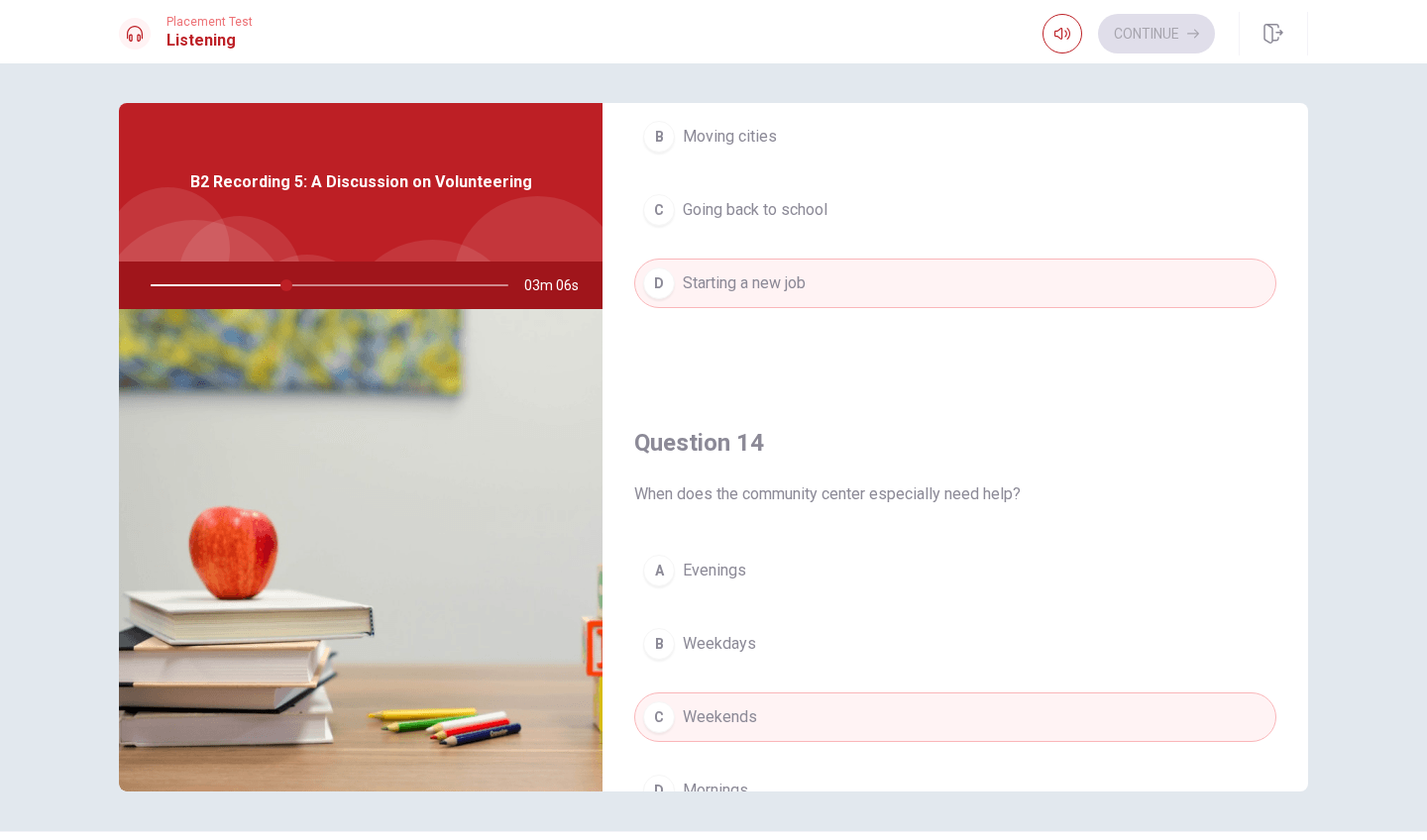 scroll, scrollTop: 1240, scrollLeft: 0, axis: vertical 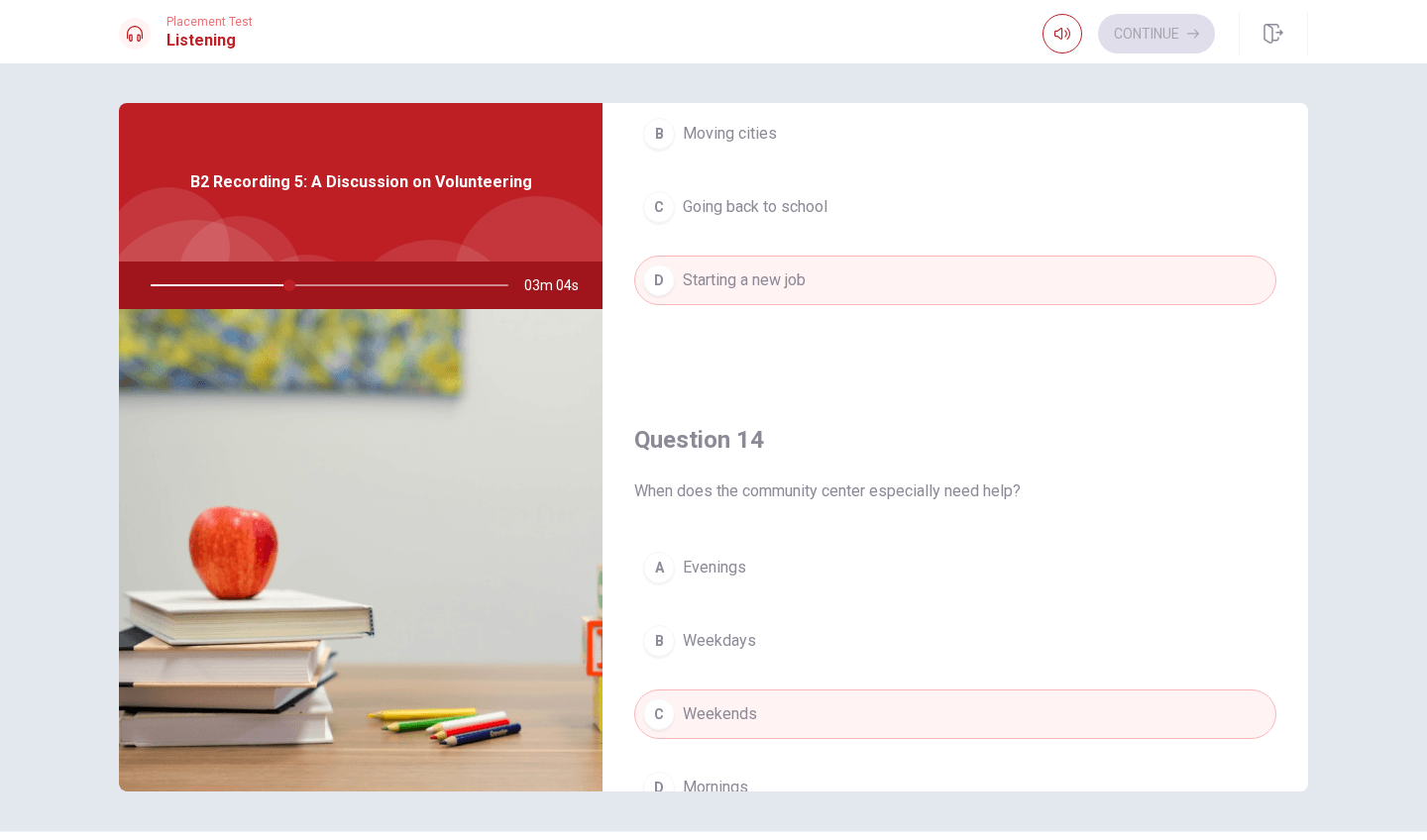 click on "Going back to school" at bounding box center (755, 207) 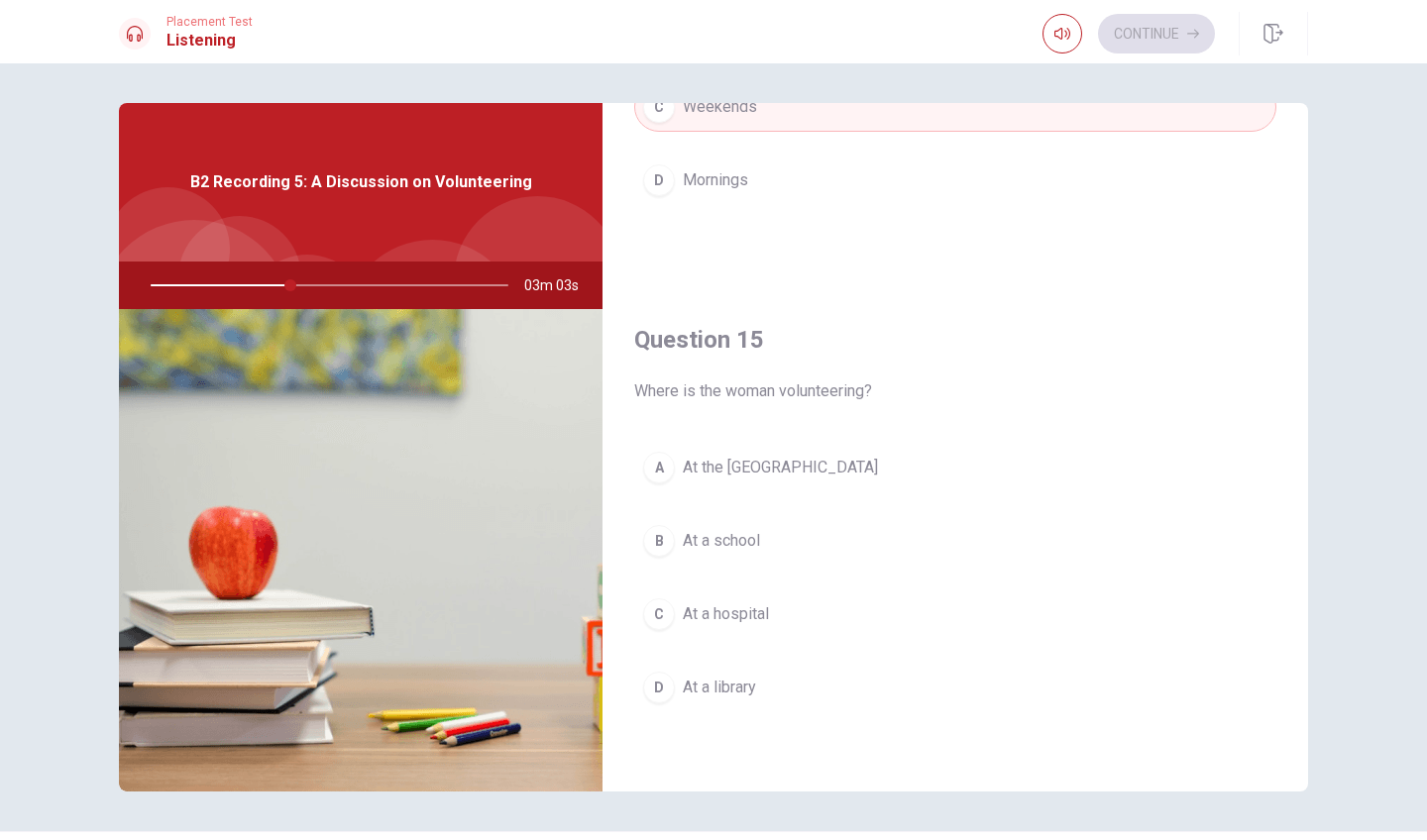 scroll, scrollTop: 1847, scrollLeft: 0, axis: vertical 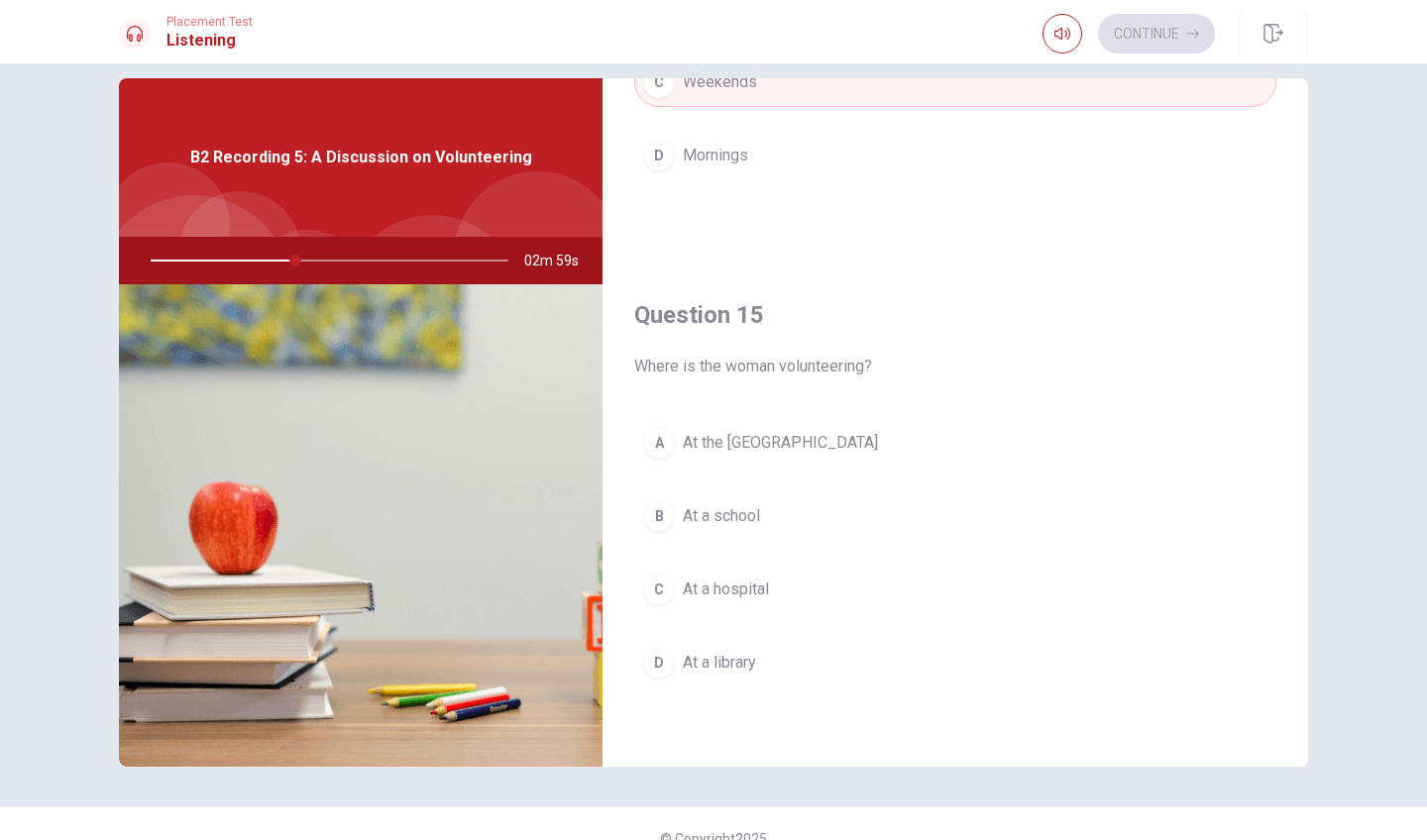 click on "At a school" at bounding box center [721, 516] 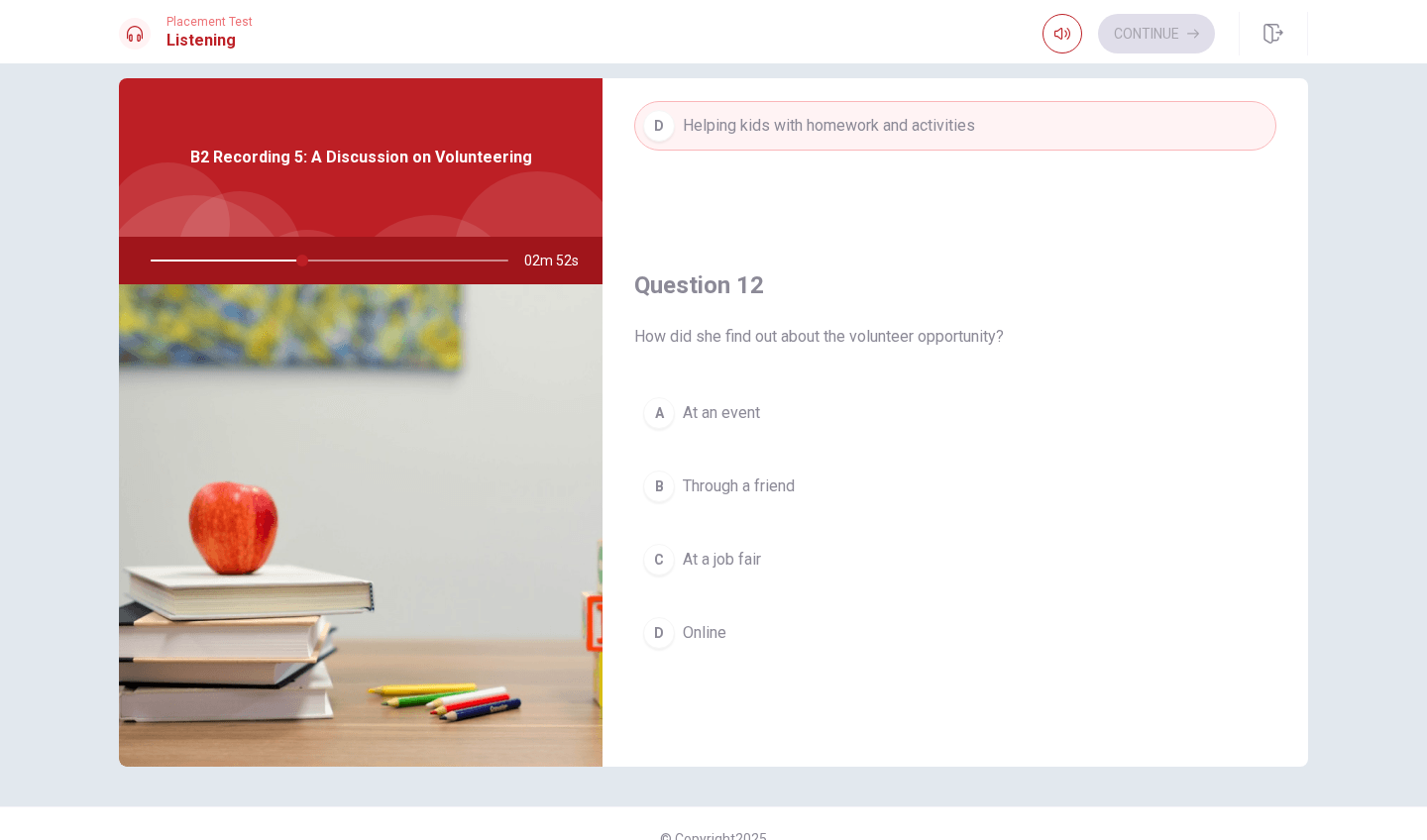 scroll, scrollTop: 357, scrollLeft: 0, axis: vertical 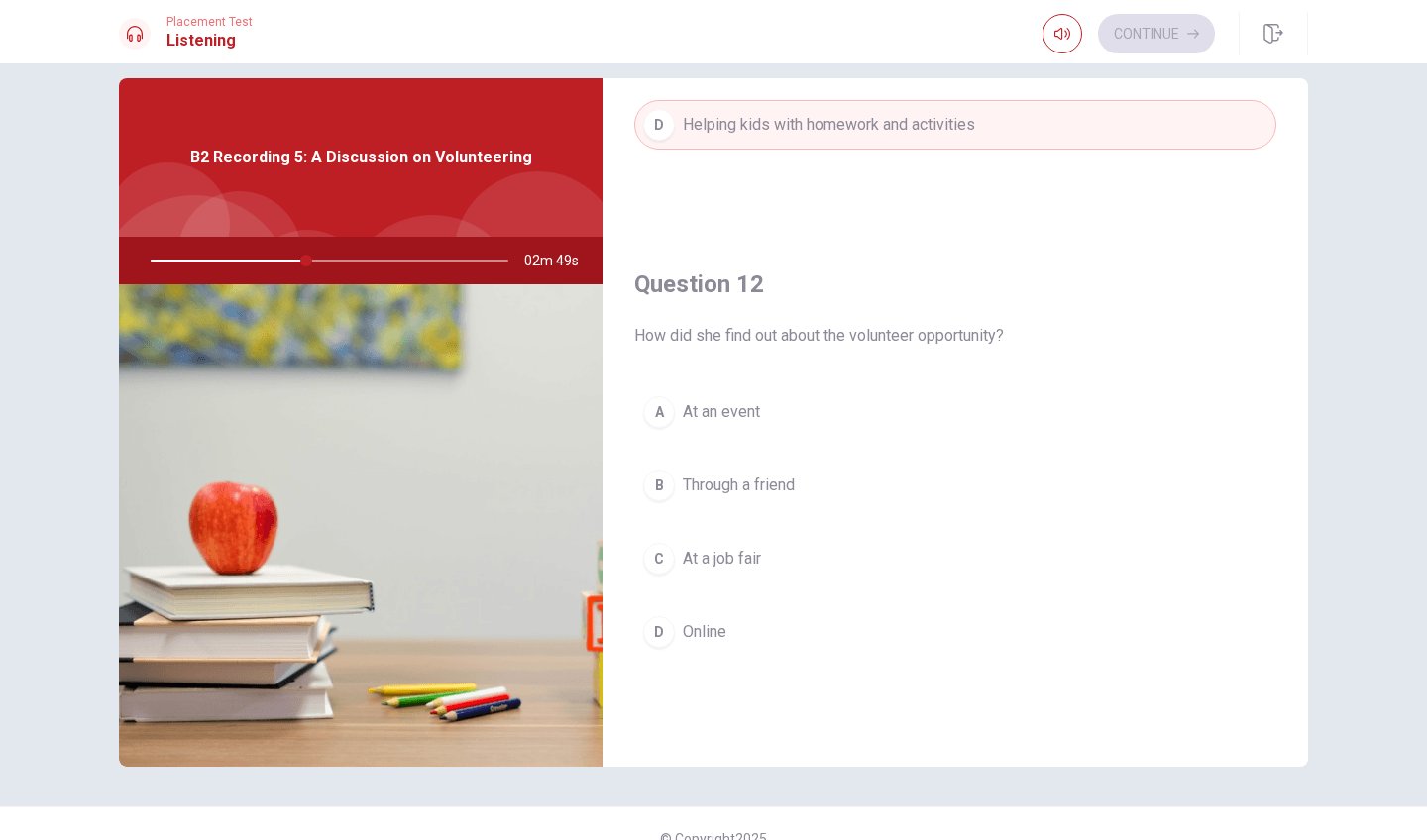 click on "D Online" at bounding box center (955, 632) 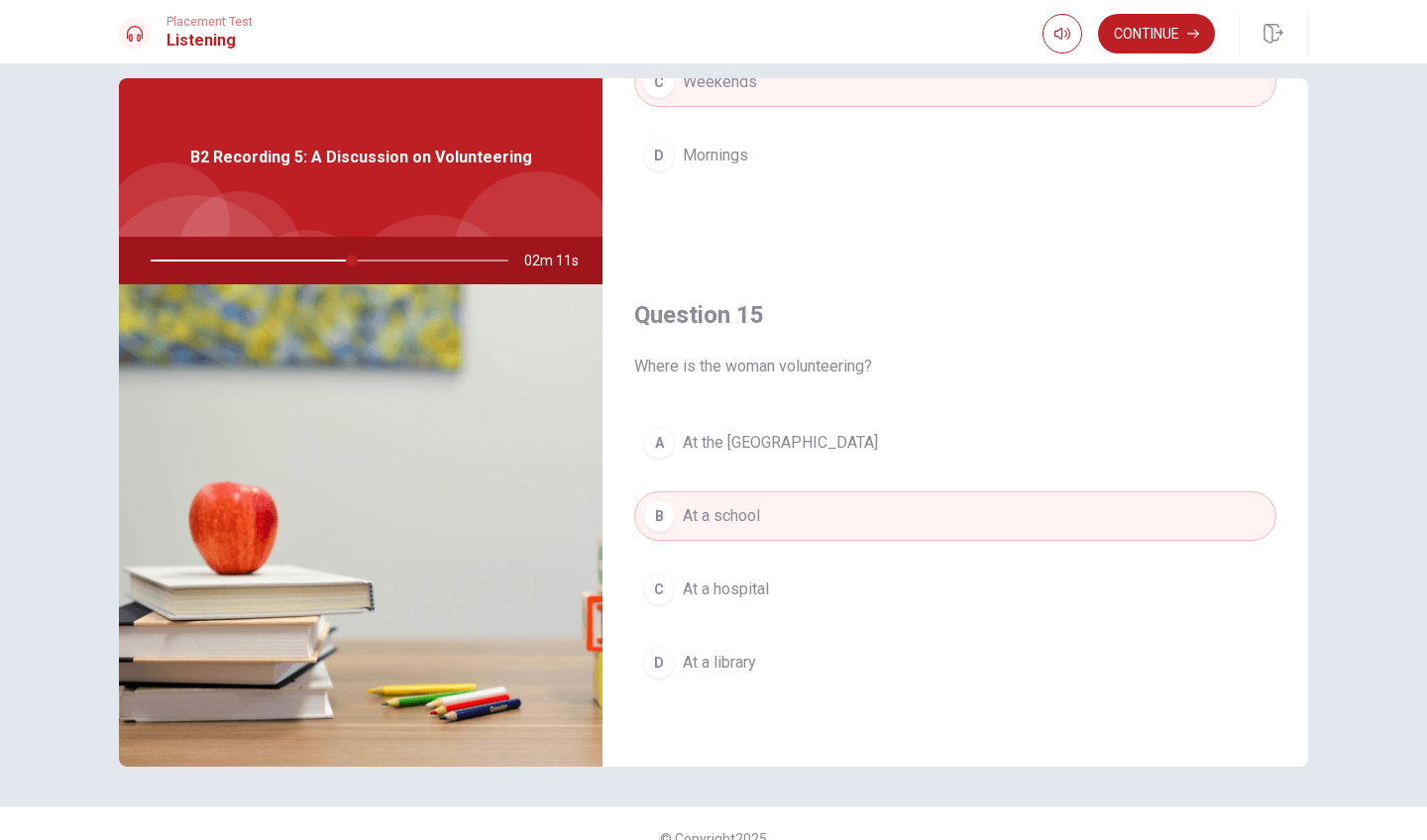 scroll, scrollTop: 1847, scrollLeft: 0, axis: vertical 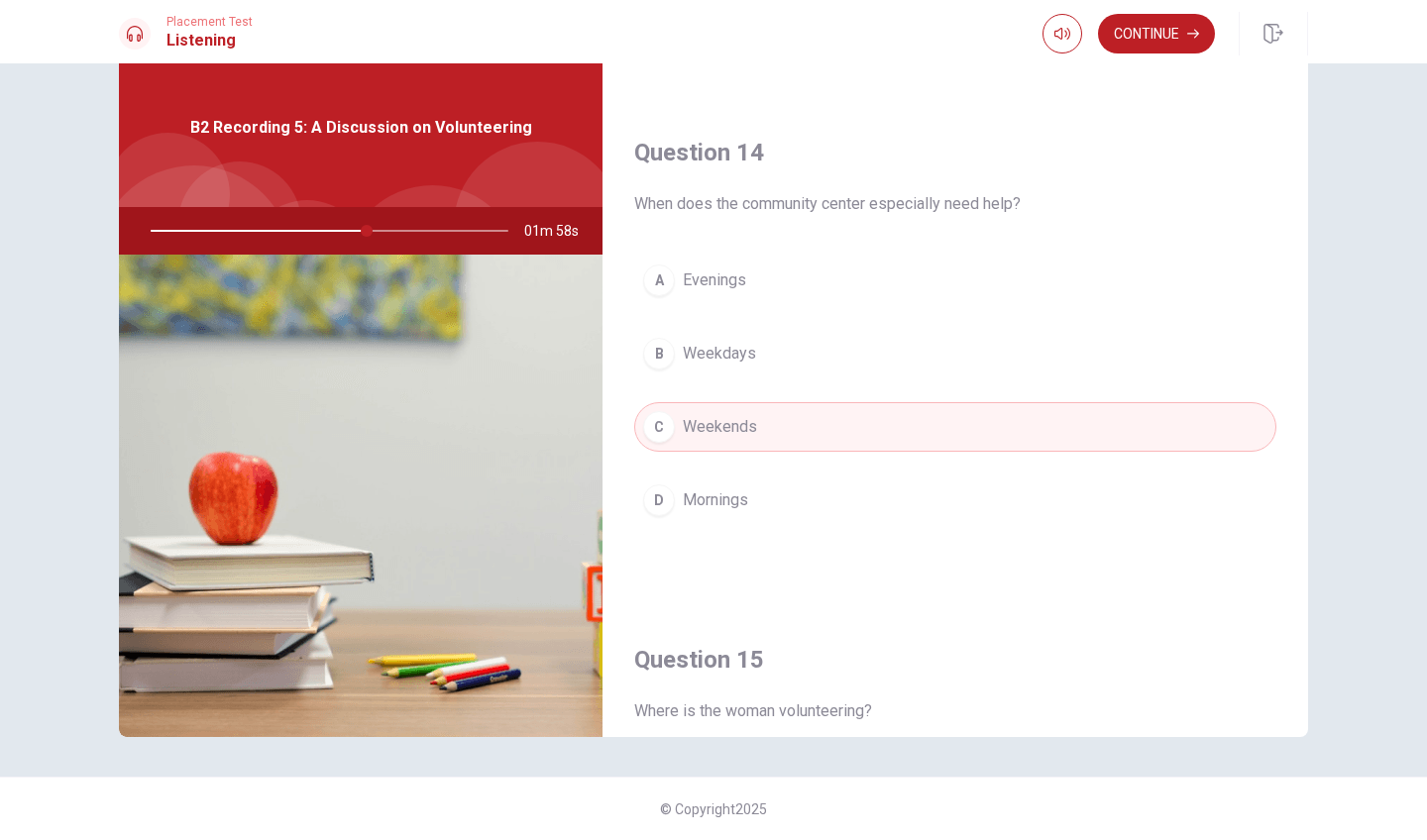 drag, startPoint x: 362, startPoint y: 230, endPoint x: 327, endPoint y: 226, distance: 35.22783 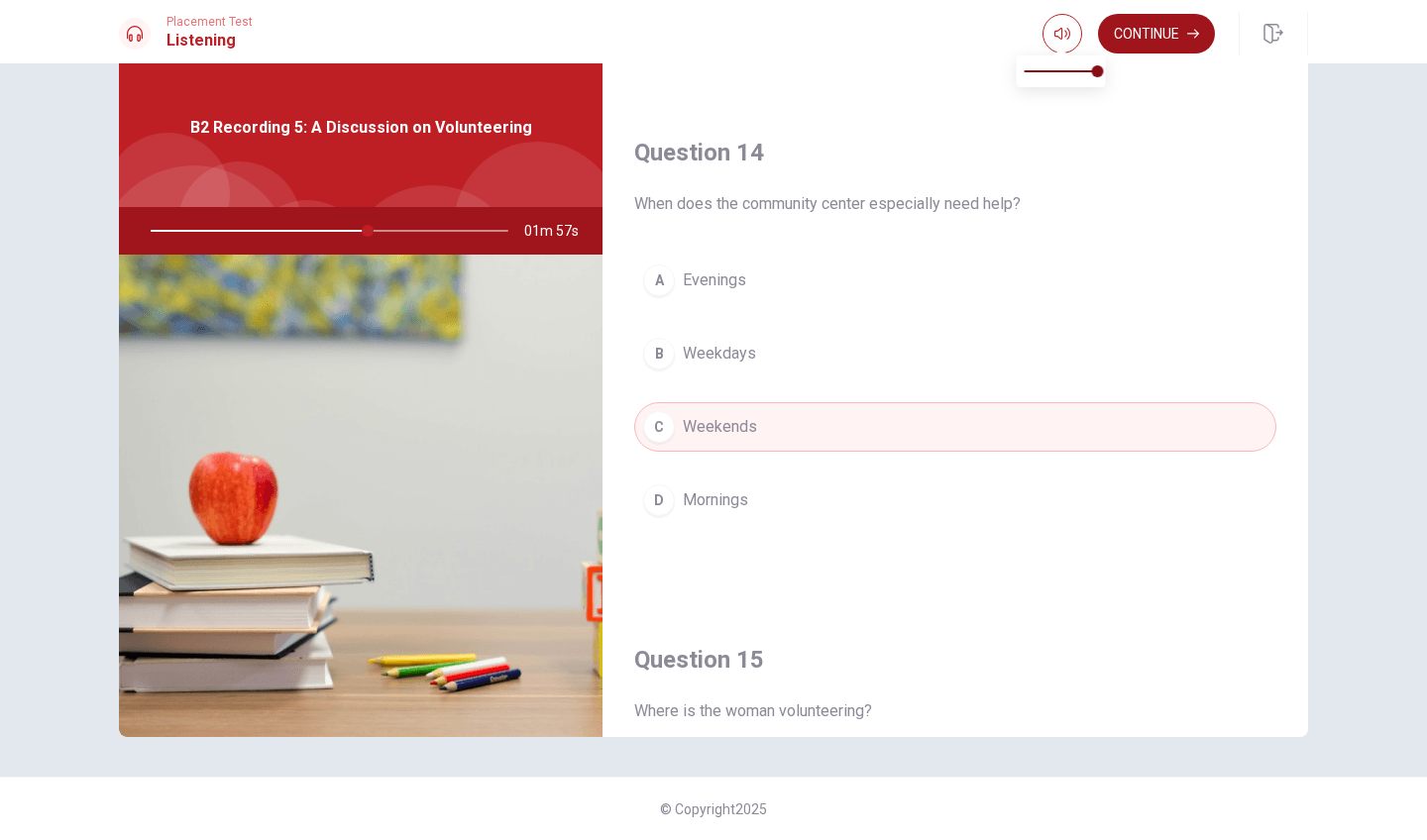 click on "Continue" at bounding box center [1156, 34] 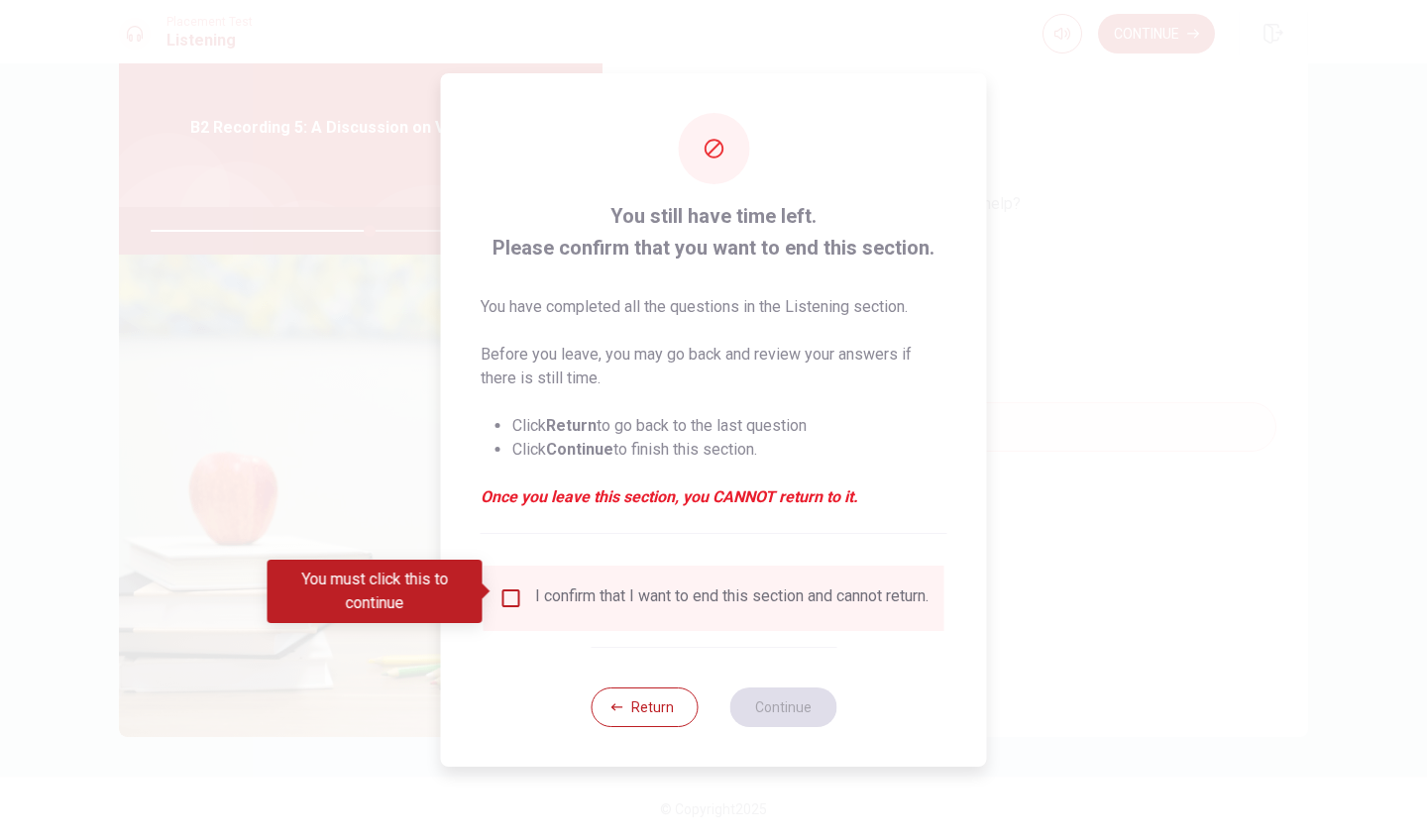 click at bounding box center (511, 598) 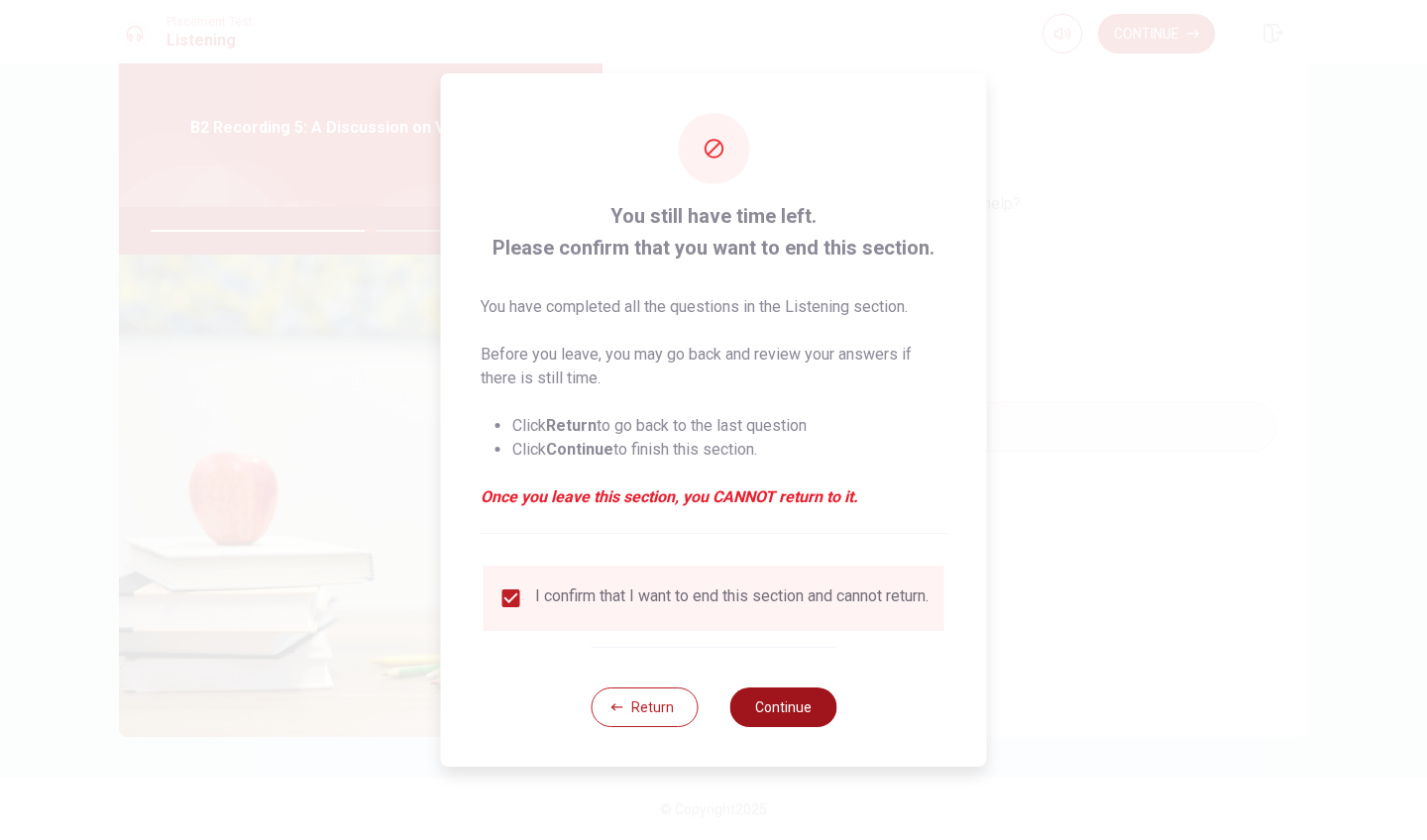 click on "Continue" at bounding box center (783, 707) 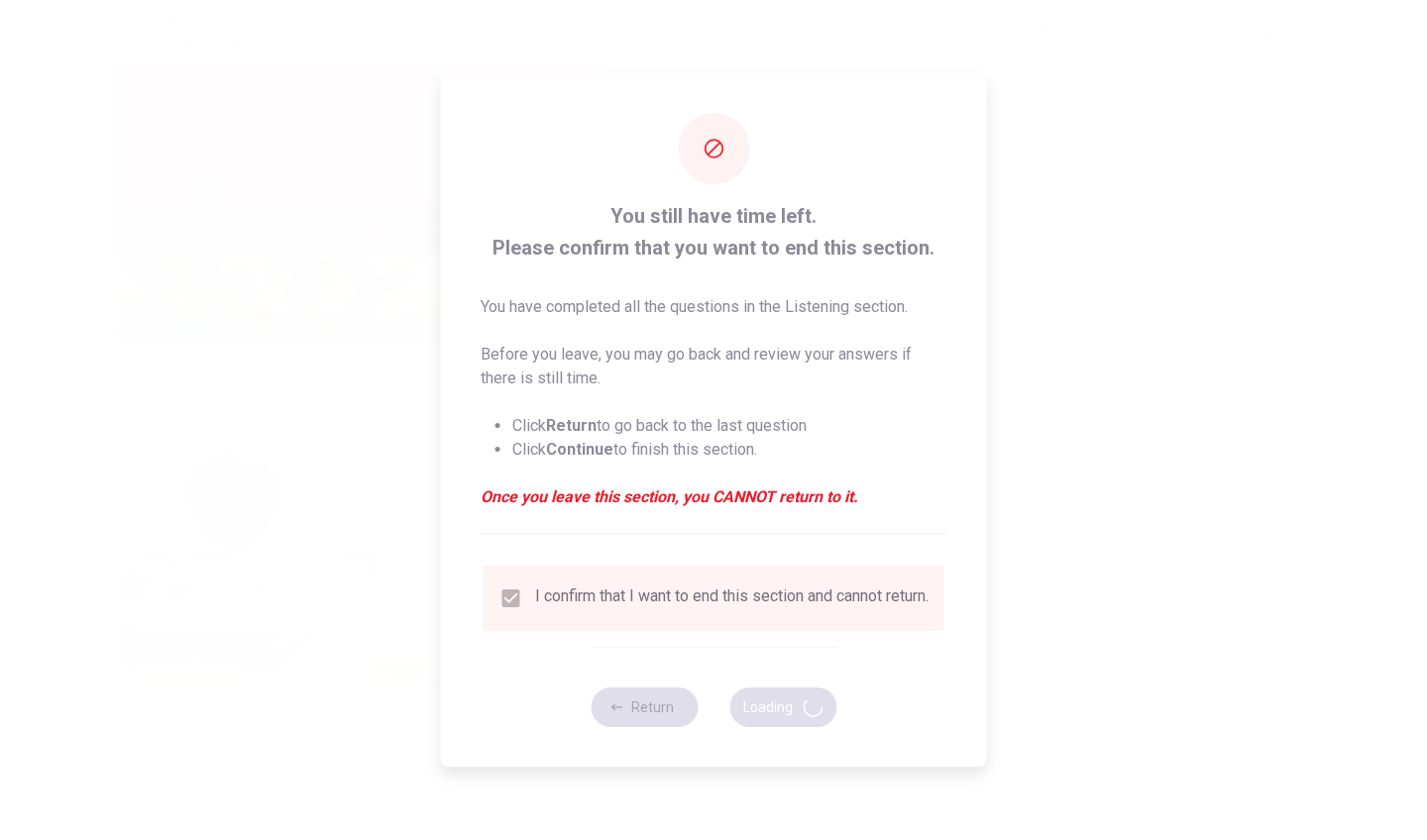 type on "62" 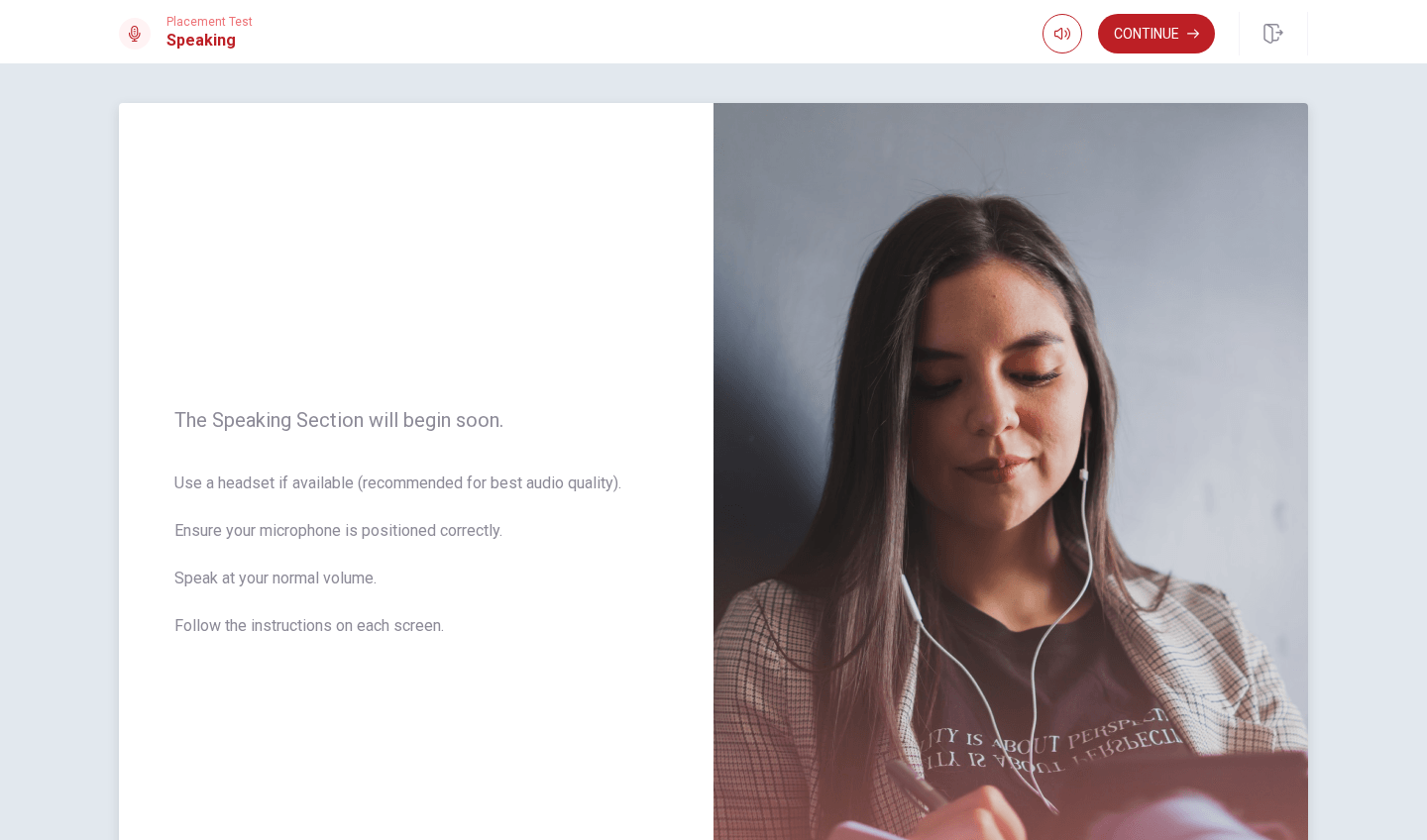 scroll, scrollTop: 0, scrollLeft: 0, axis: both 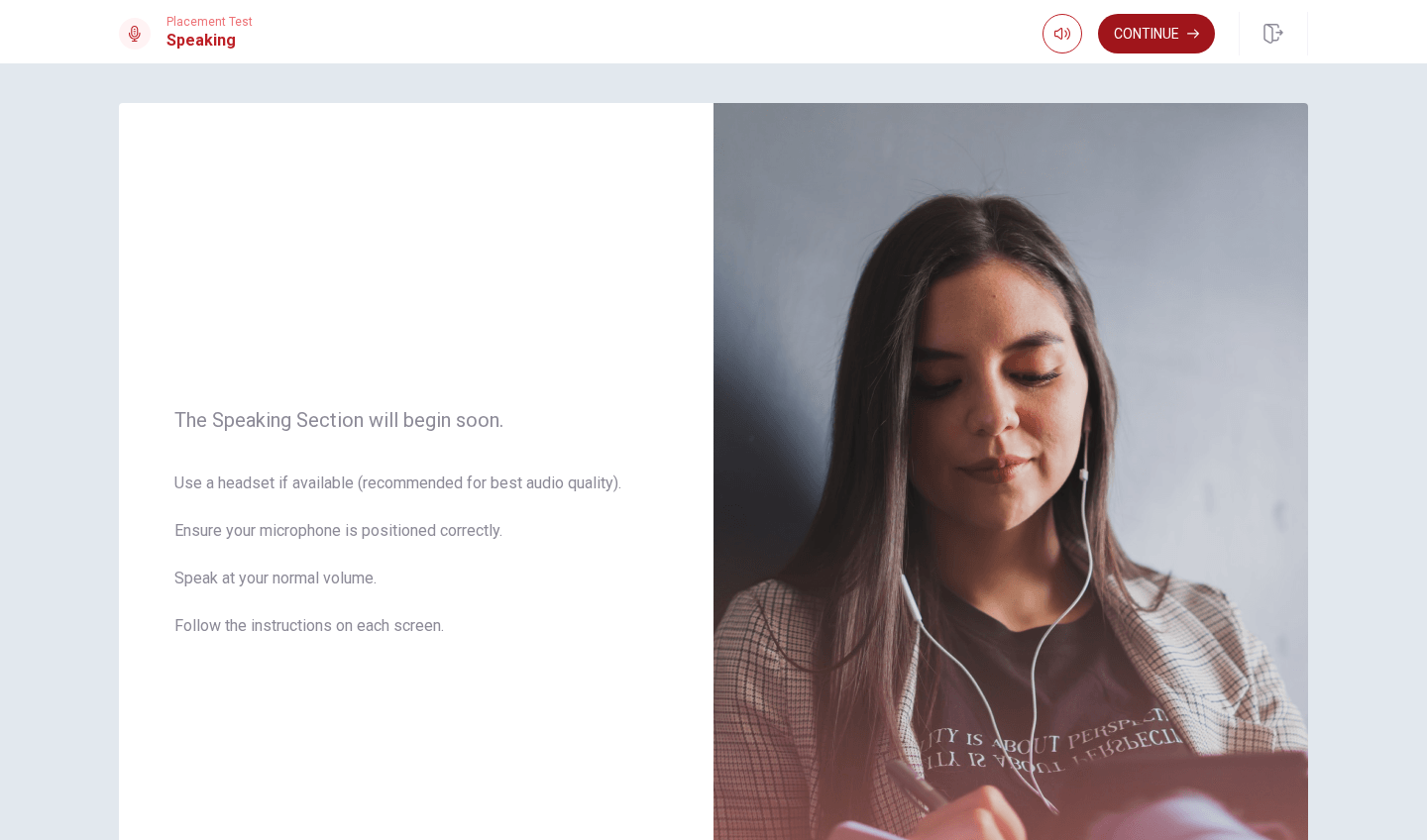 click on "Continue" at bounding box center [1156, 34] 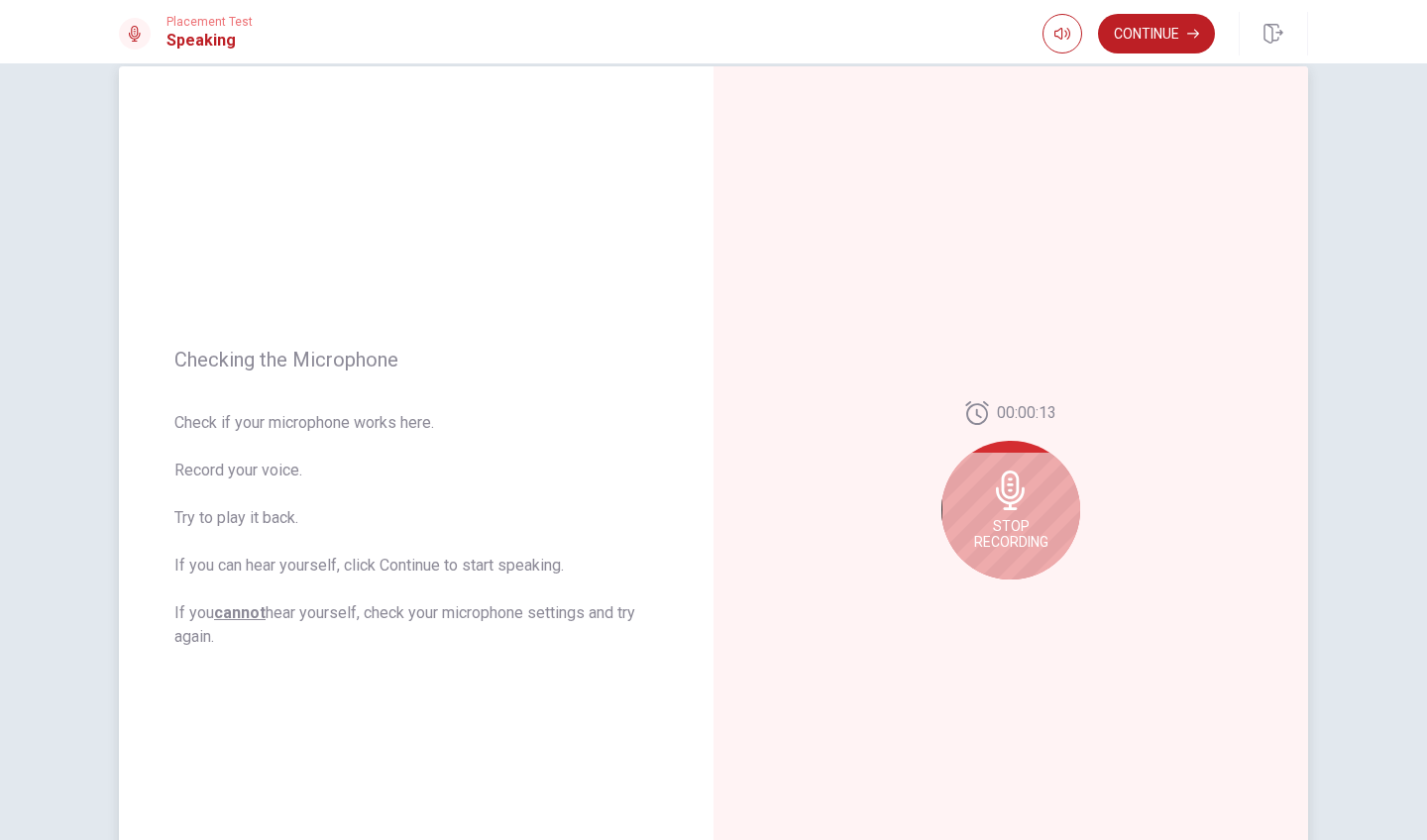 scroll, scrollTop: 48, scrollLeft: 0, axis: vertical 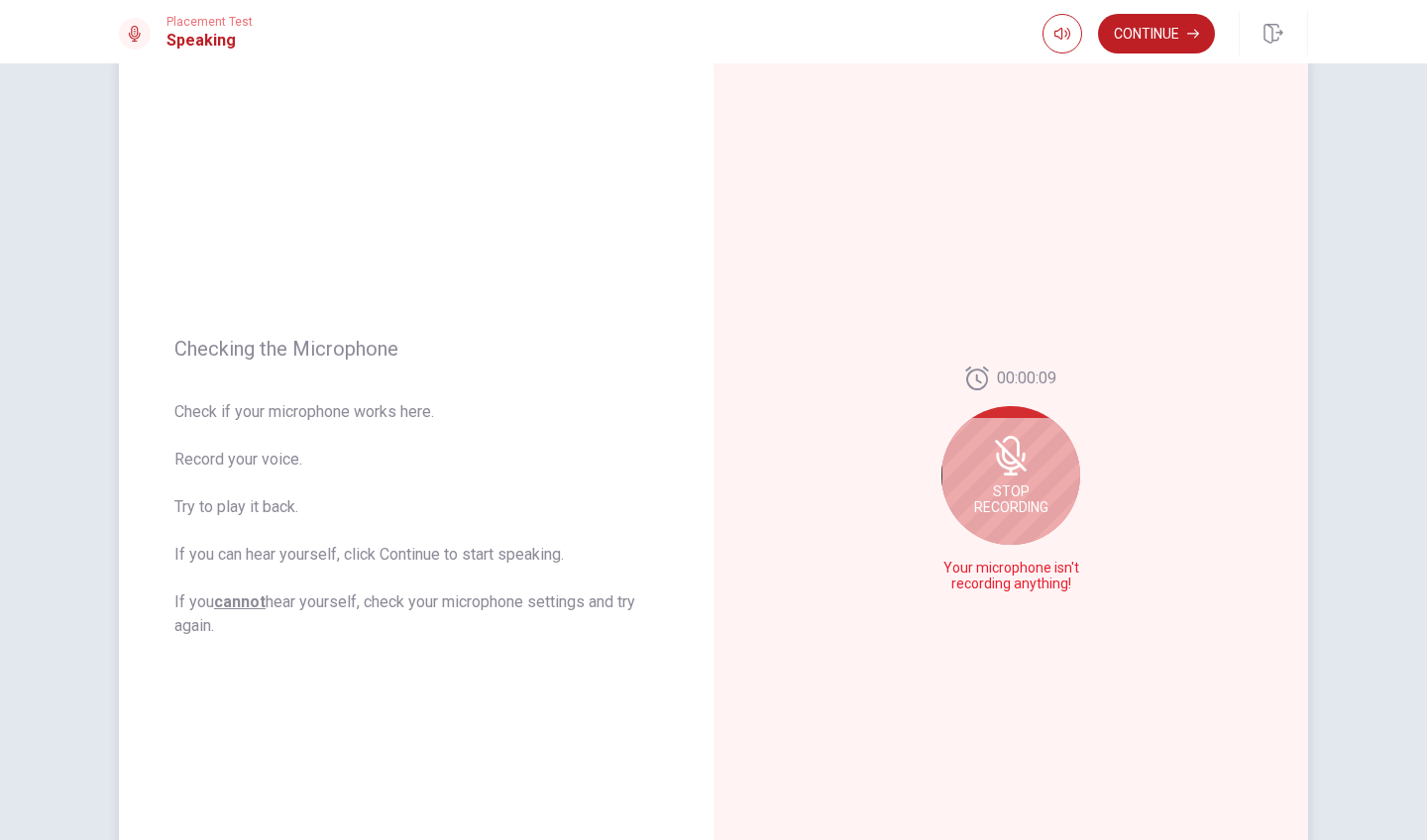 click 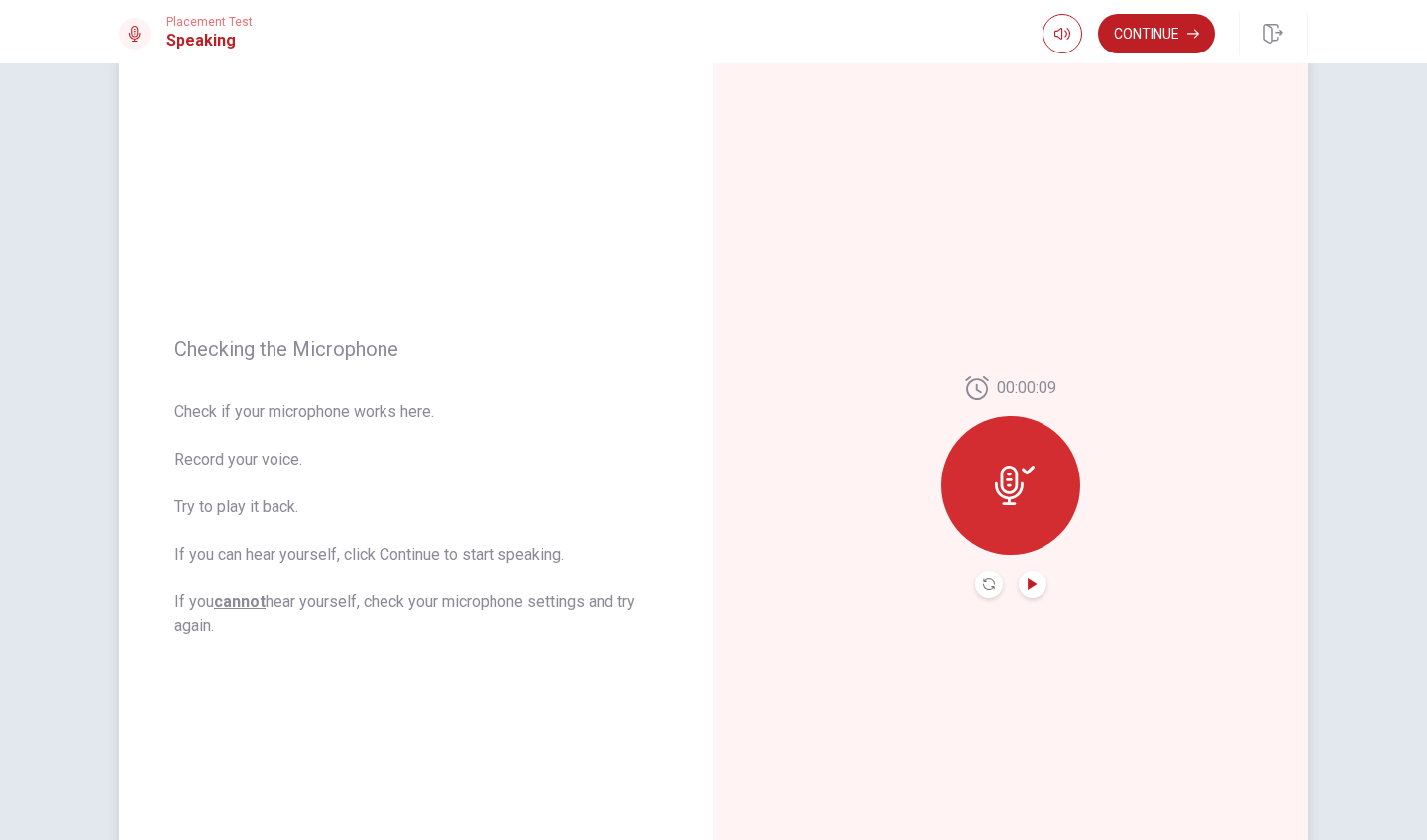 click 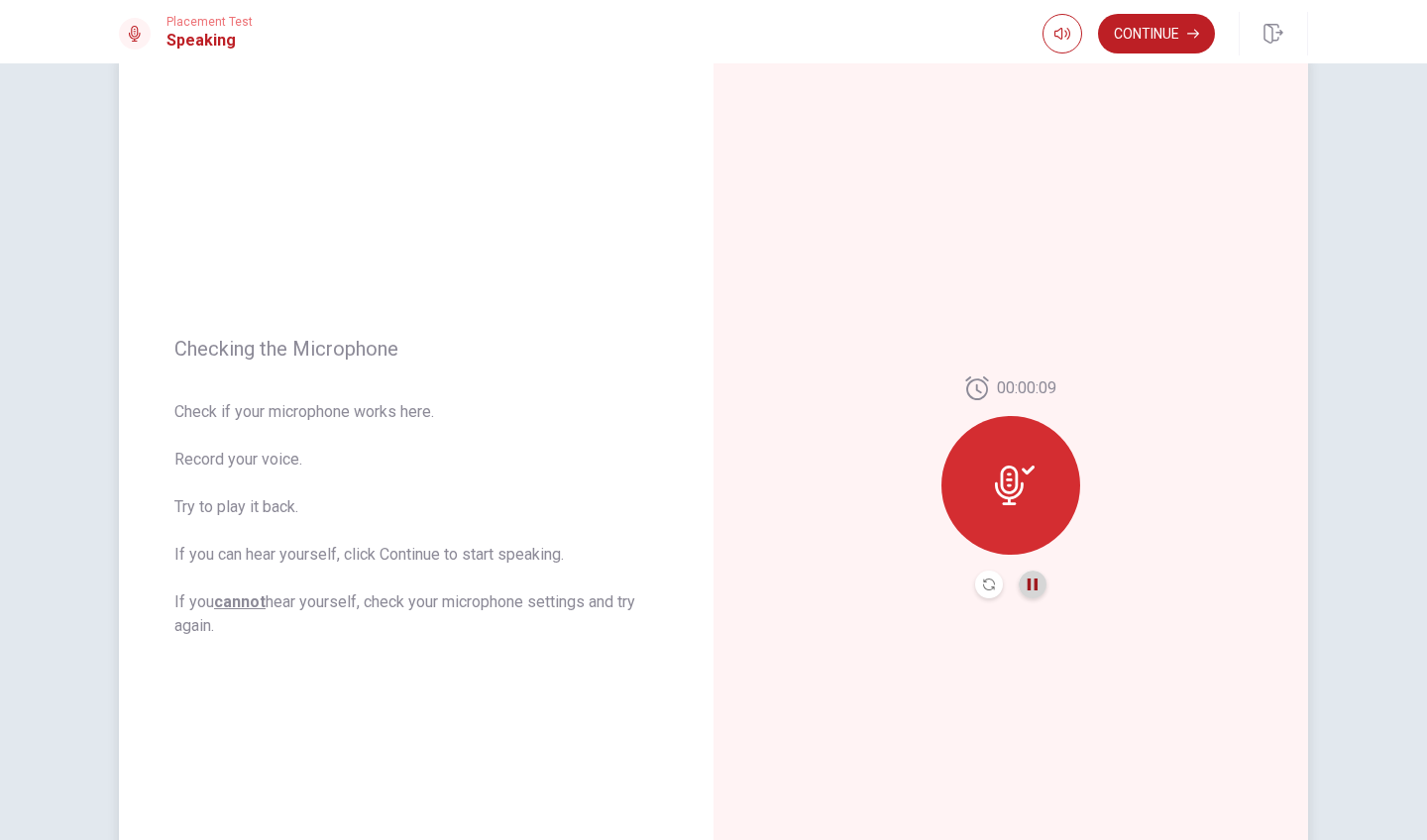 click 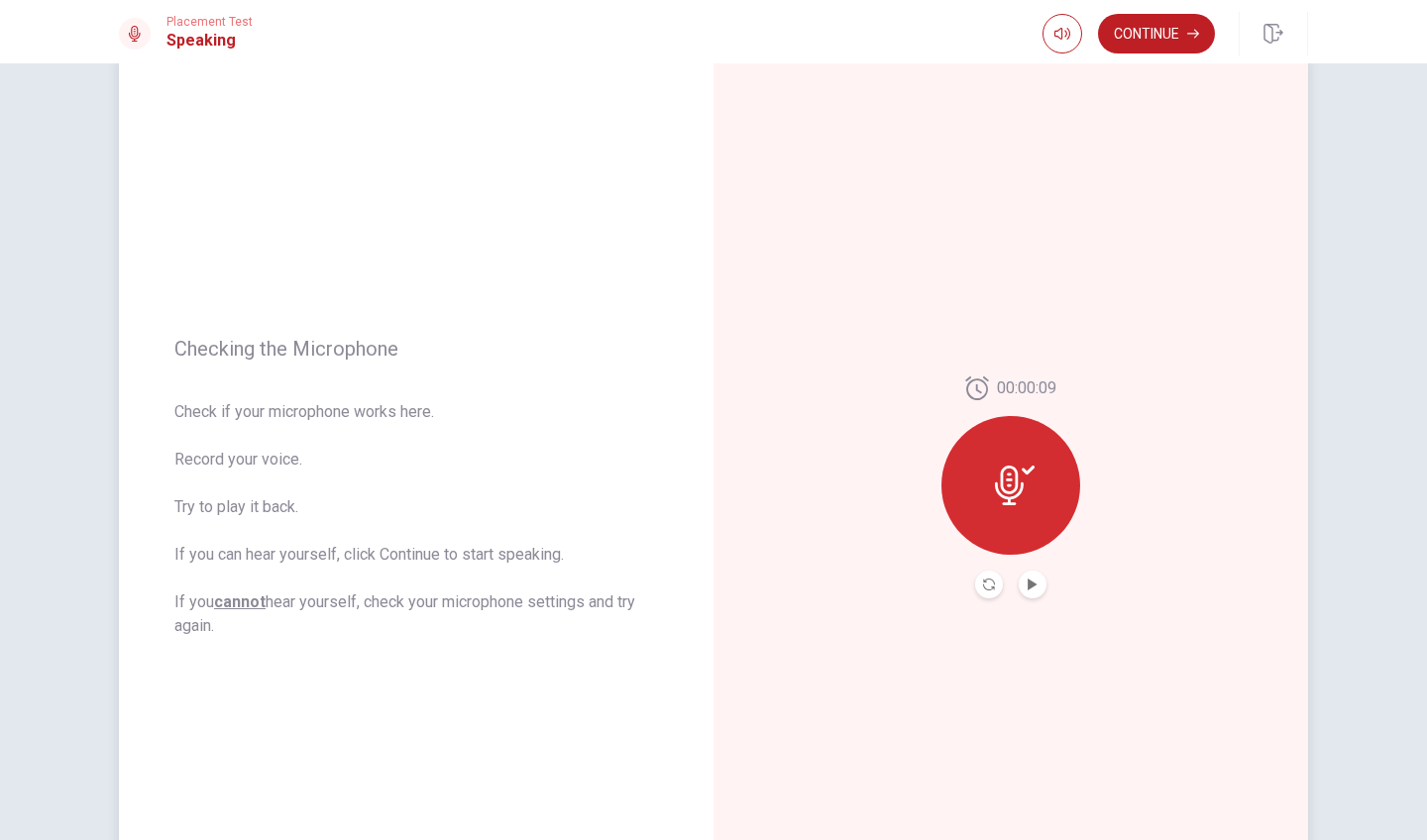 click at bounding box center (989, 584) 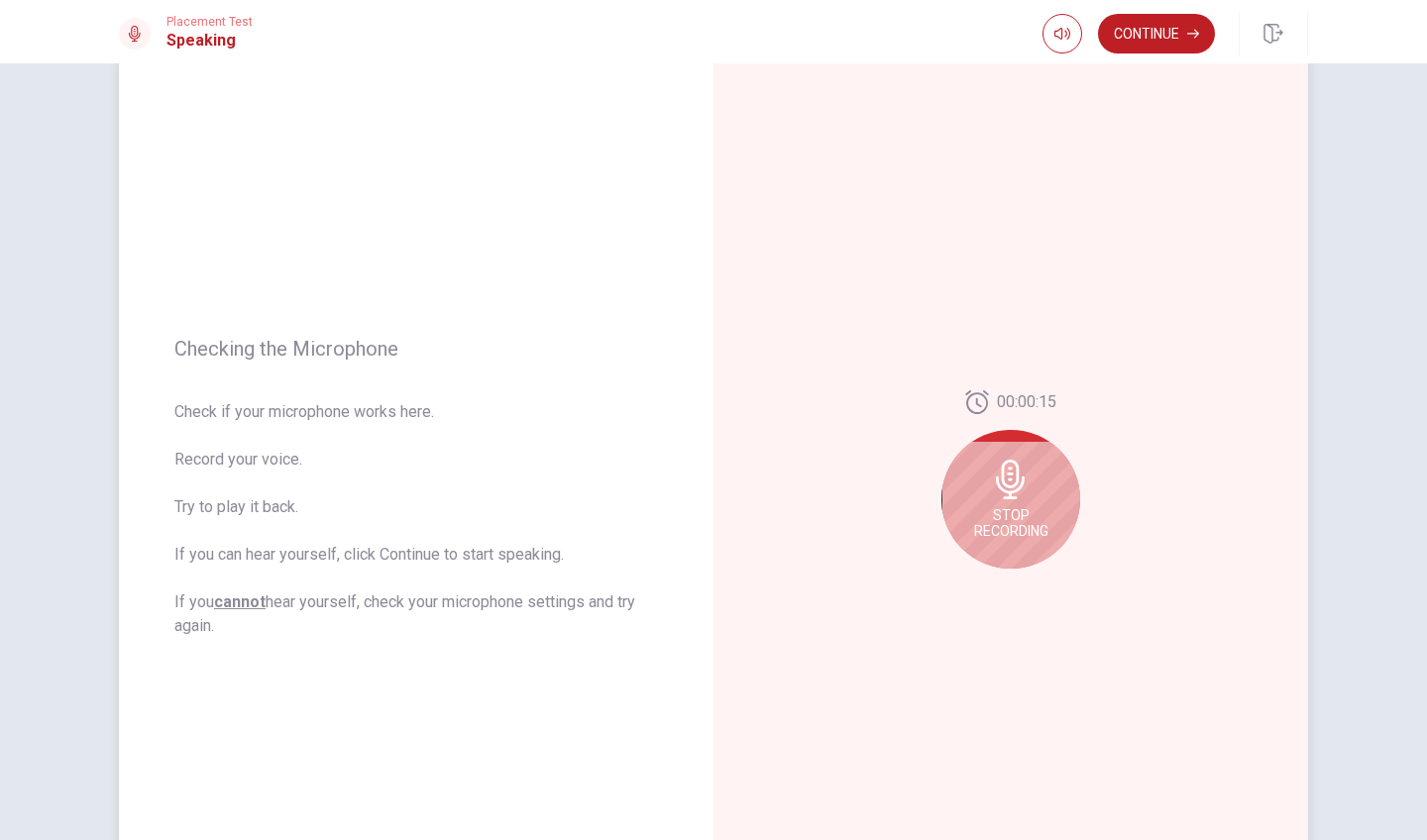click on "Stop   Recording" at bounding box center [1011, 523] 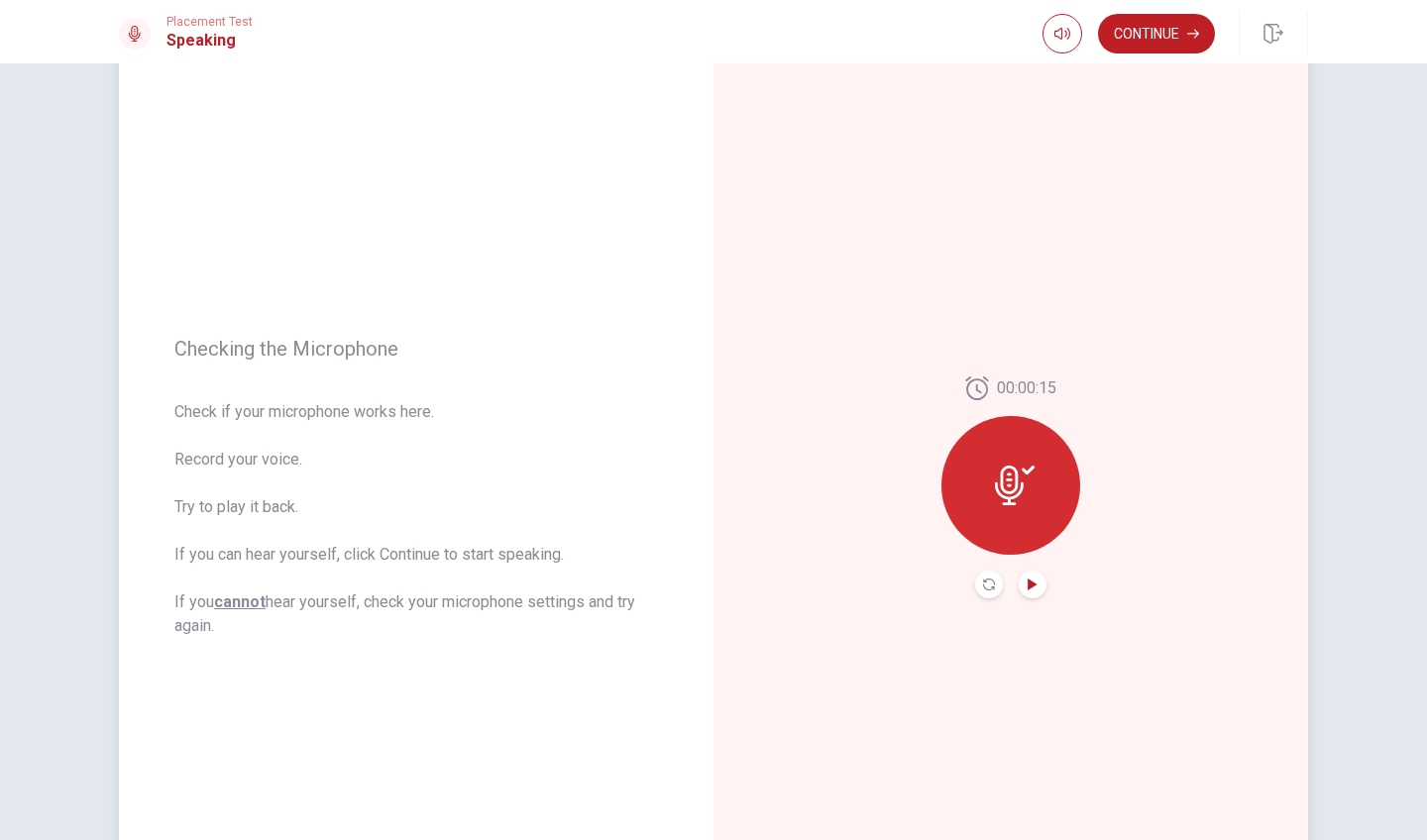 click 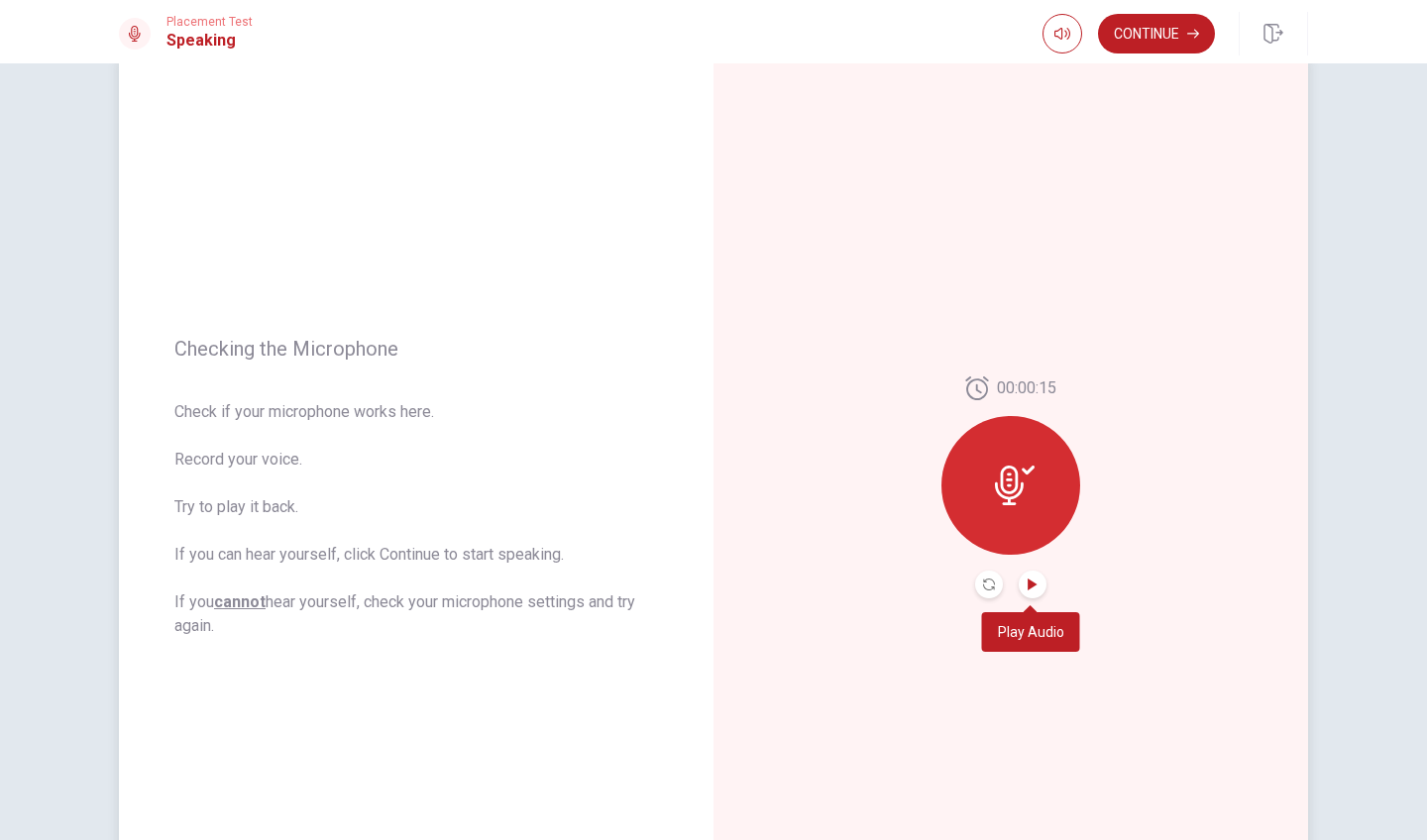 click 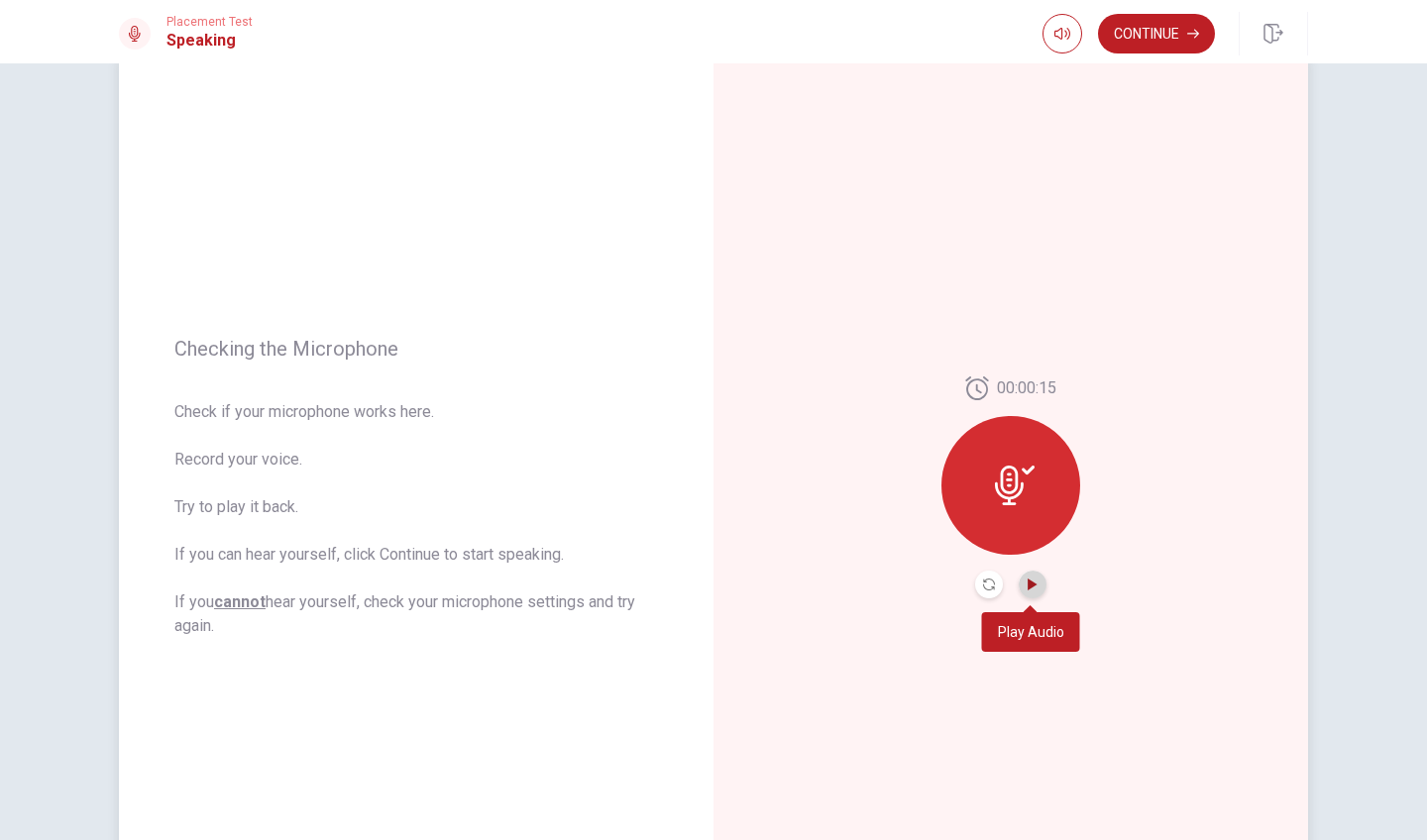 click 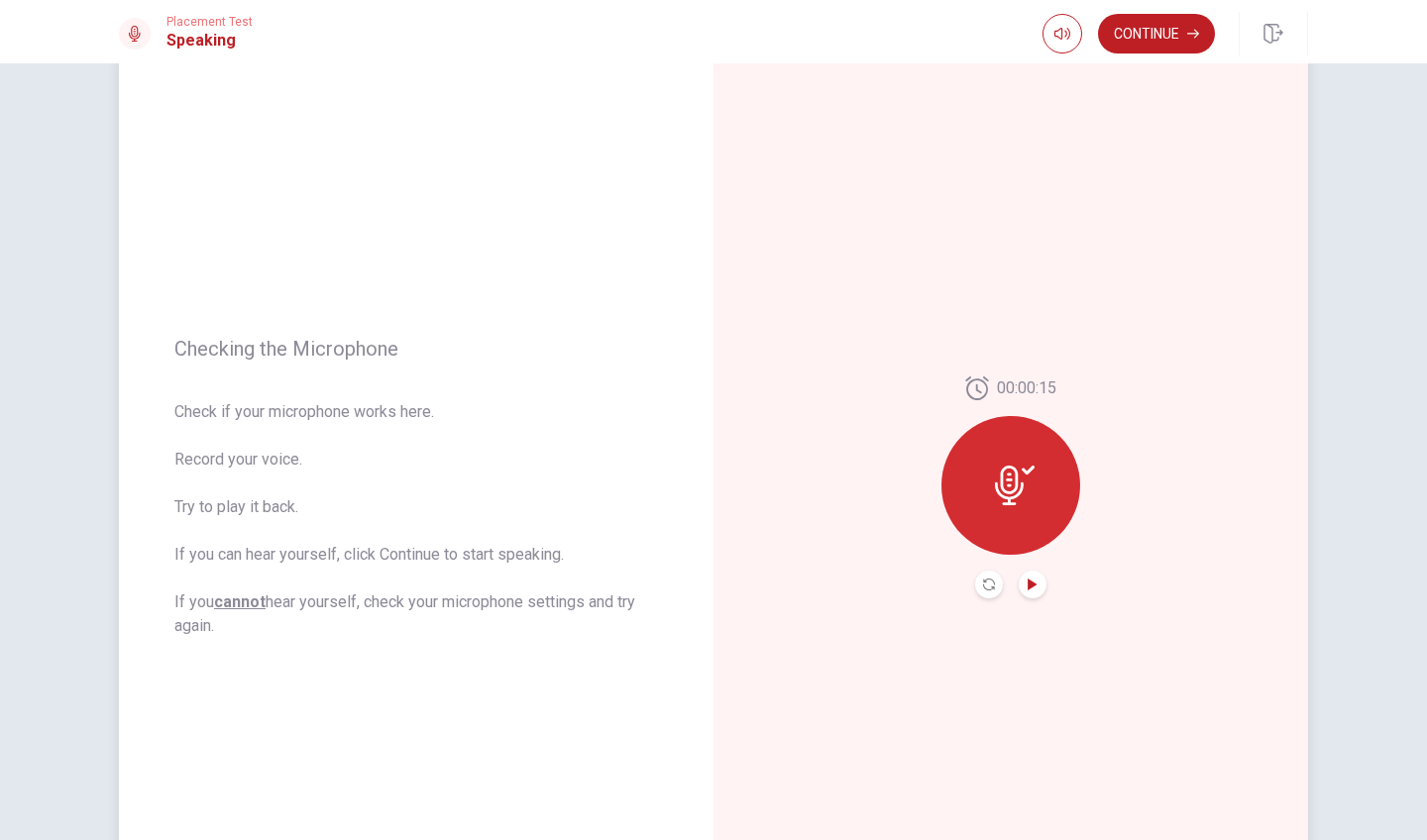 click at bounding box center [1011, 485] 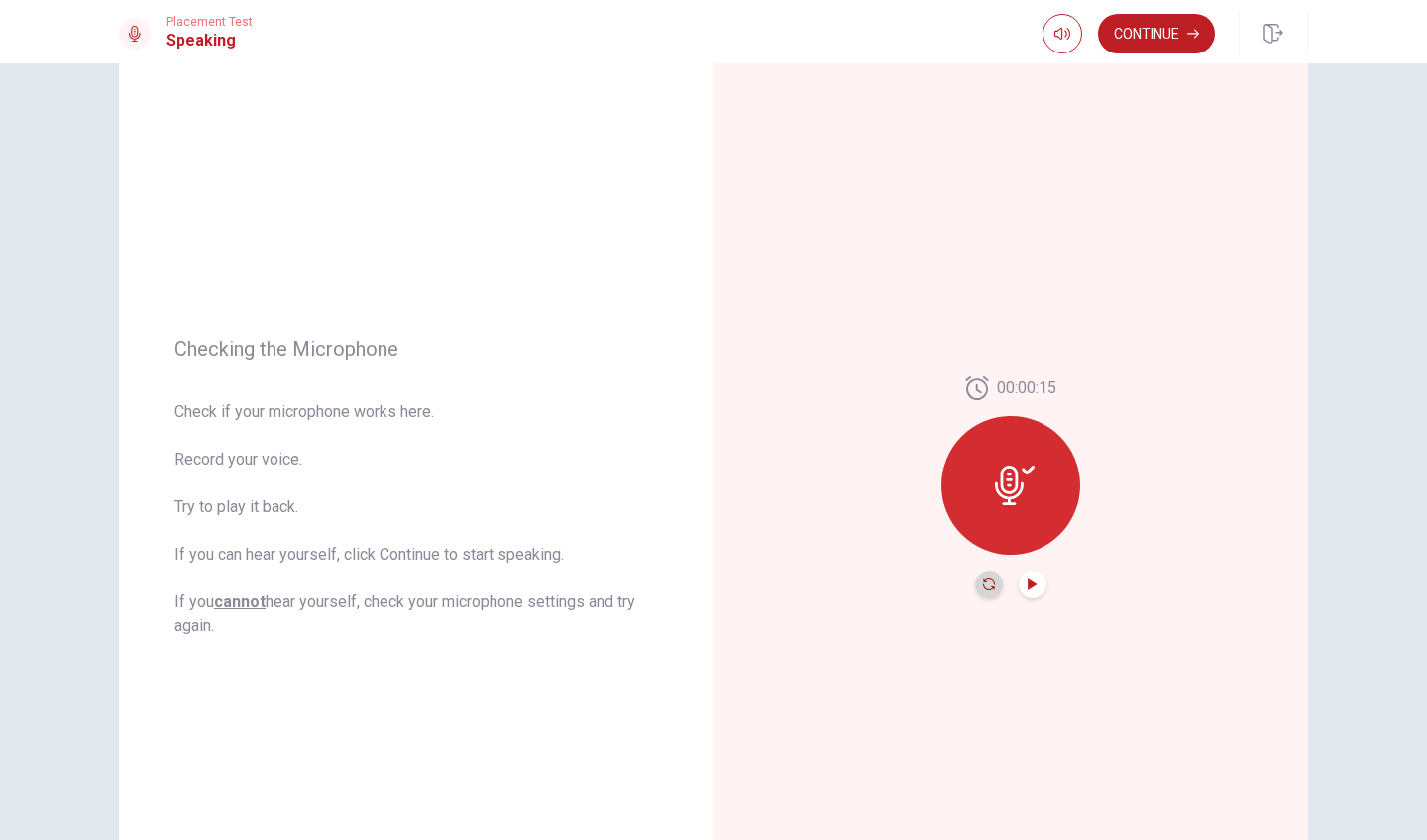click 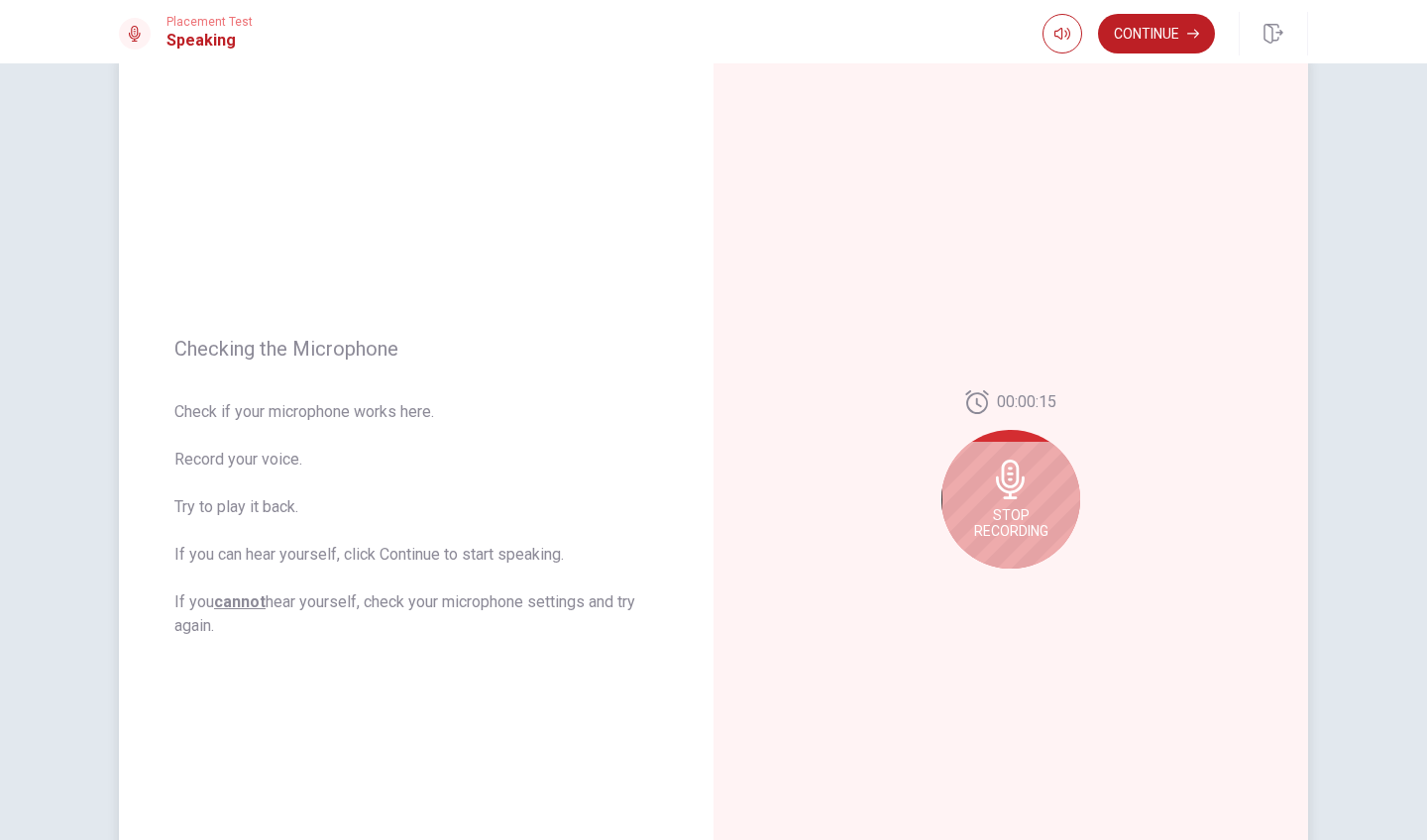 click 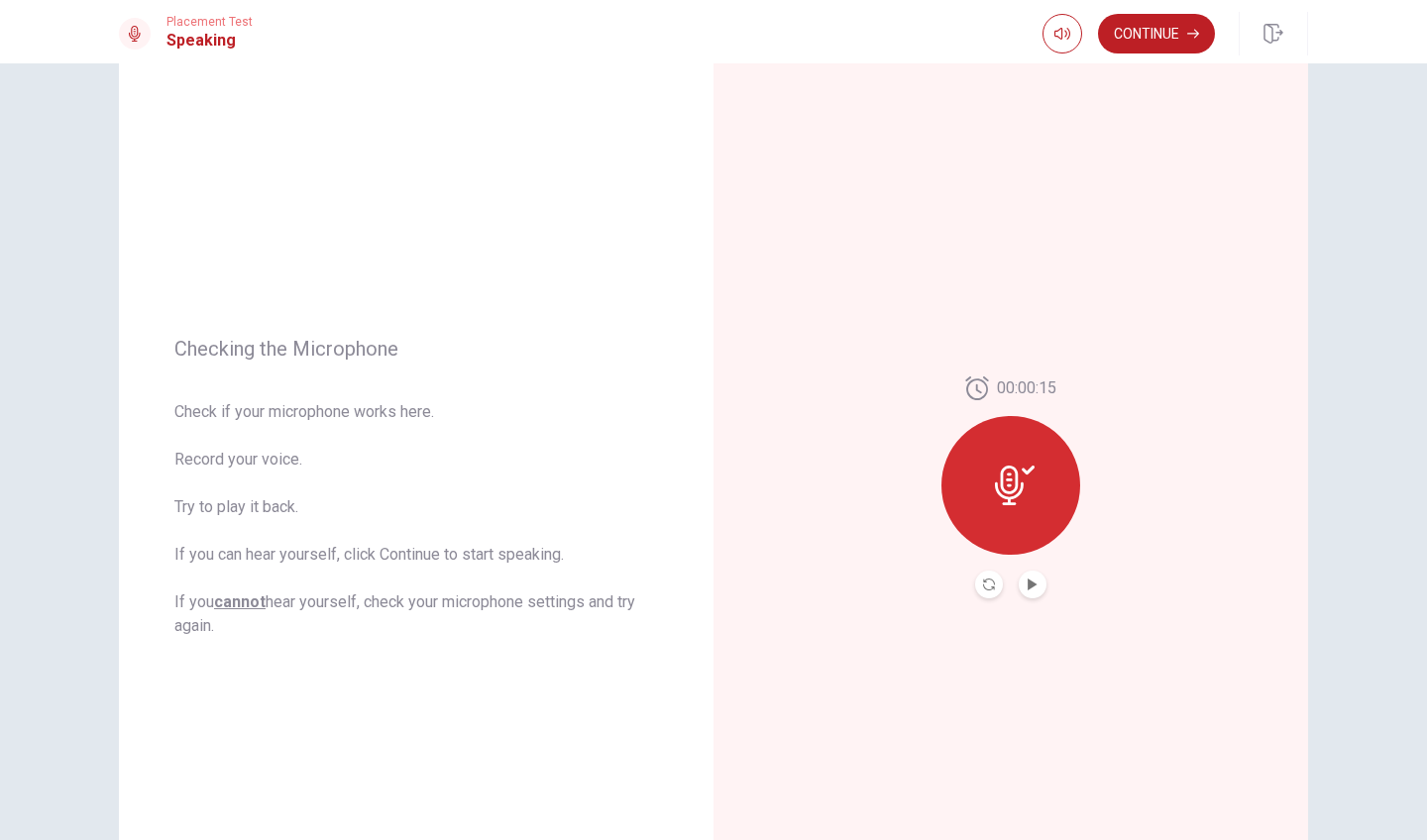 click at bounding box center [1033, 584] 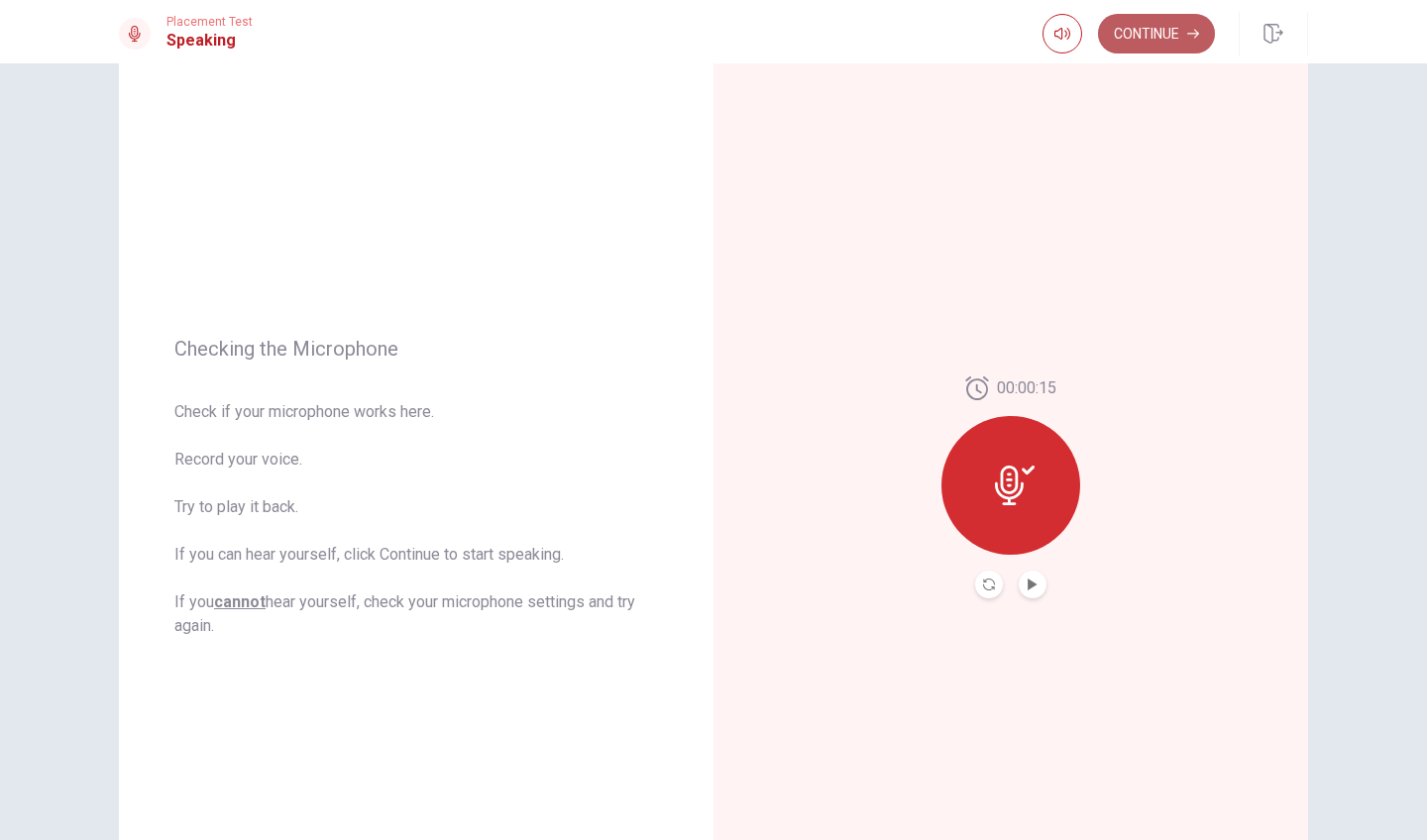 click on "Continue" at bounding box center [1156, 34] 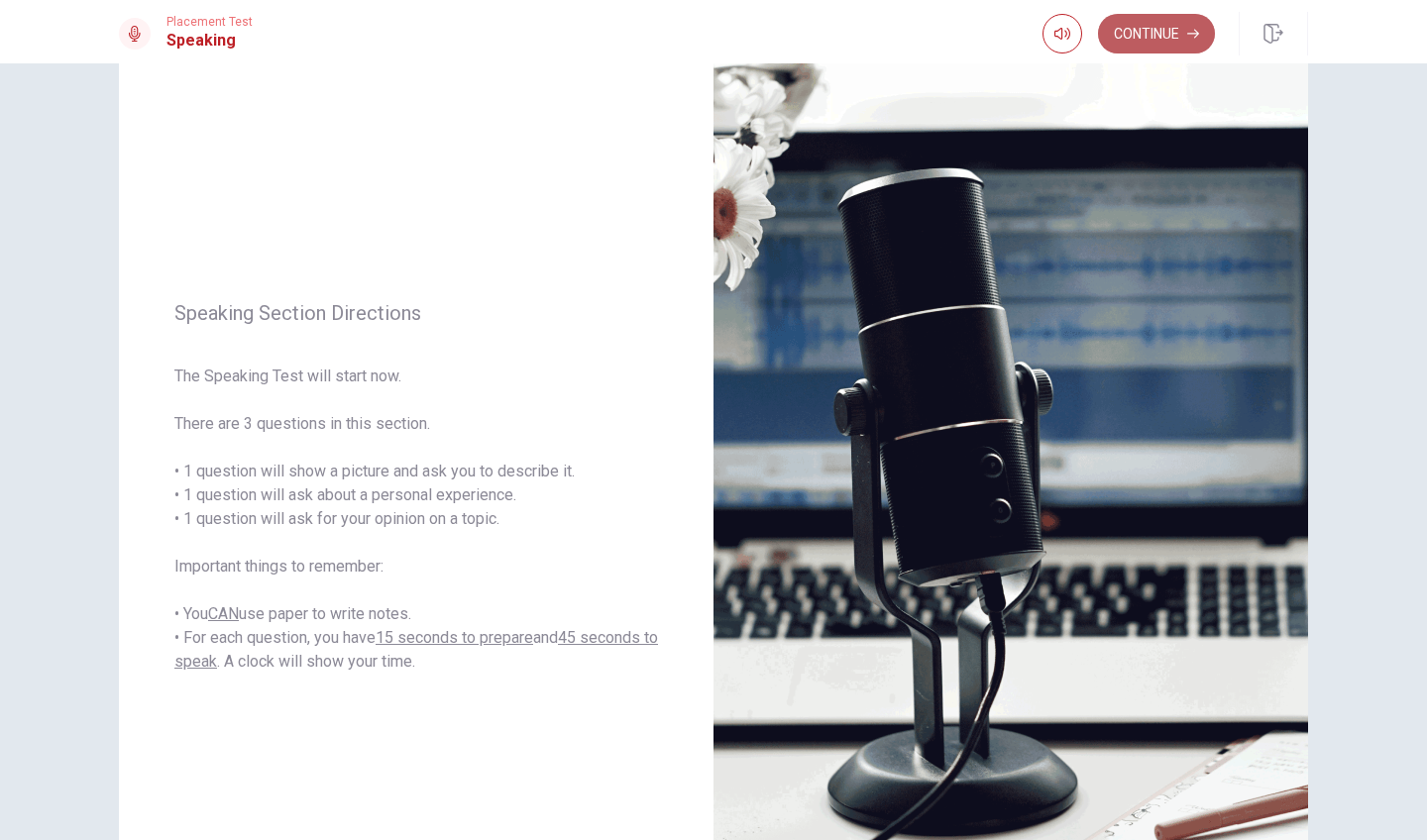 click on "Continue" at bounding box center (1156, 34) 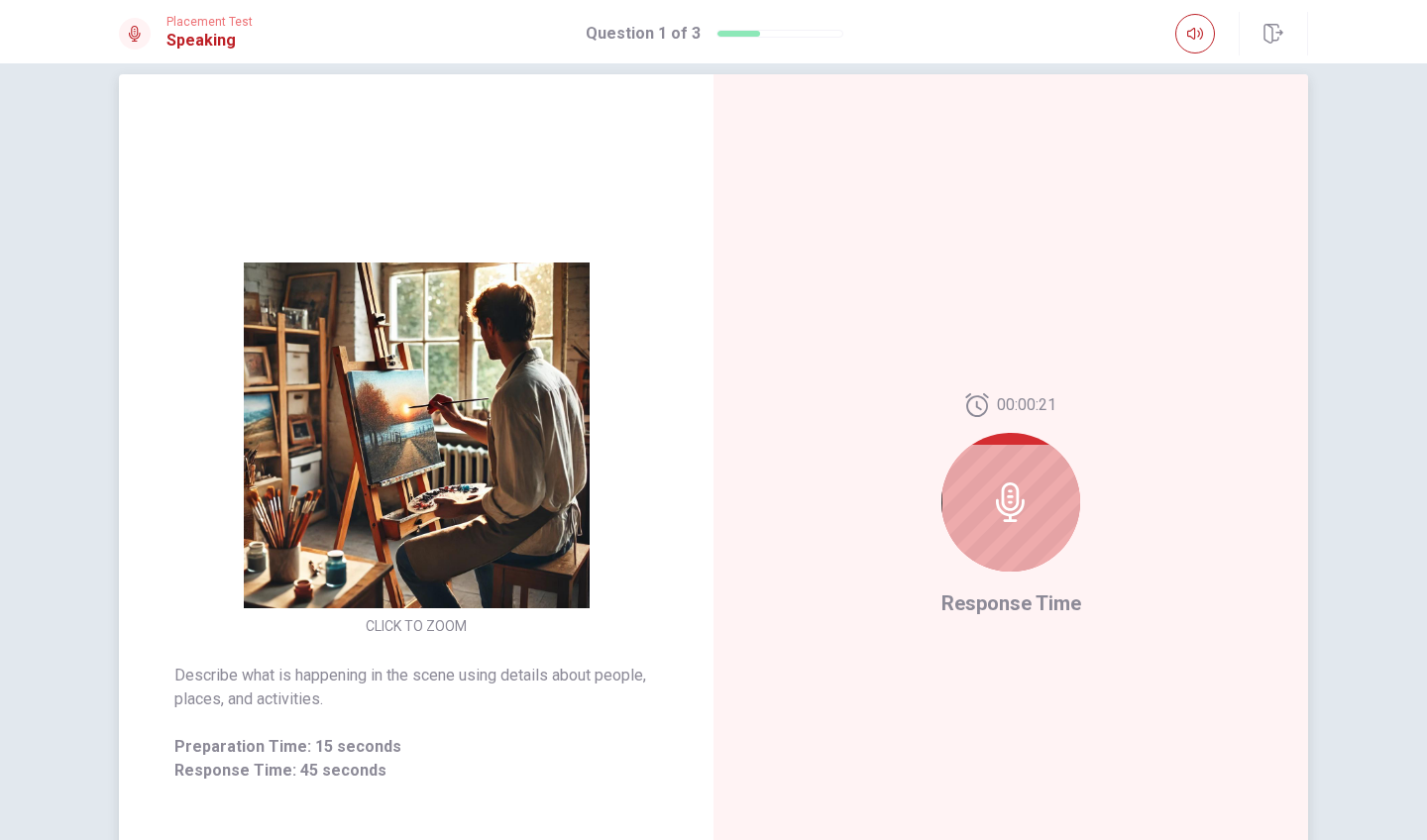 click at bounding box center (1011, 502) 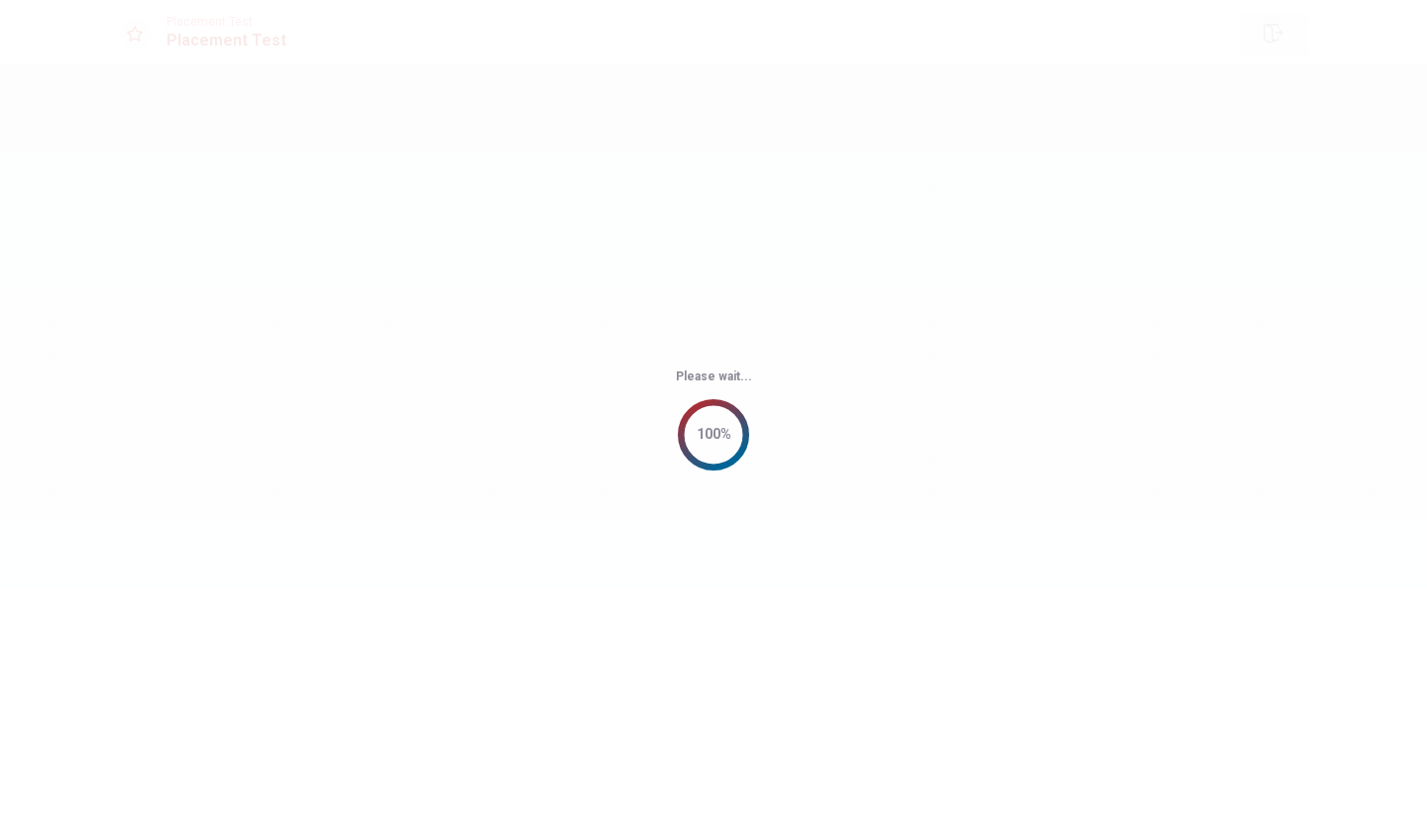 scroll, scrollTop: 0, scrollLeft: 0, axis: both 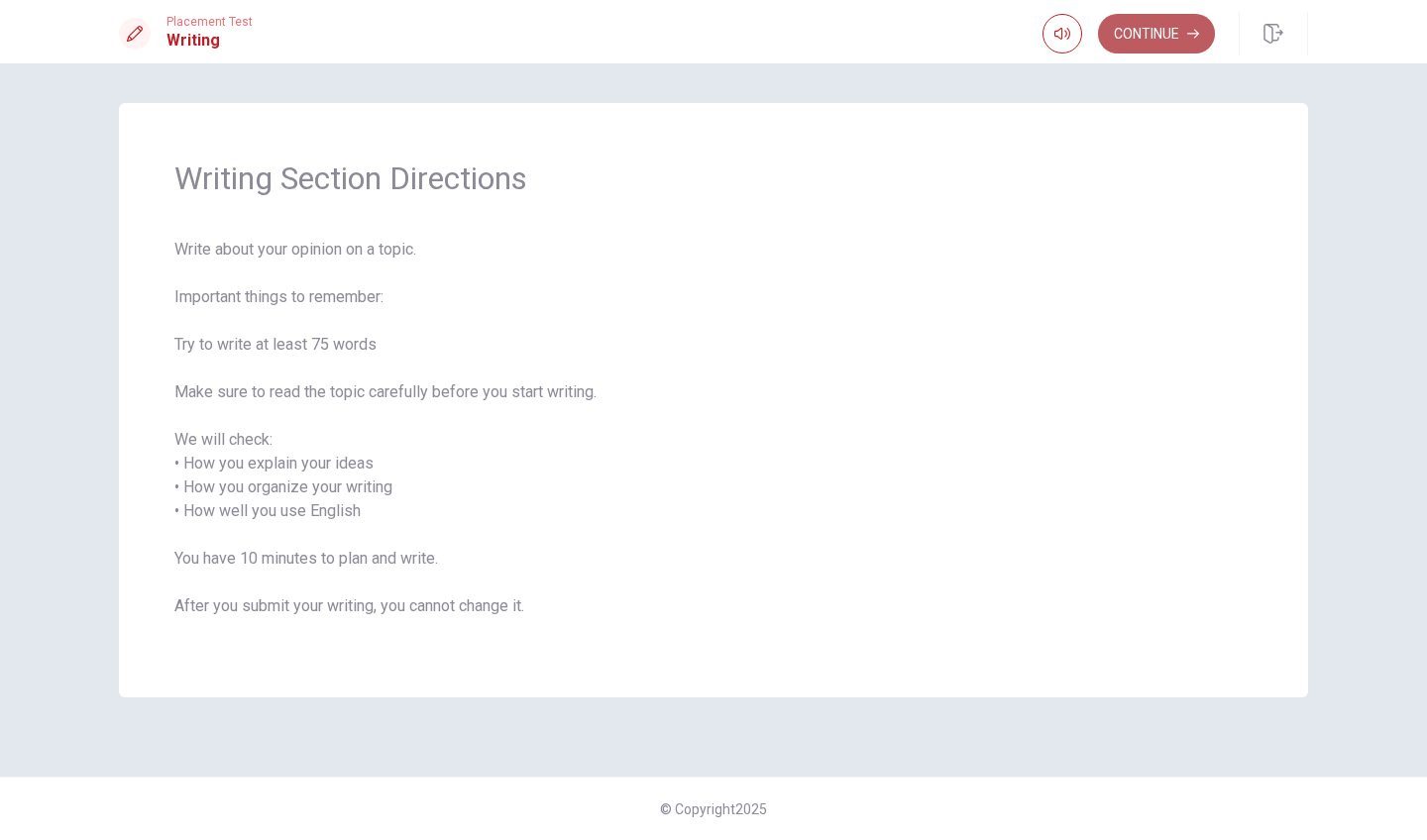 click on "Continue" at bounding box center [1156, 34] 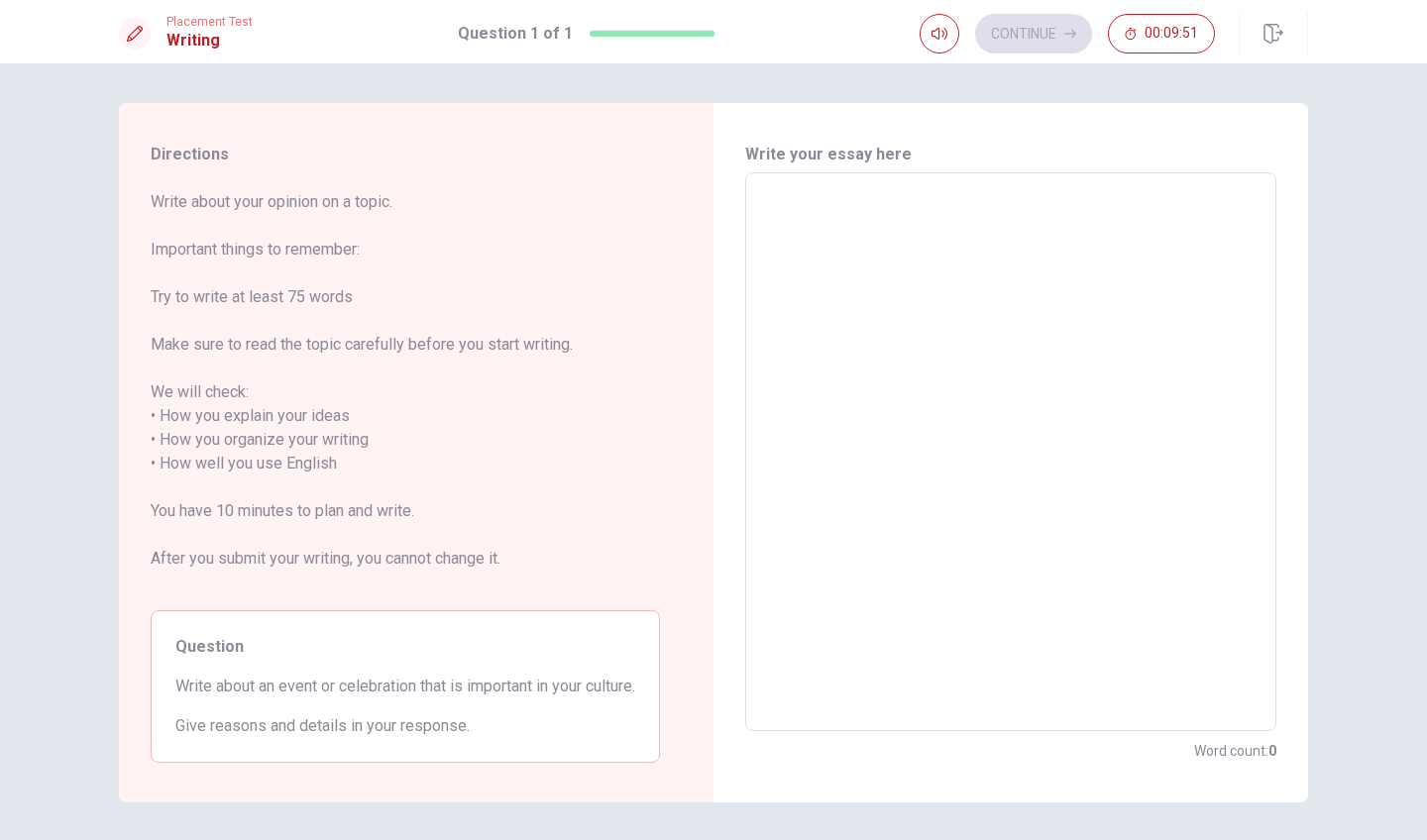 click at bounding box center (1011, 452) 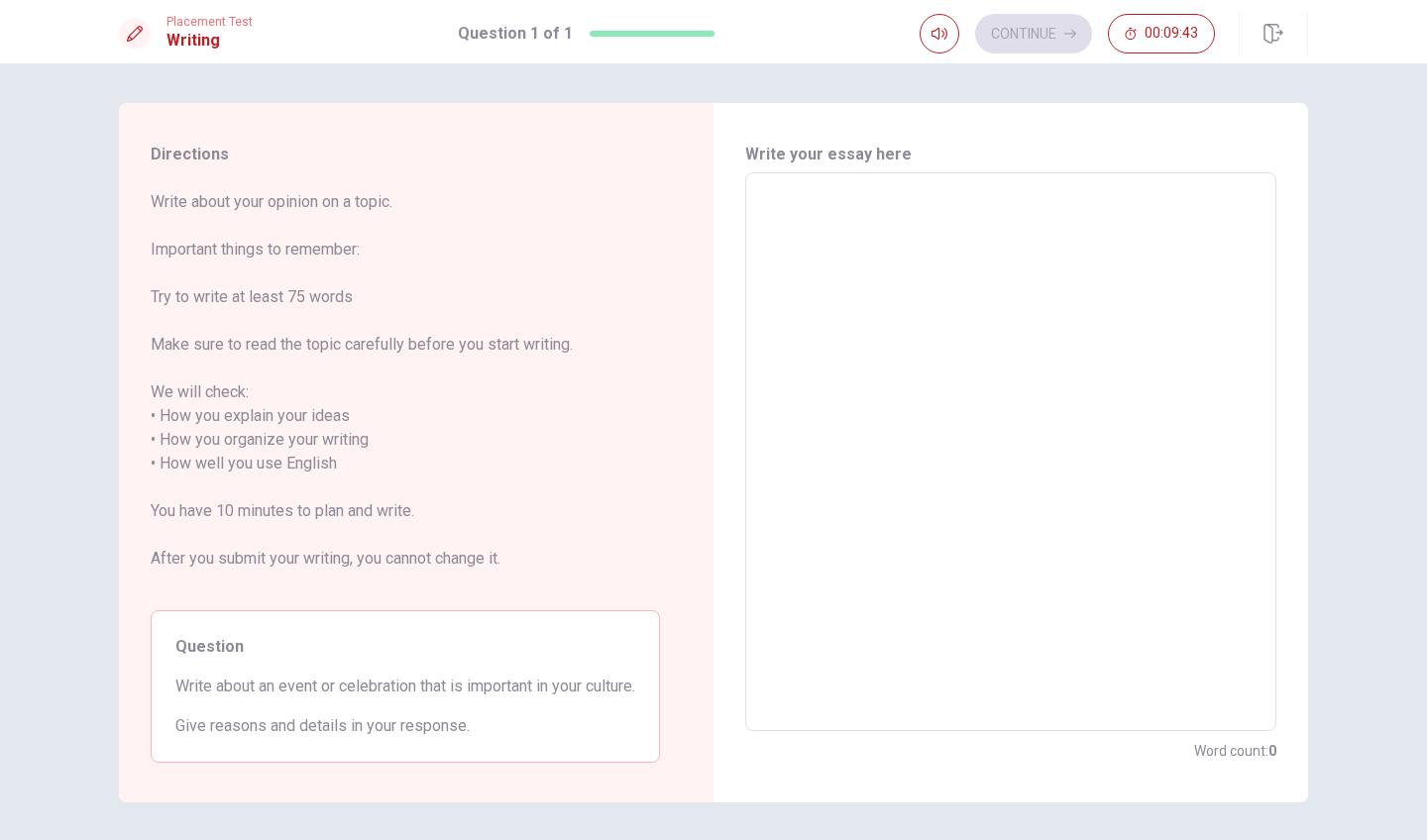 type on "I" 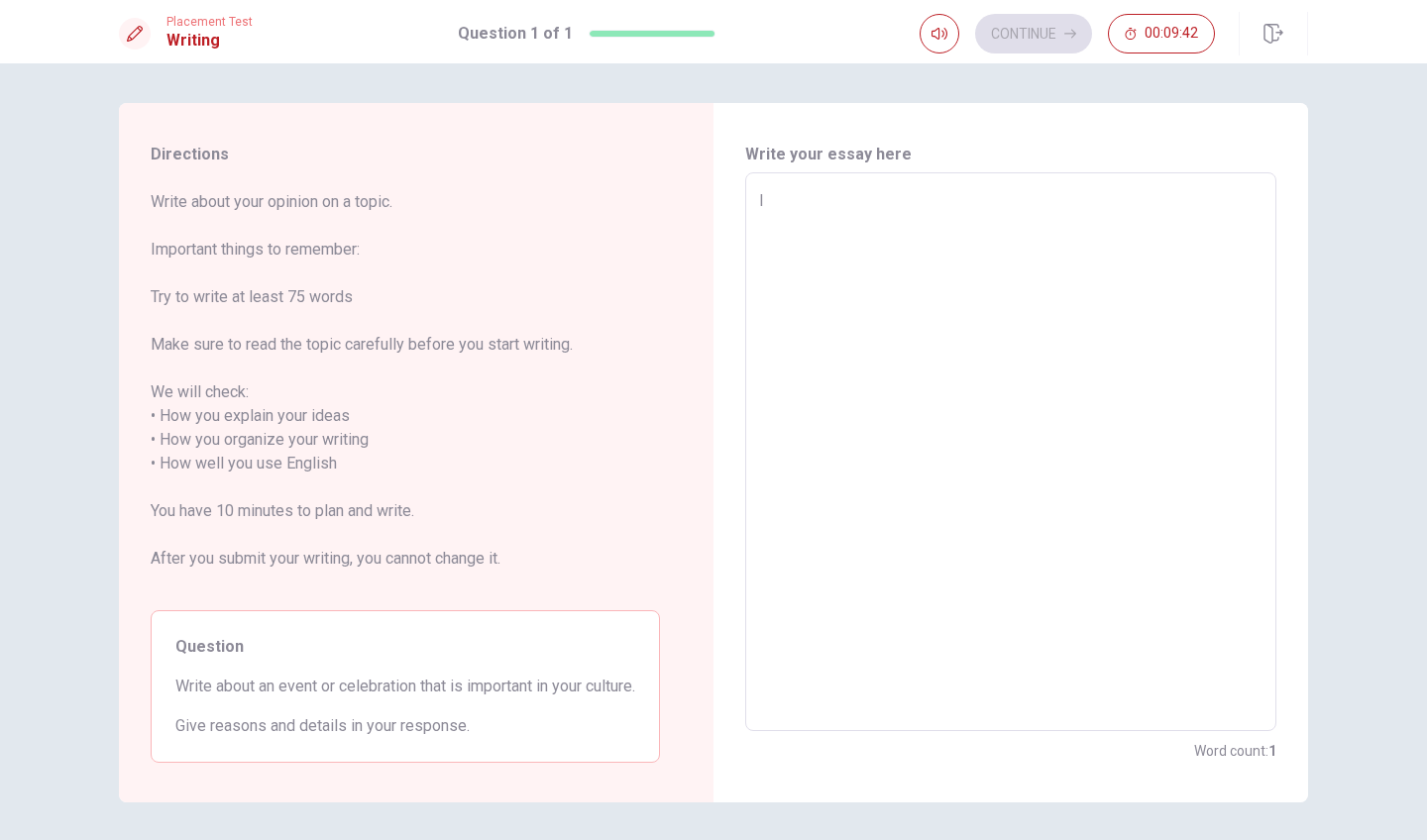 type on "x" 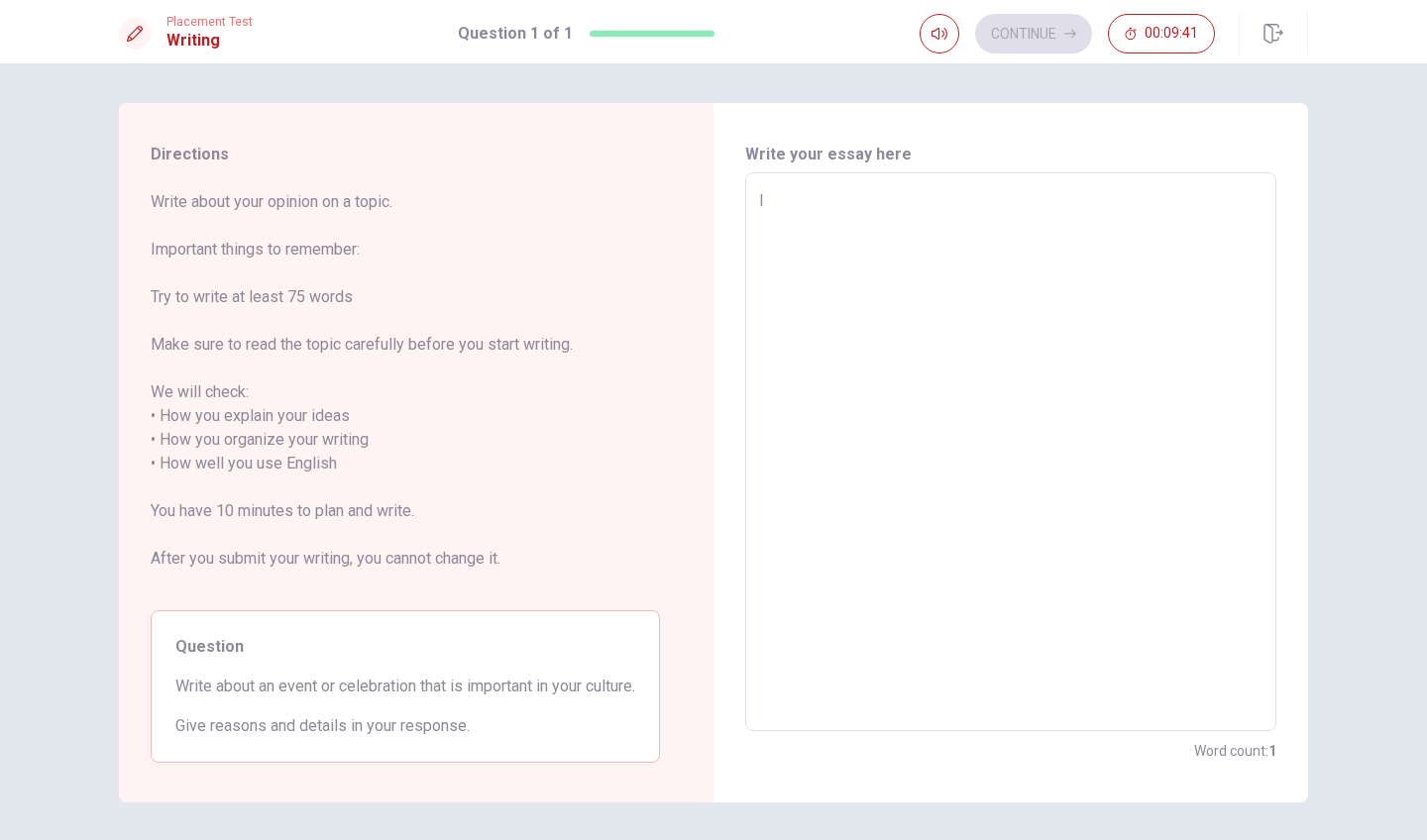 type on "In" 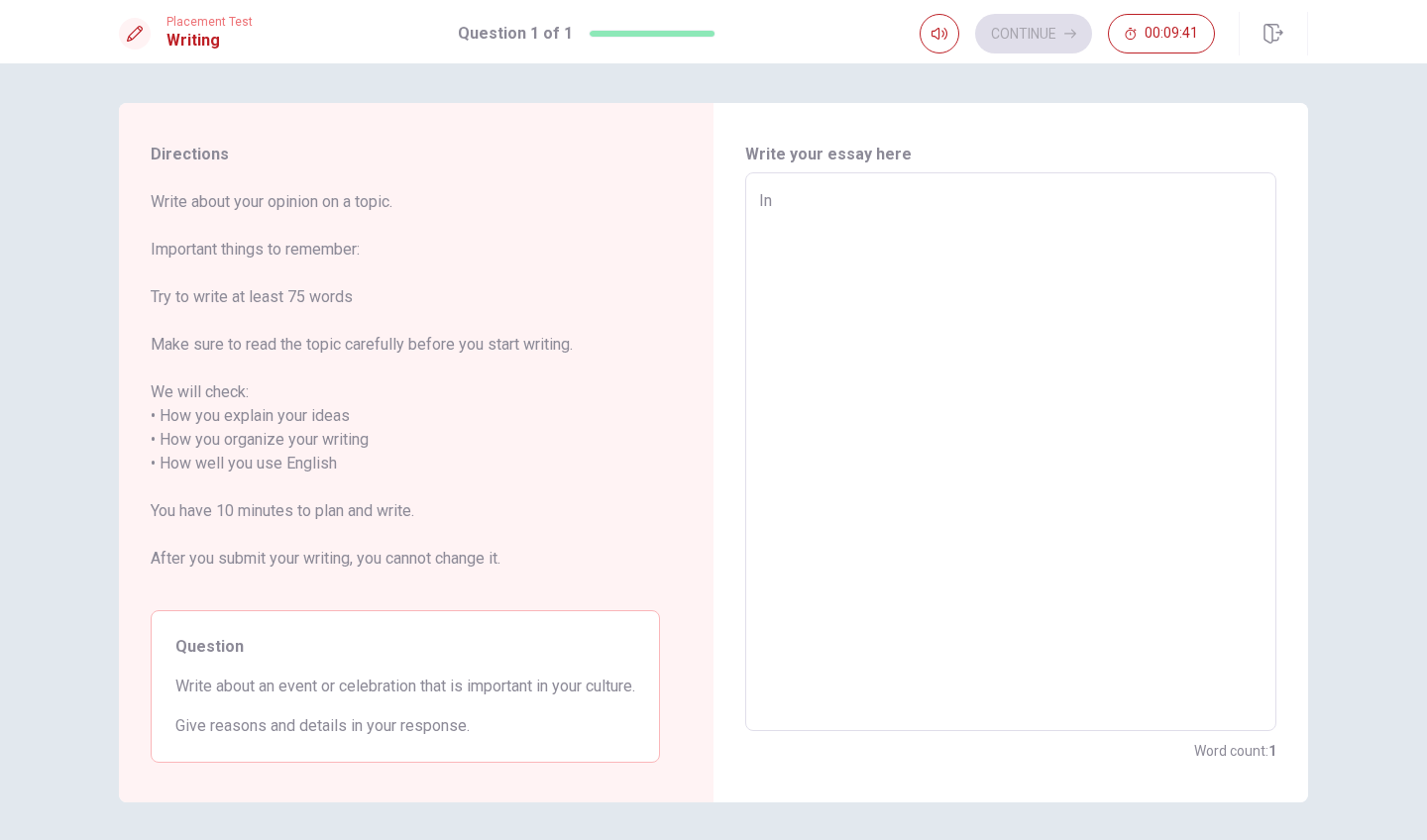 type on "x" 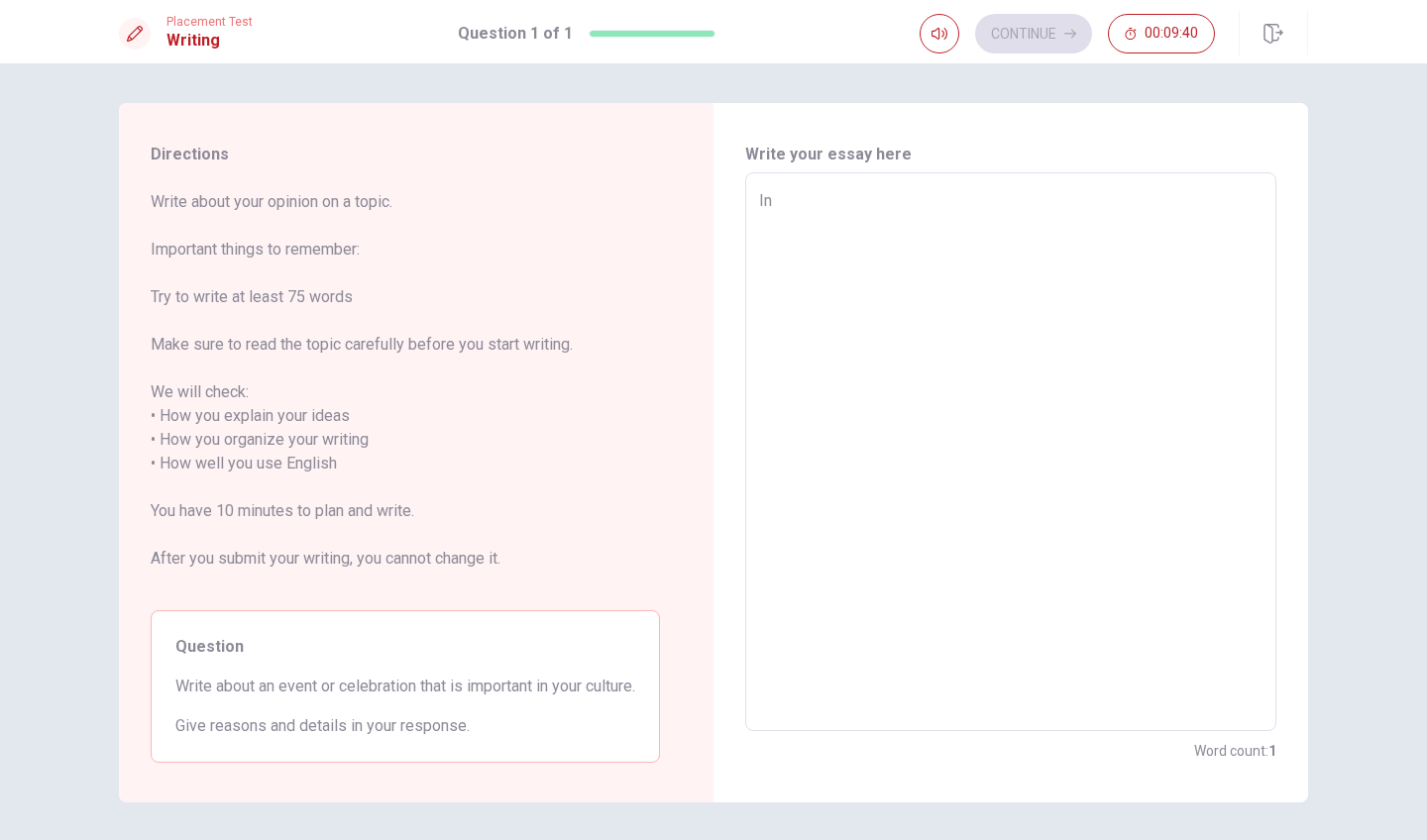 type on "In m" 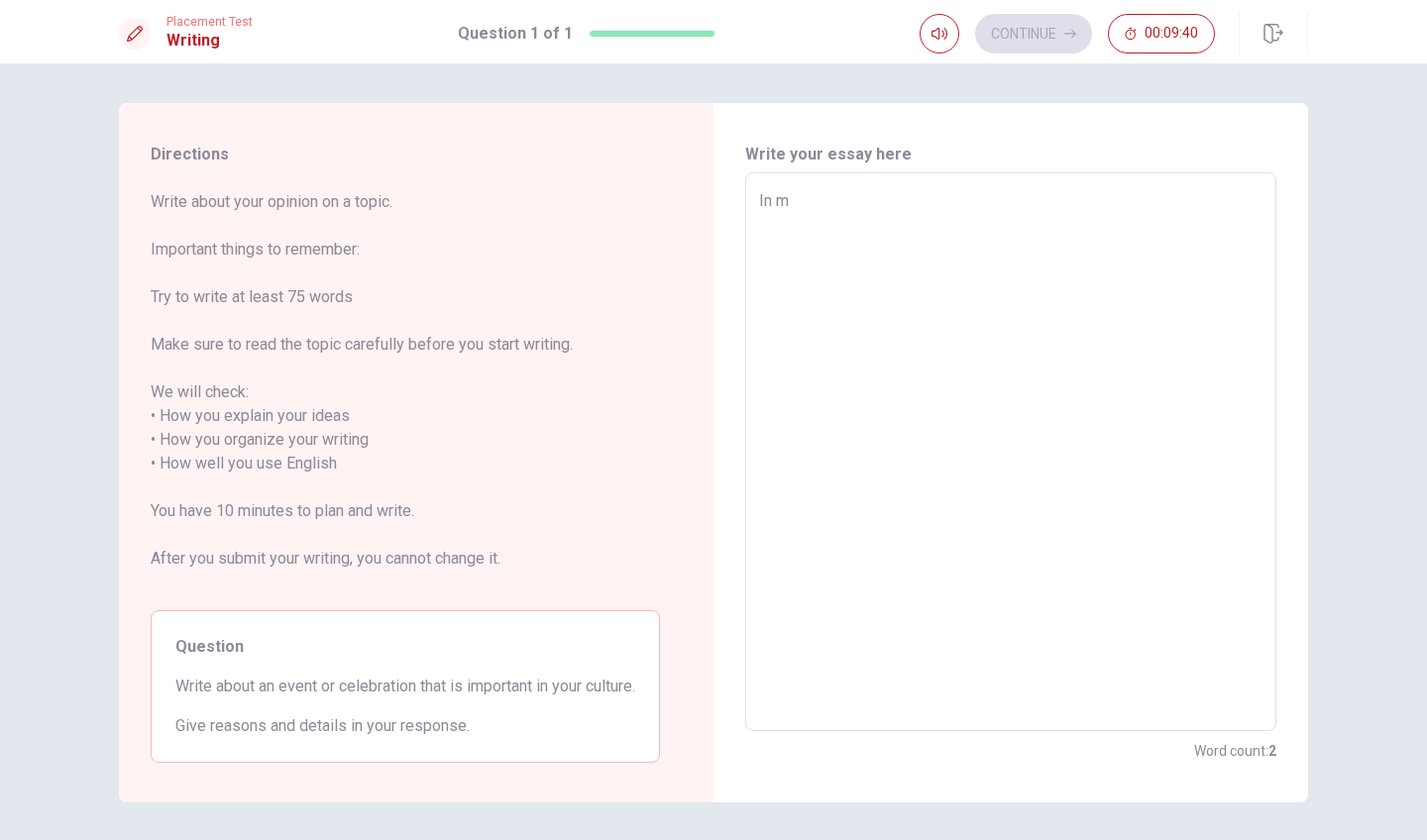 type on "x" 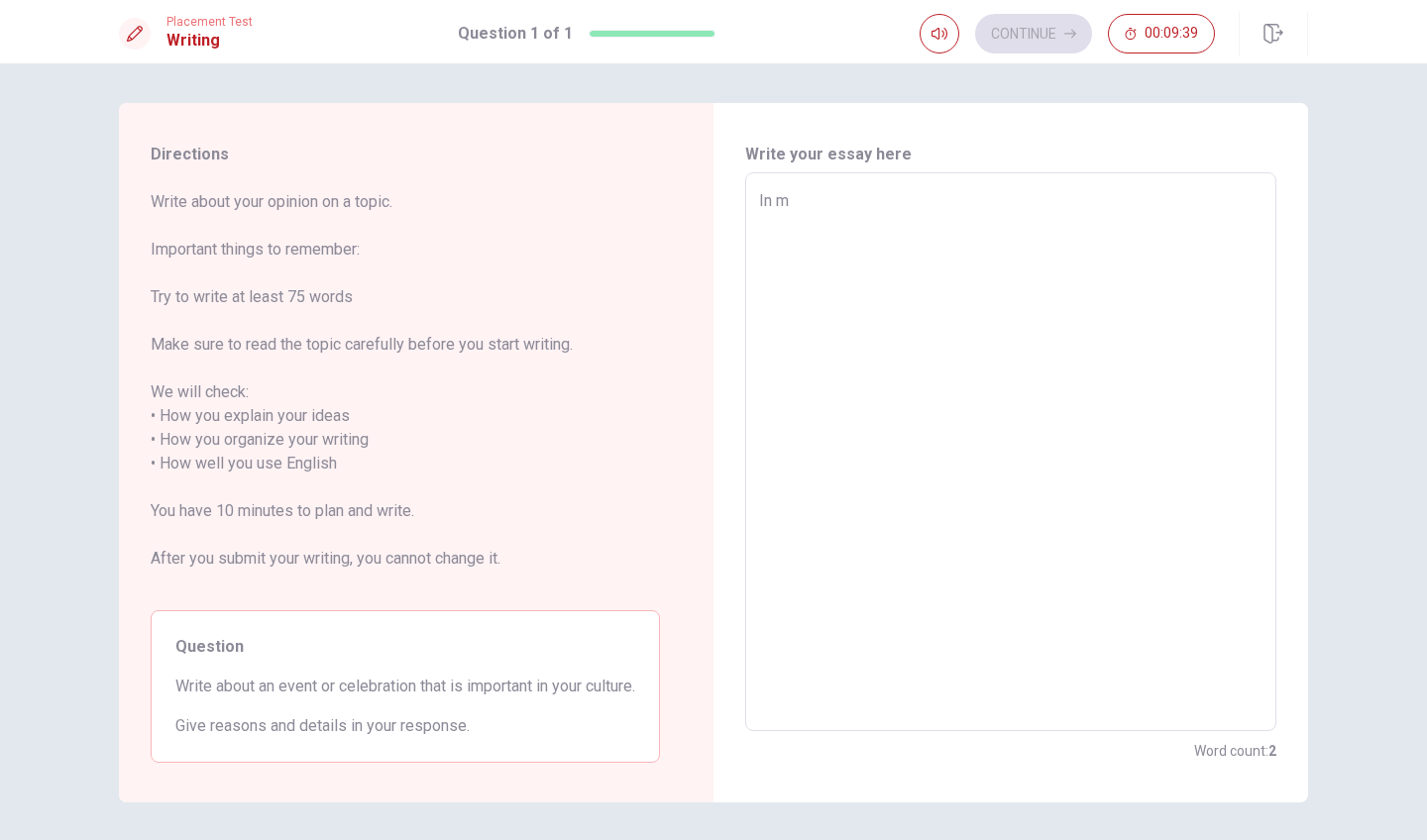 type on "In my" 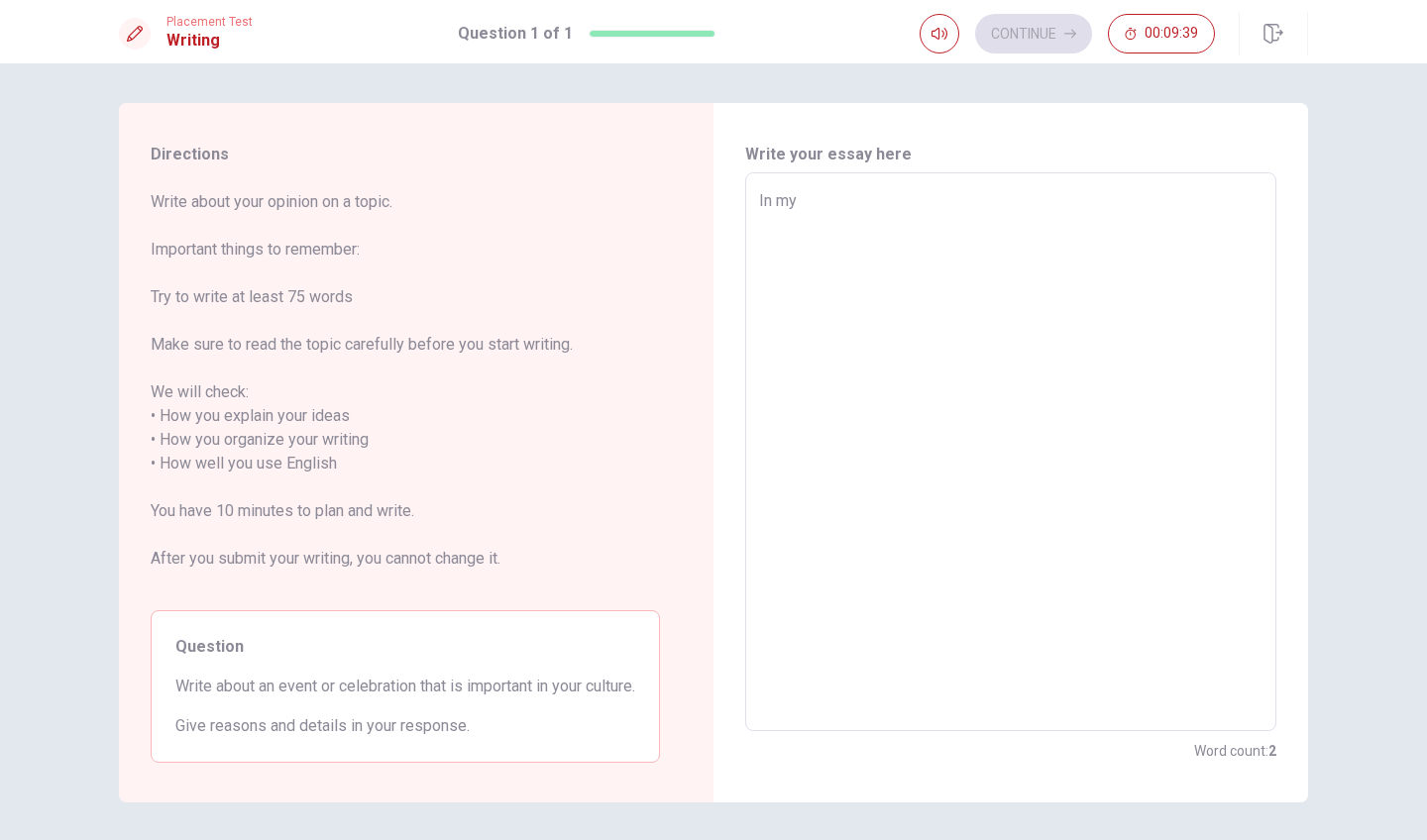 type on "x" 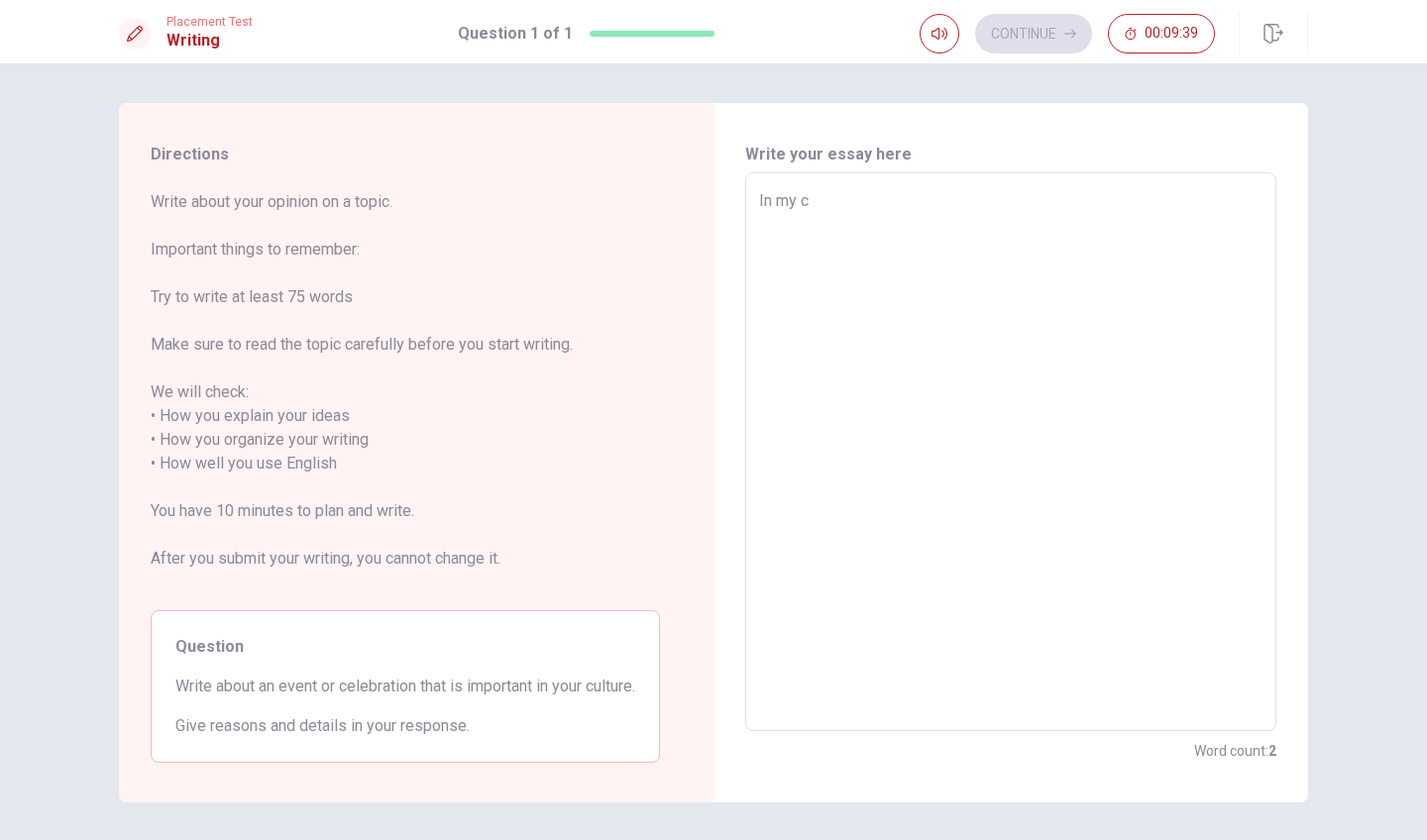 type on "x" 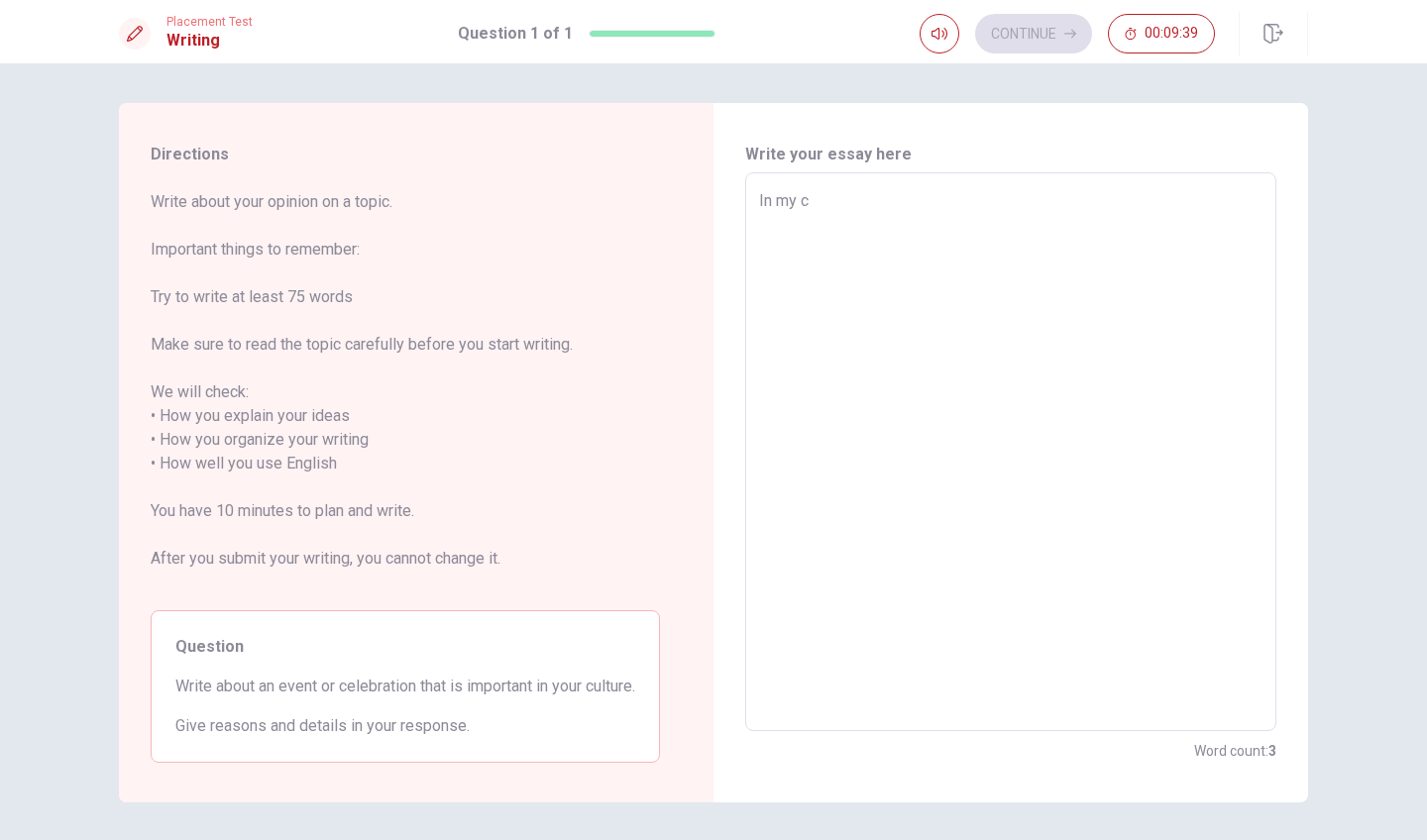 type on "In my cu" 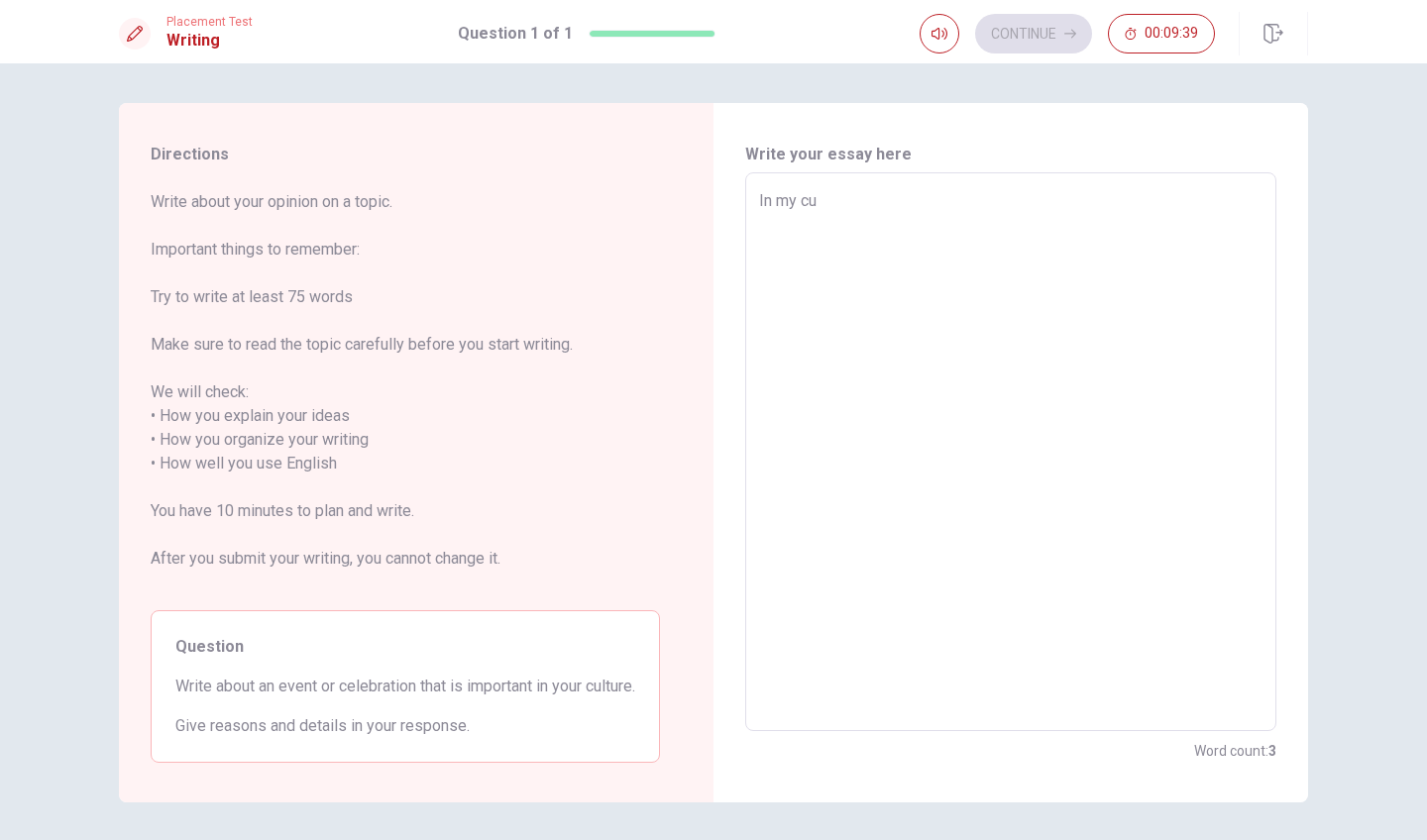 type on "x" 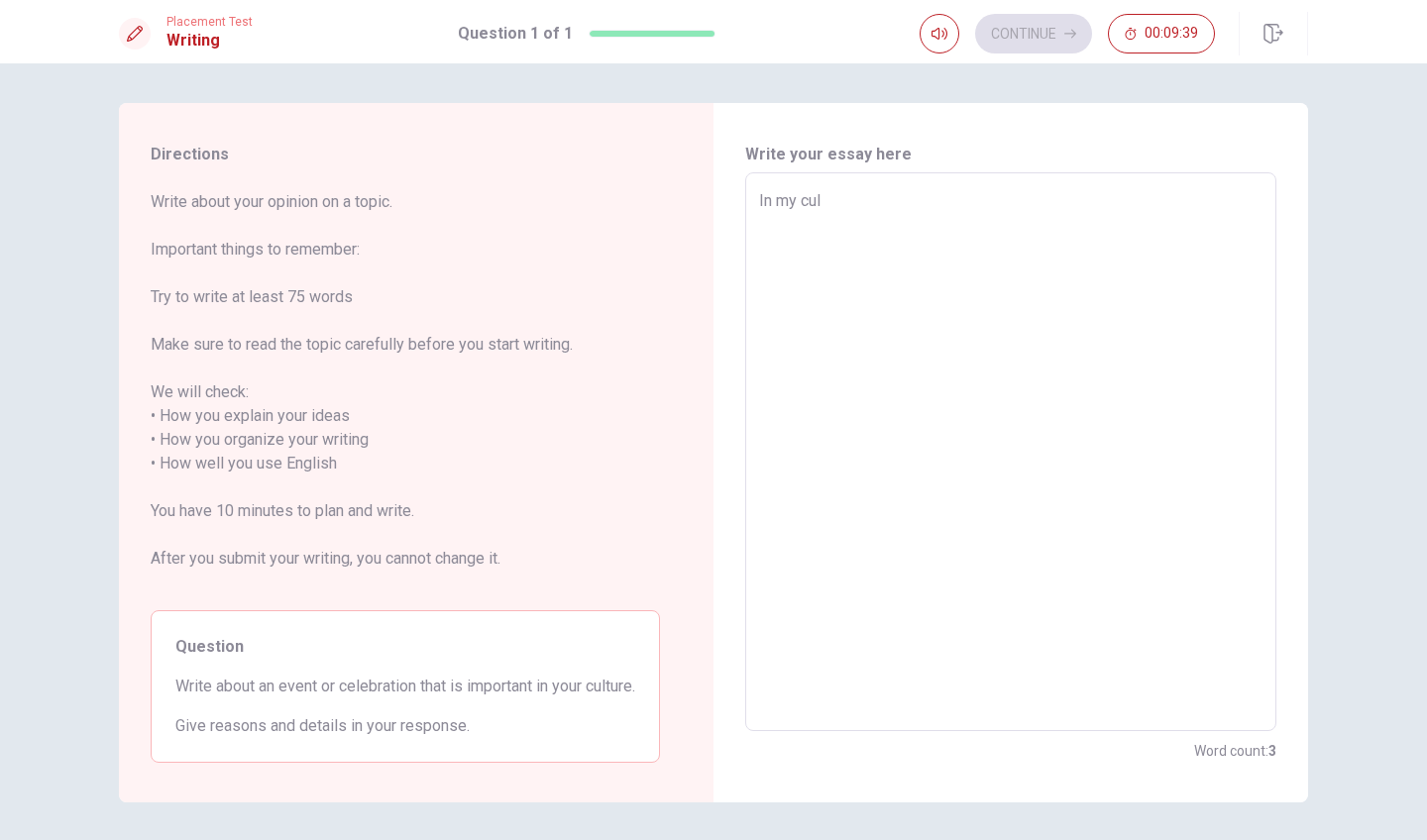 type on "x" 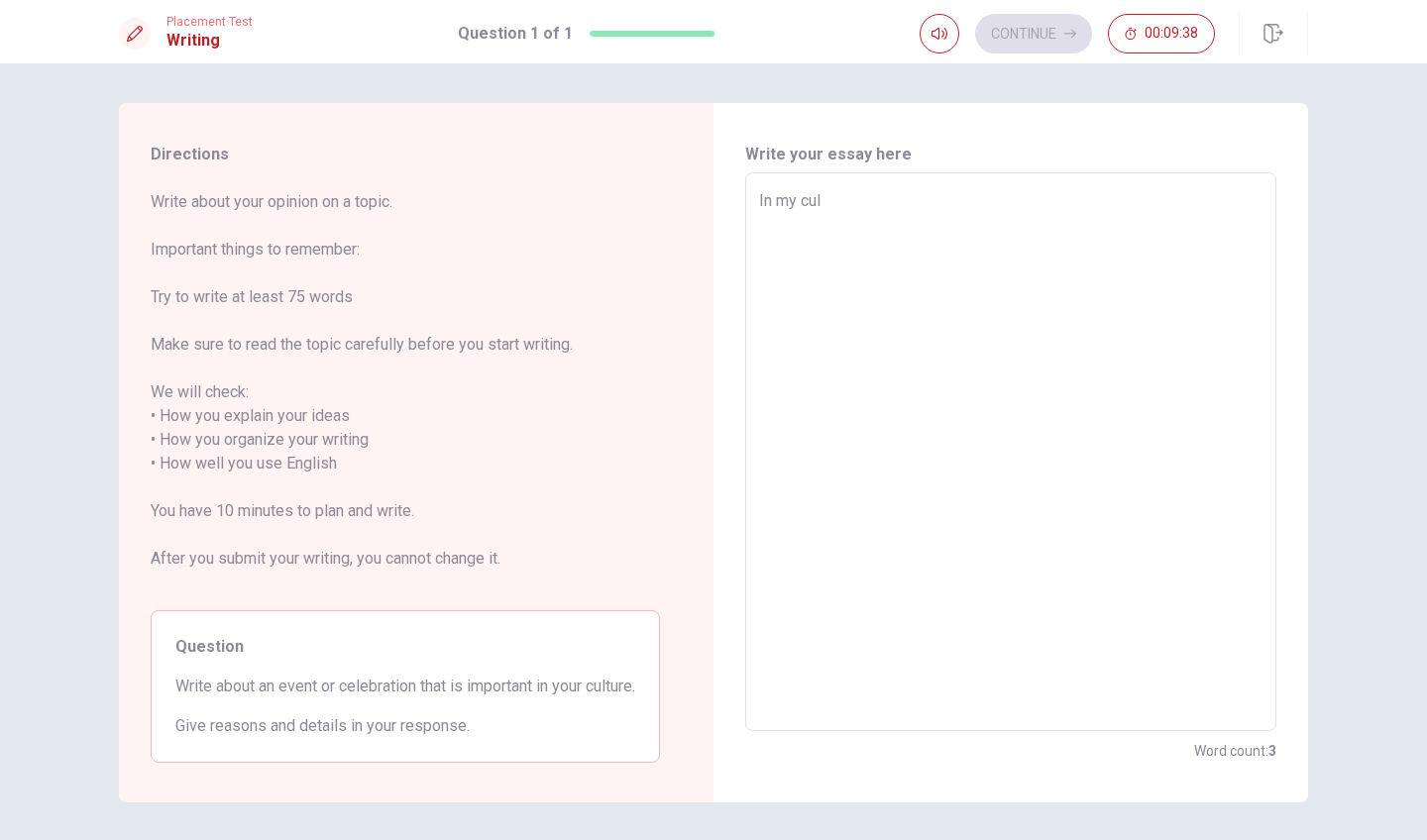 type on "In my cult" 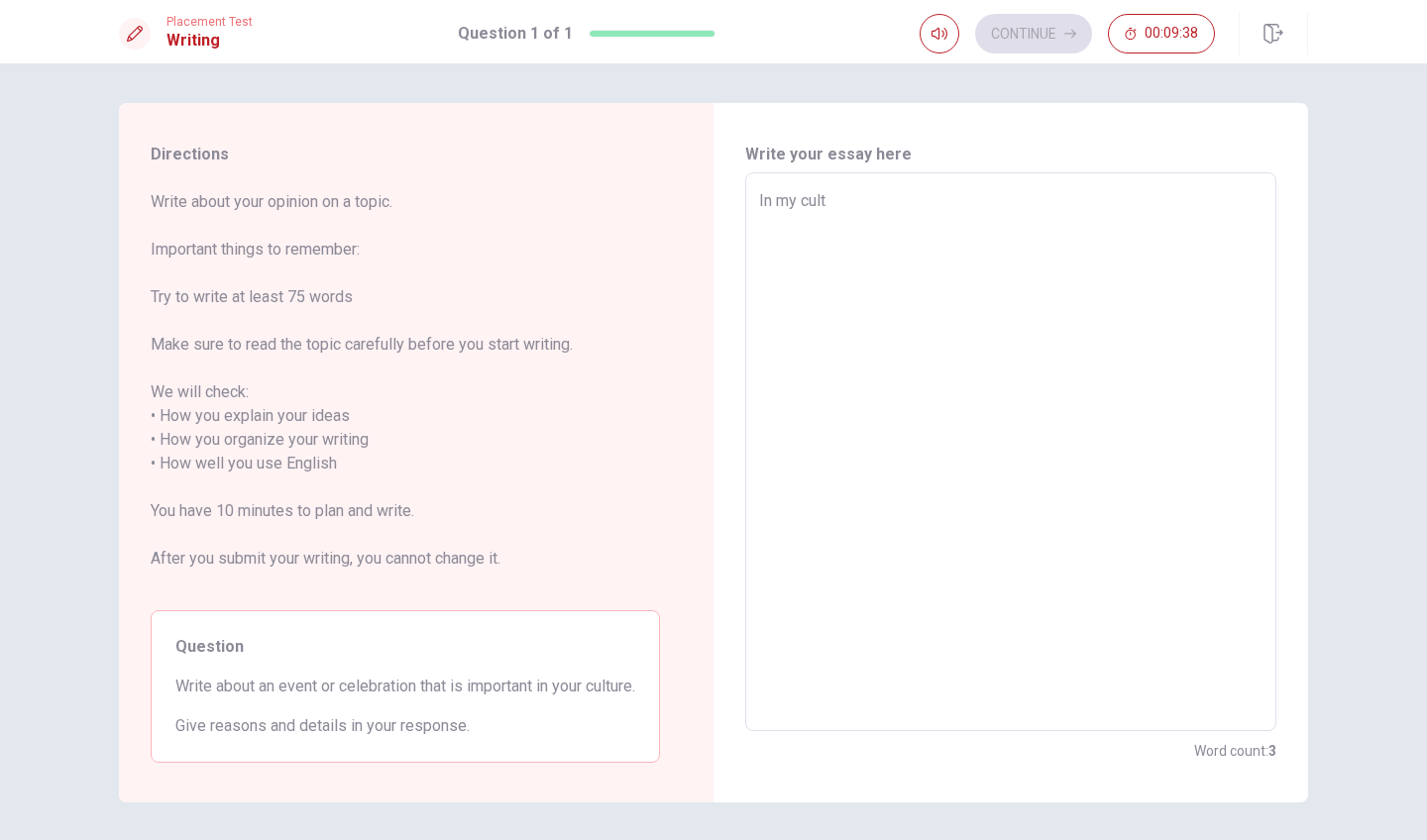 type on "x" 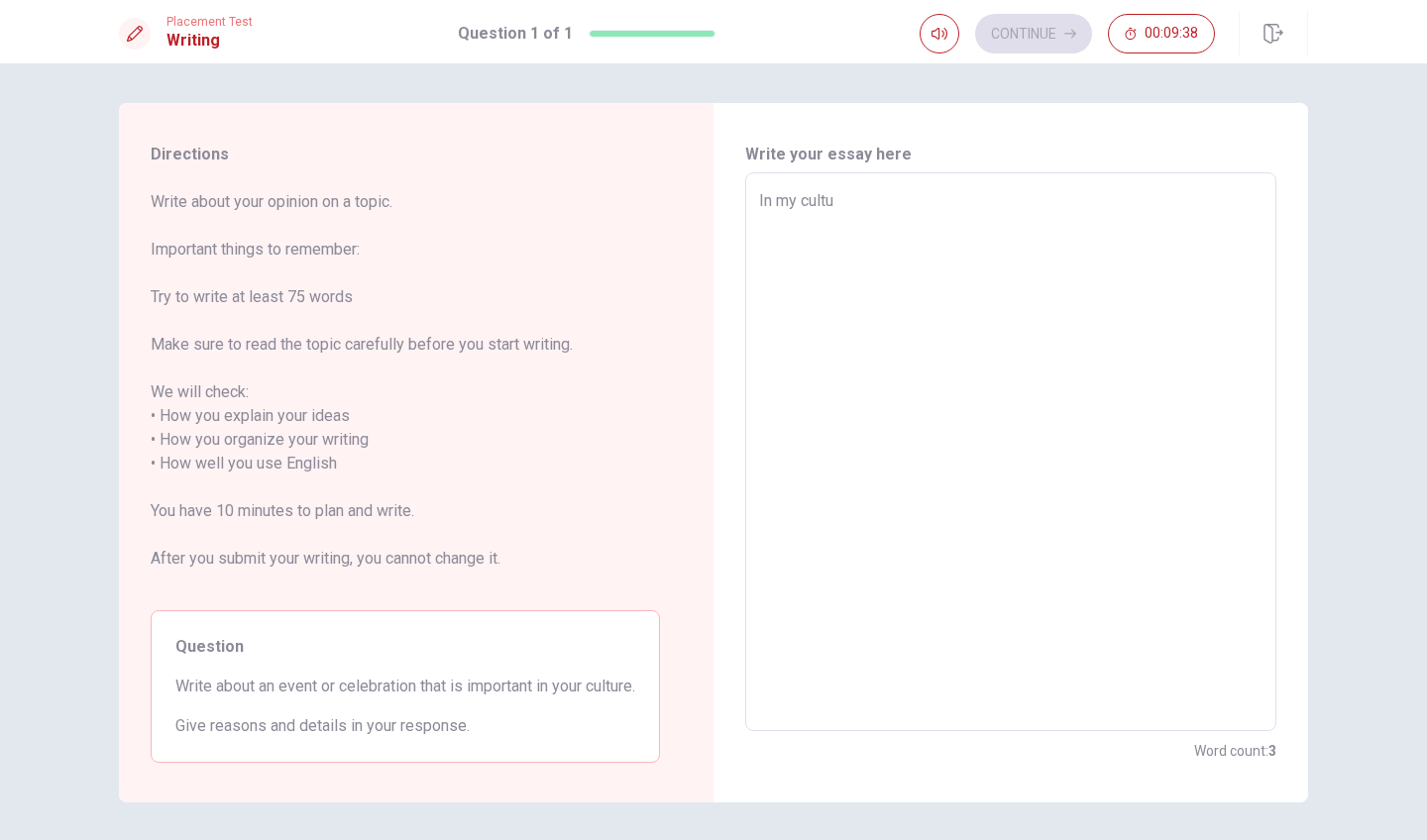 type on "x" 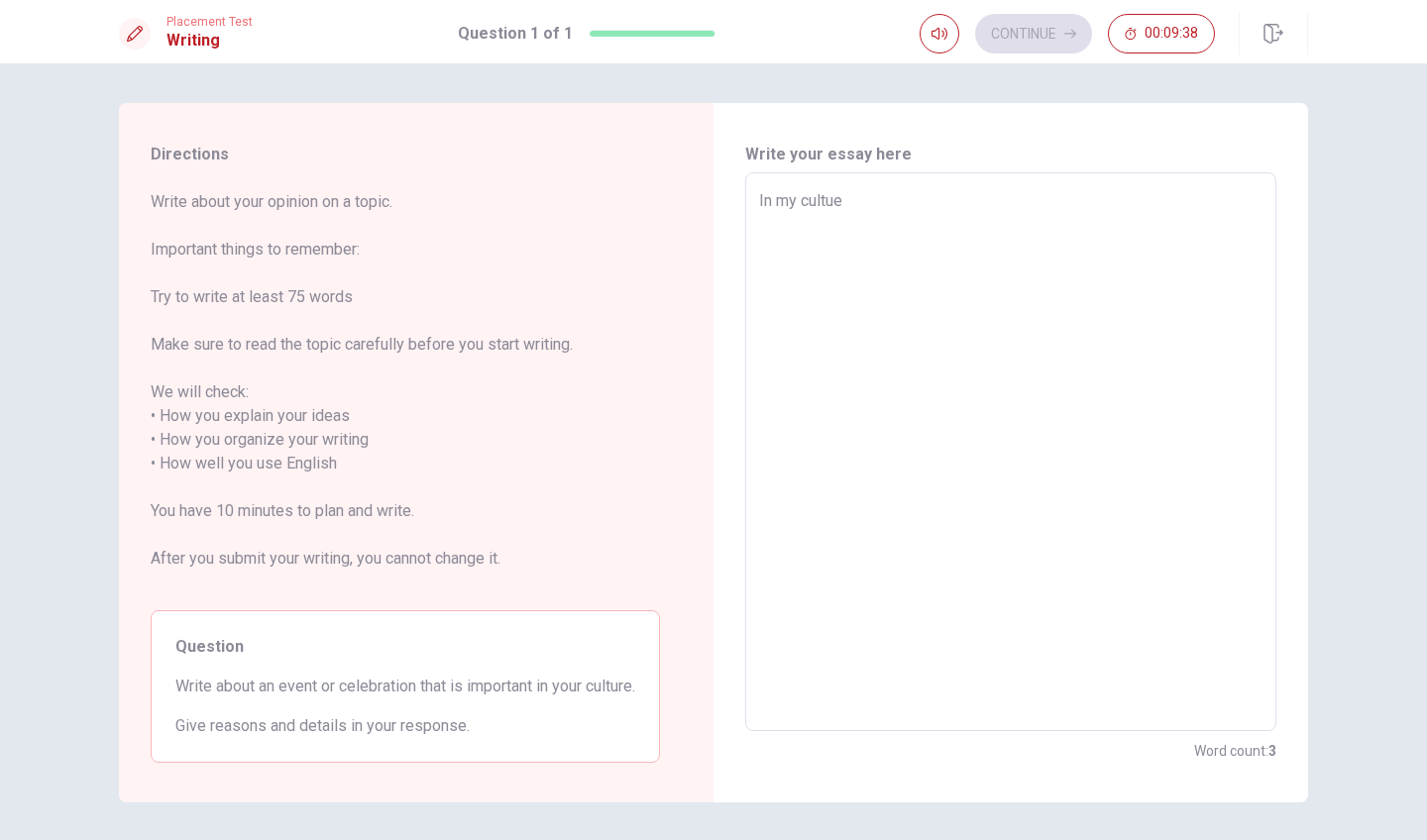 type on "x" 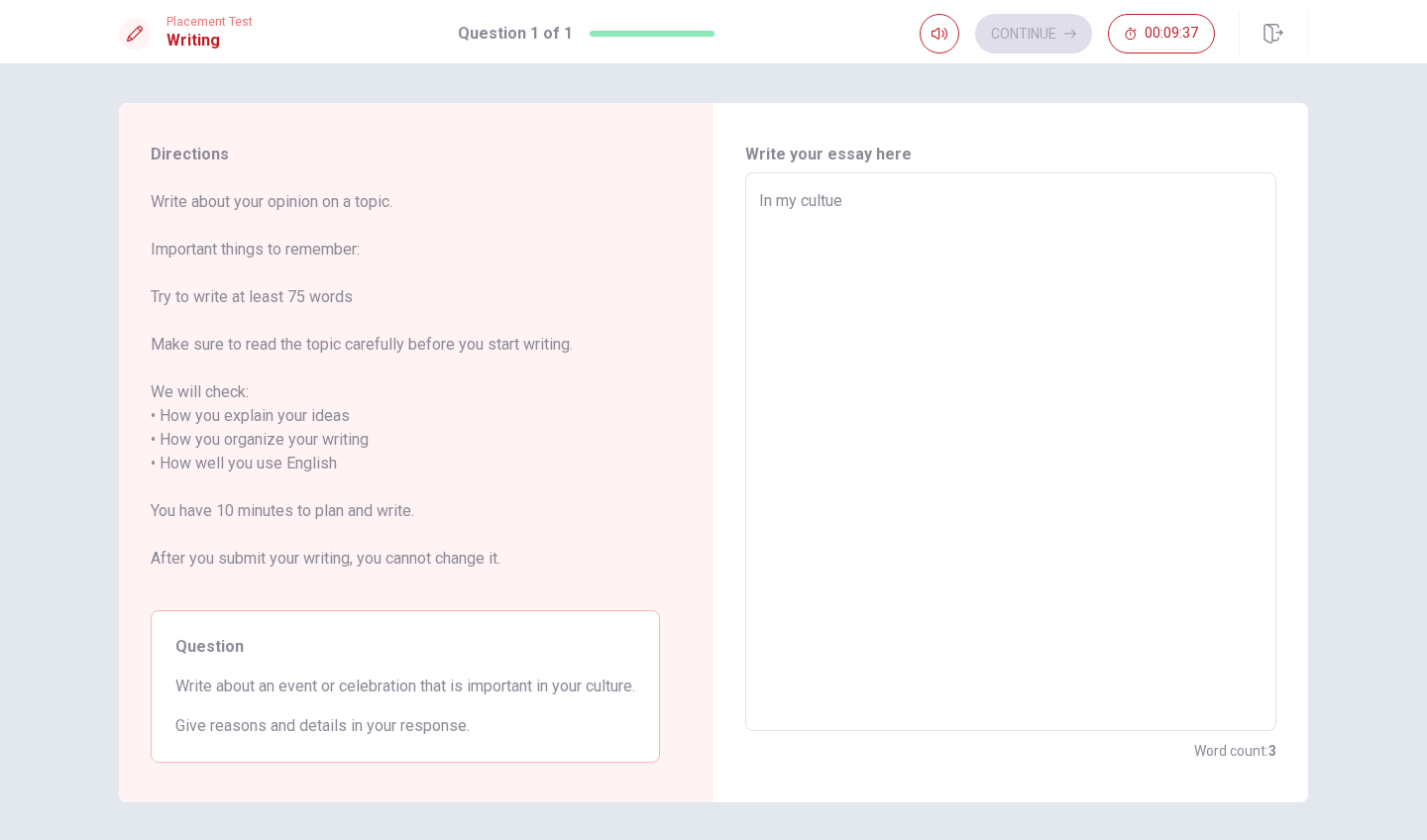 type on "x" 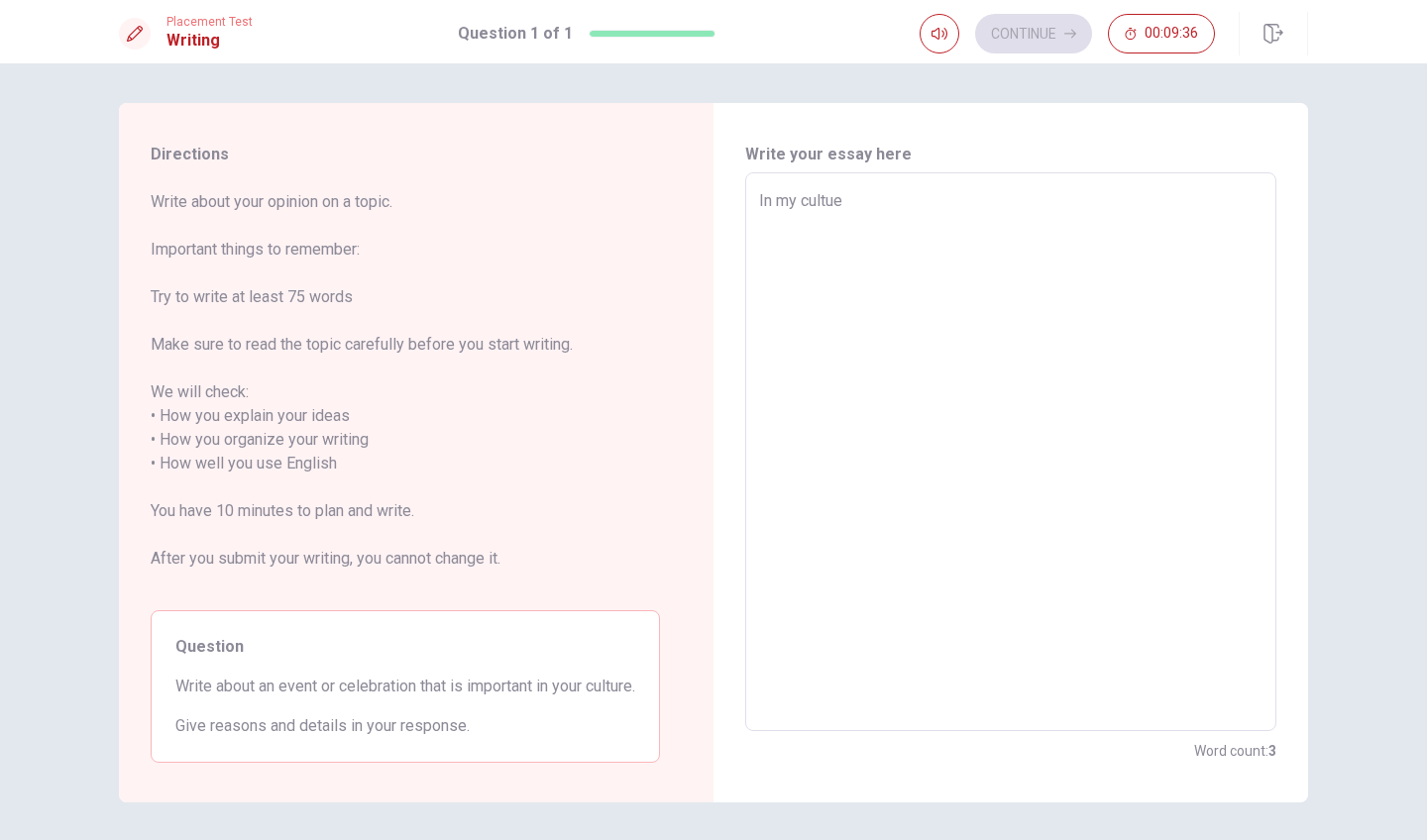 type on "In my cultu" 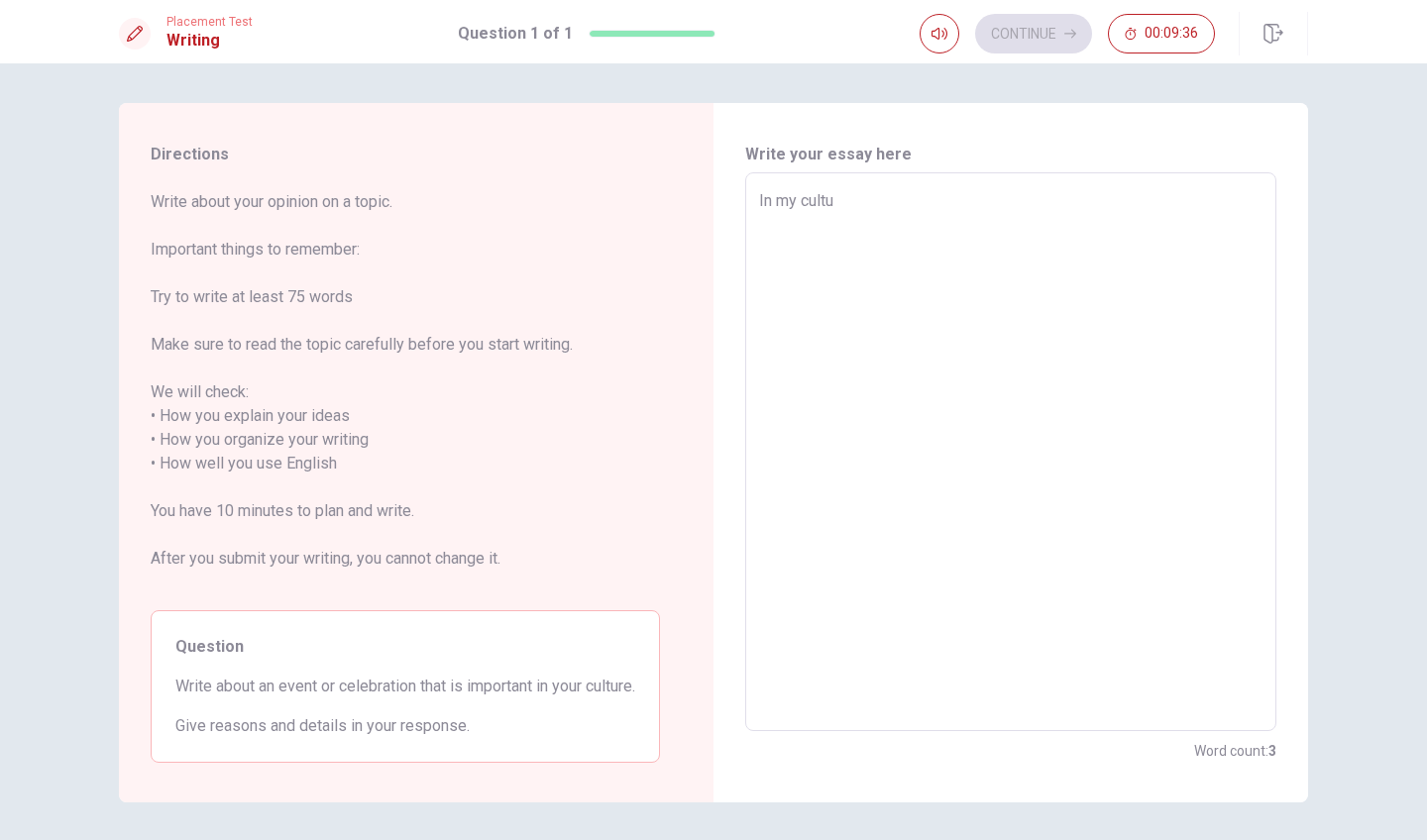 type on "x" 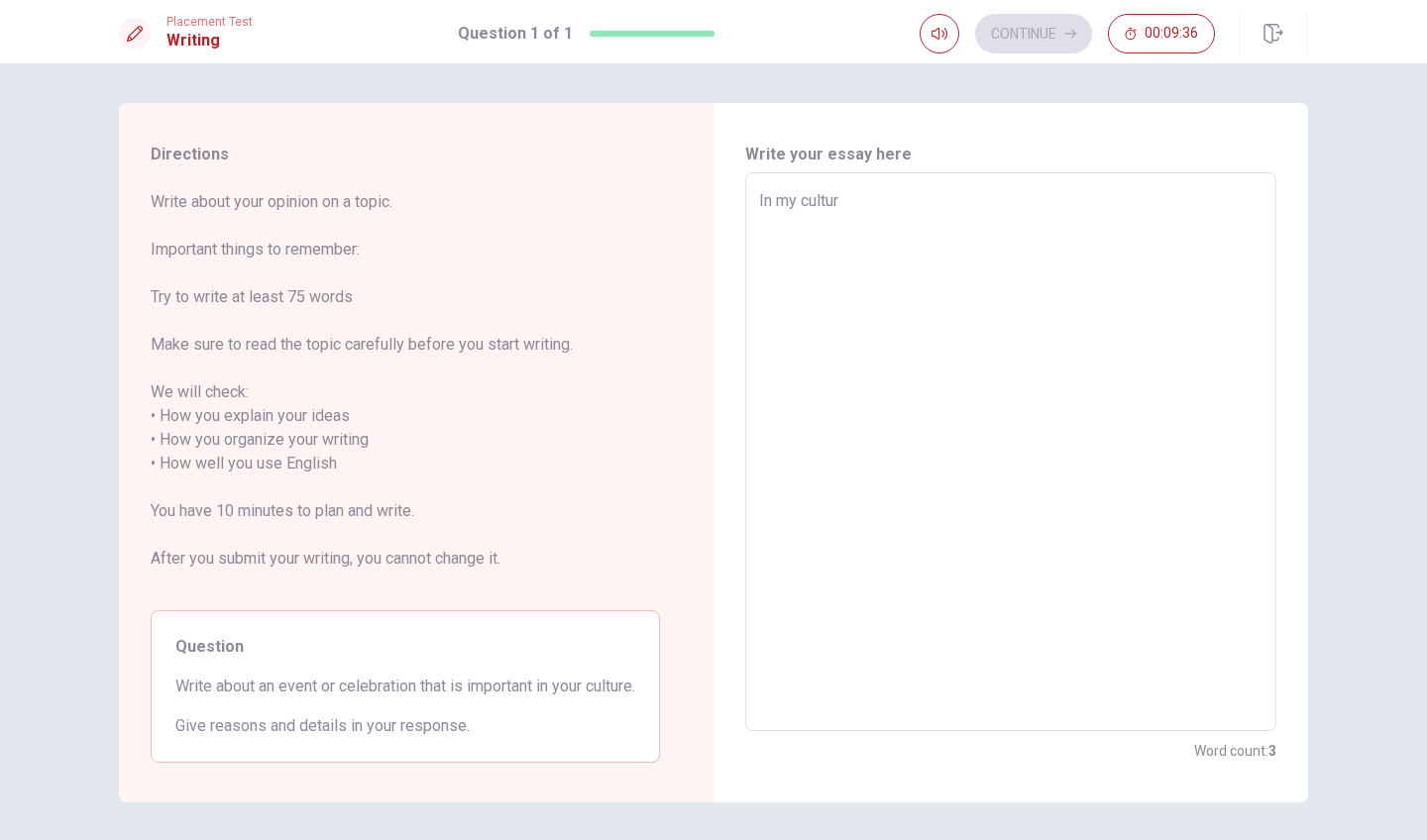 type on "x" 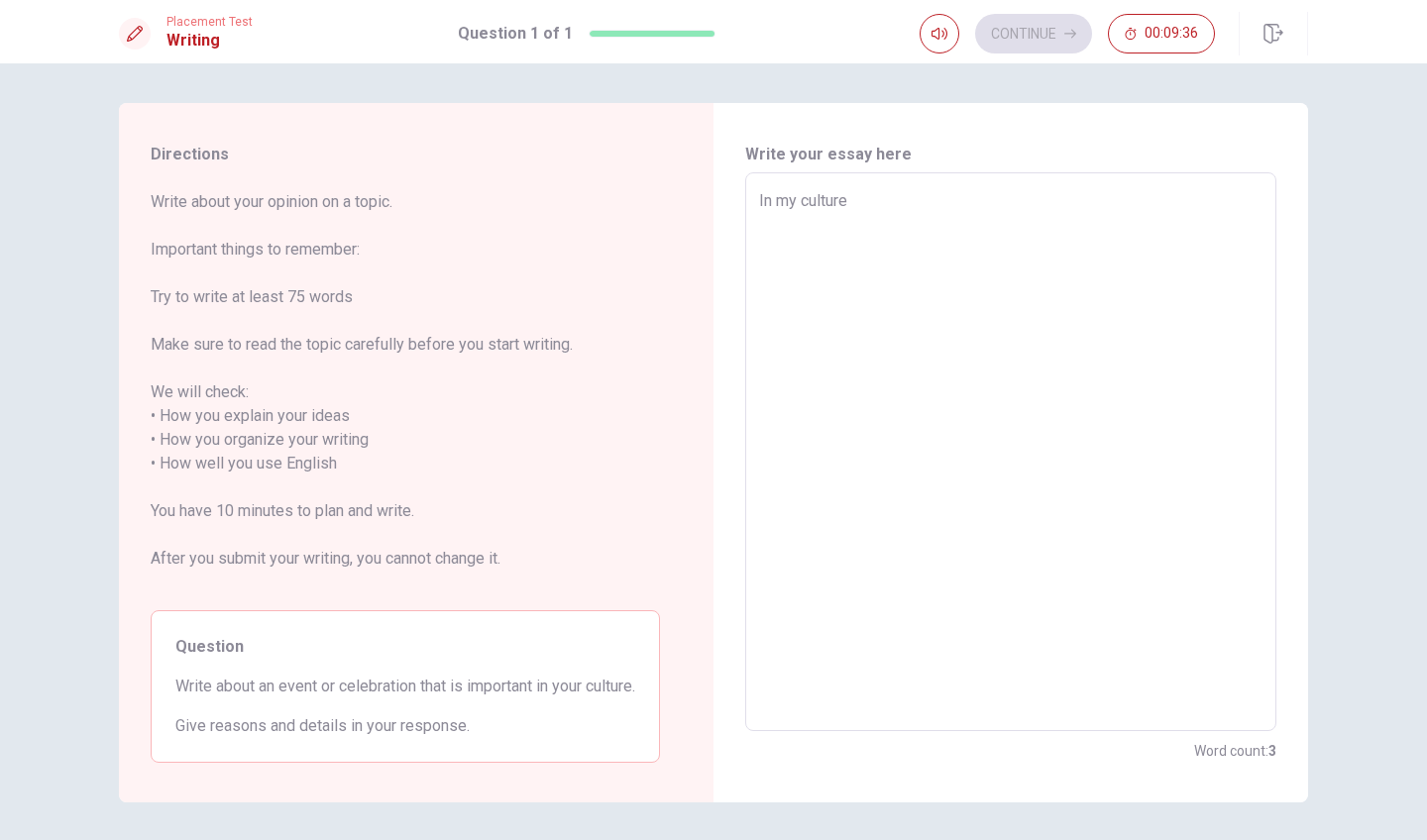 type on "x" 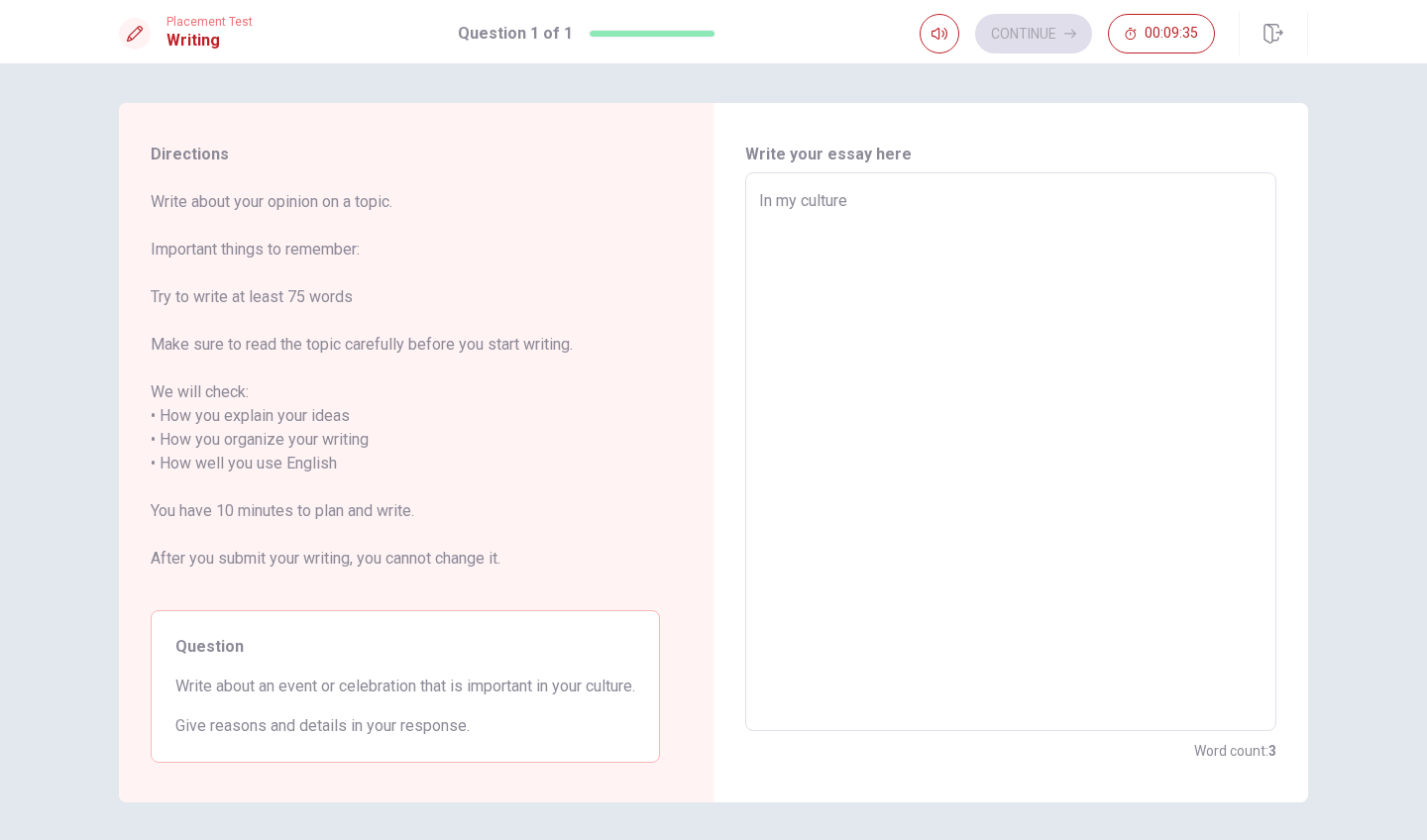 type on "In my culture," 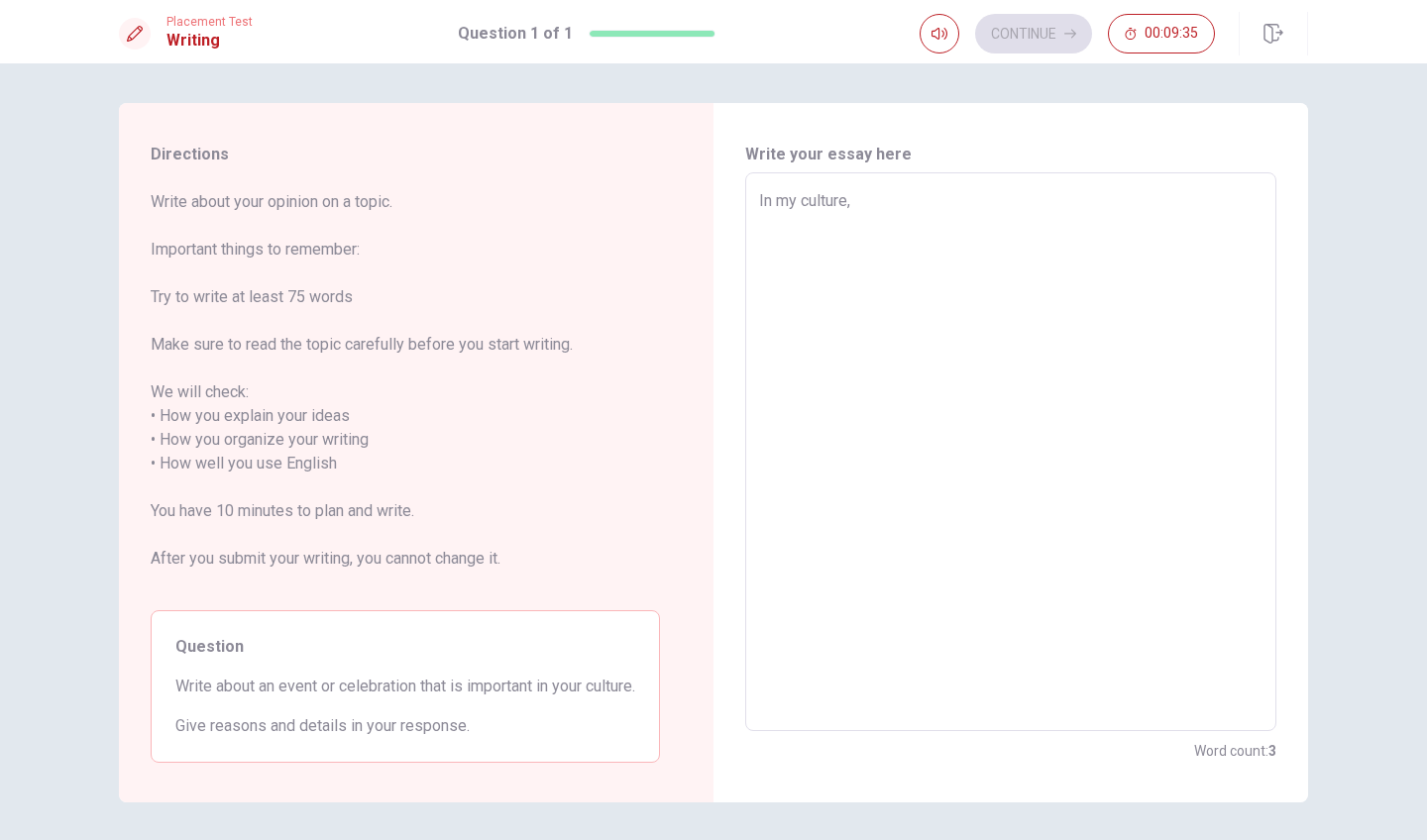 type on "x" 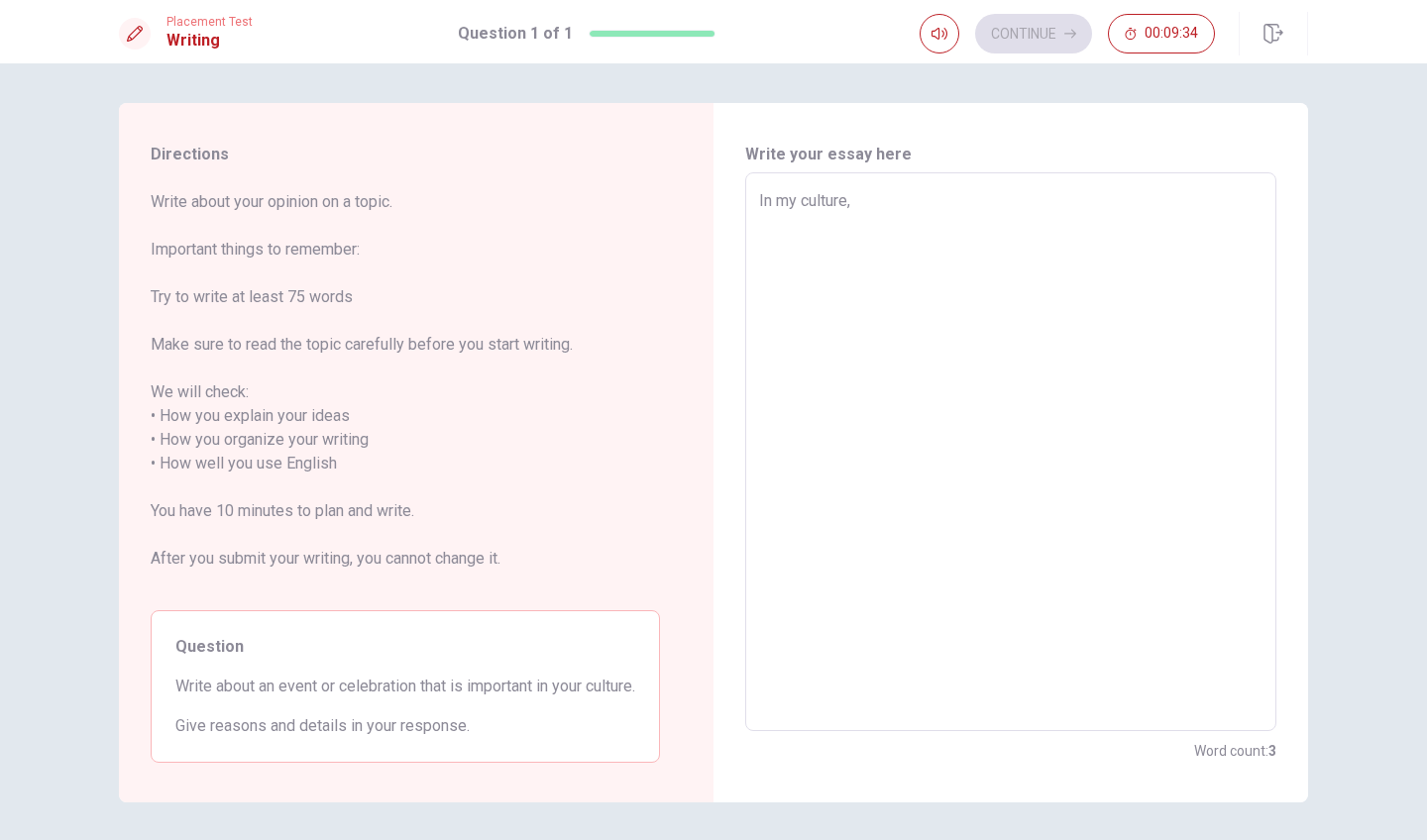type on "x" 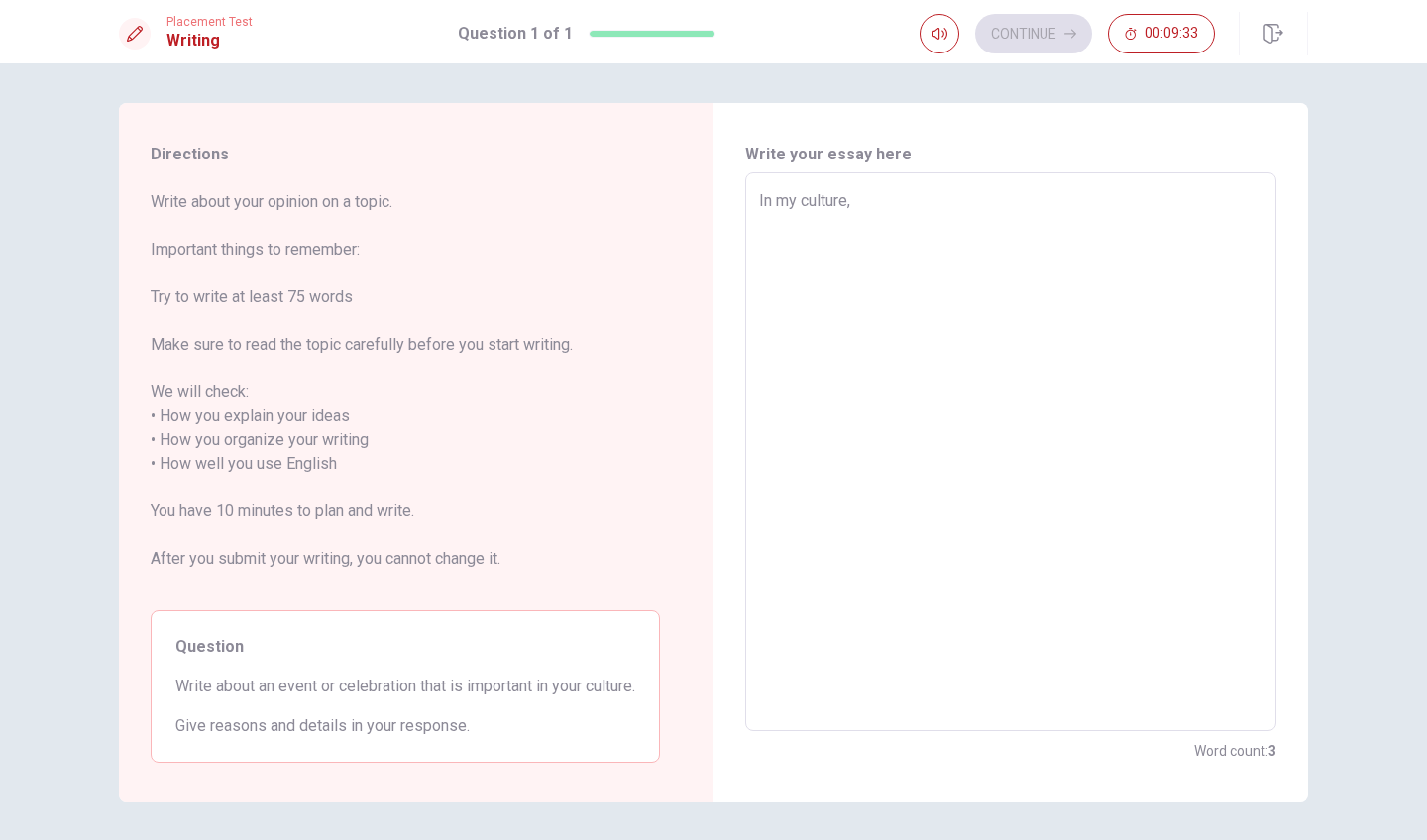type on "In my culture, t" 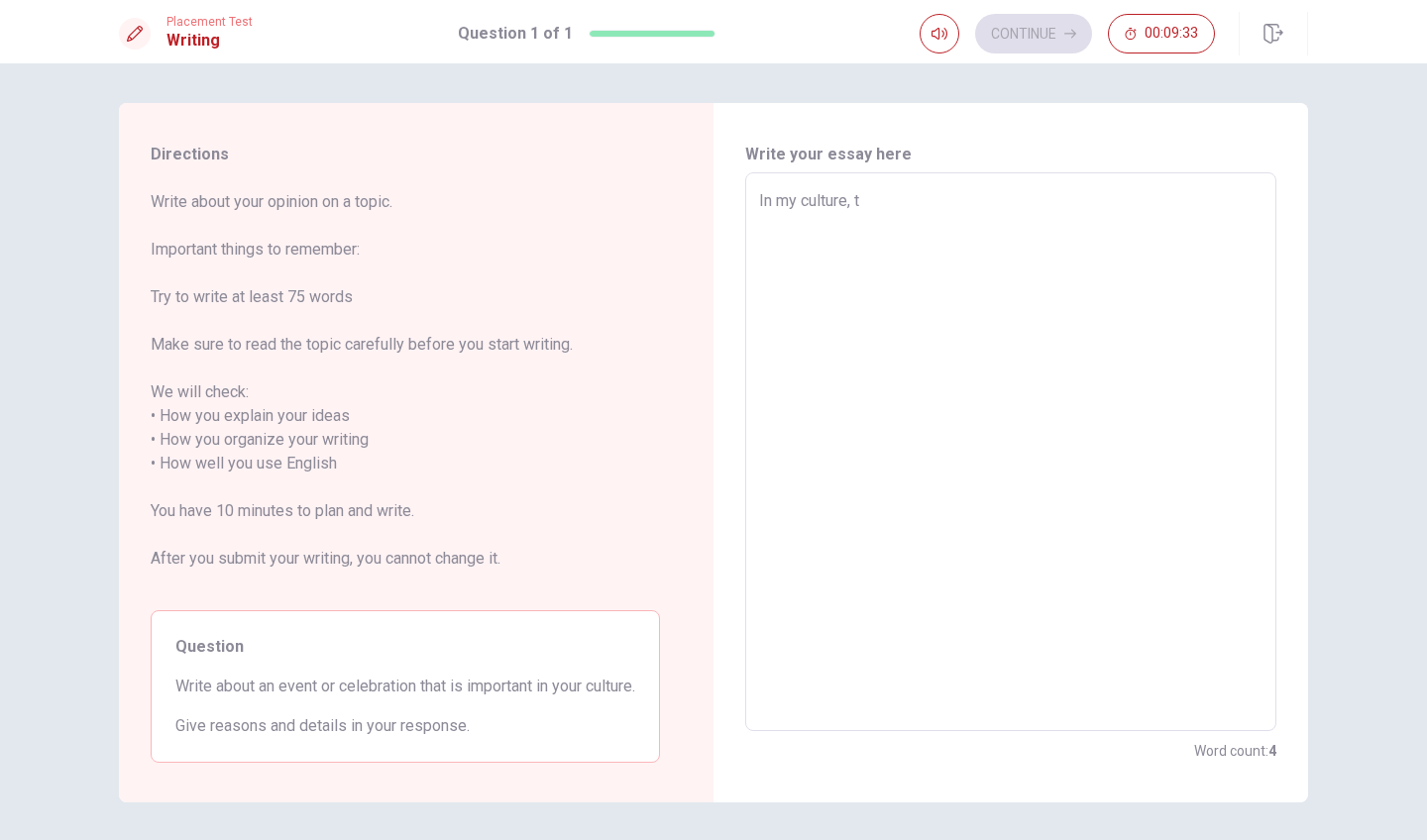 type on "x" 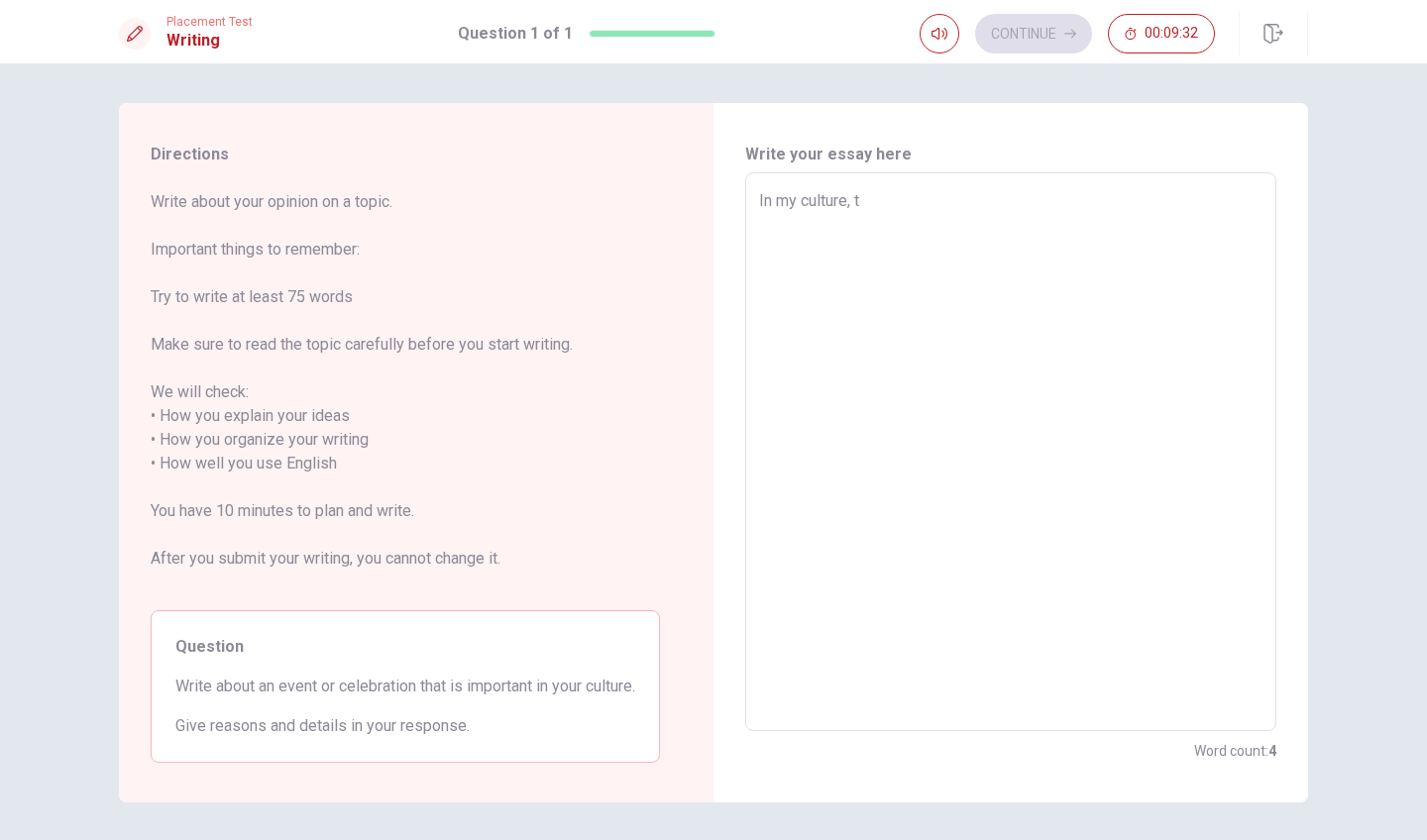 type on "In my culture, th" 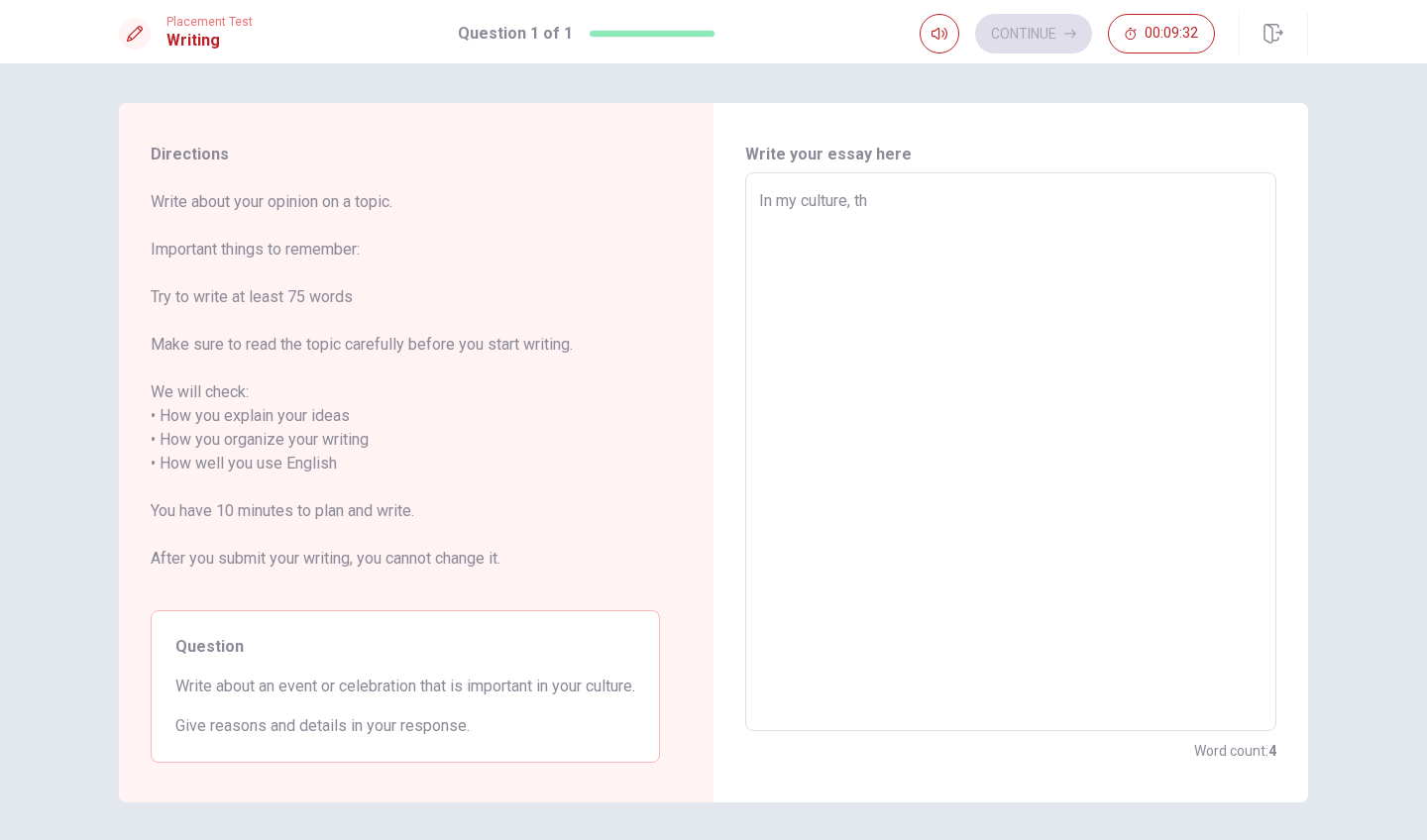 type on "x" 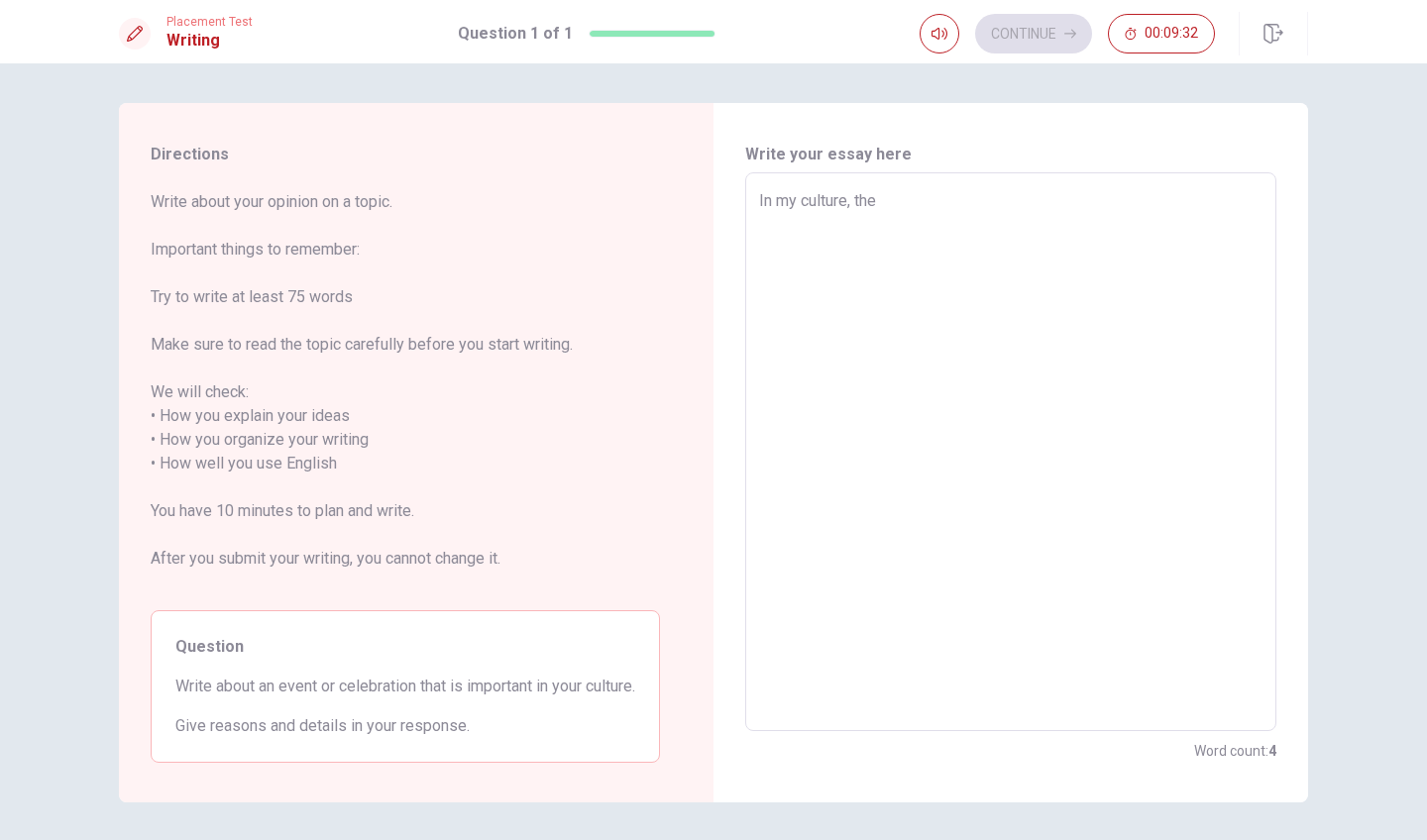 type on "x" 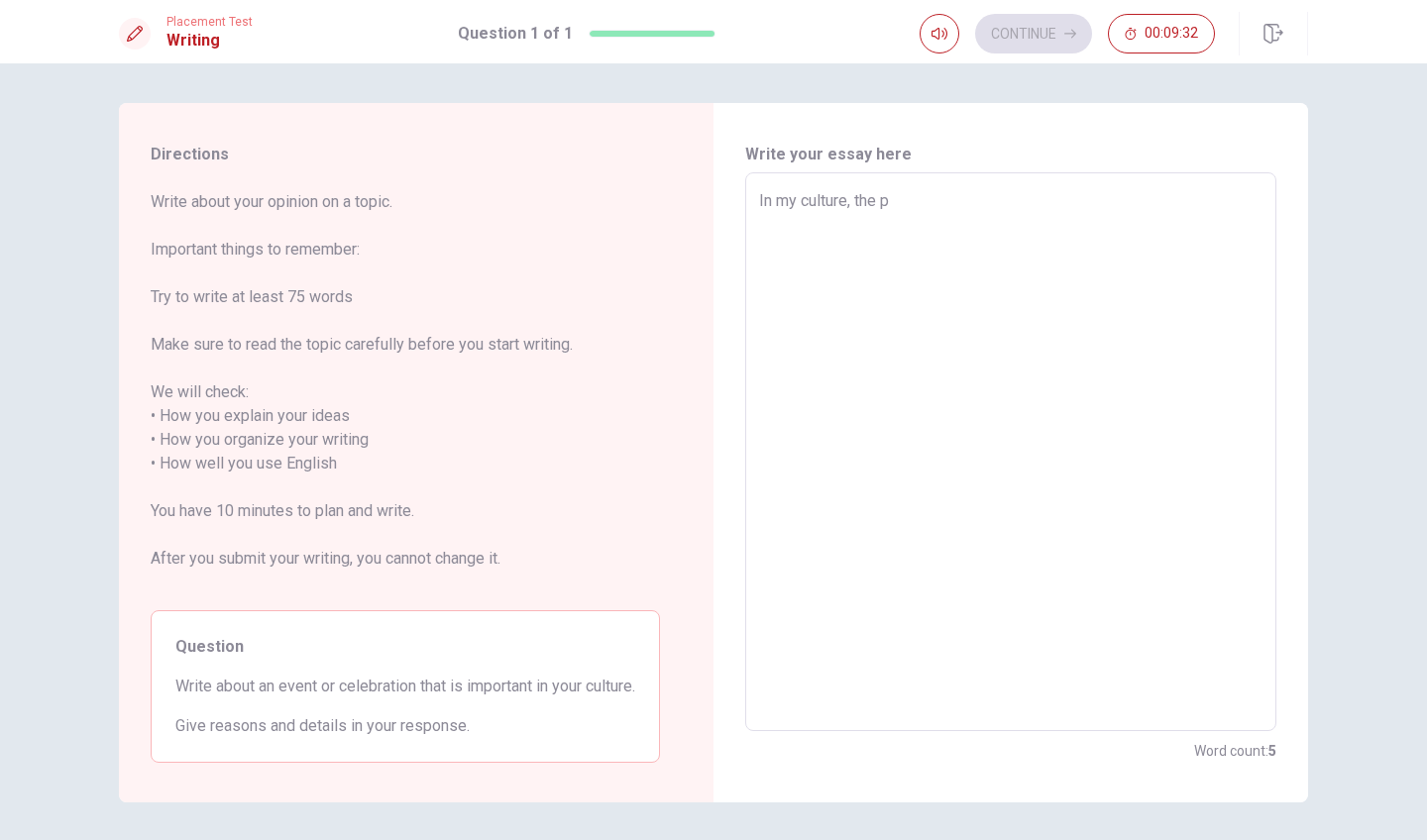 type on "x" 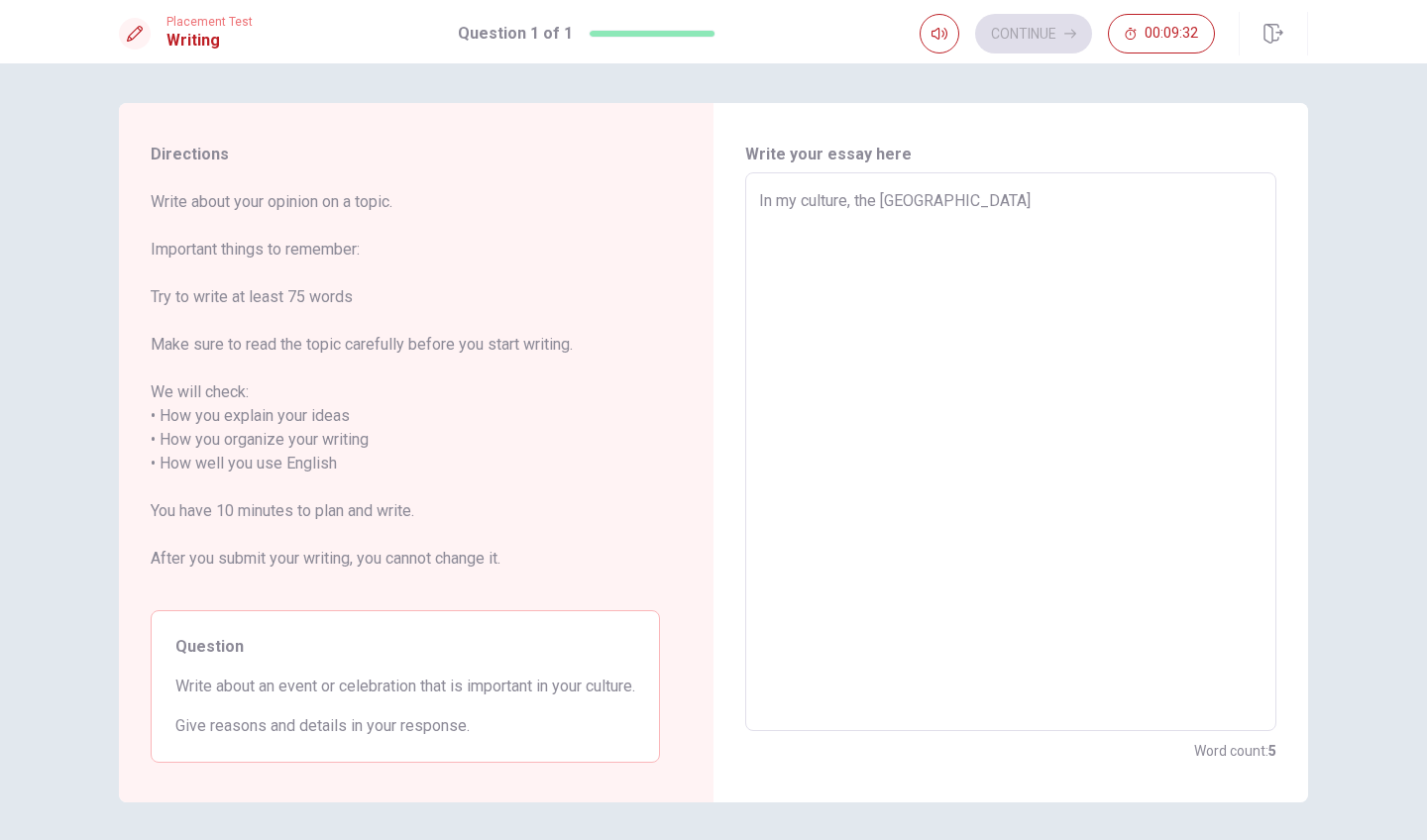 type on "x" 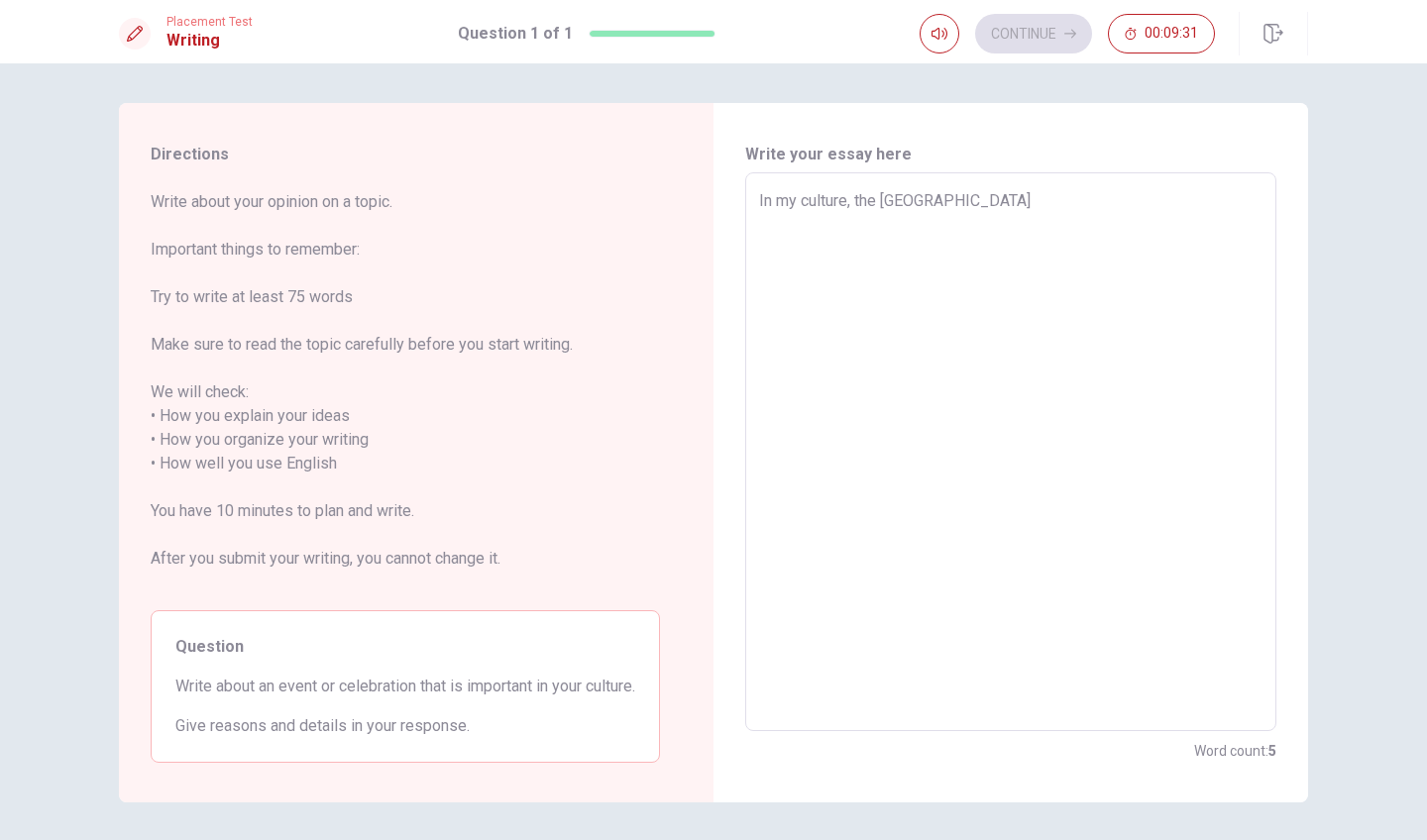 type on "In my culture, the par" 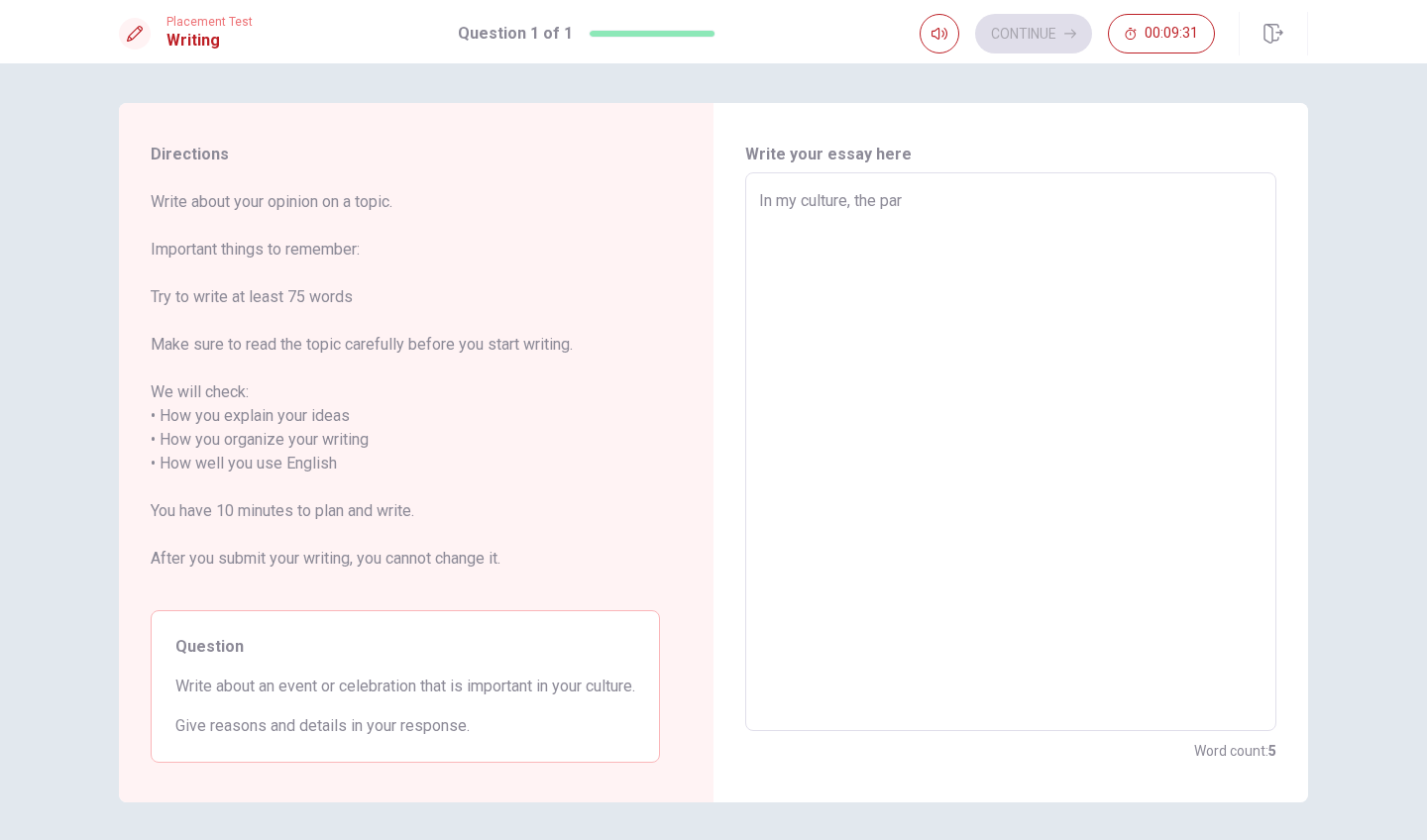 type on "x" 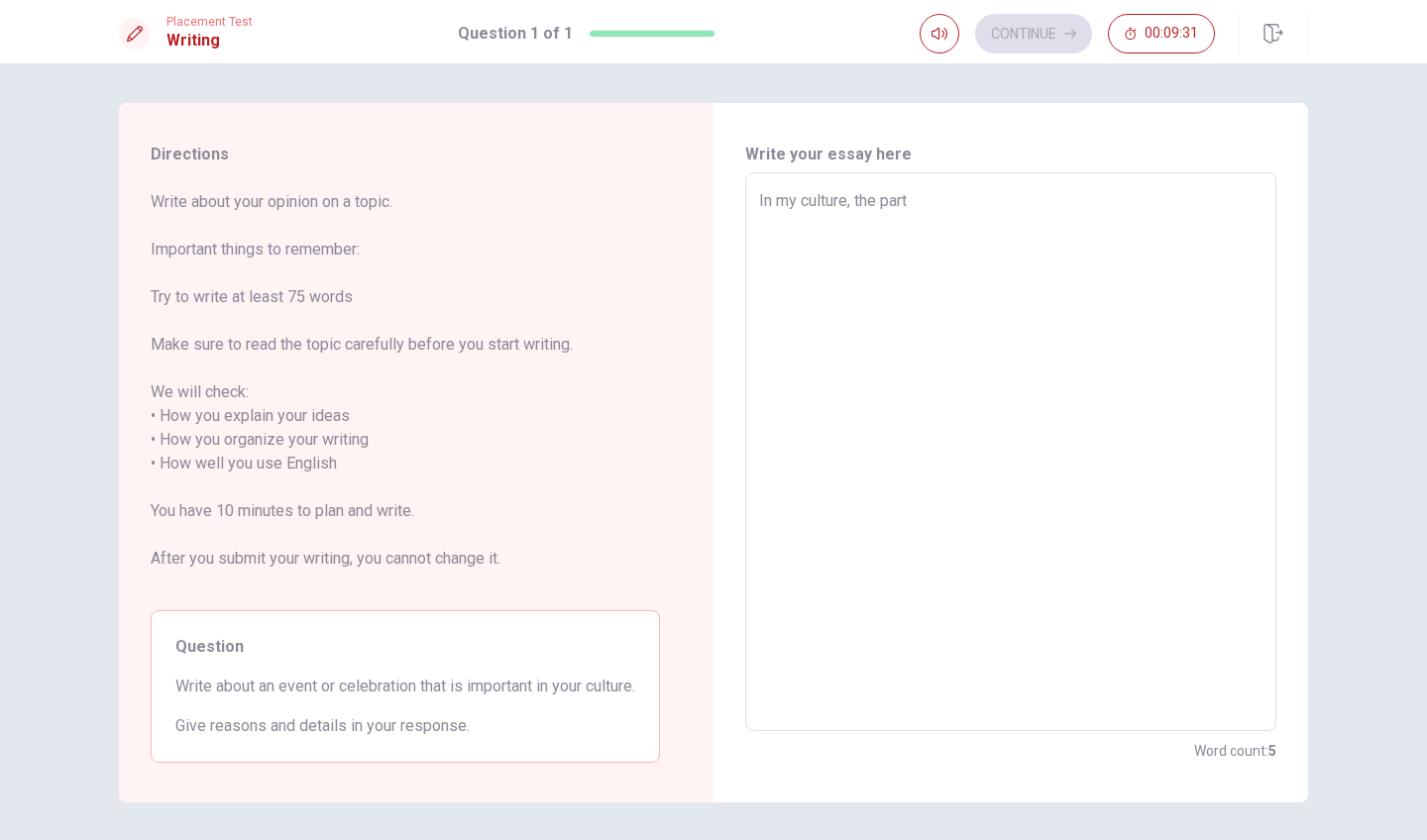 type on "x" 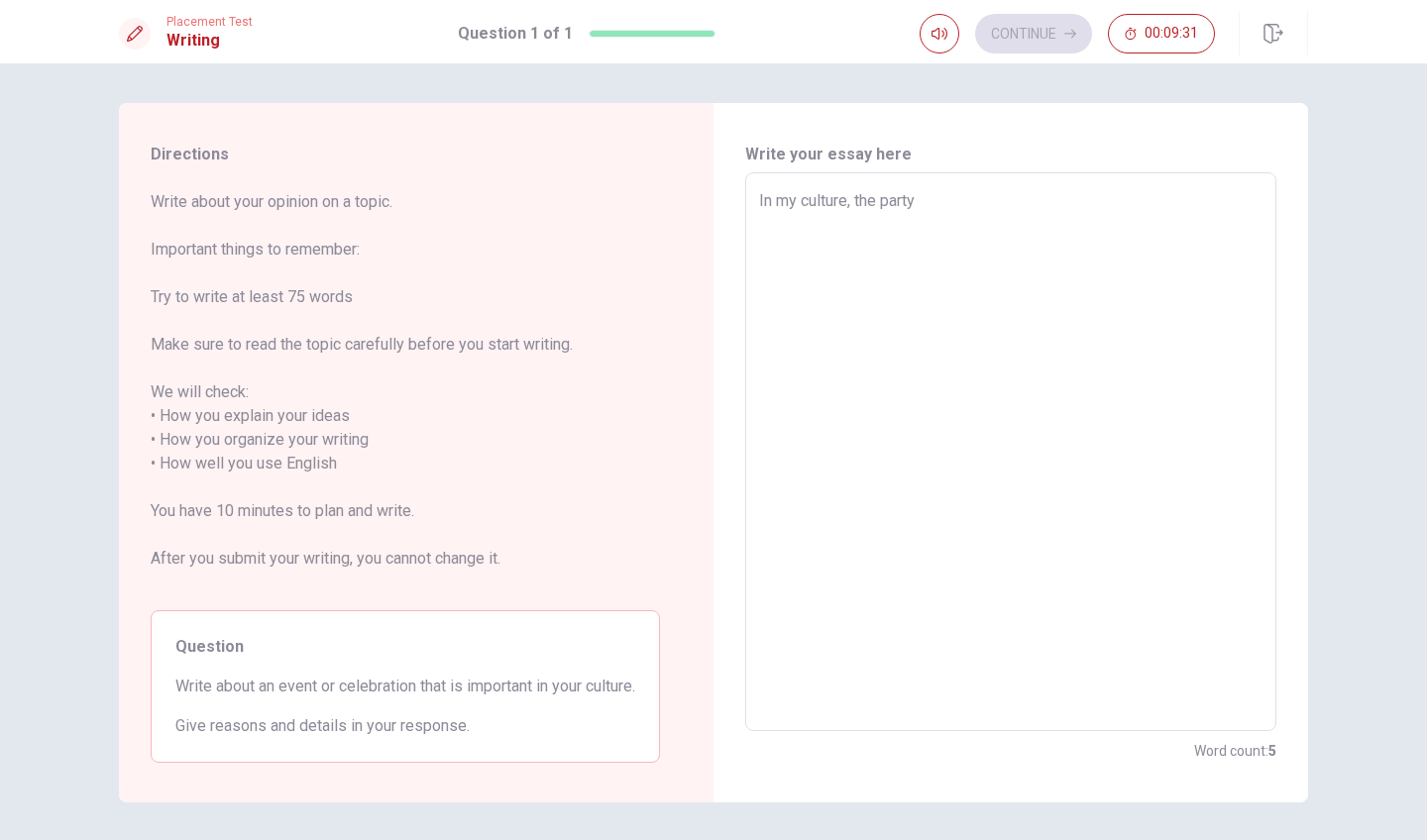 type on "x" 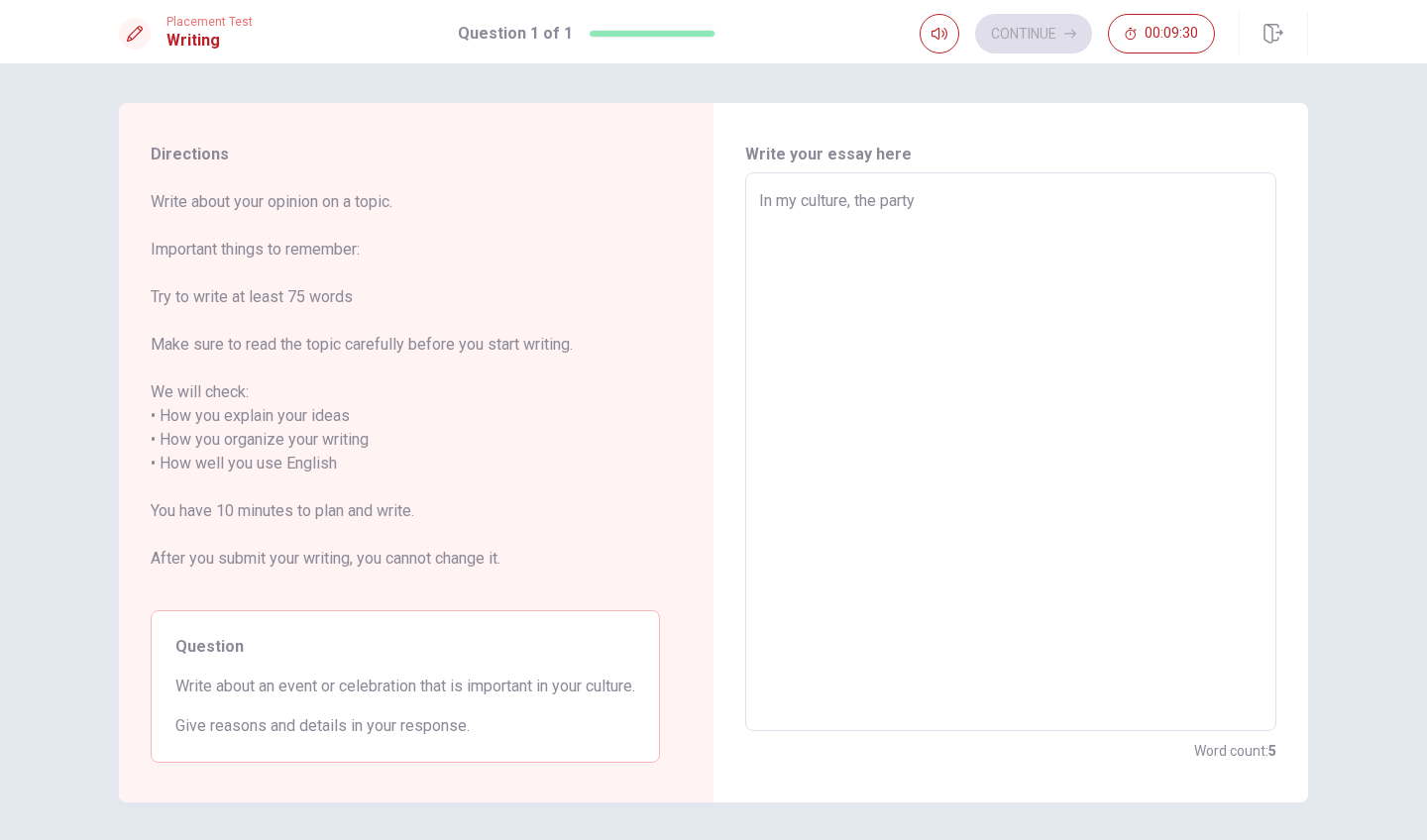 type on "In my culture, the party" 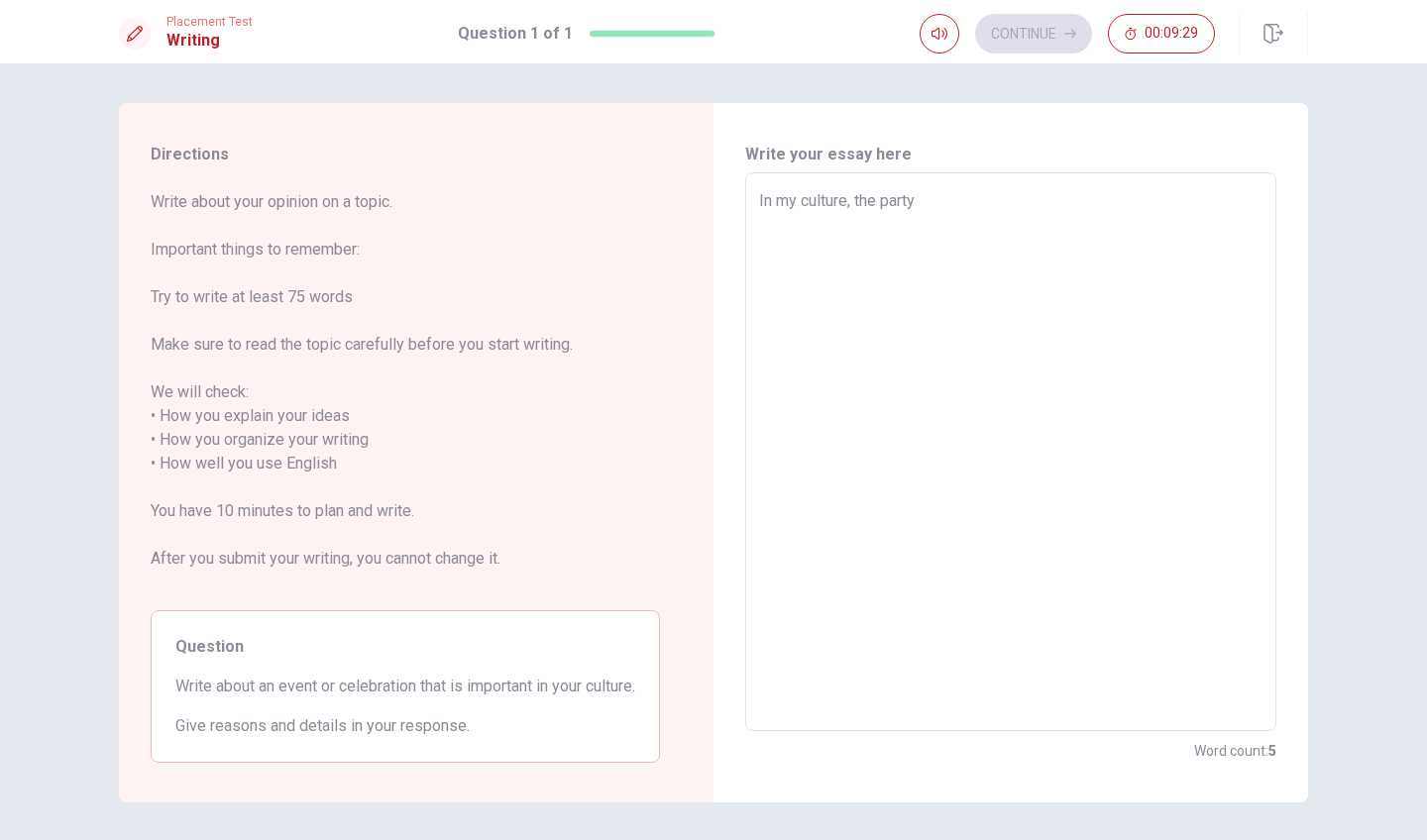 type on "In my culture, the party t" 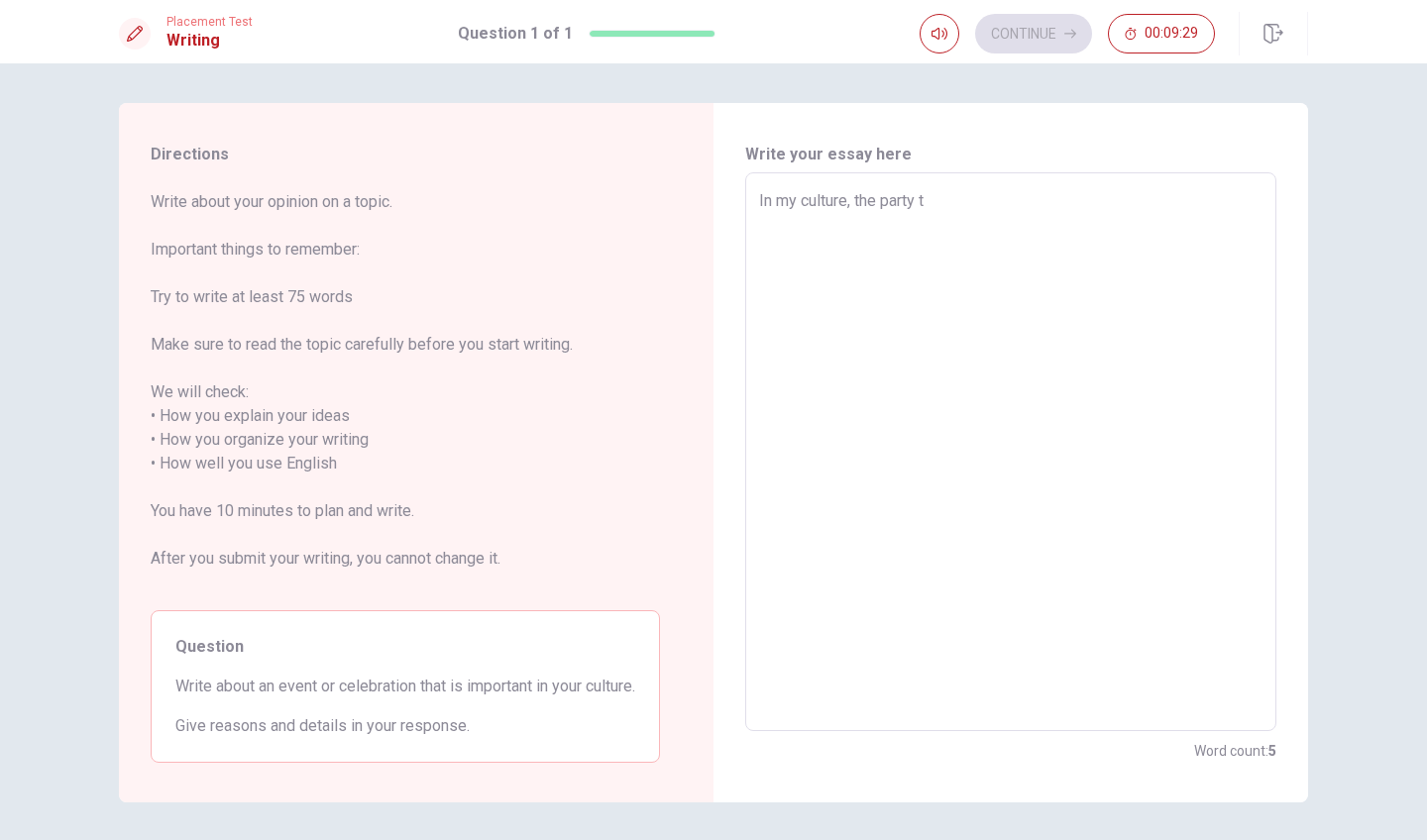 type on "x" 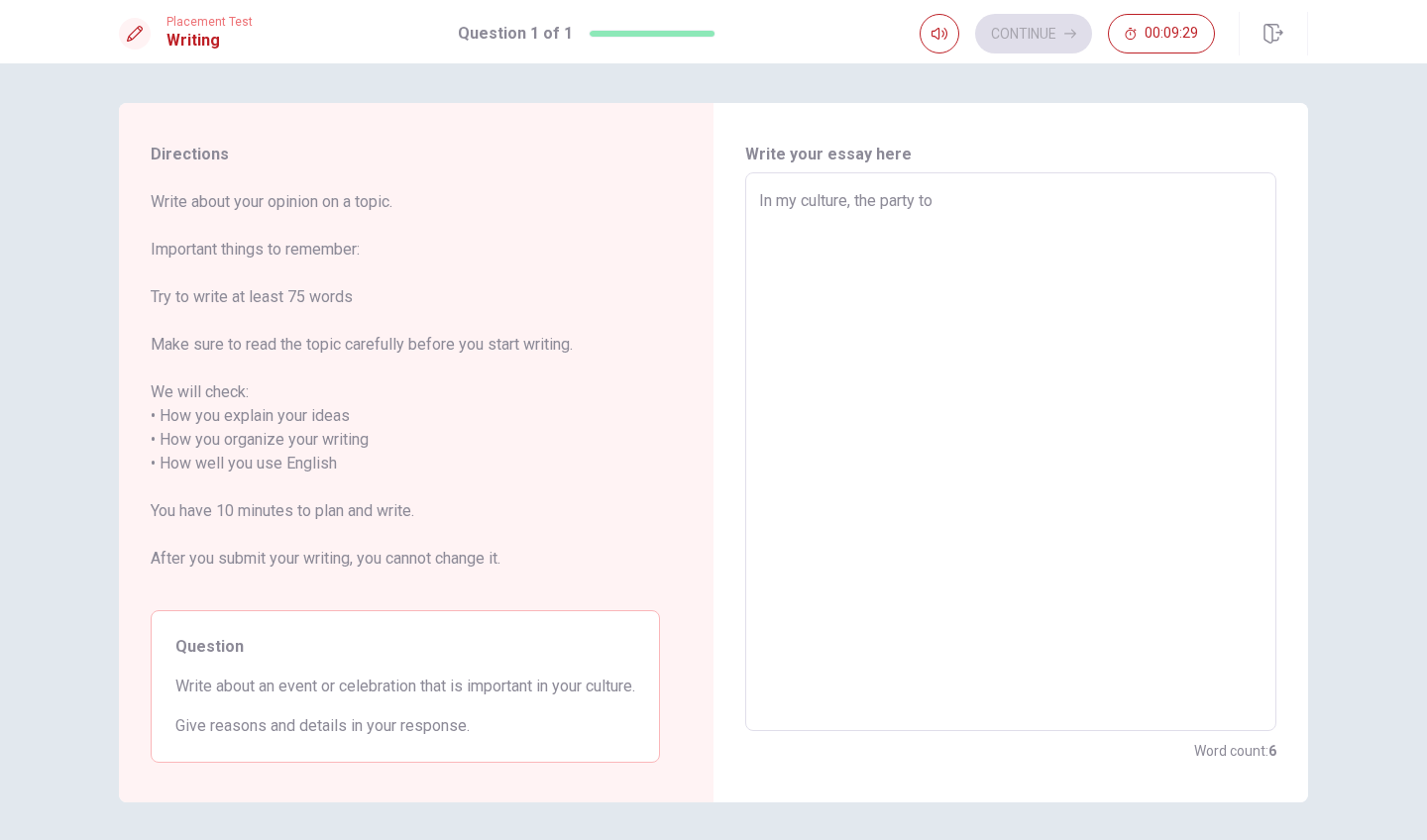 type on "x" 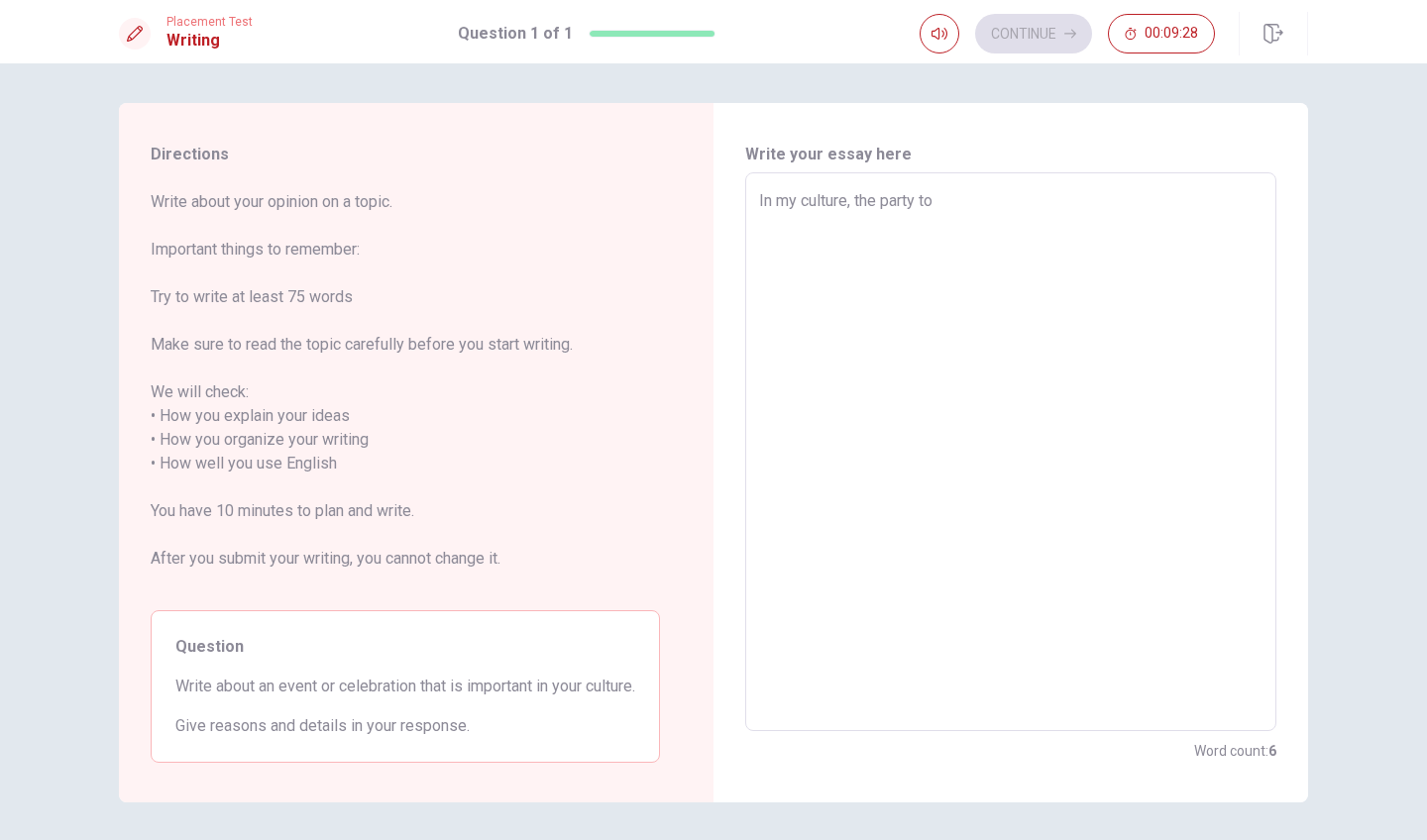 type on "In my culture, the party to" 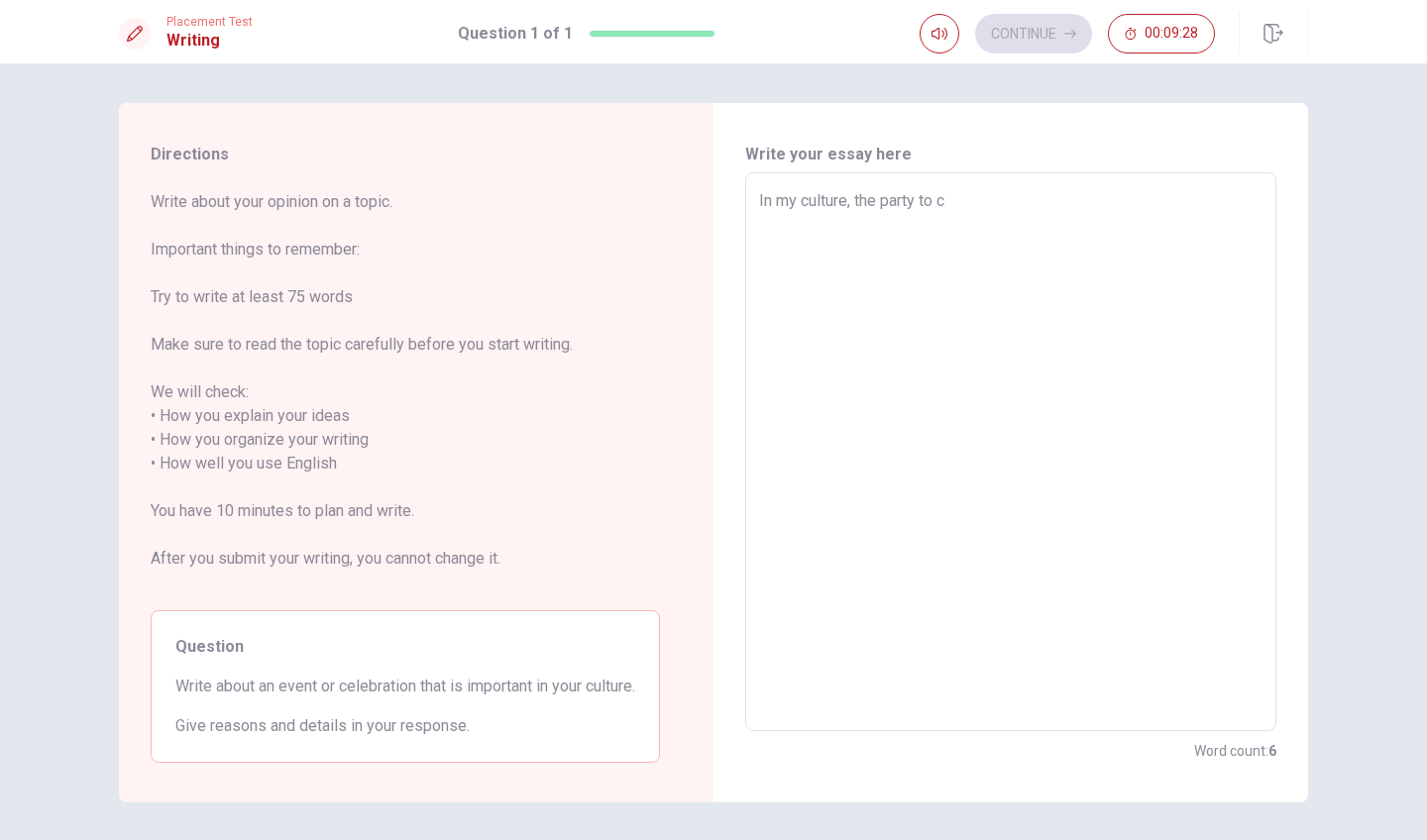 type on "x" 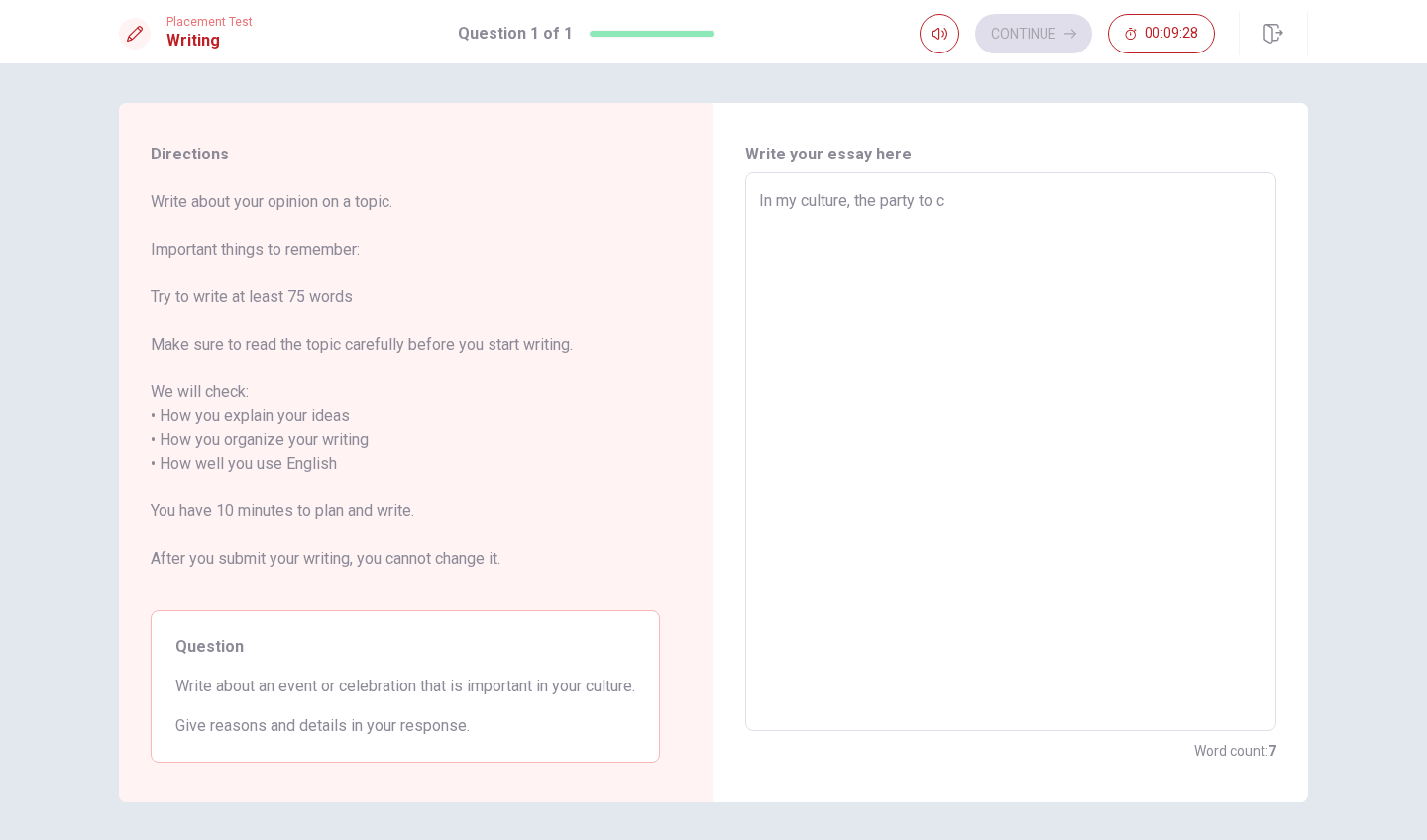 type on "In my culture, the party to ce" 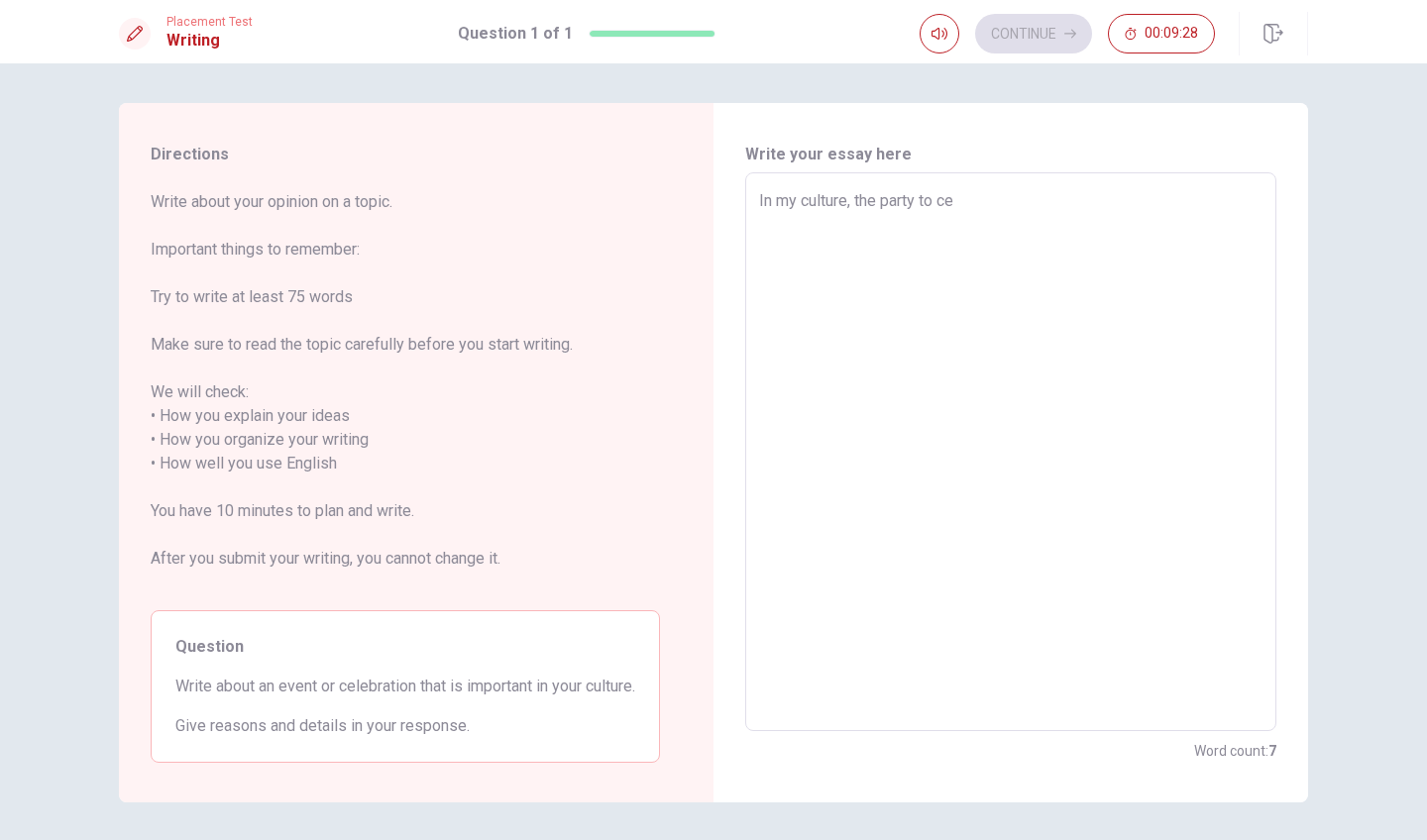 type on "x" 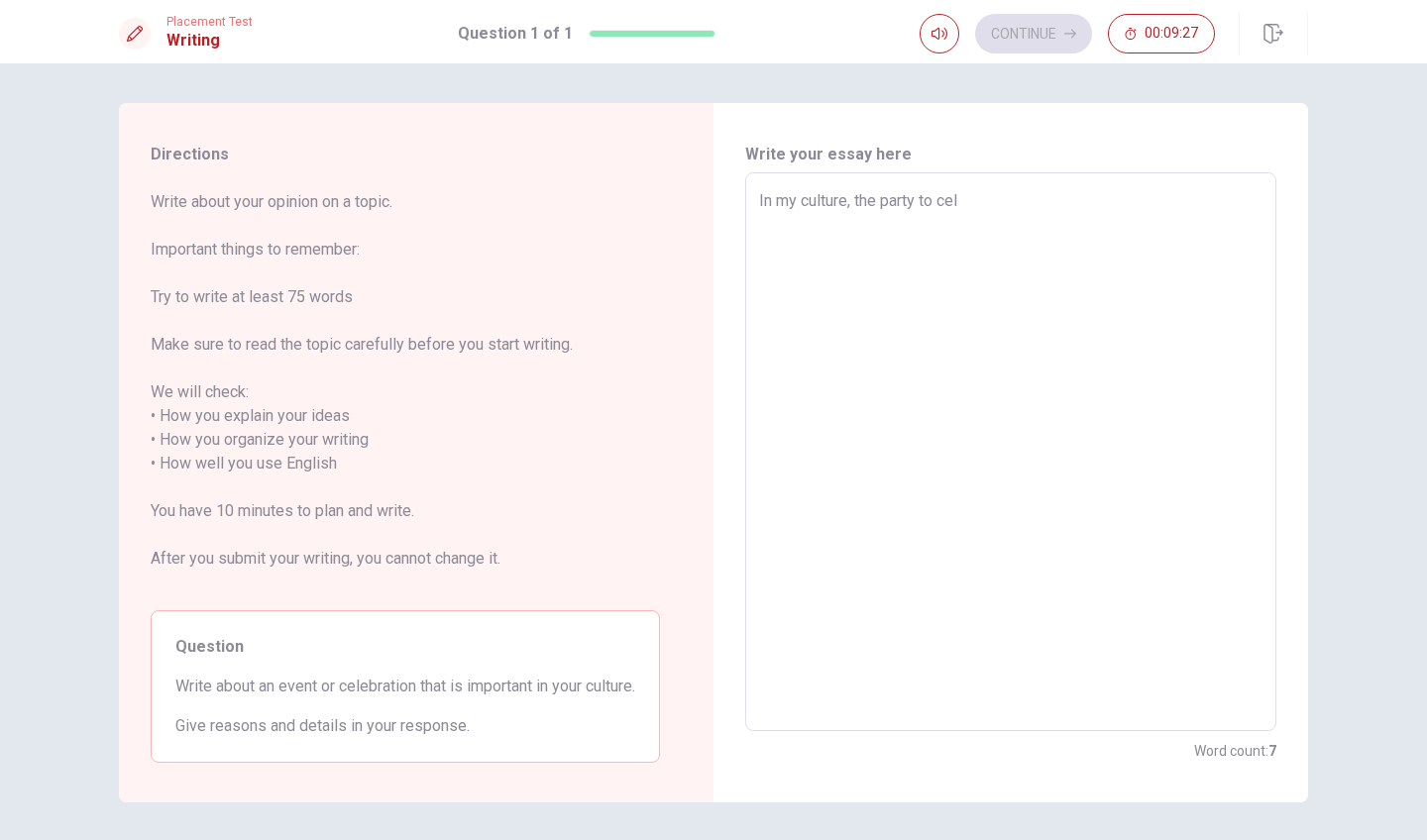 type on "x" 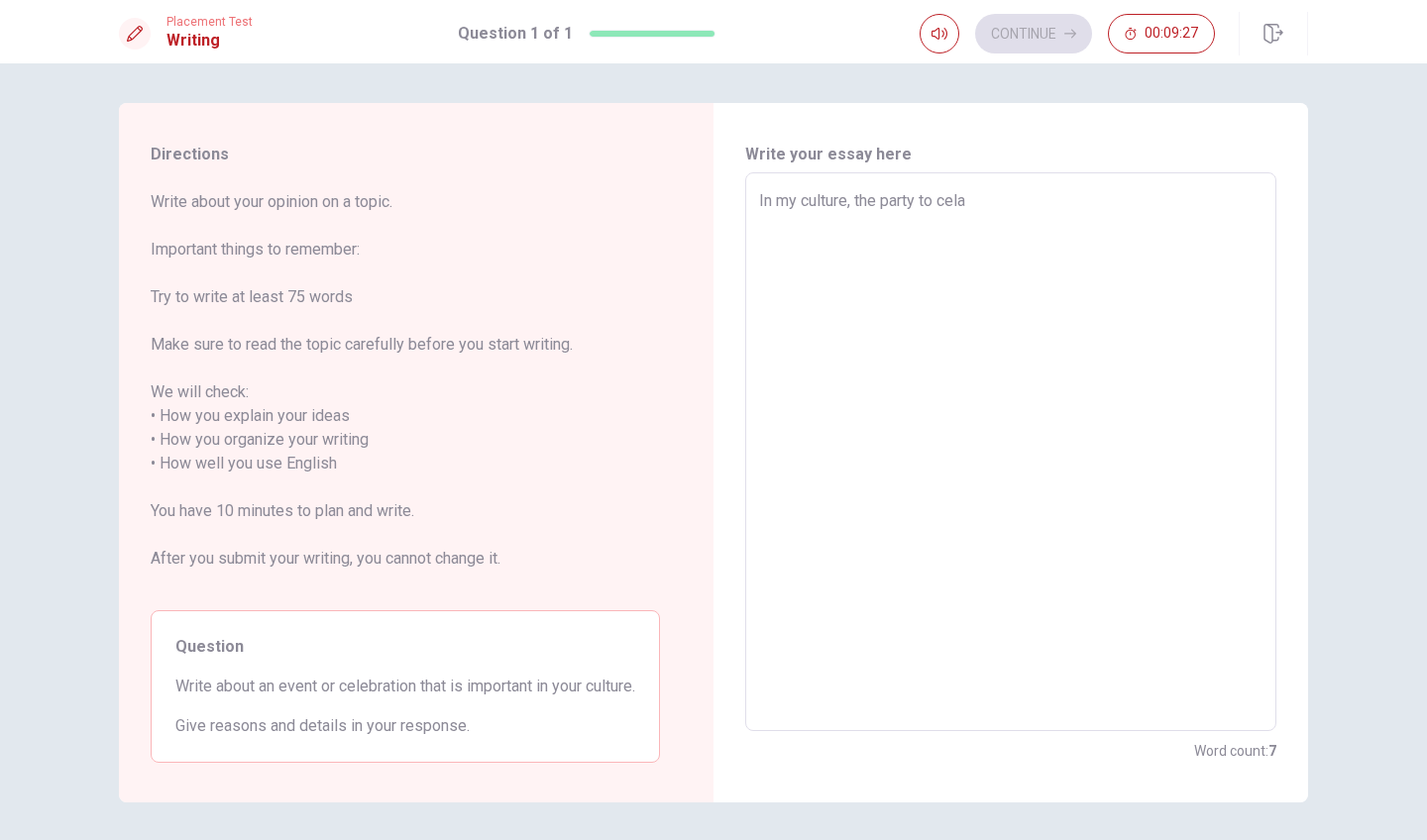 type on "x" 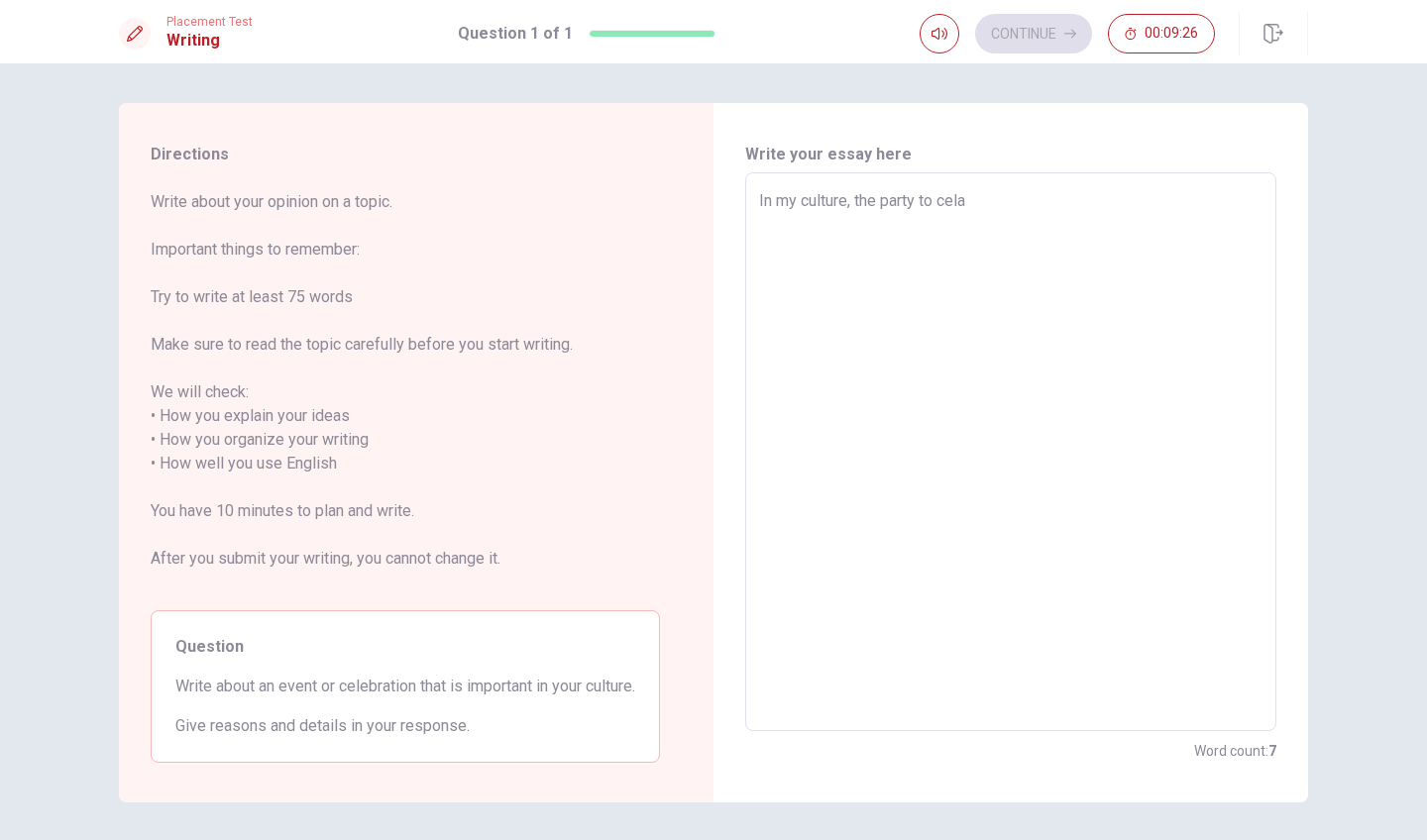 type on "In my culture, the party to cel" 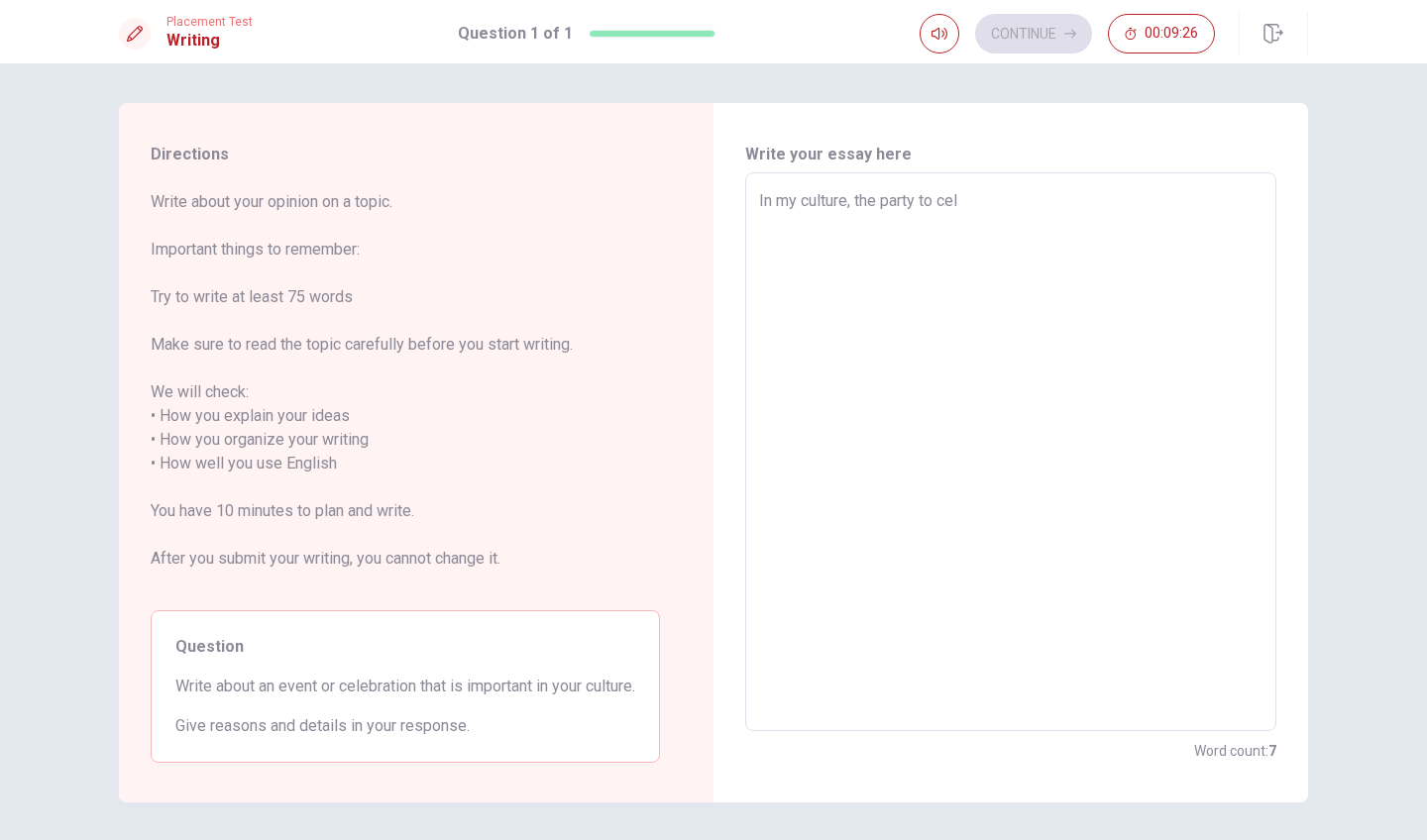type on "x" 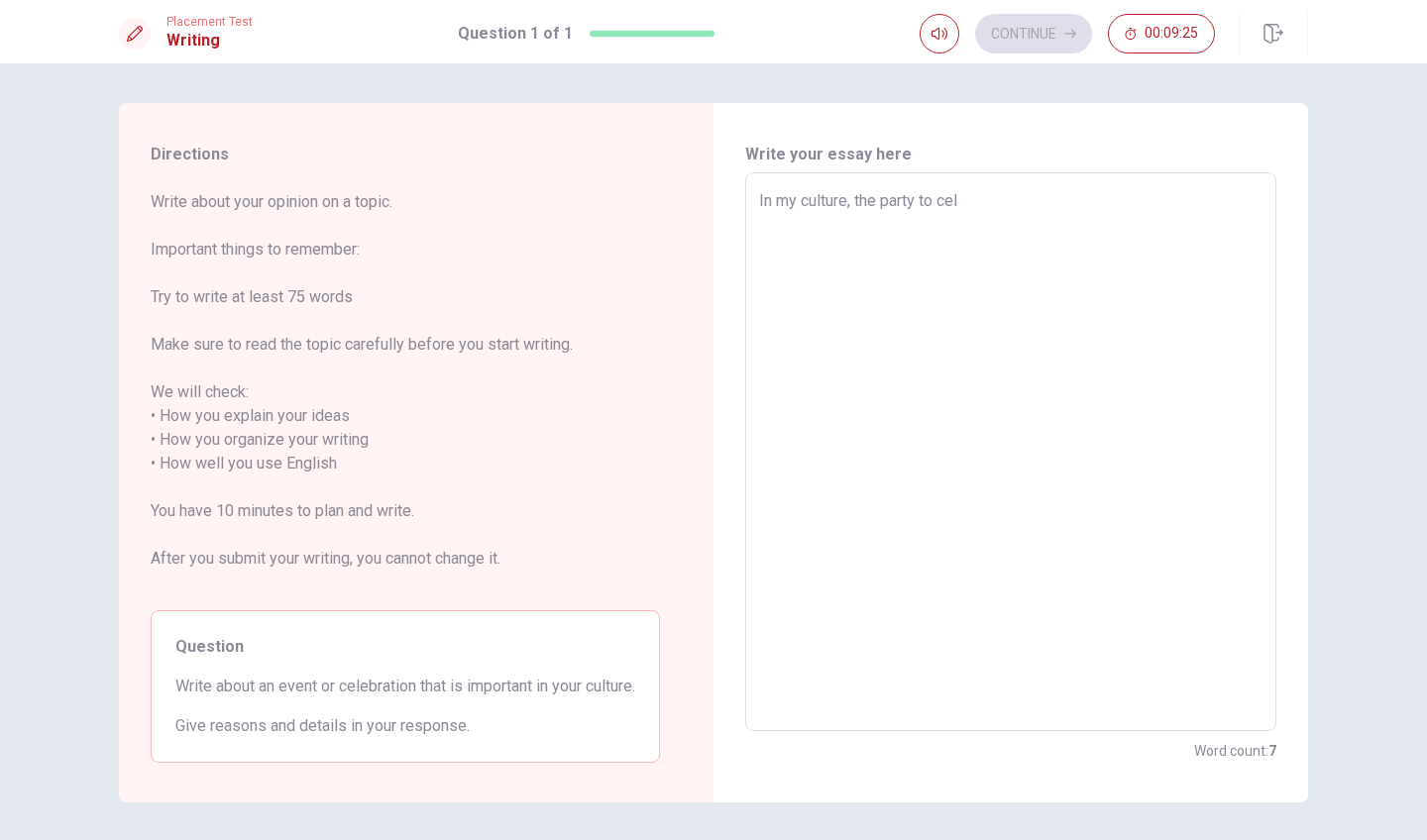 type on "In my culture, the party to cele" 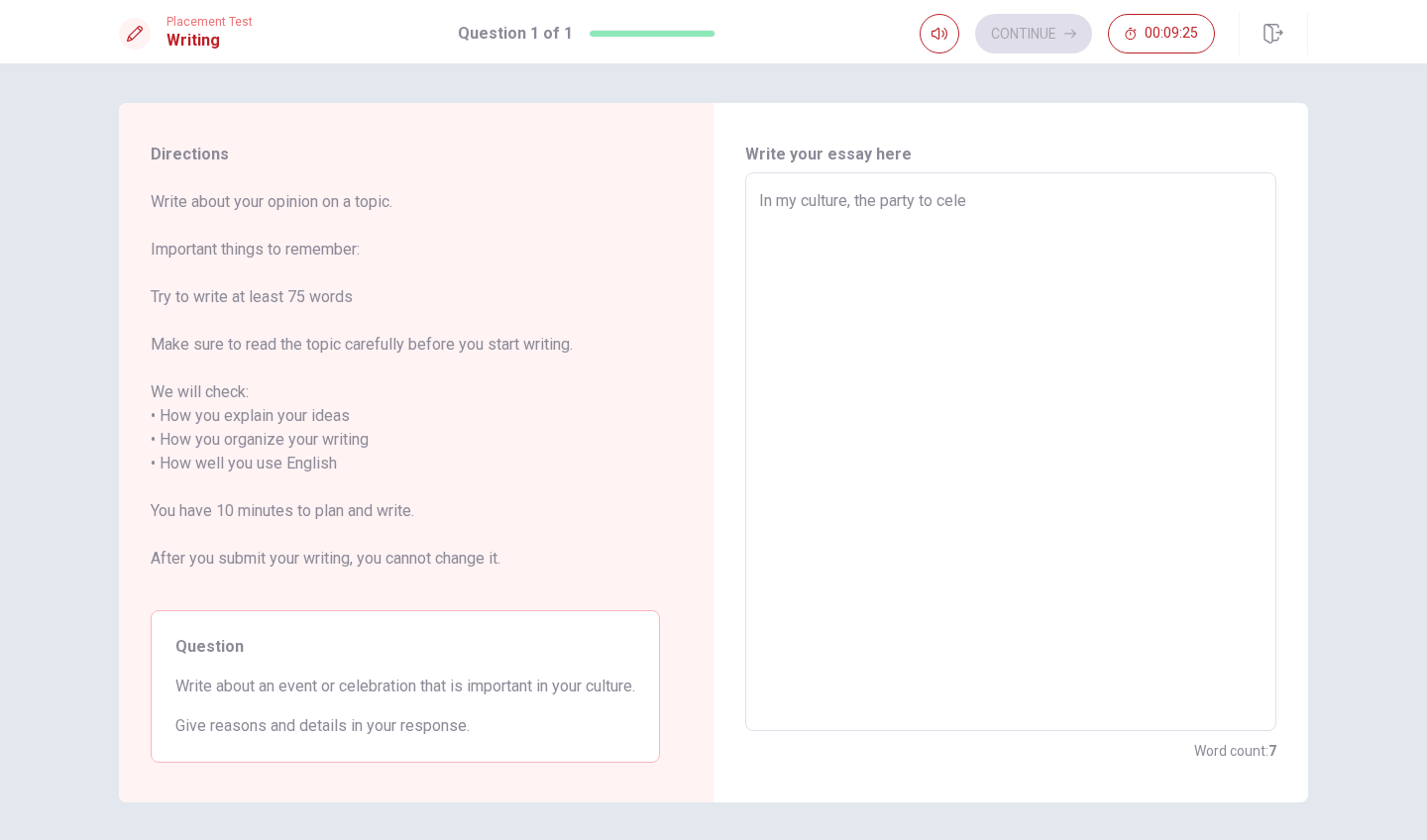 type on "x" 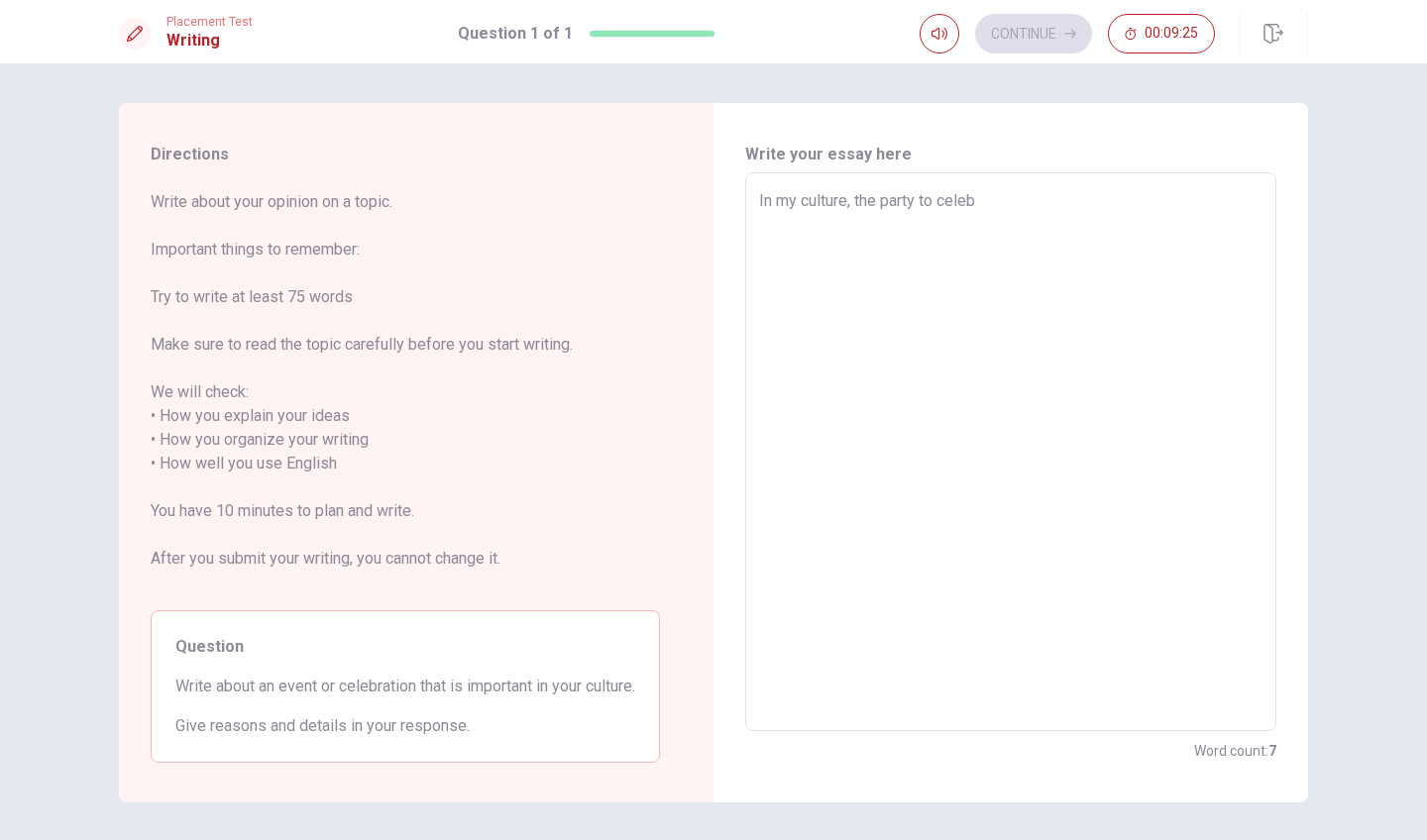 type on "x" 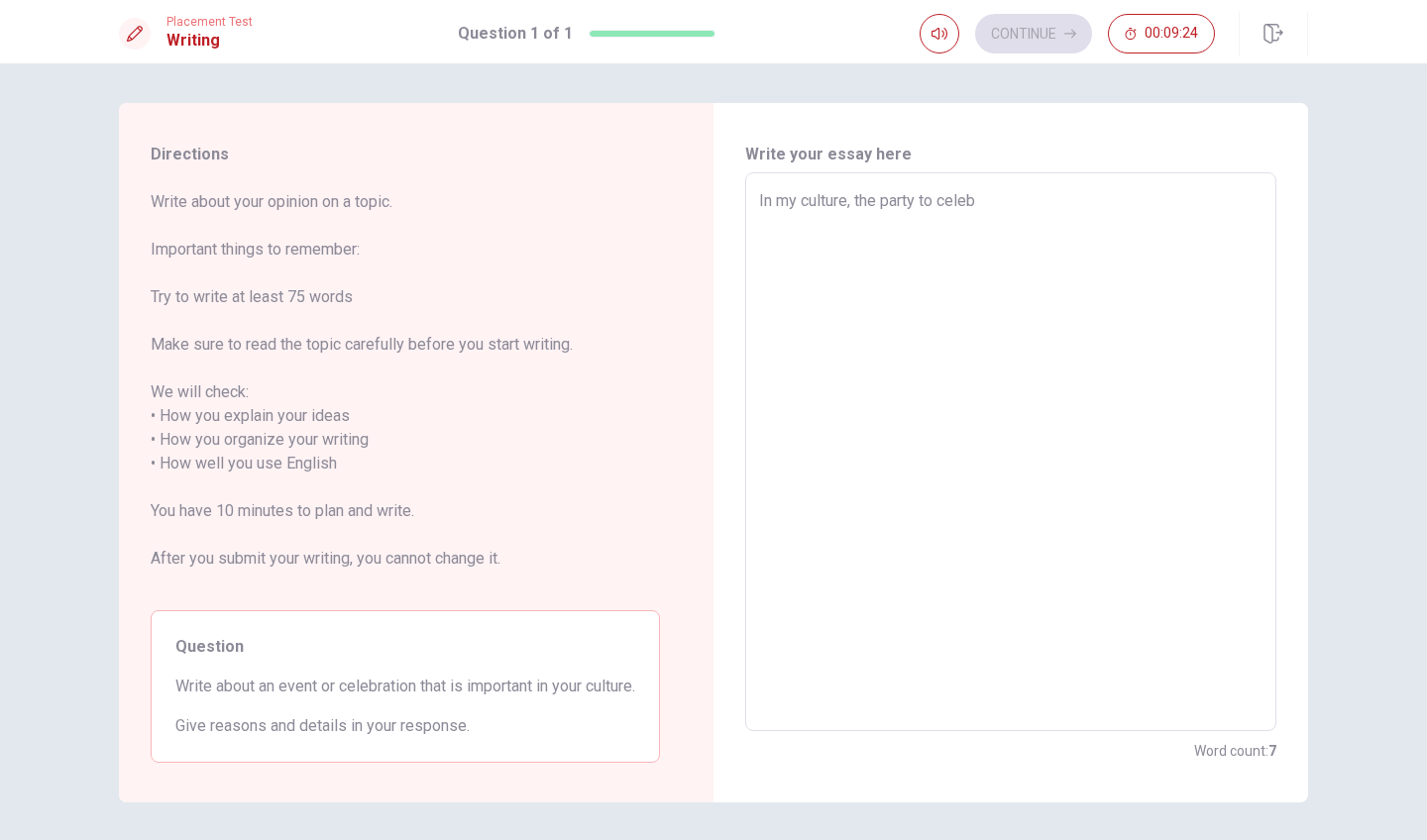 type on "In my culture, the party to celebr" 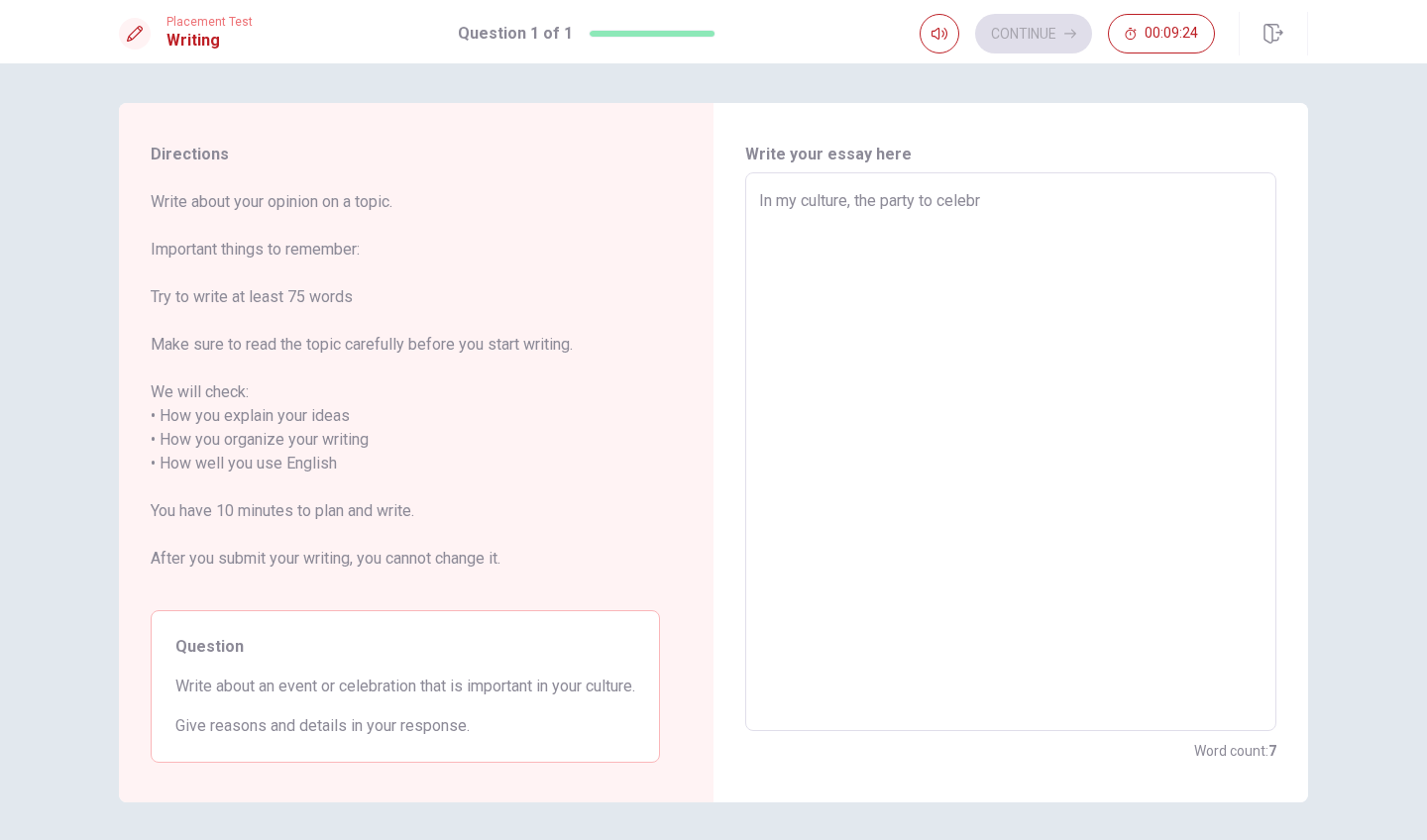 type on "x" 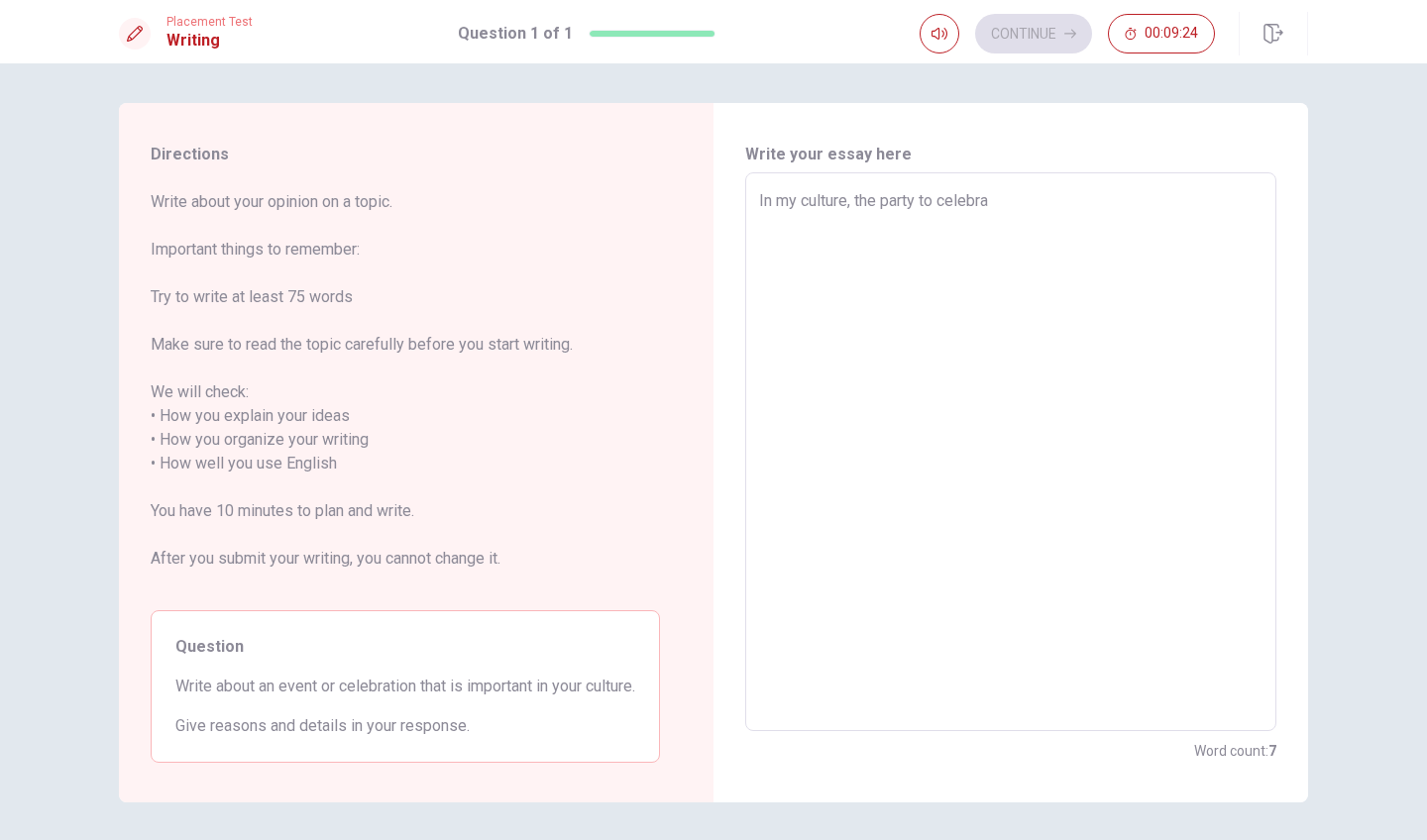 type on "x" 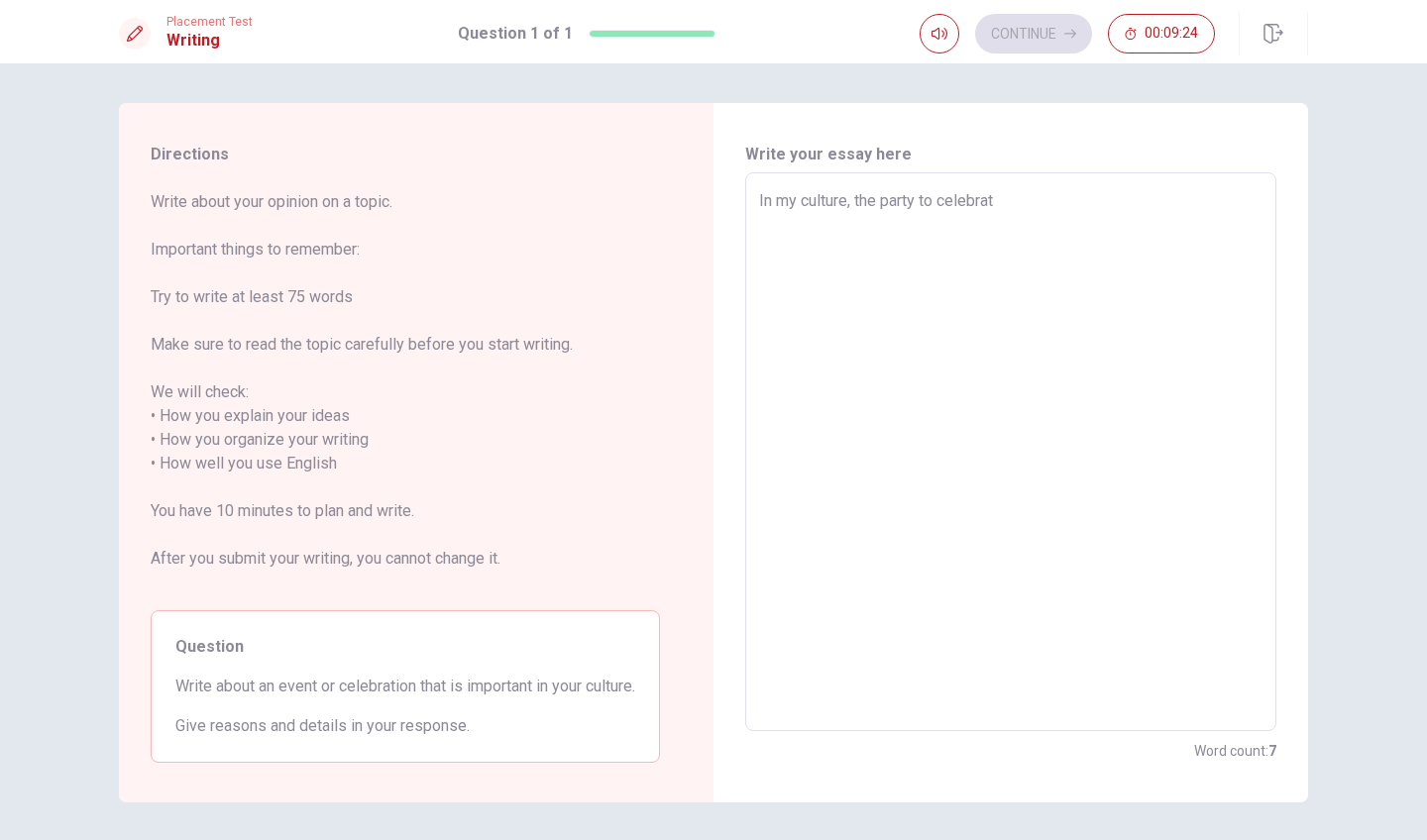 type on "x" 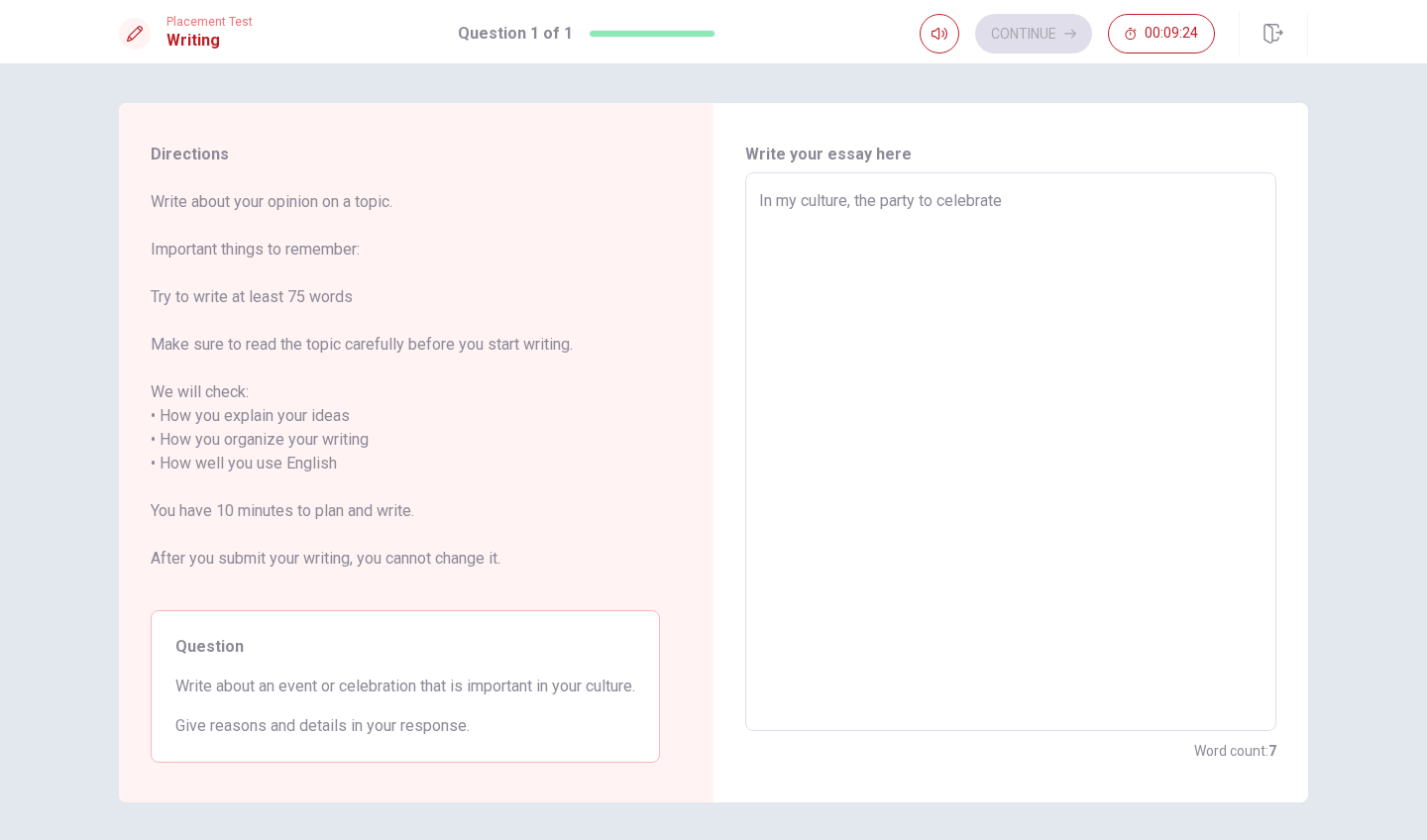 type on "x" 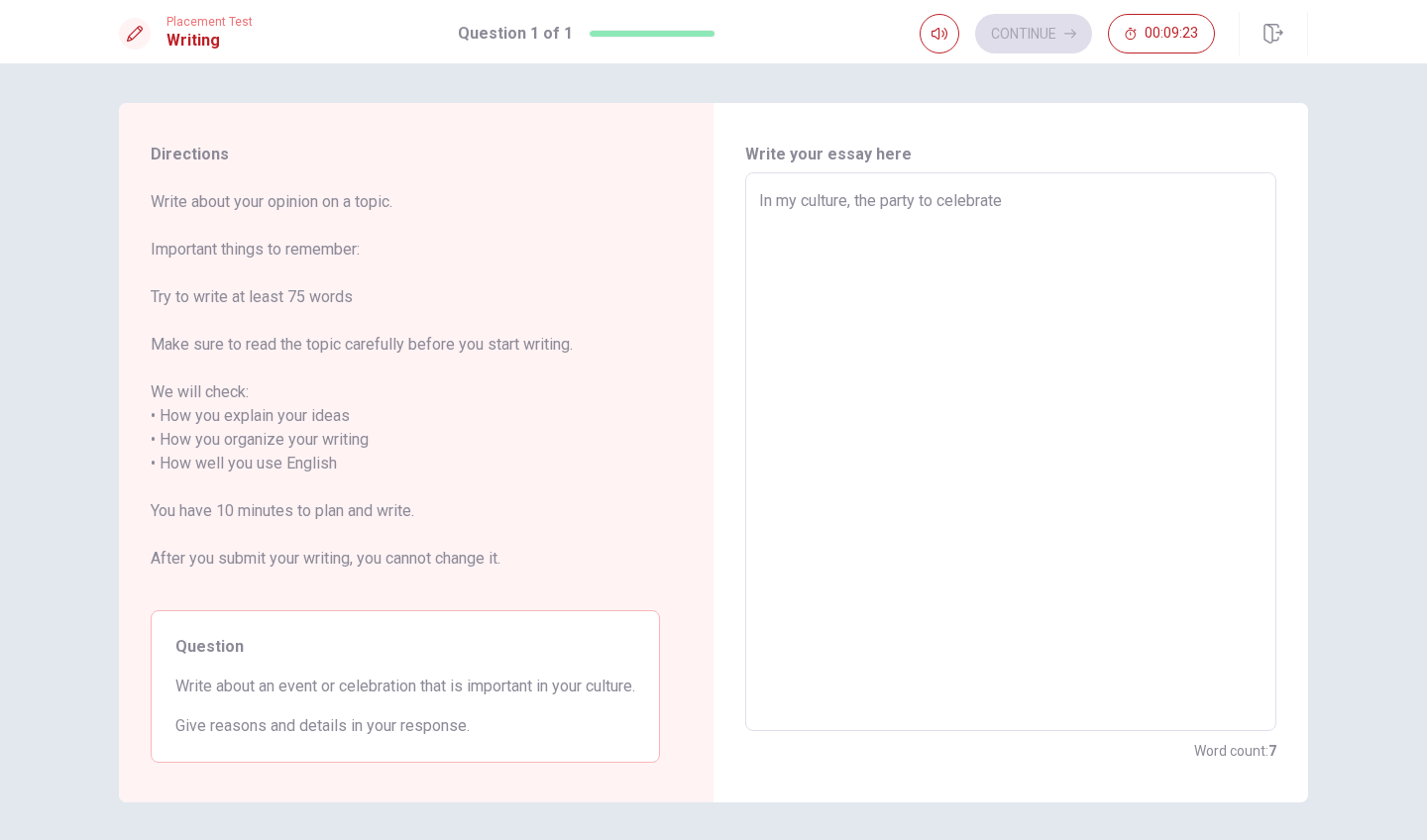 type on "In my culture, the party to celebrate t" 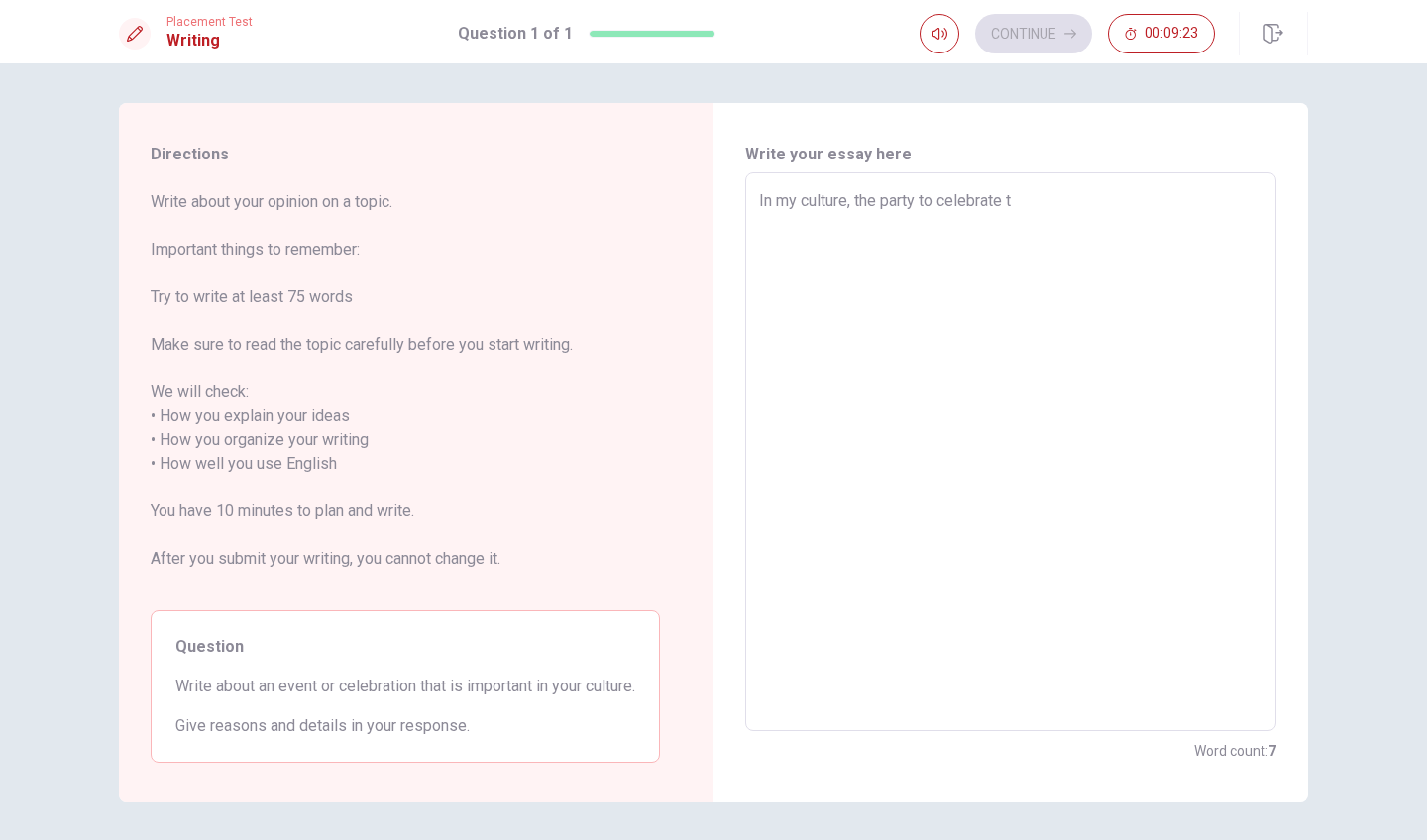 type on "x" 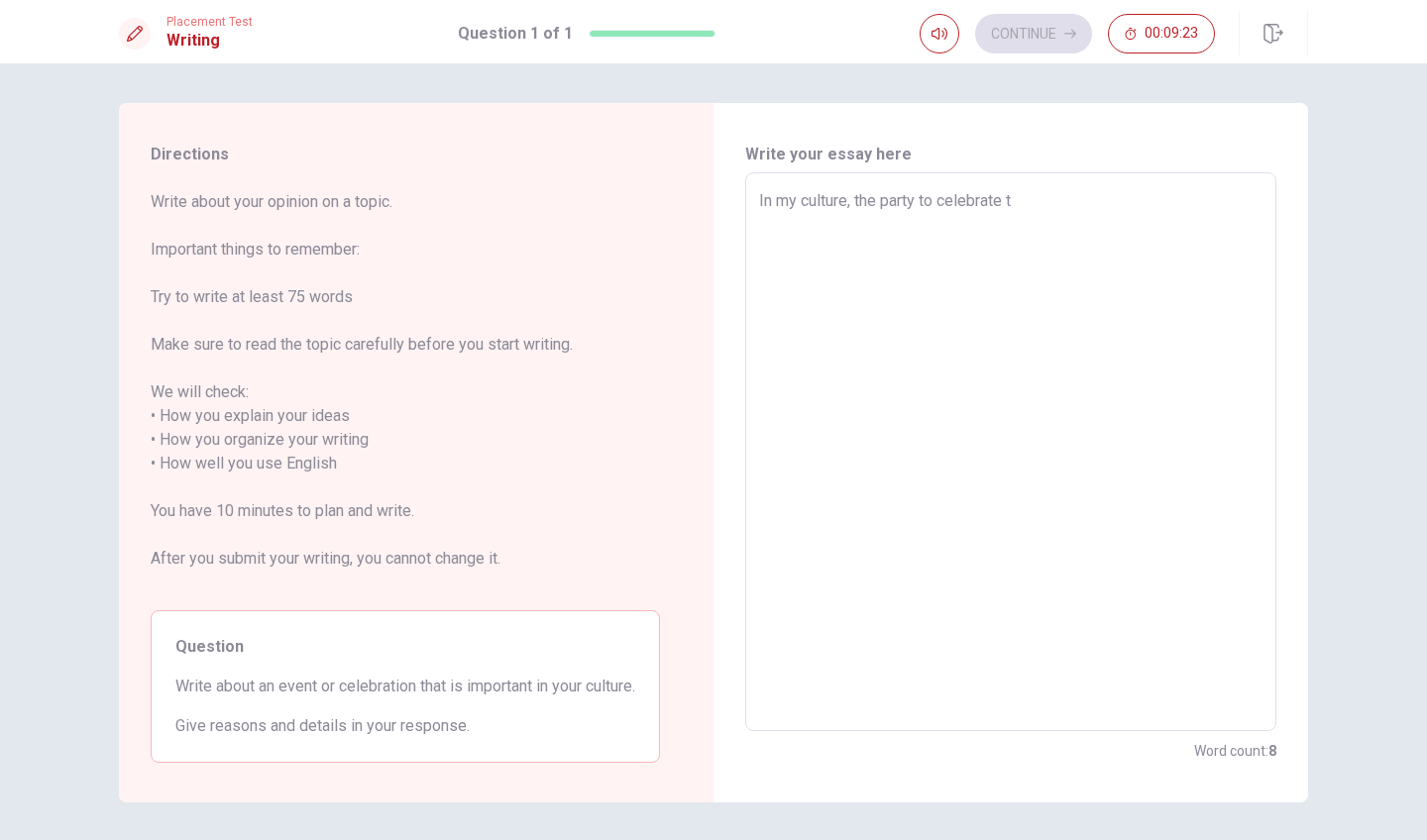 type on "In my culture, the party to celebrate th" 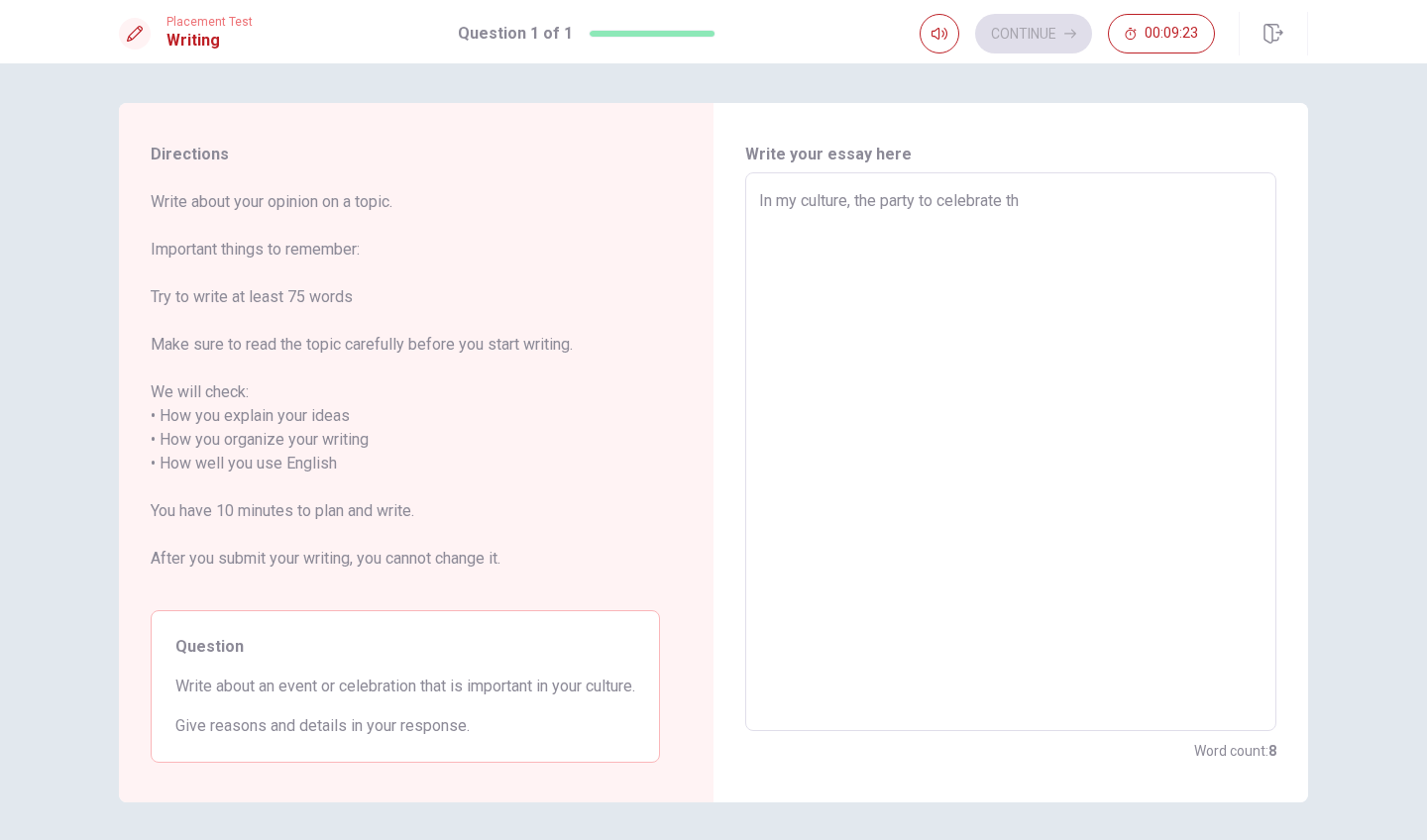 type on "x" 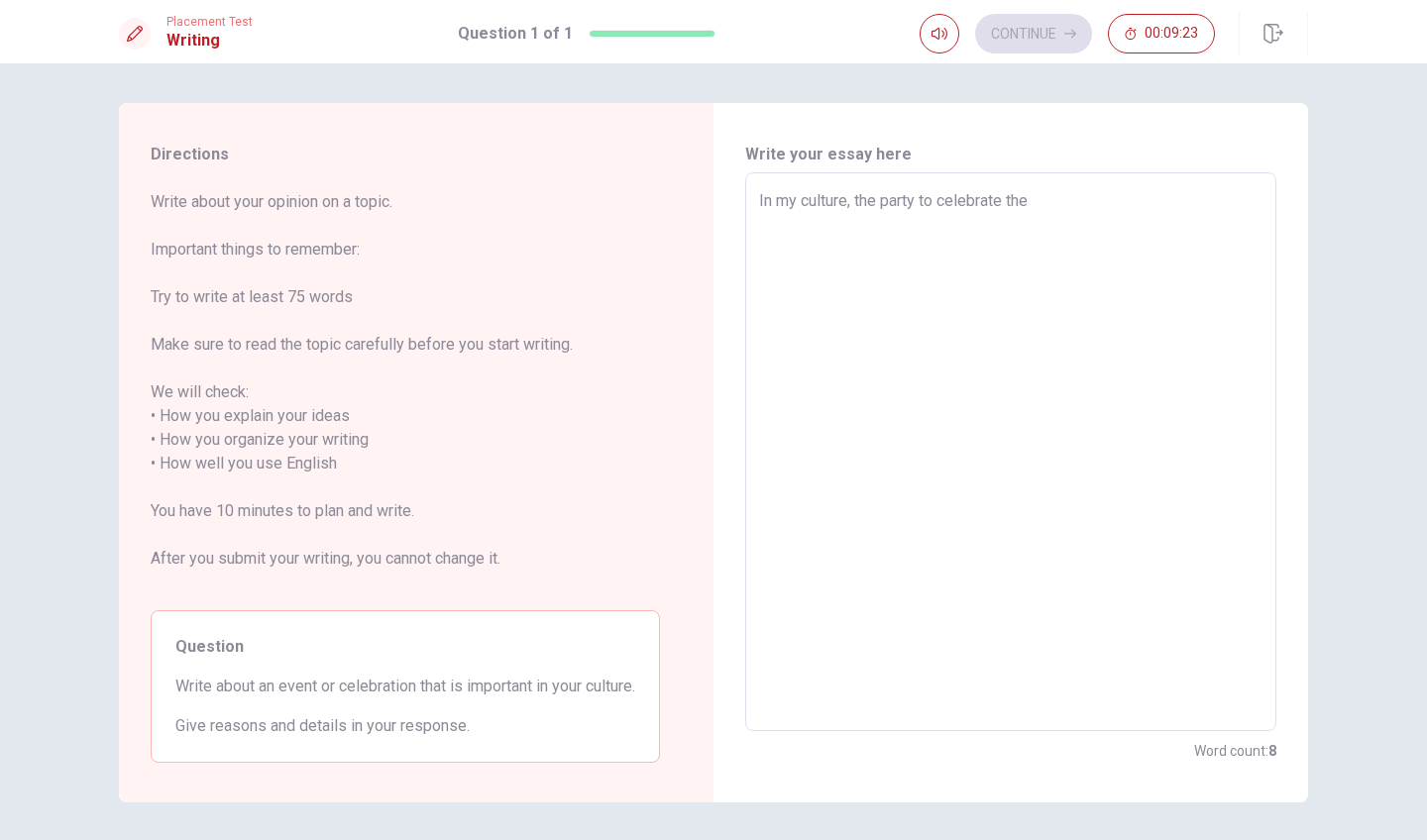 type on "x" 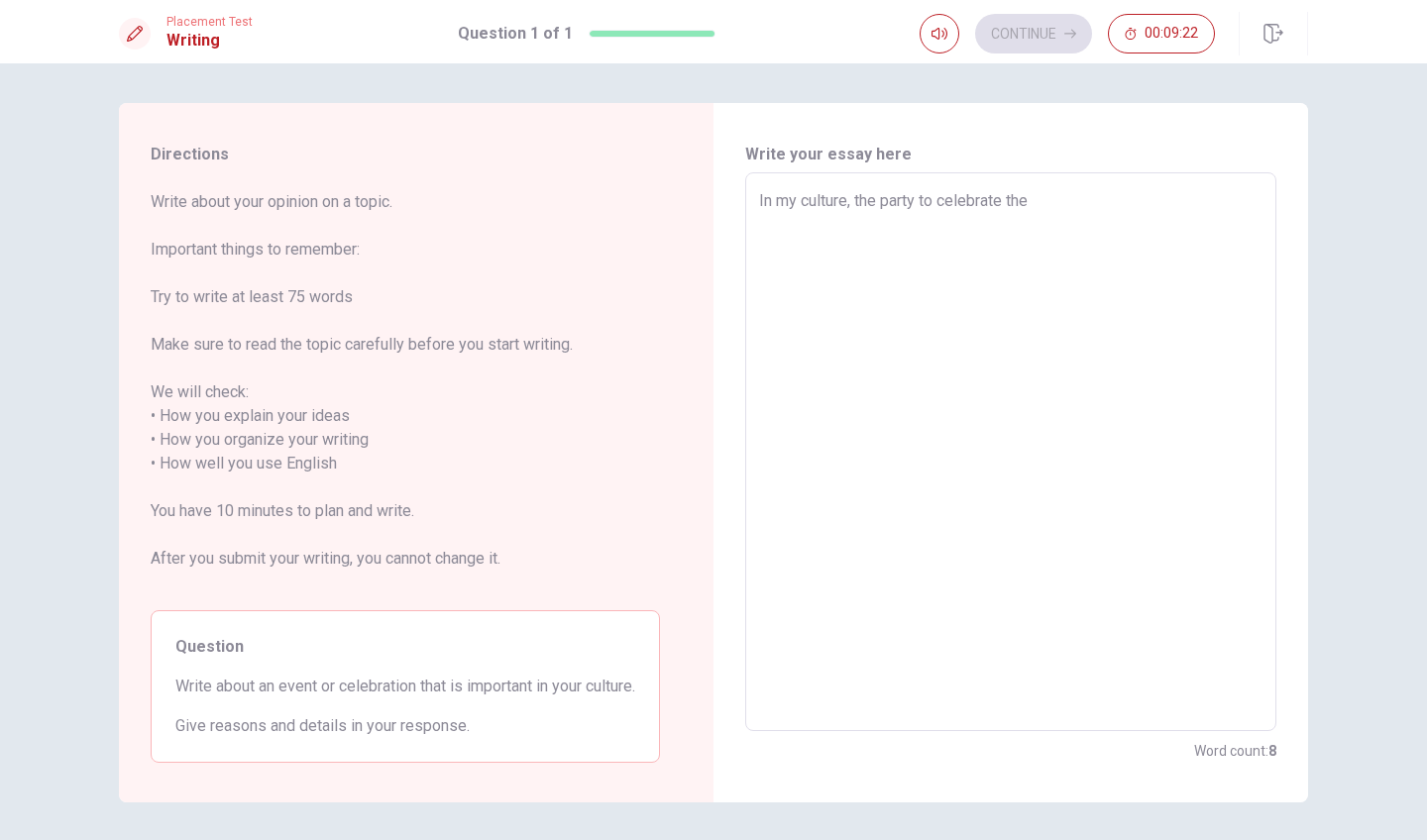 type on "In my culture, the party to celebrate the m" 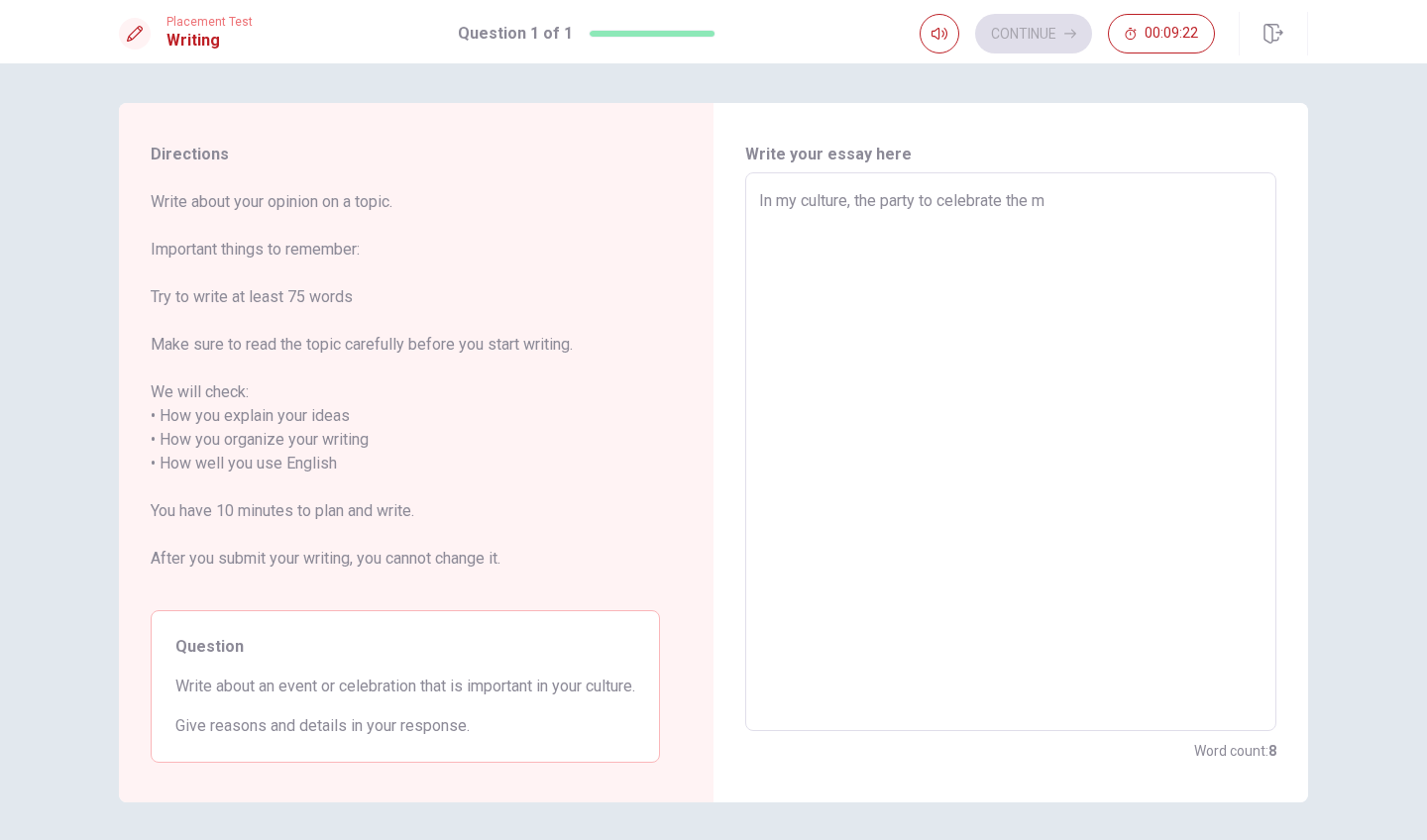 type on "x" 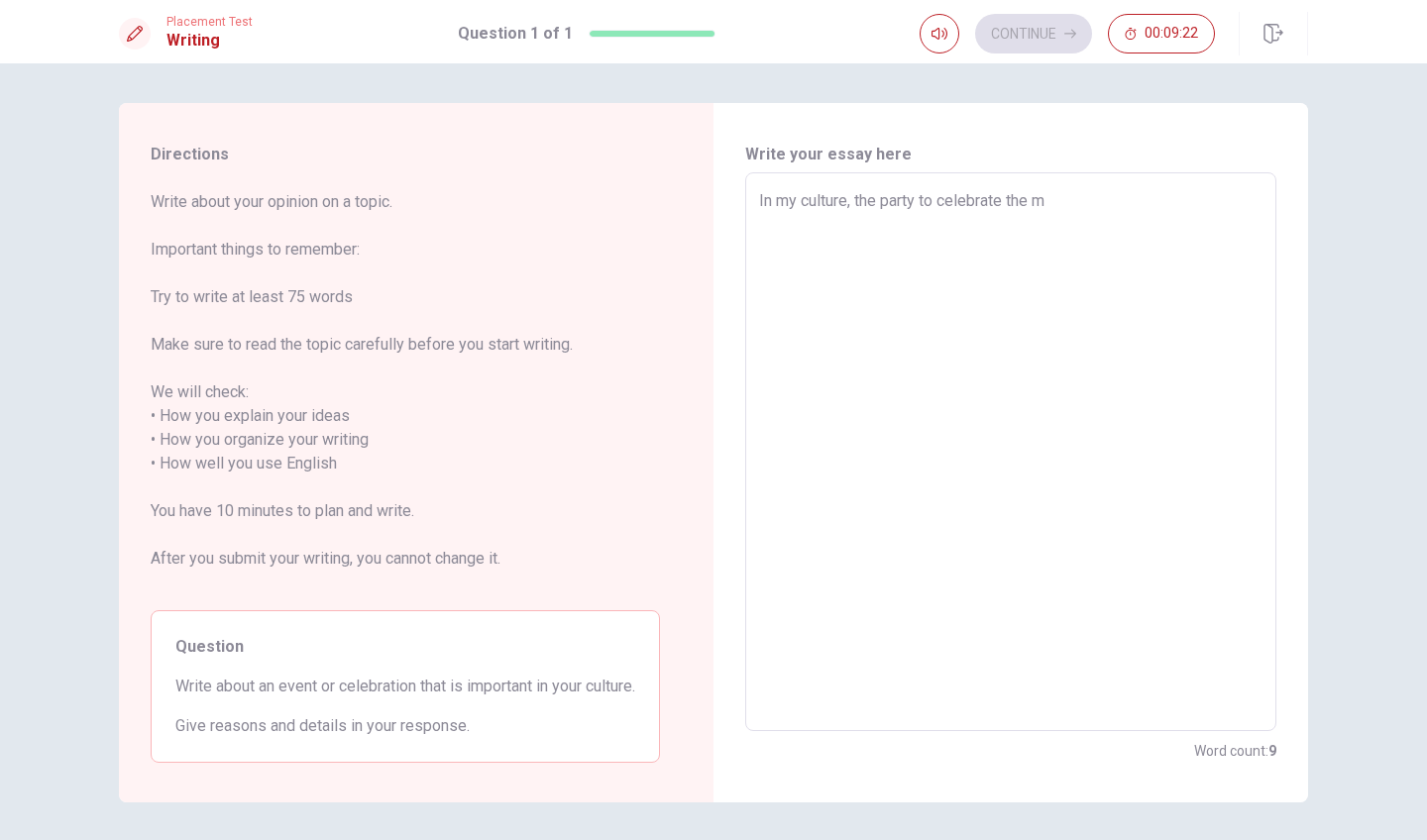 type on "In my culture, the party to celebrate the mu" 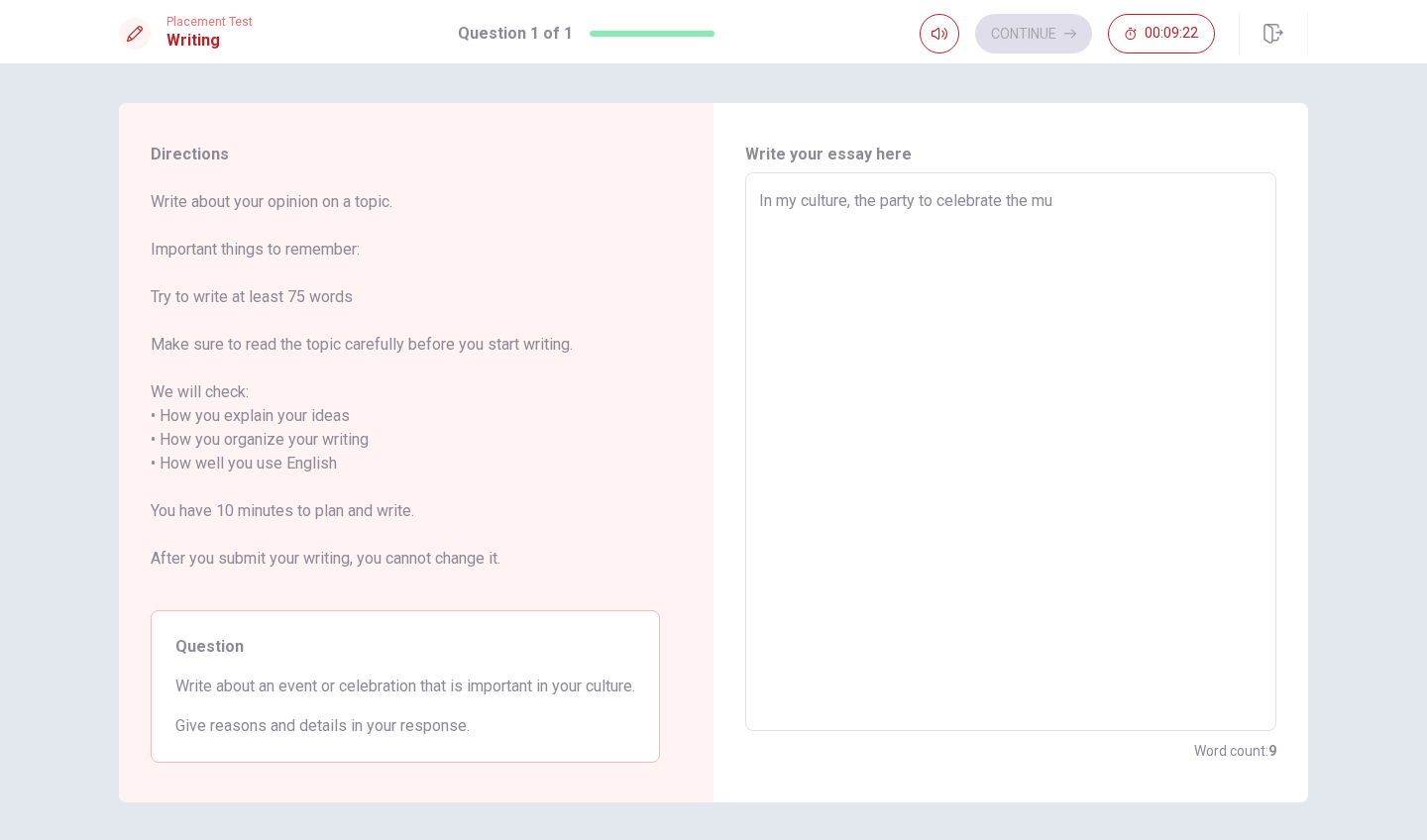 type on "x" 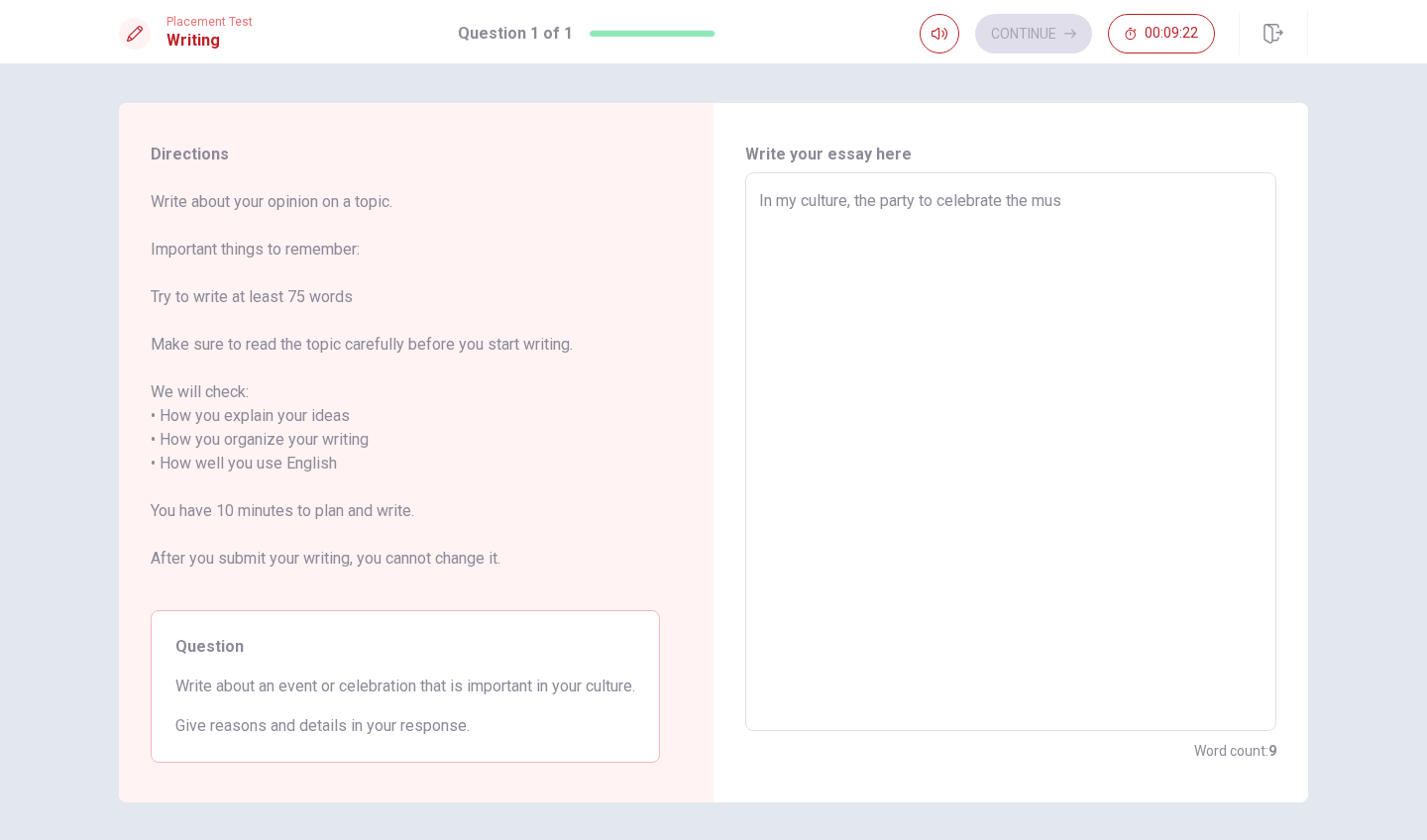 type on "x" 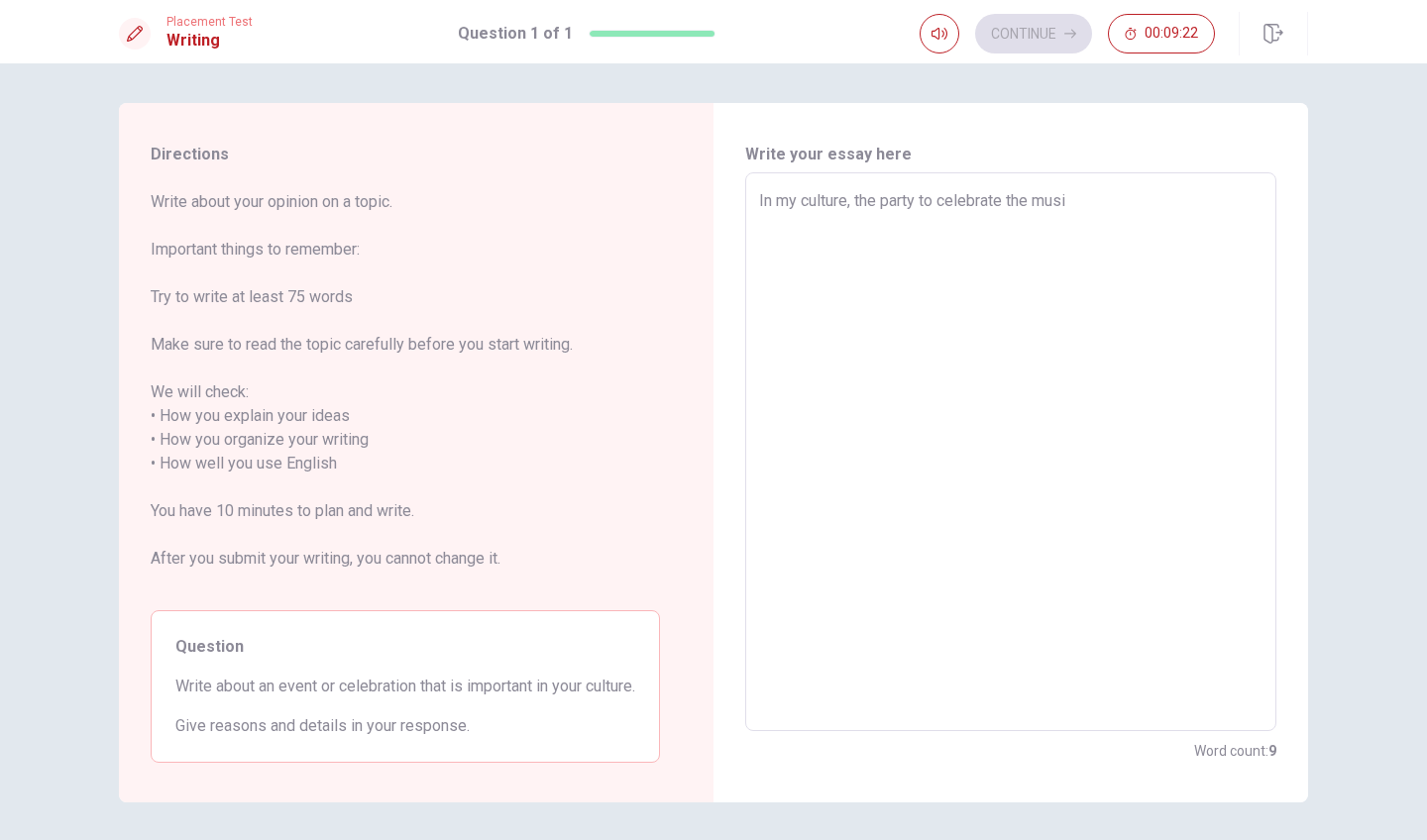 type on "x" 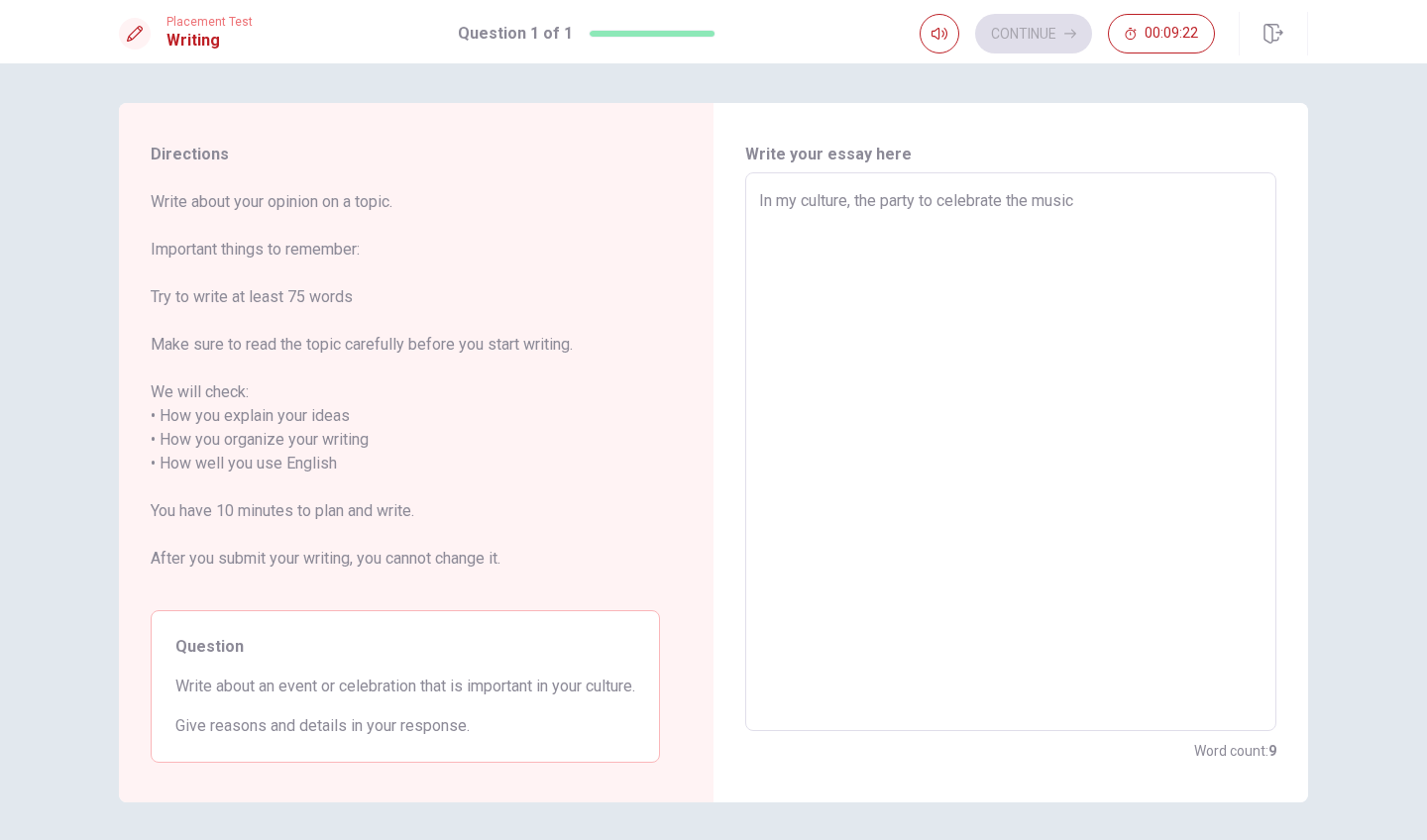 type on "x" 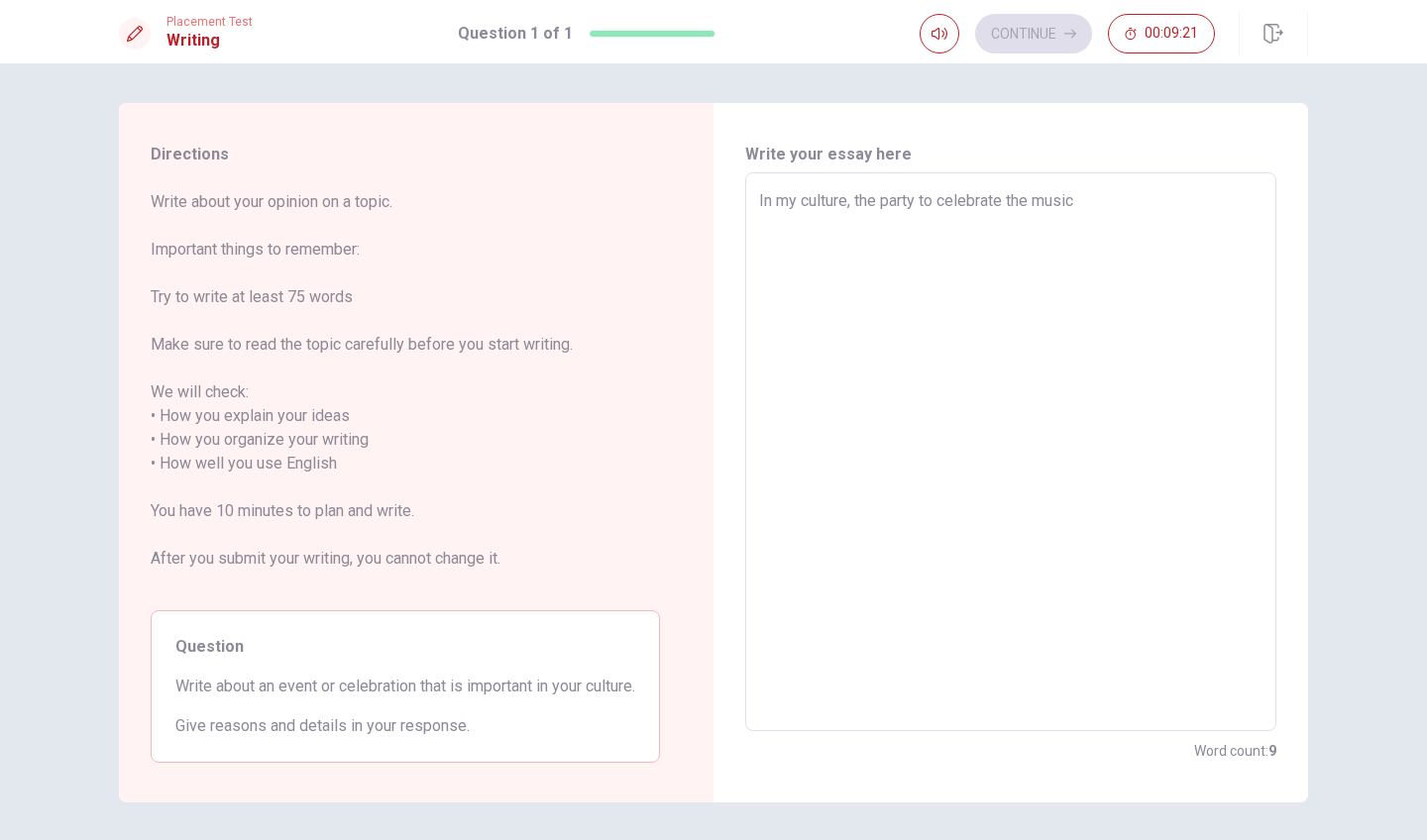 type on "In my culture, the party to celebrate the music i" 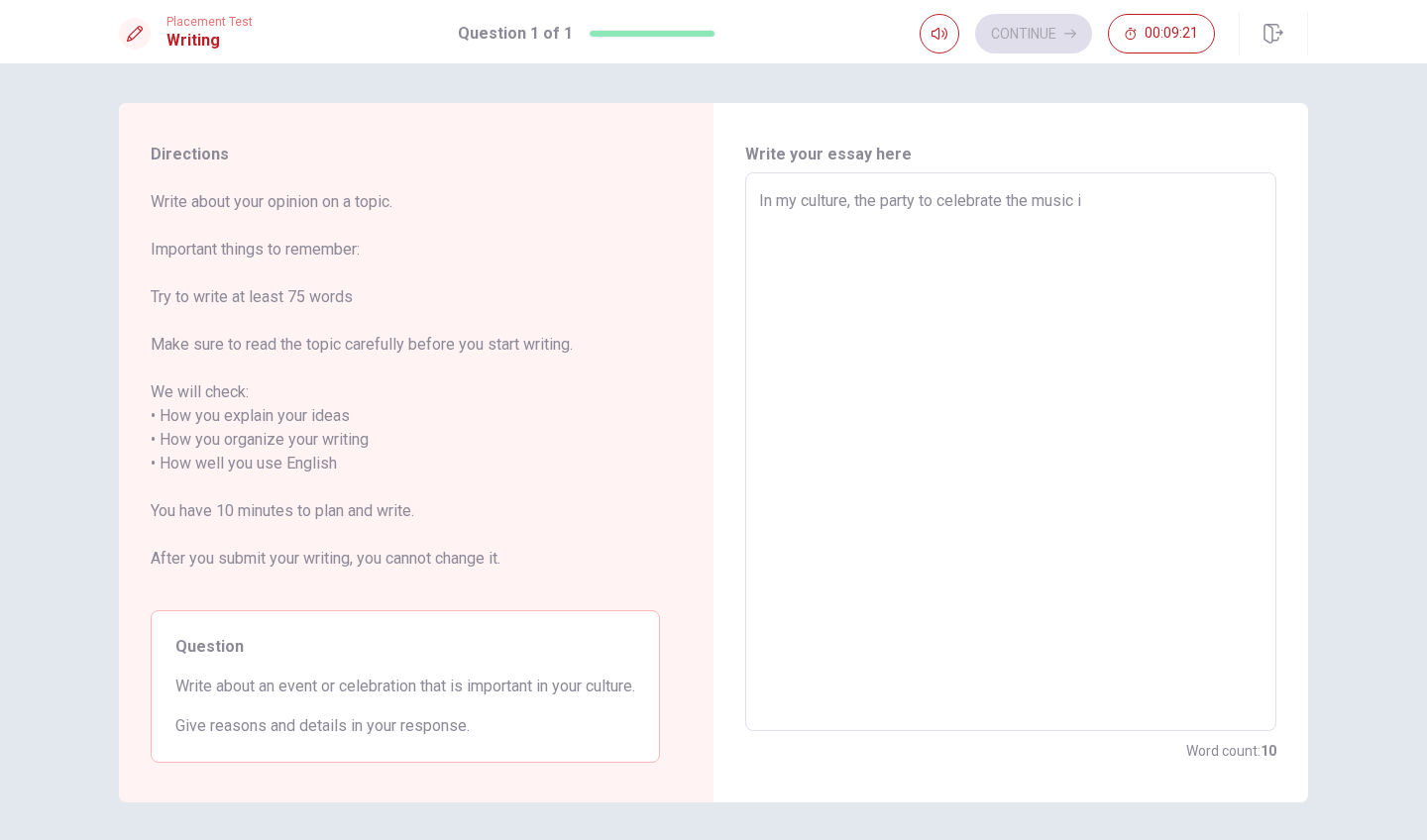 type on "x" 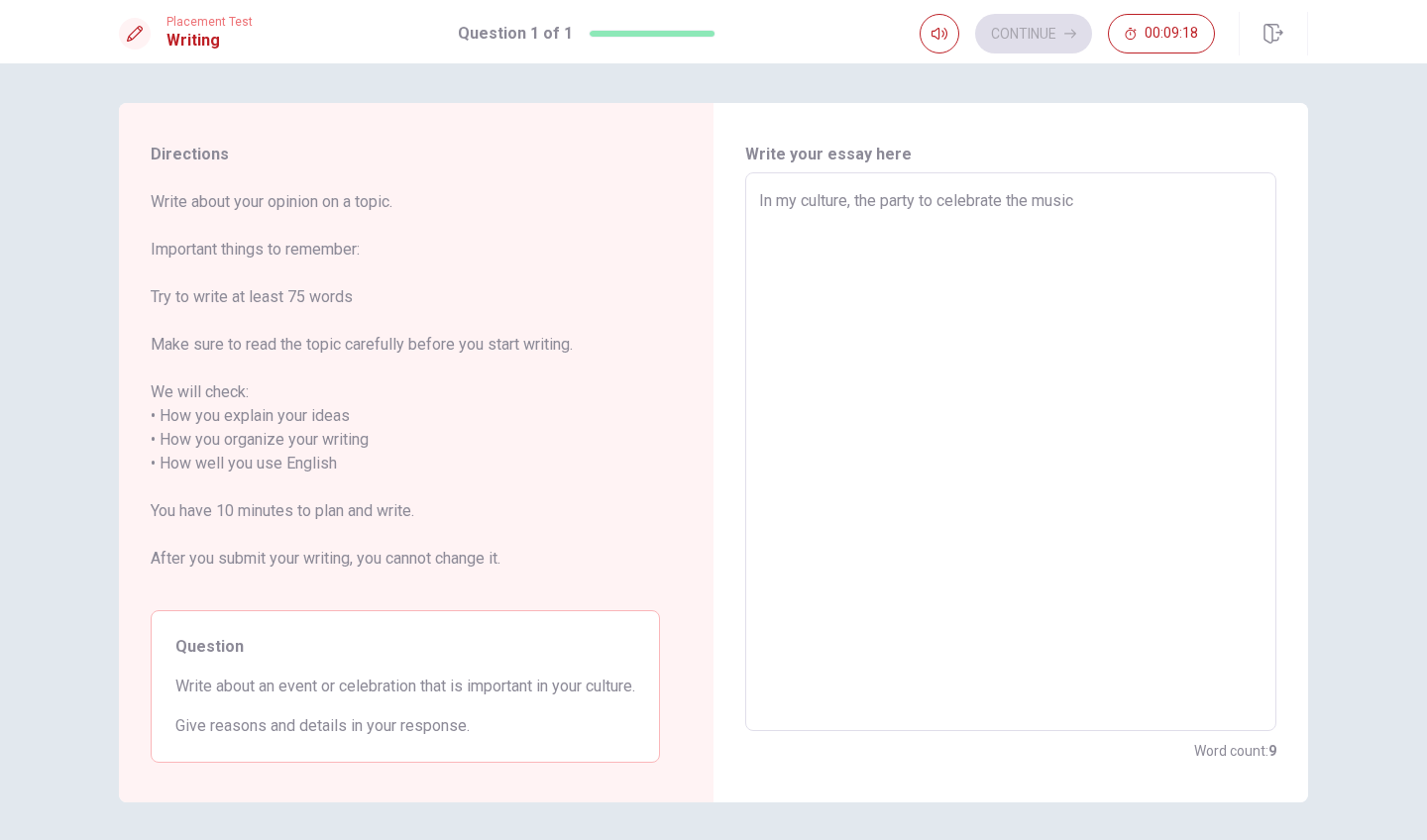 type on "x" 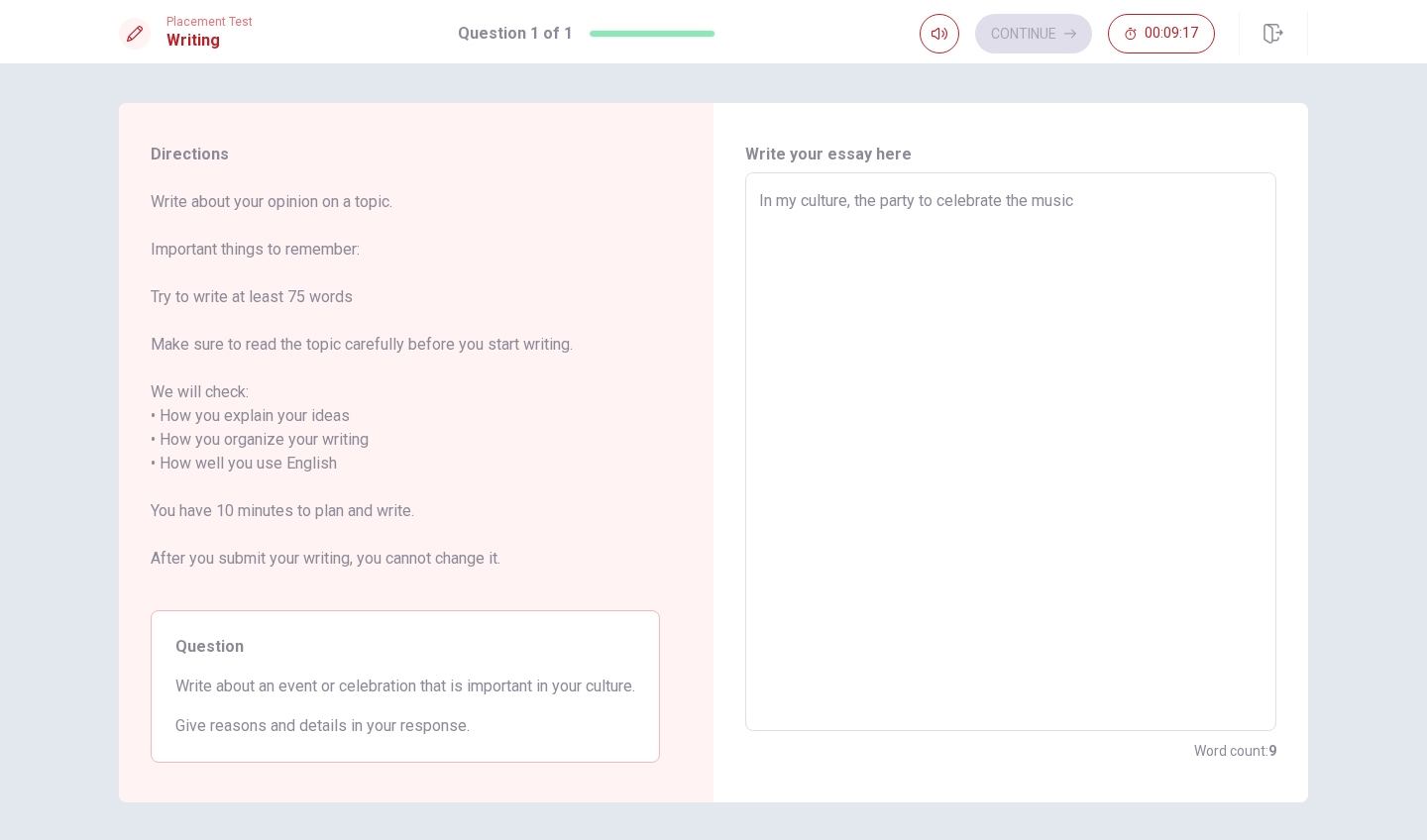 type on "In my culture, the party to celebrate the music i" 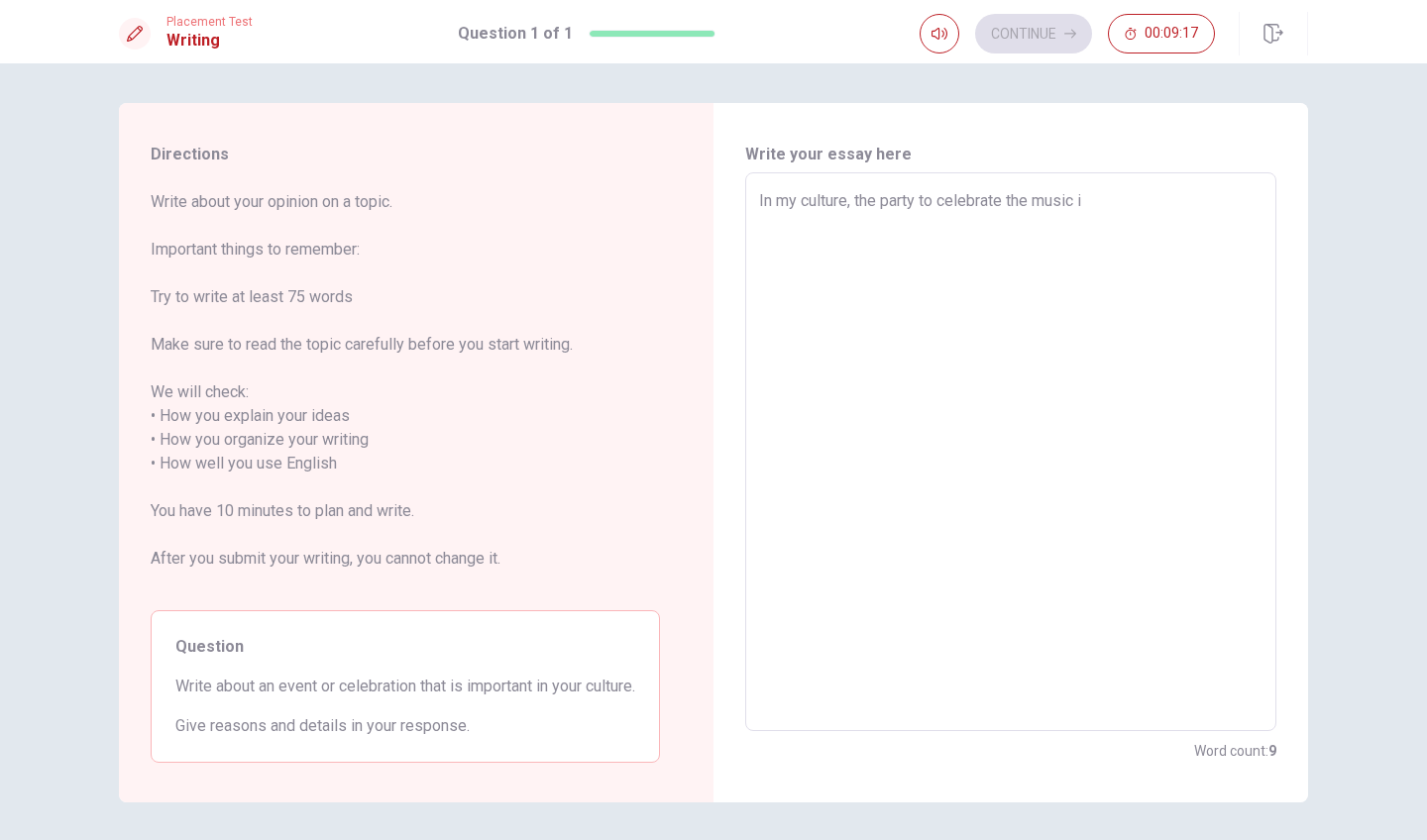 type on "x" 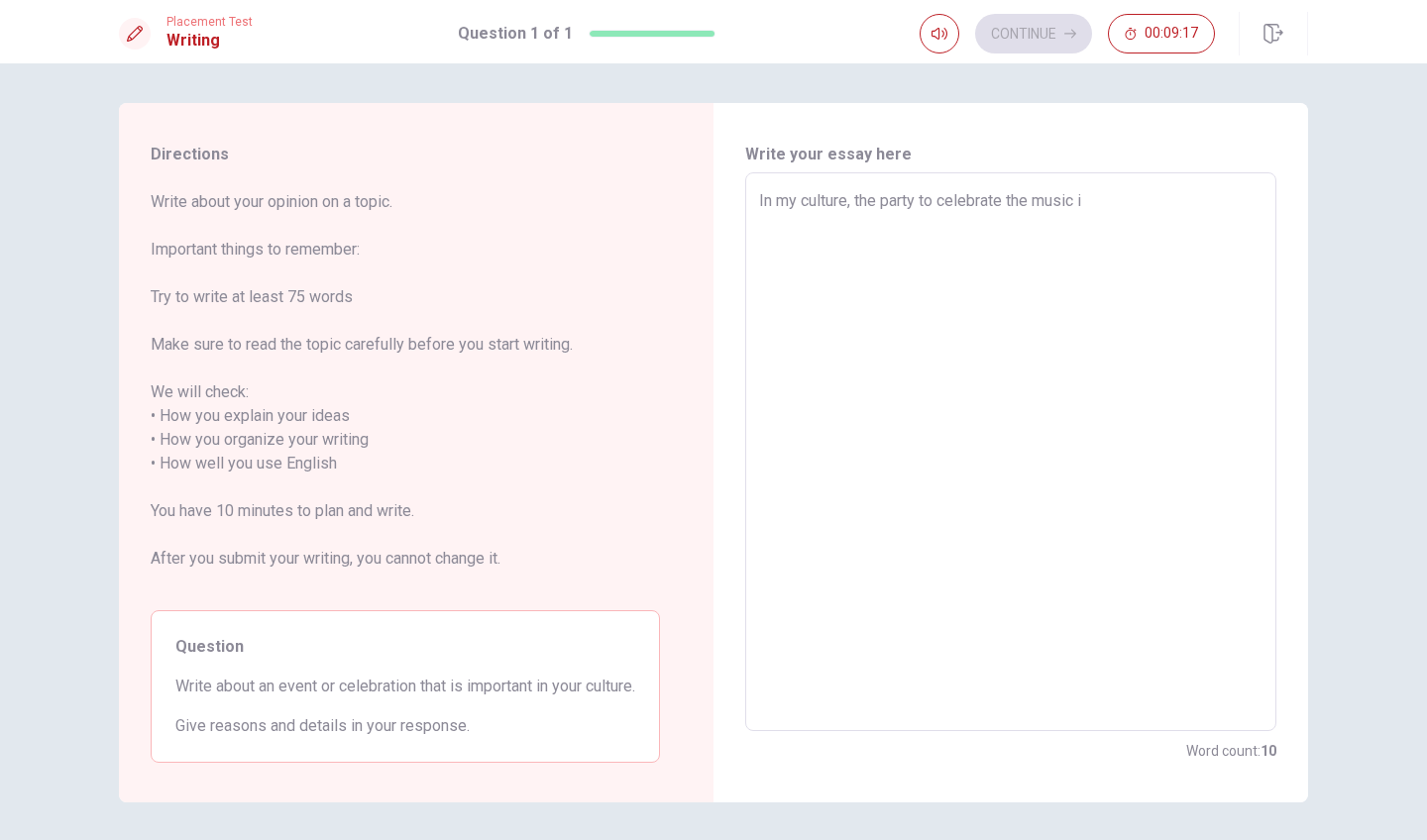 type on "In my culture, the party to celebrate the music is" 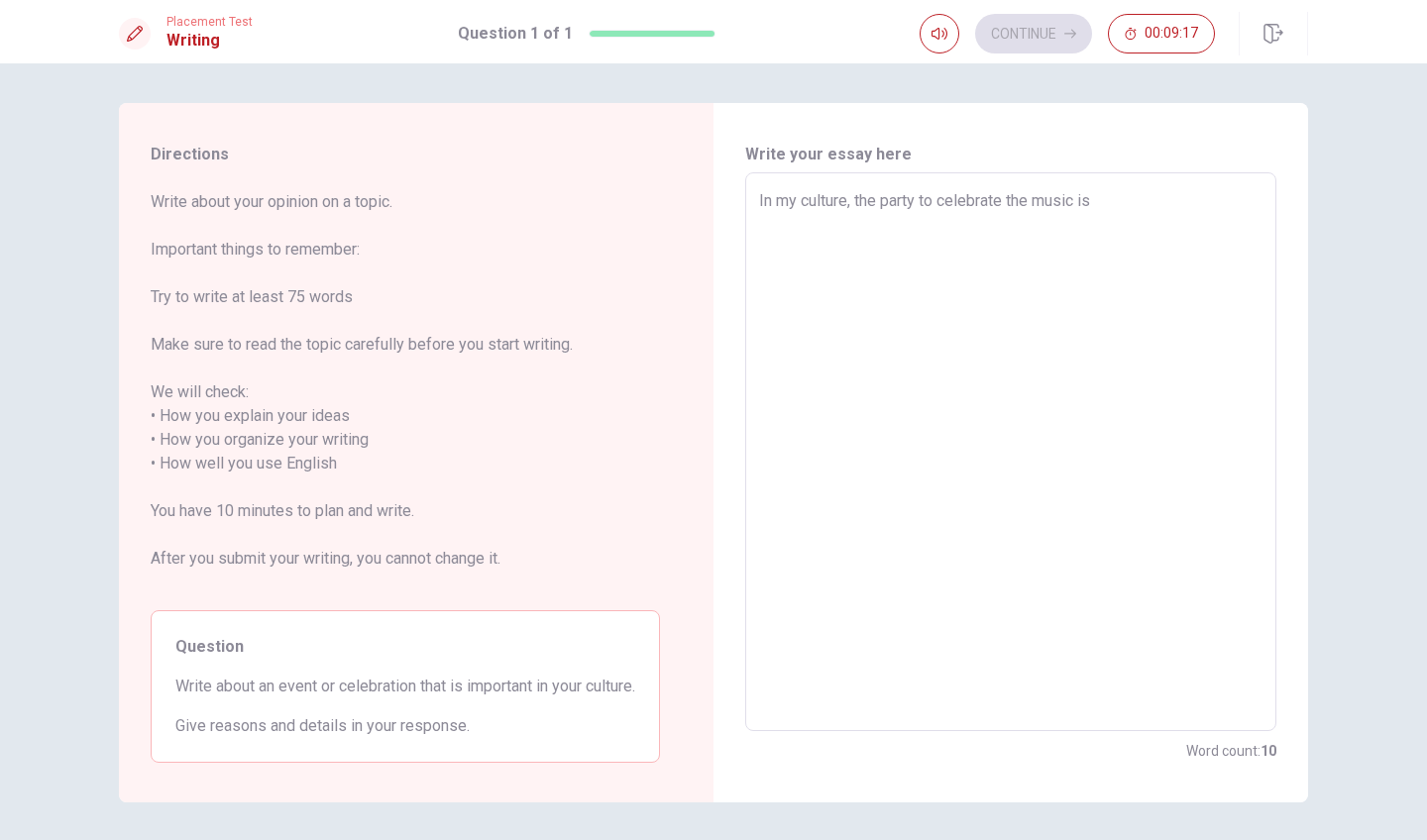 type on "x" 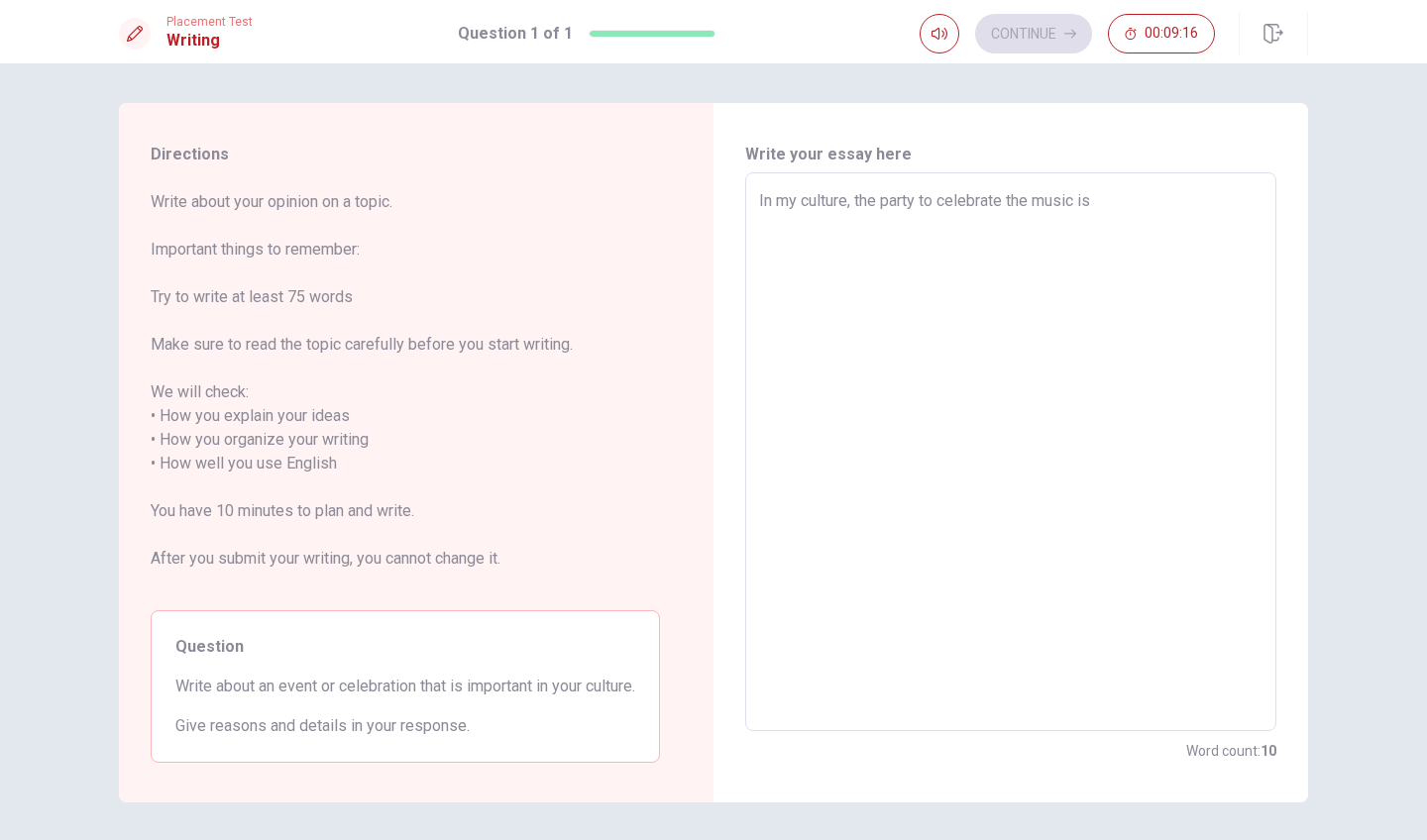 type on "In my culture, the party to celebrate the music is s" 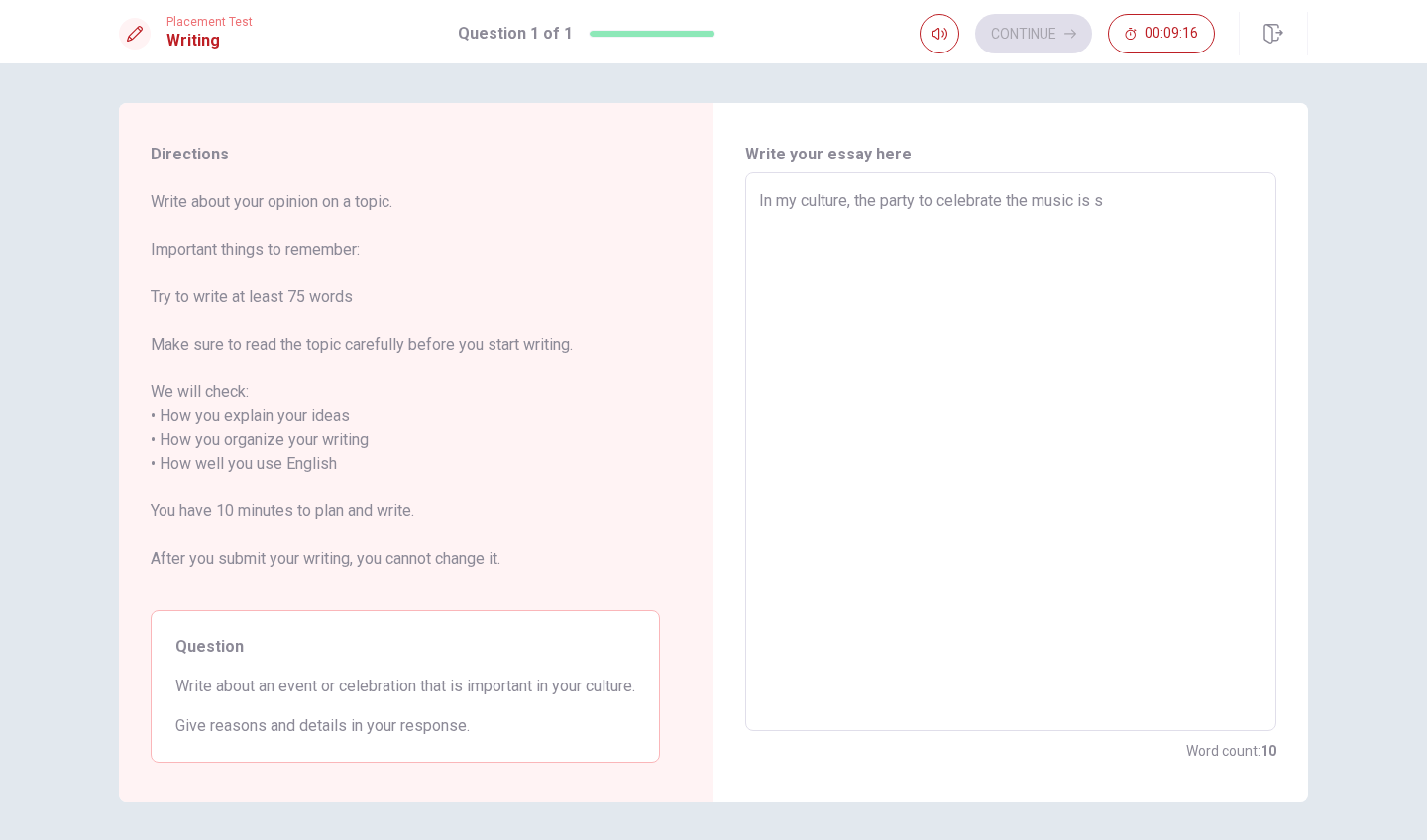 type on "x" 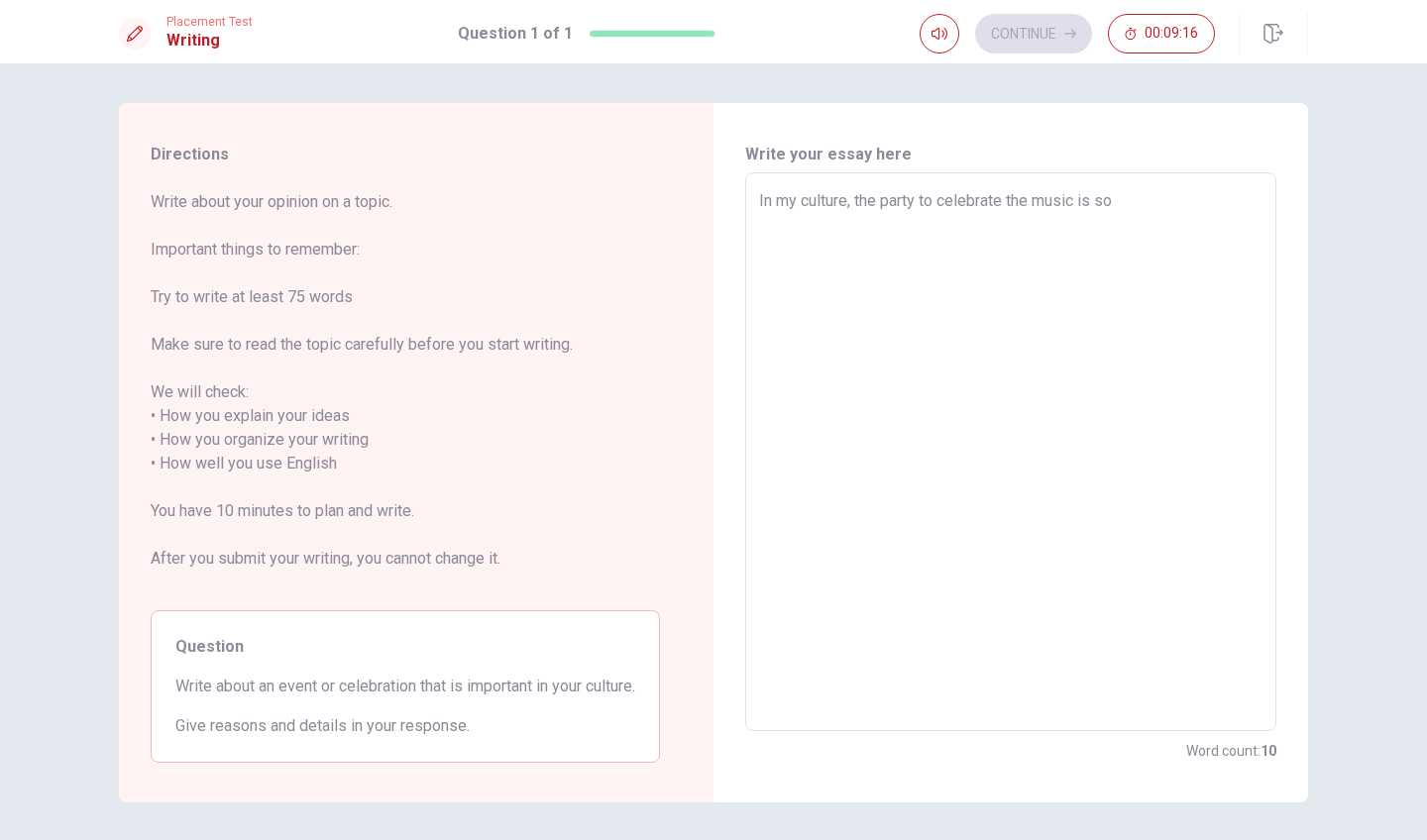 type on "x" 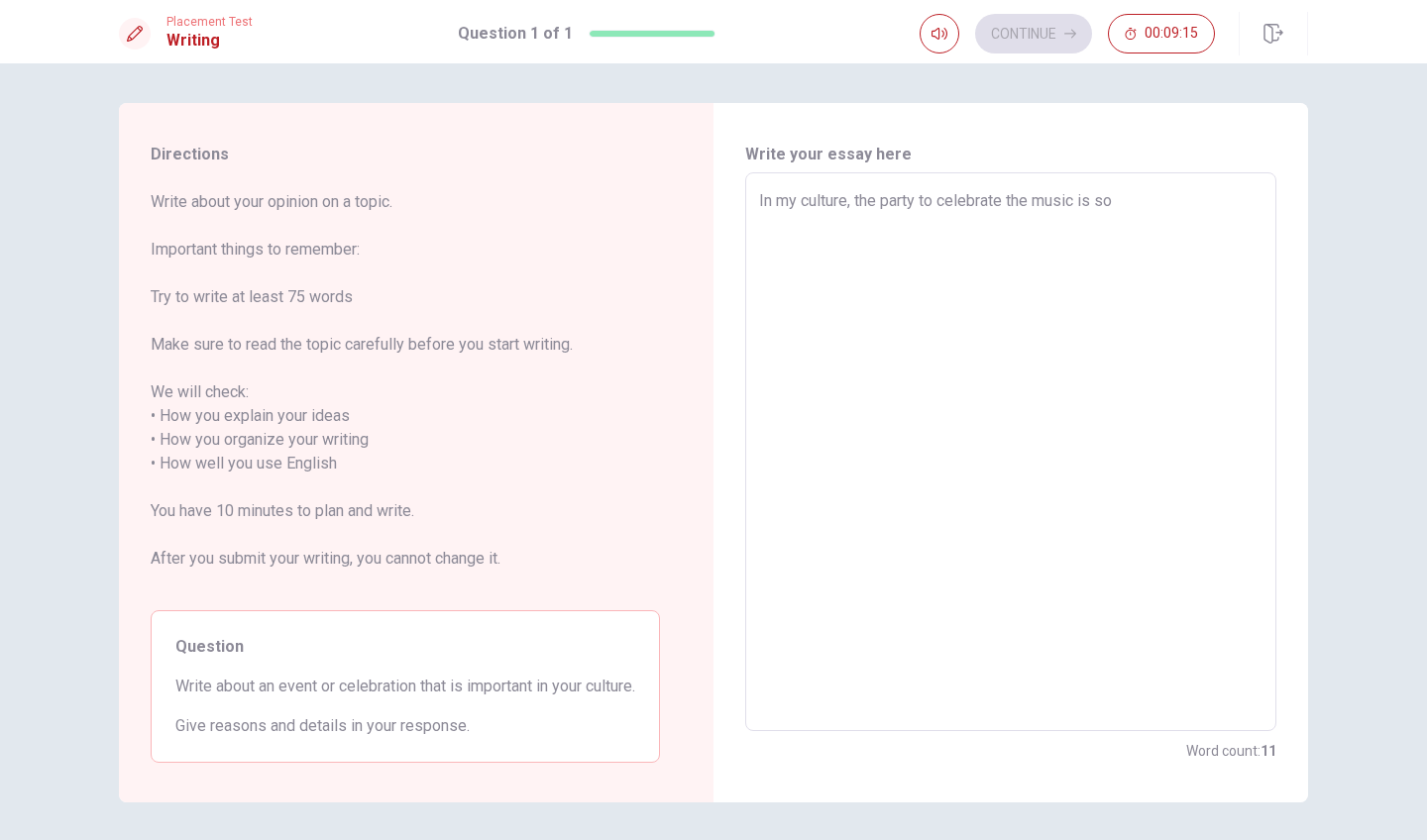 type on "In my culture, the party to celebrate the music is so" 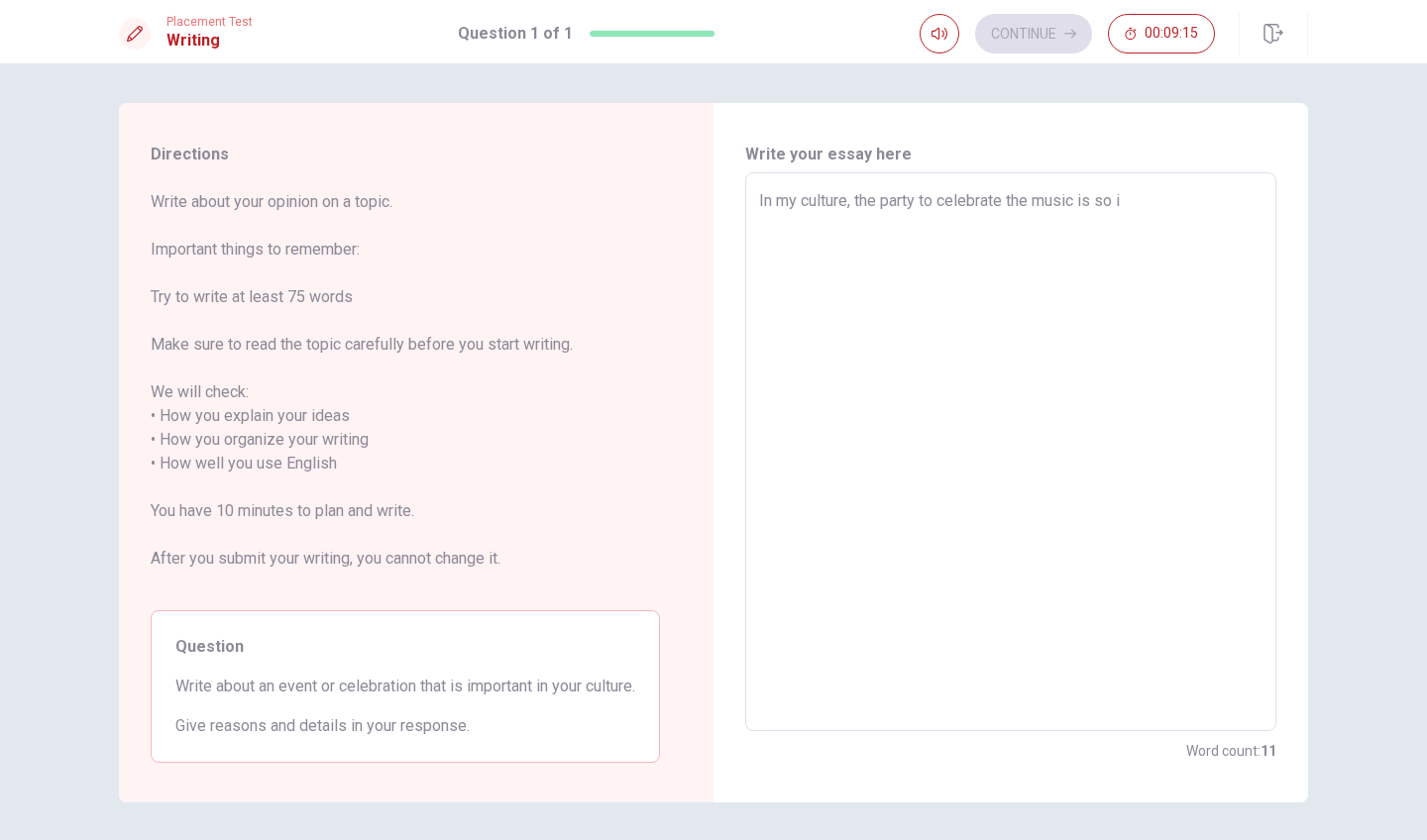 type on "x" 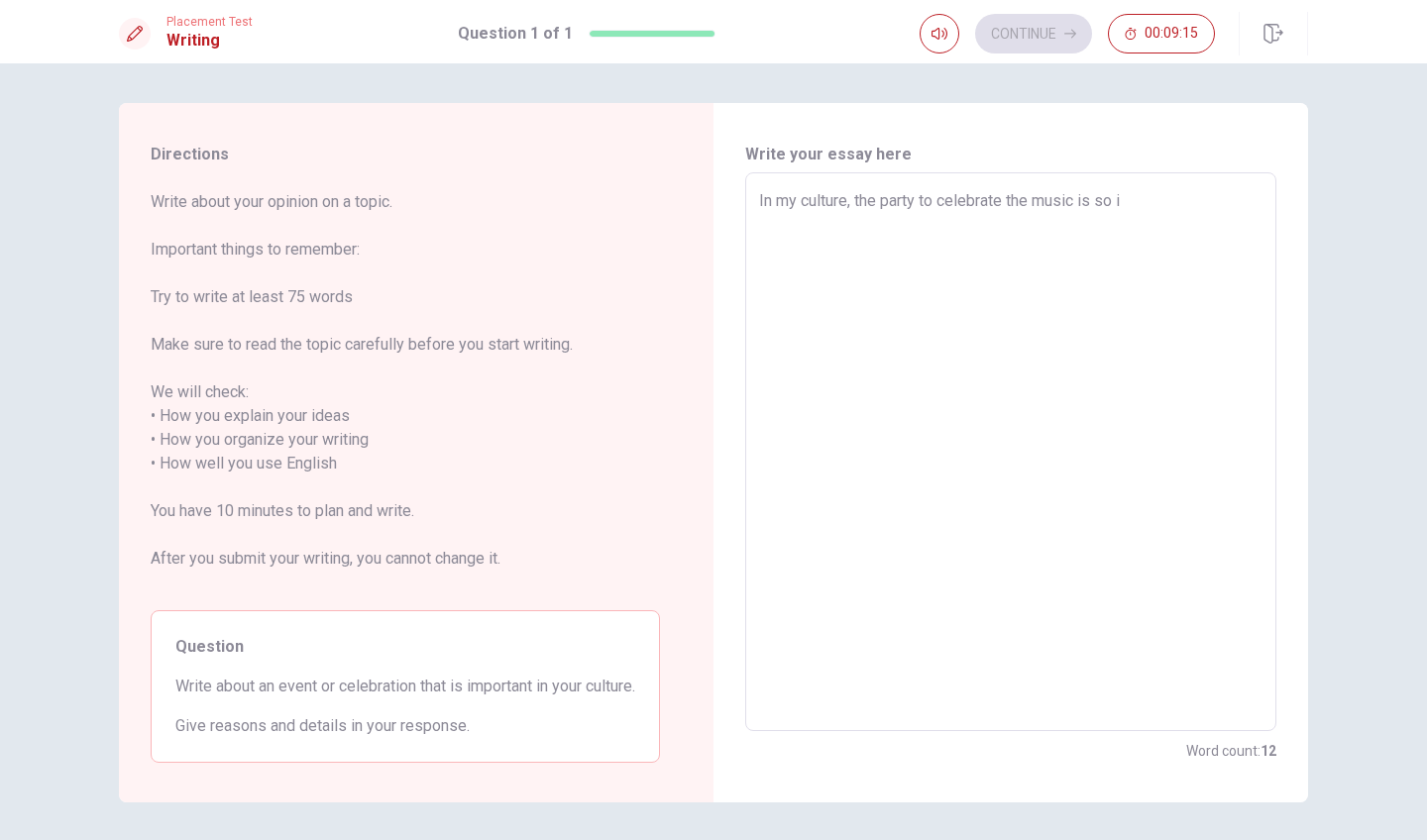 type on "In my culture, the party to celebrate the music is so im" 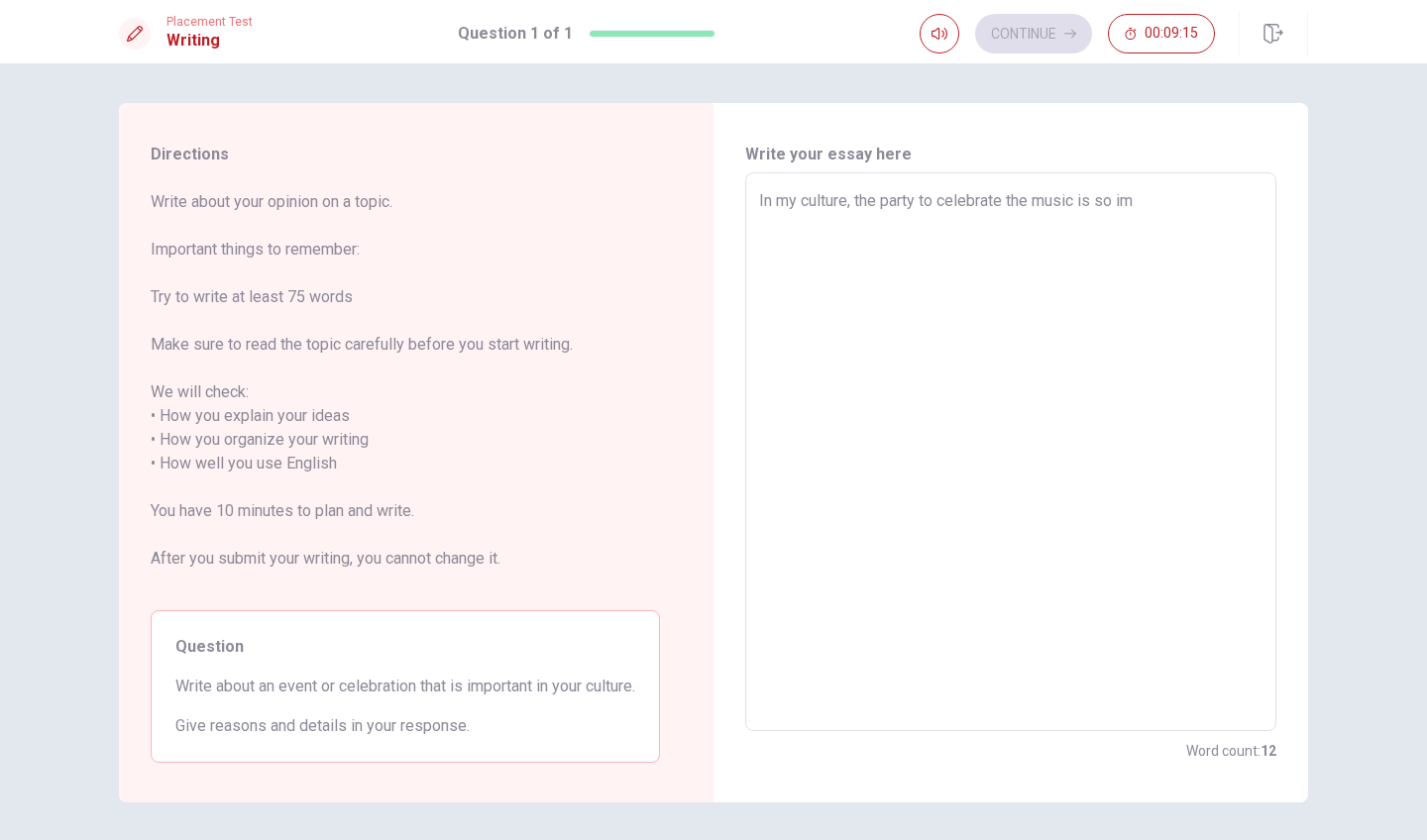 type on "x" 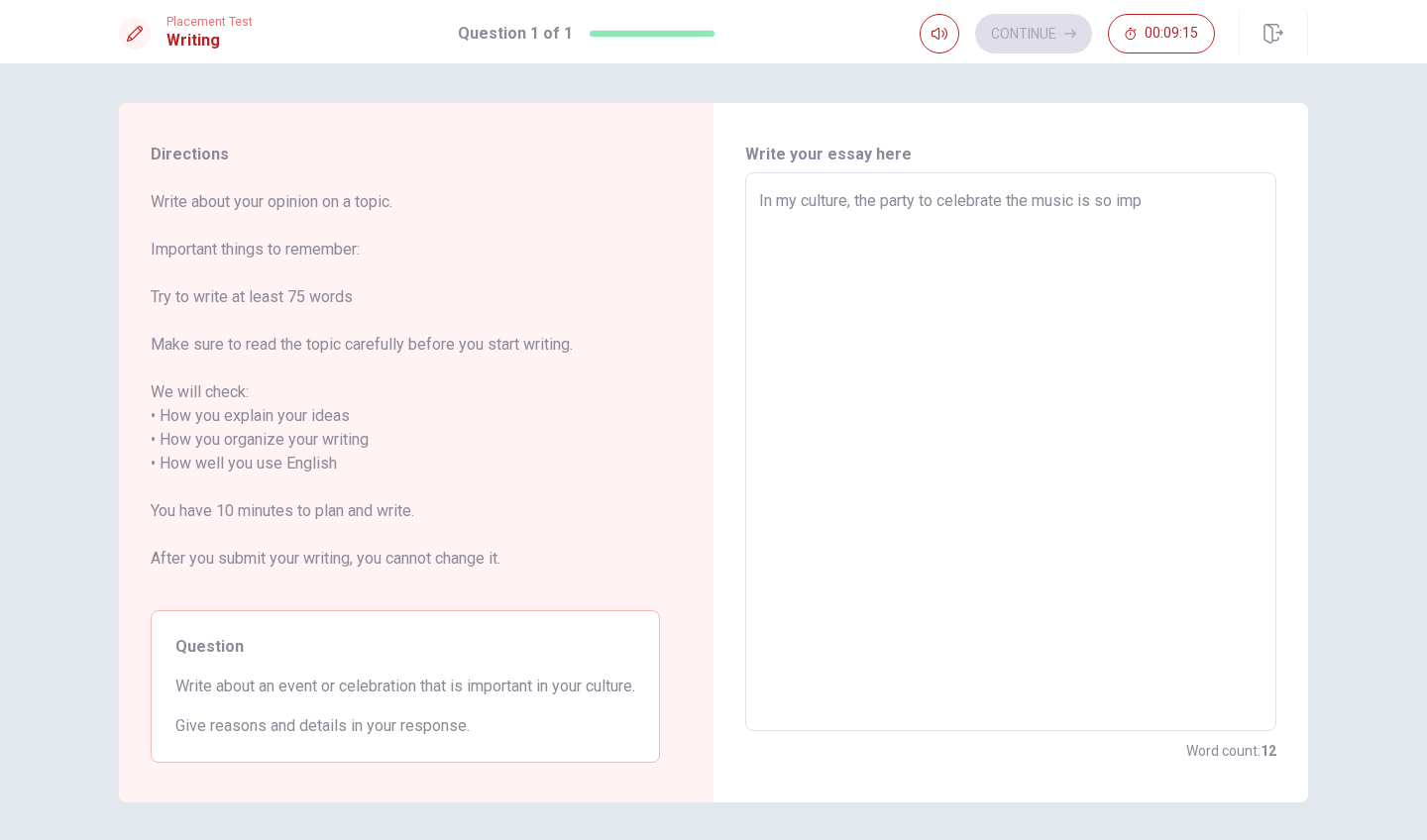 type on "x" 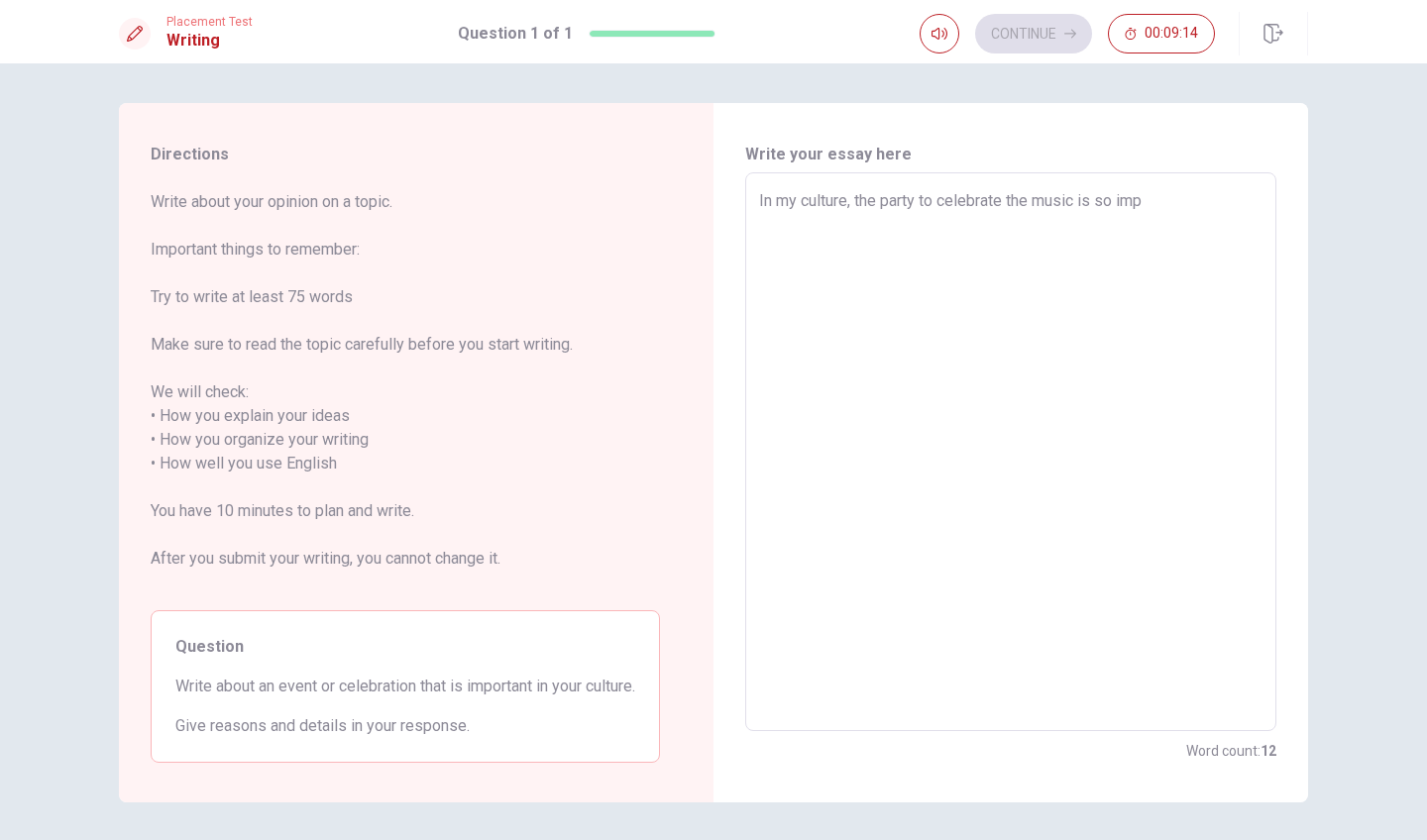 type on "In my culture, the party to celebrate the music is so impo" 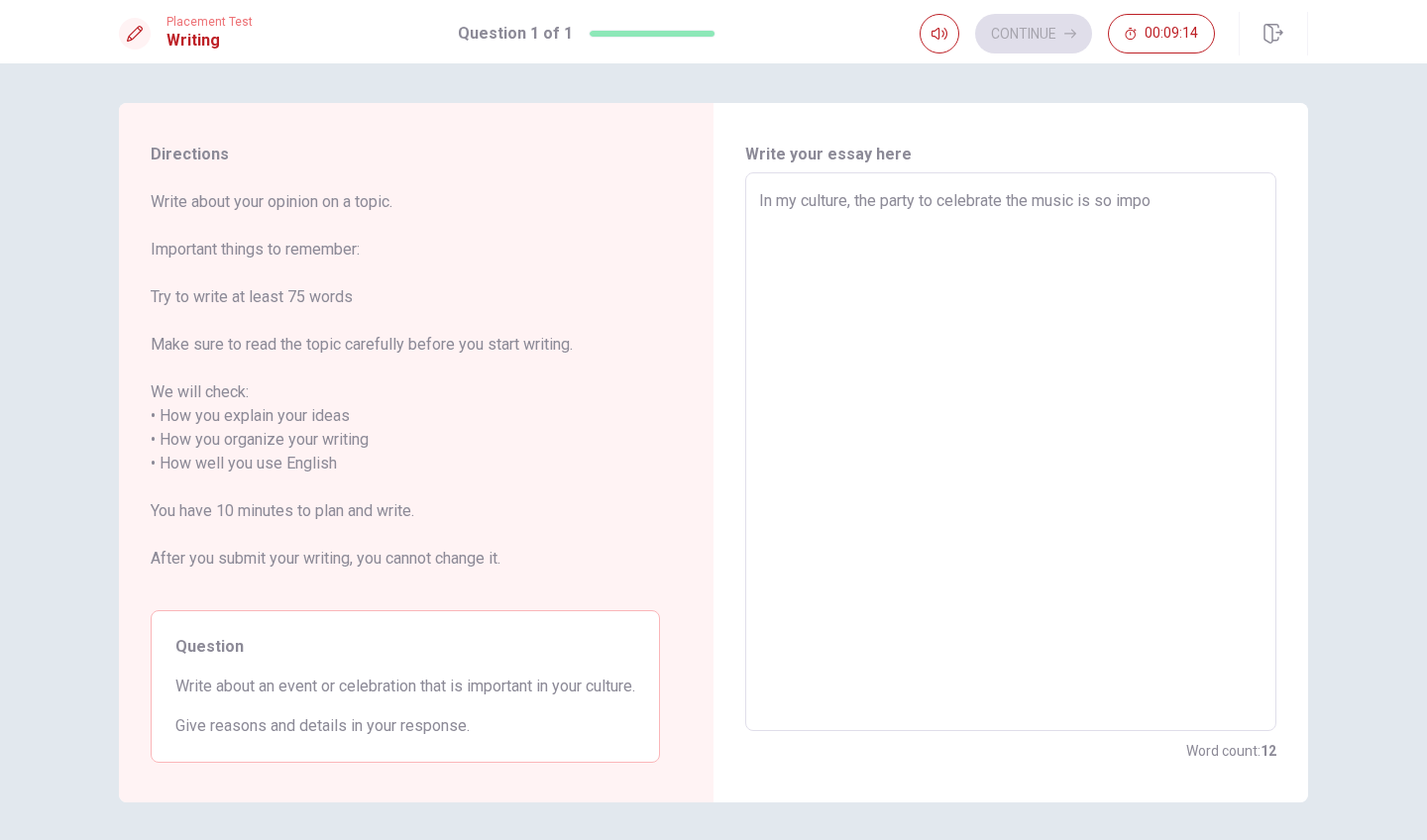 type on "x" 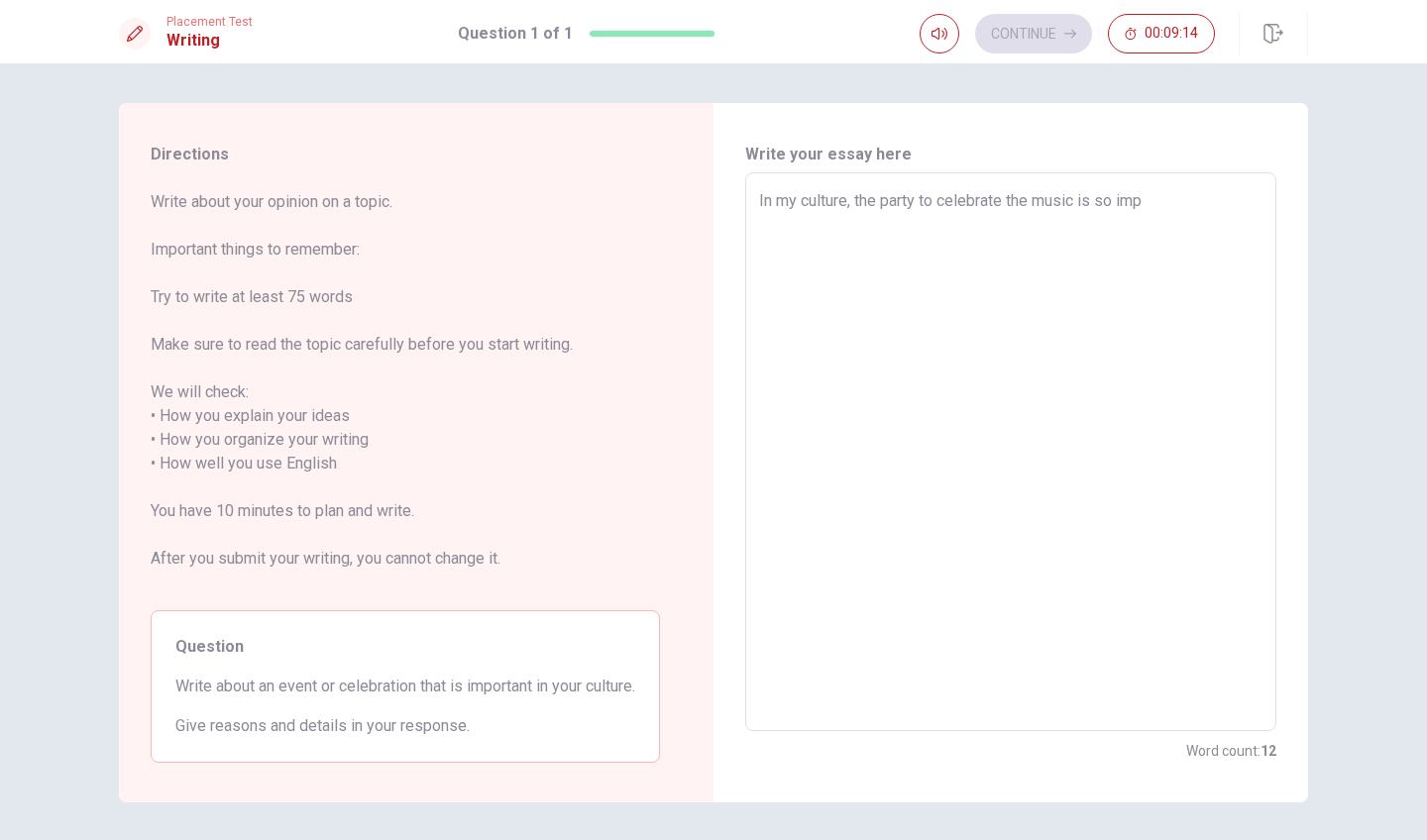 type on "x" 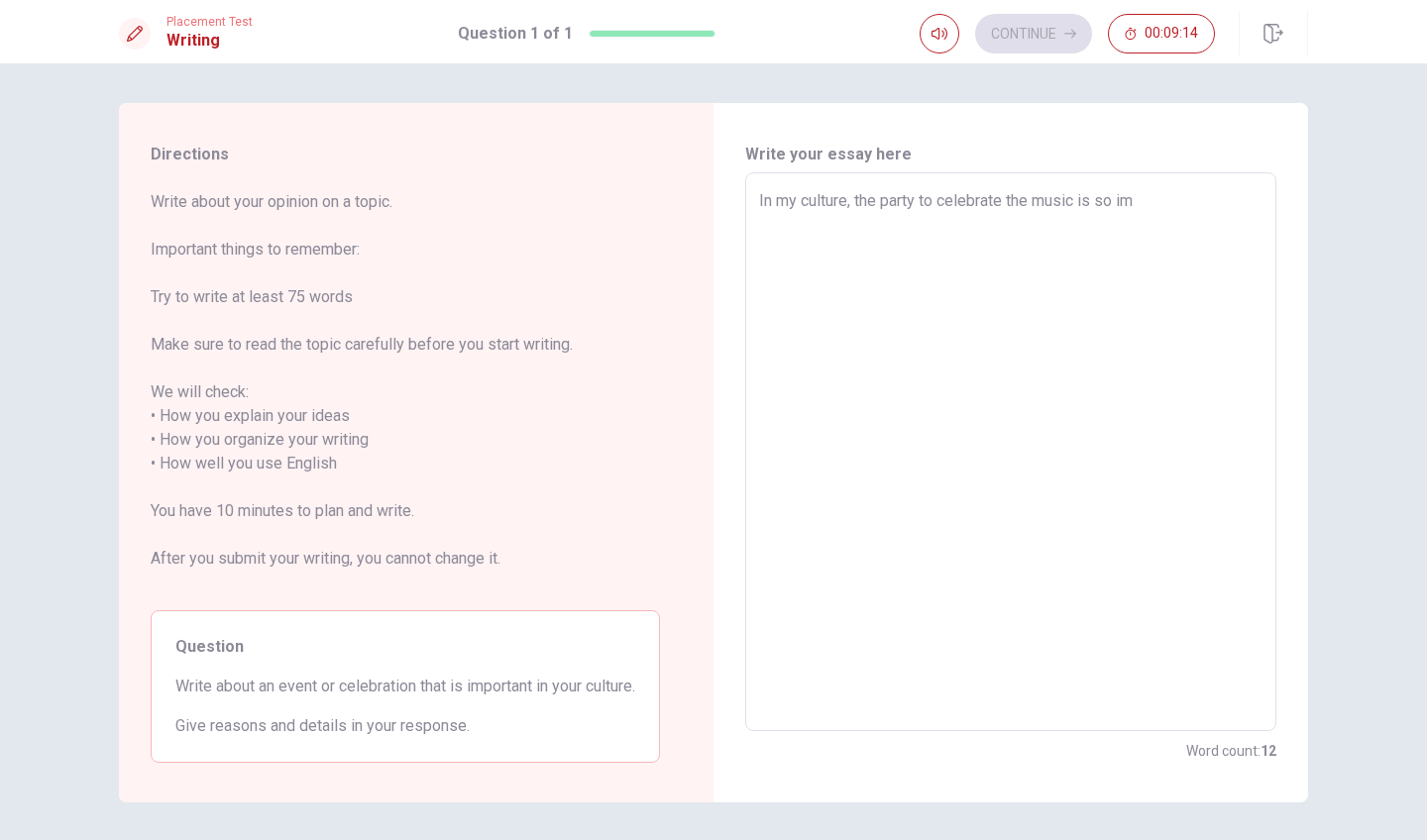 type on "x" 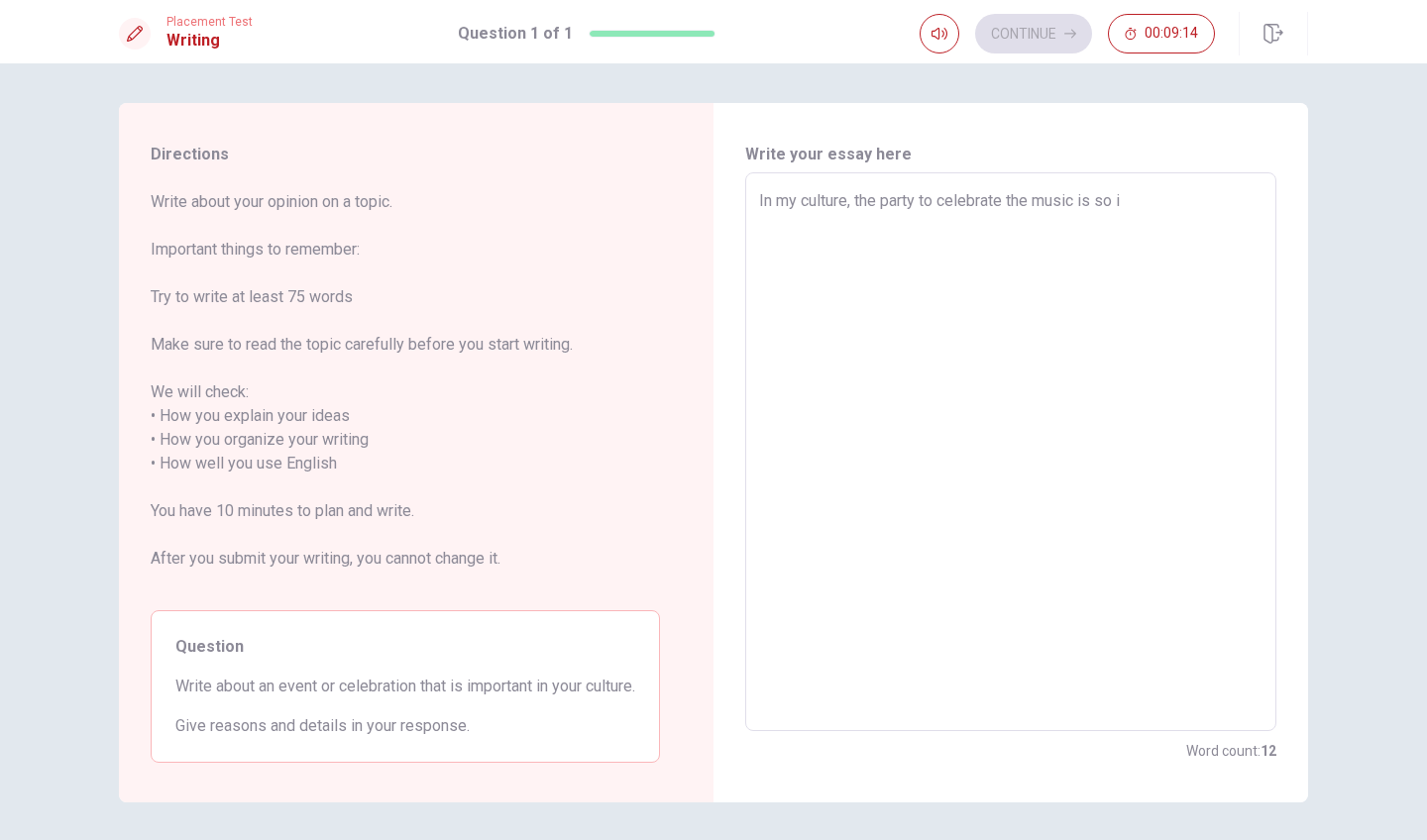 type on "x" 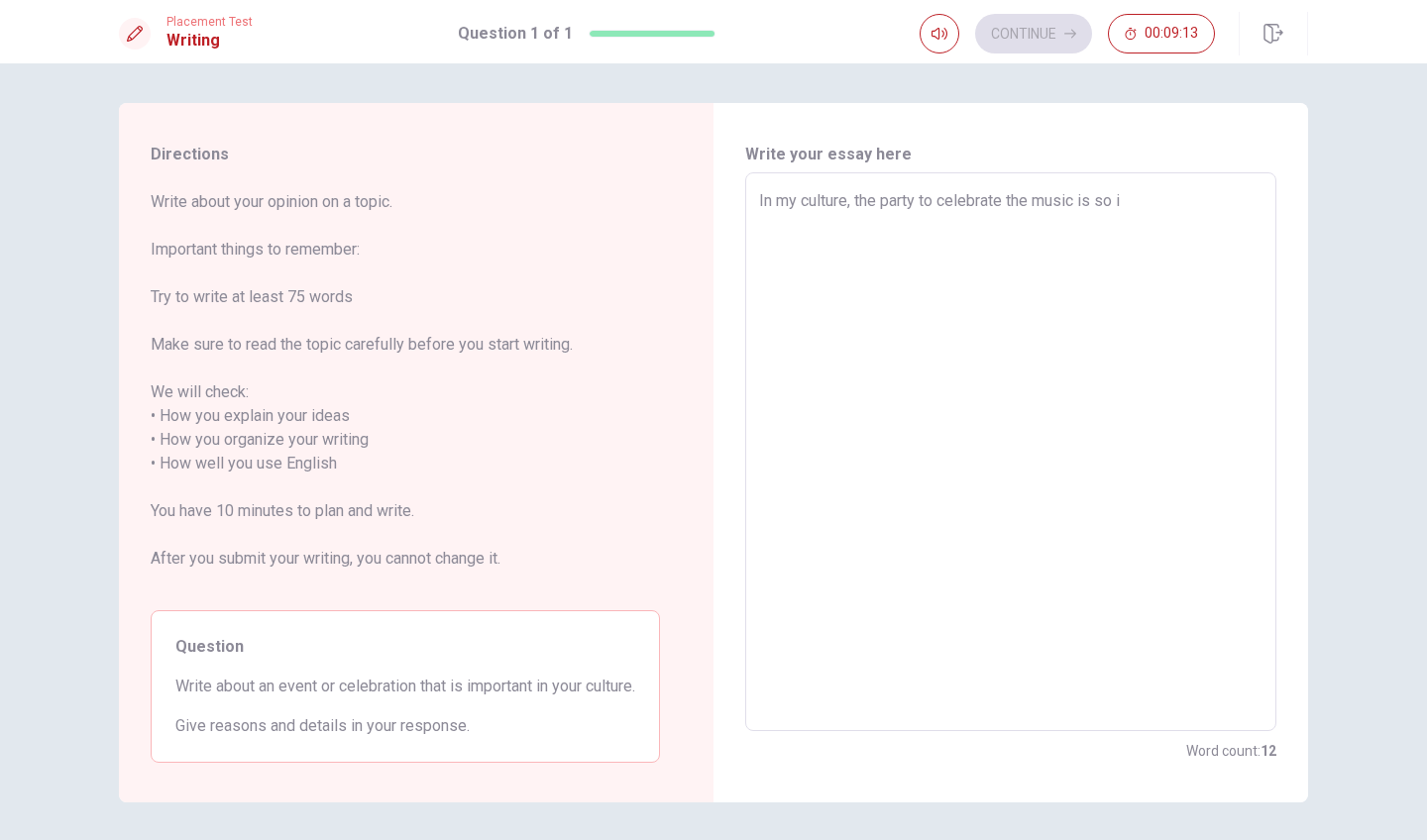 type on "In my culture, the party to celebrate the music is so" 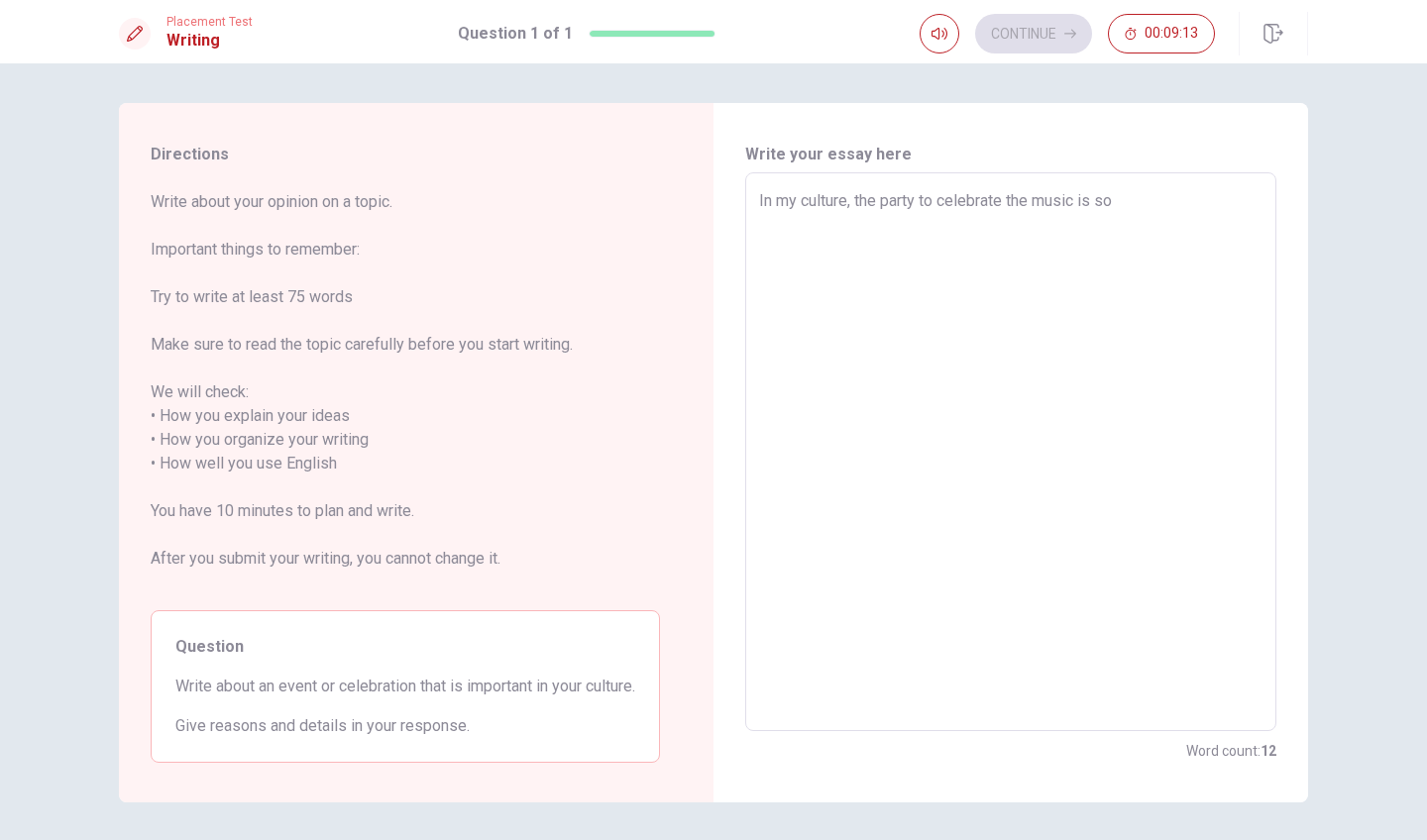 type on "x" 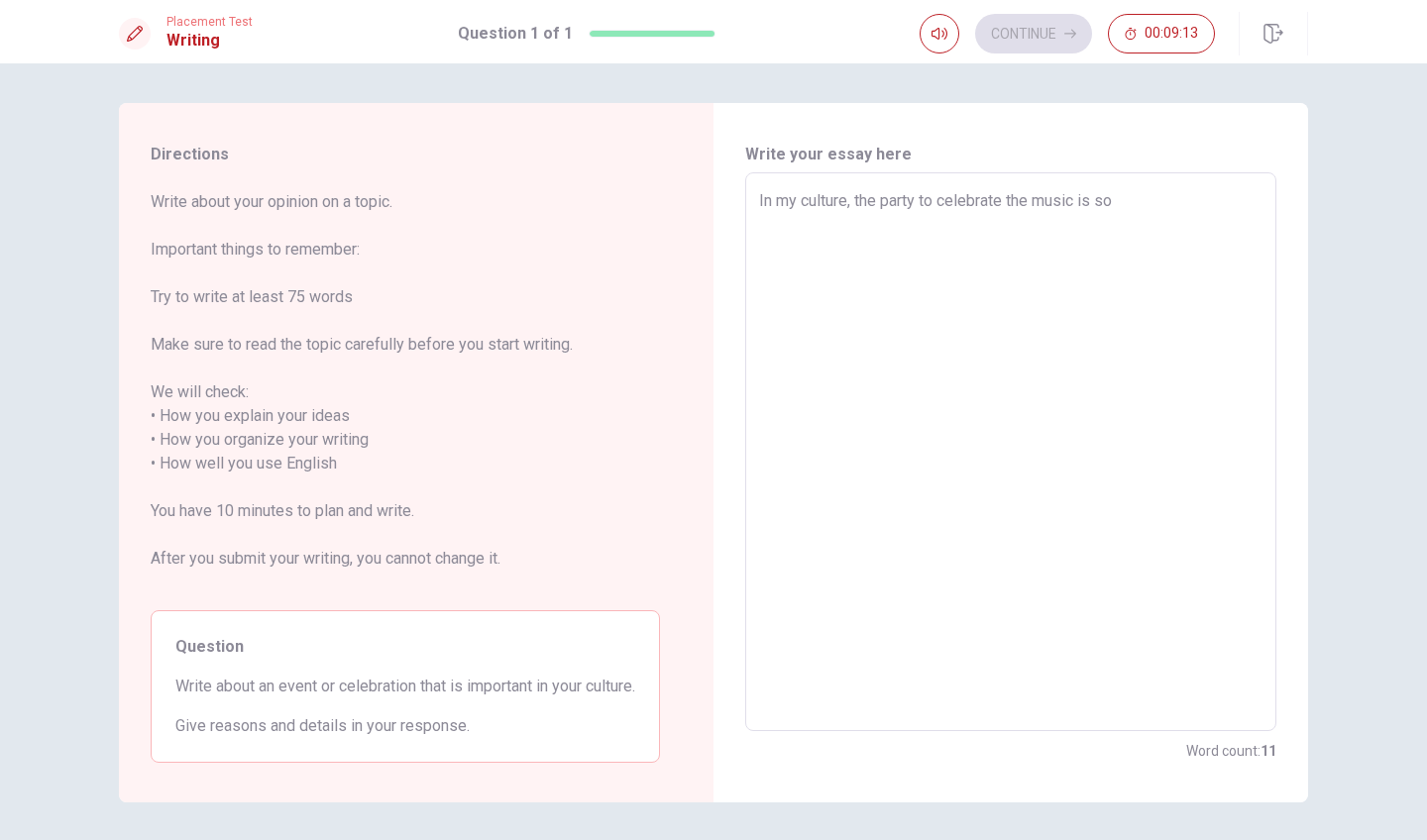 type on "In my culture, the party to celebrate the music is so" 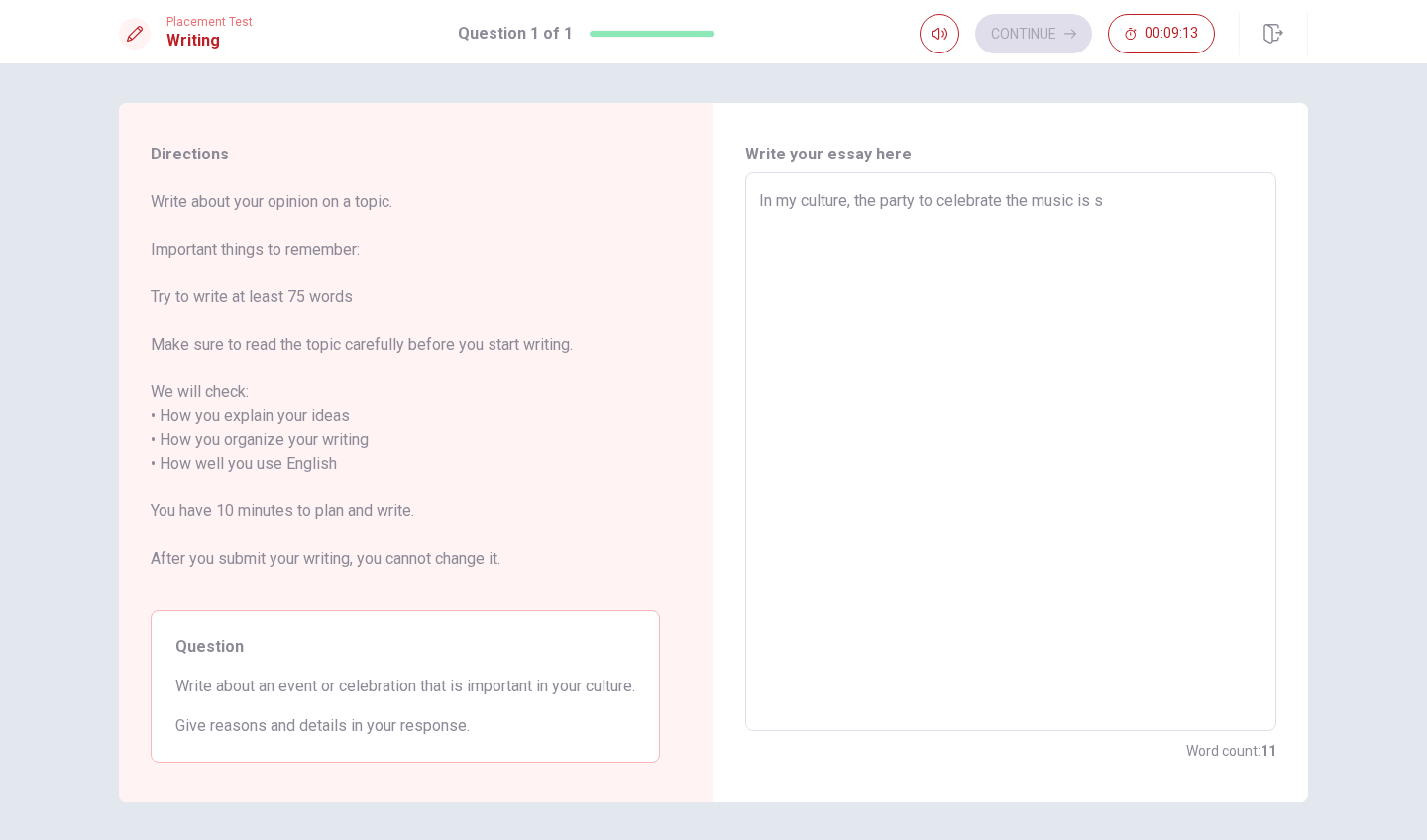 type on "x" 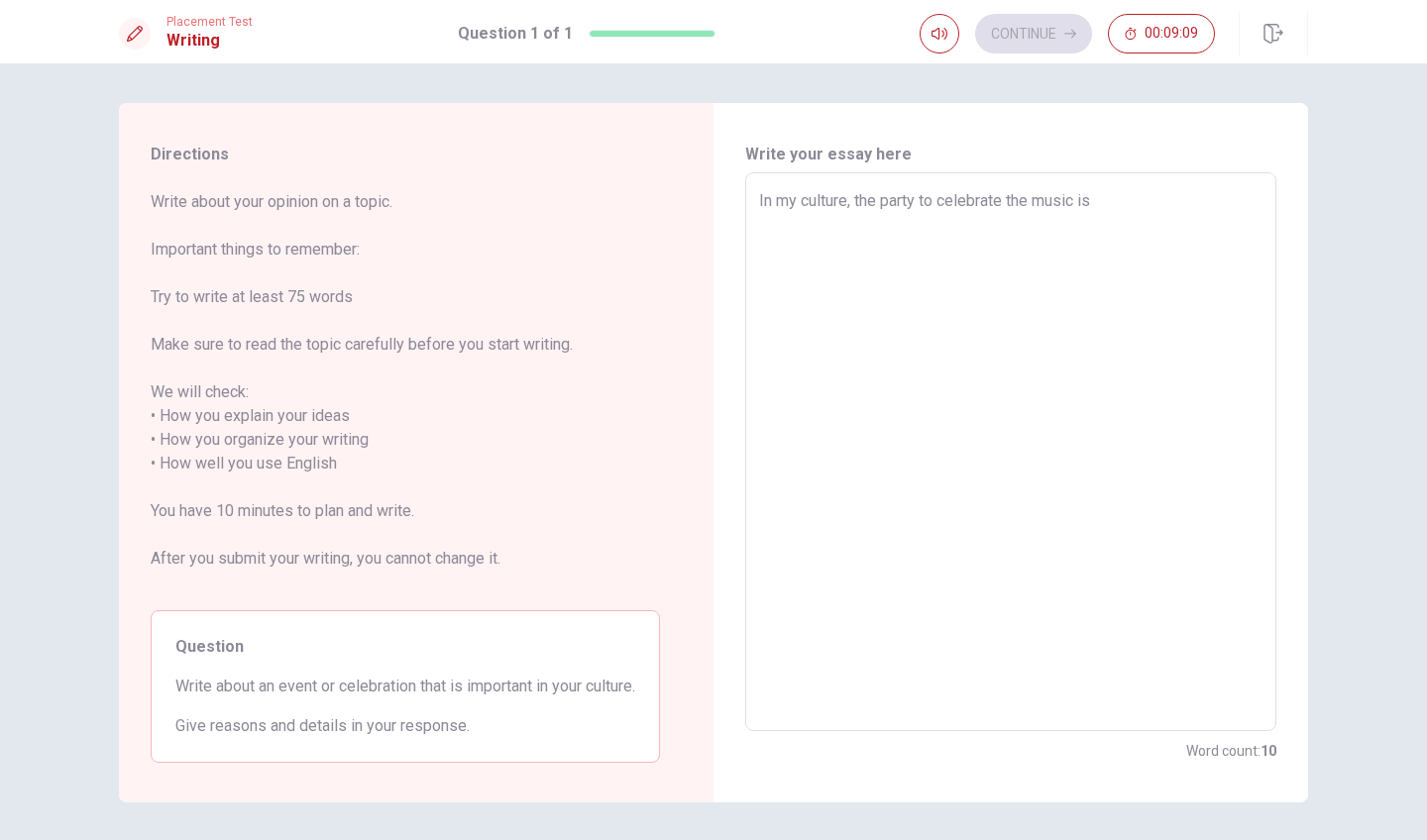 type on "x" 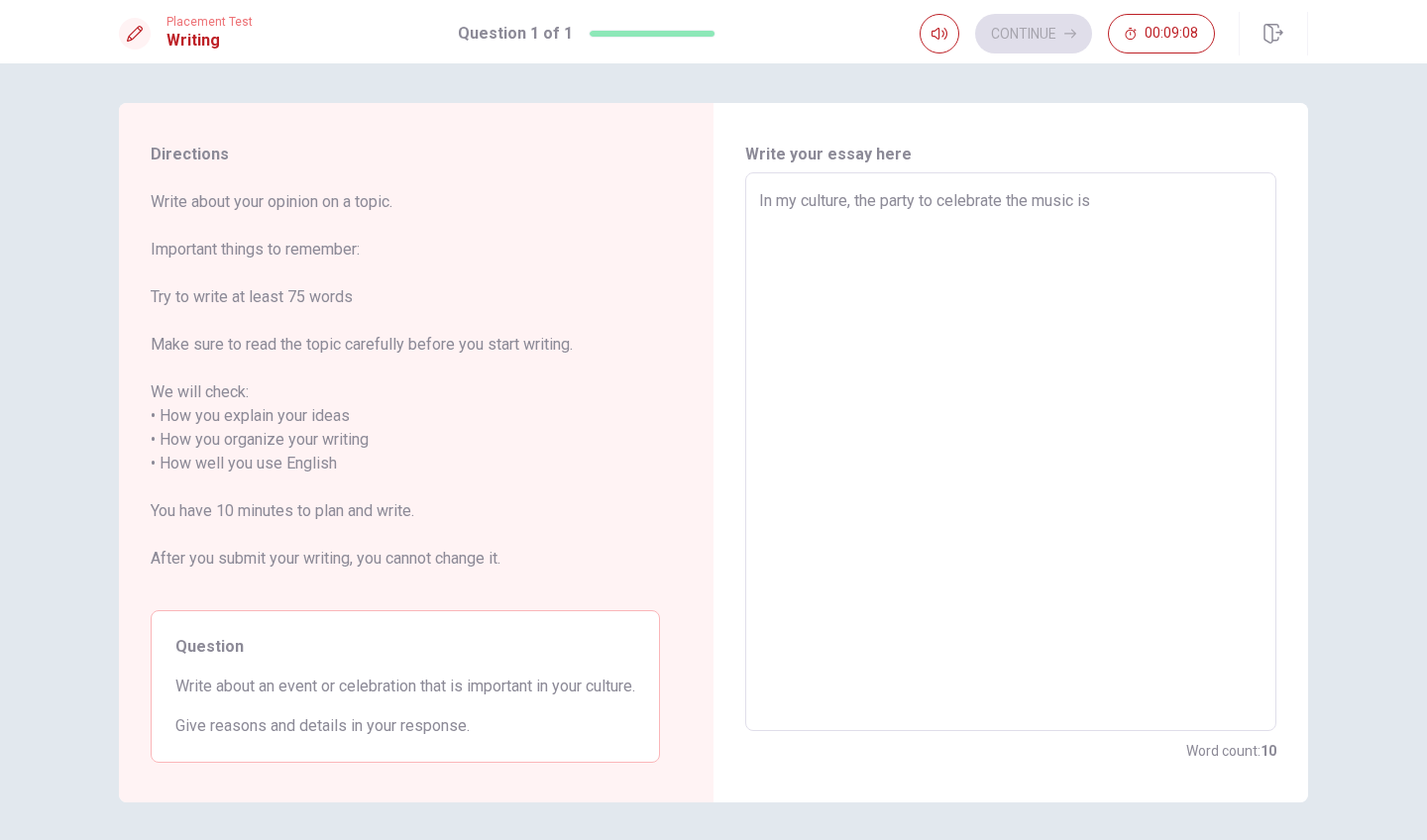 type on "In my culture, the party to celebrate the music is a" 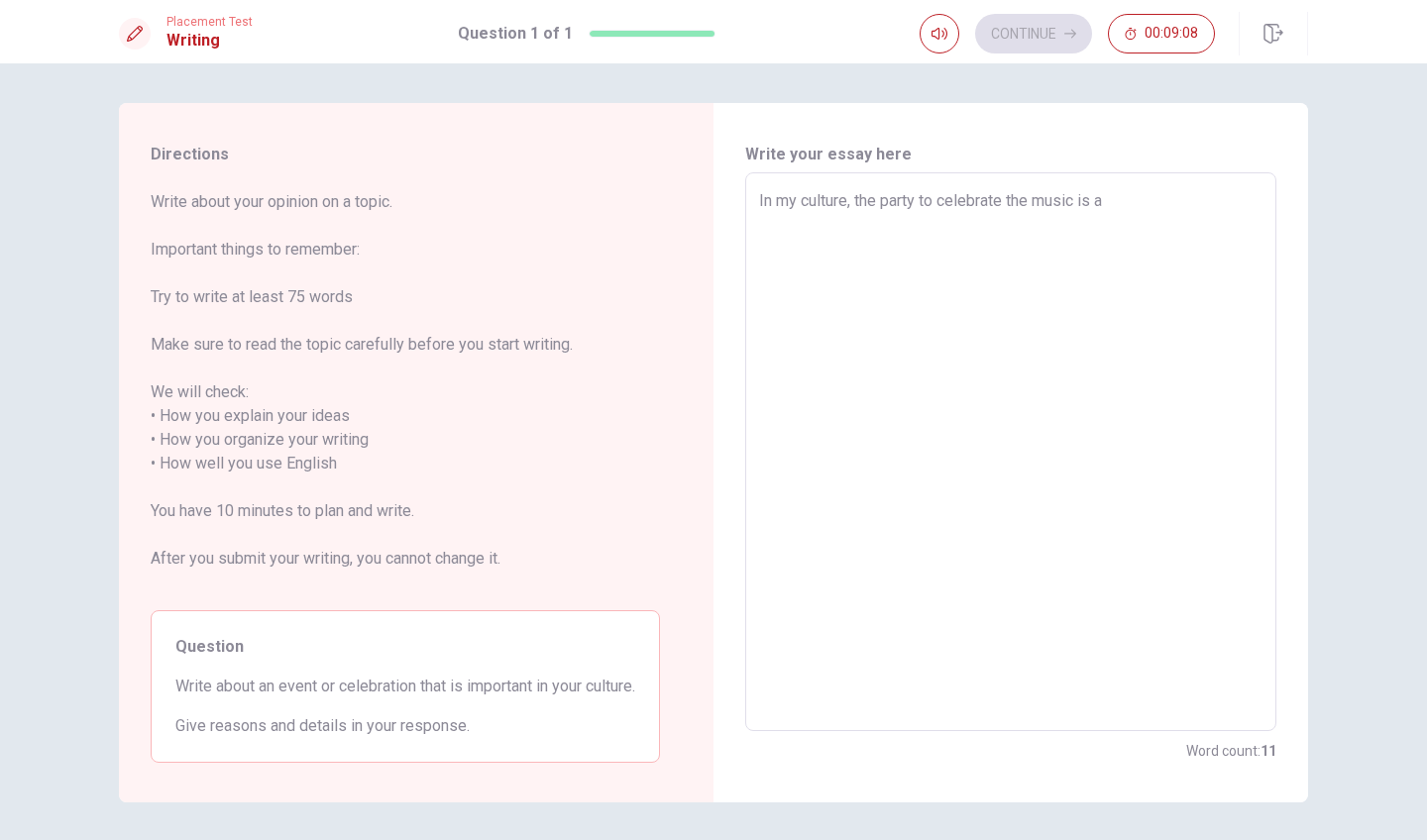 type on "x" 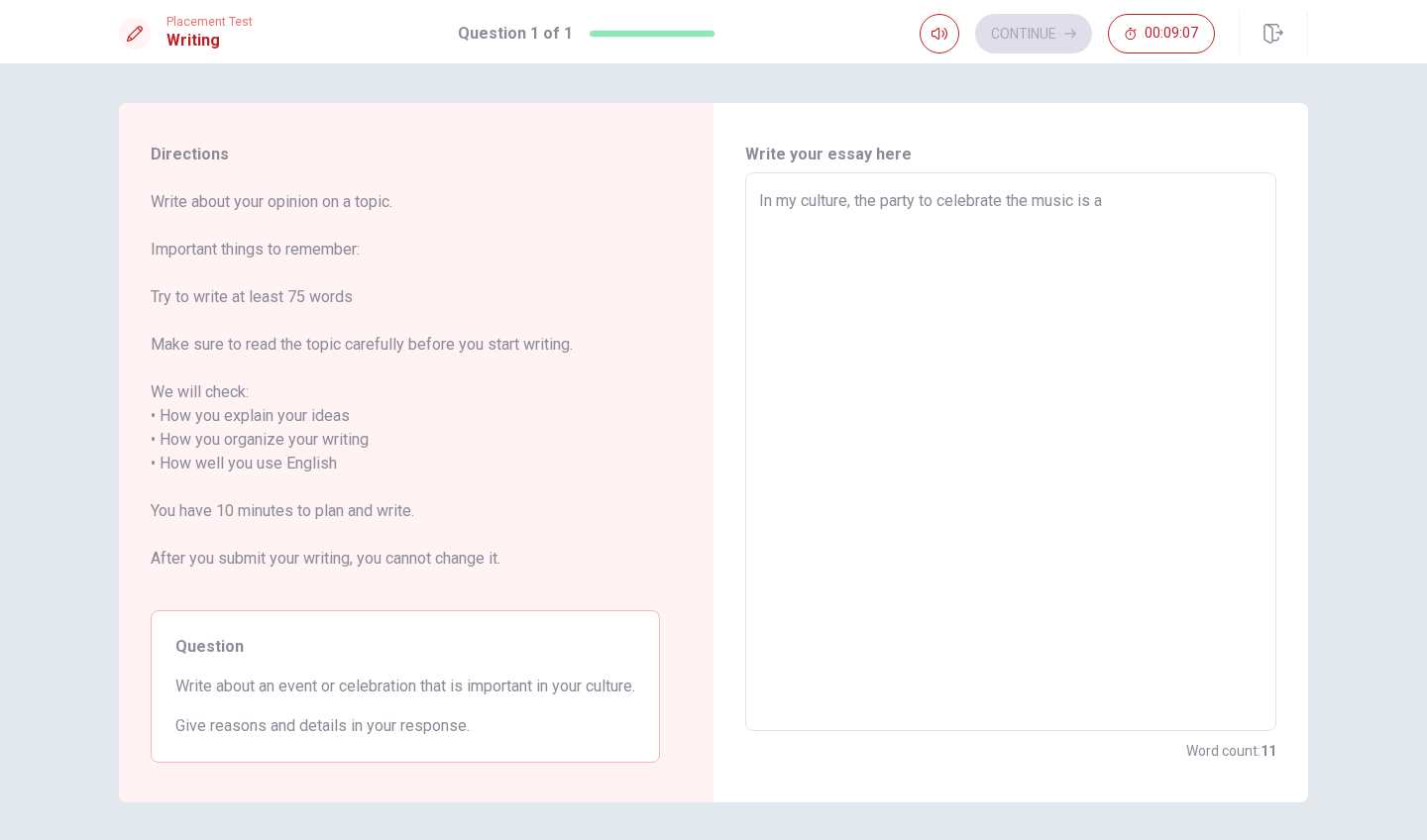 type on "In my culture, the party to celebrate the music is a b" 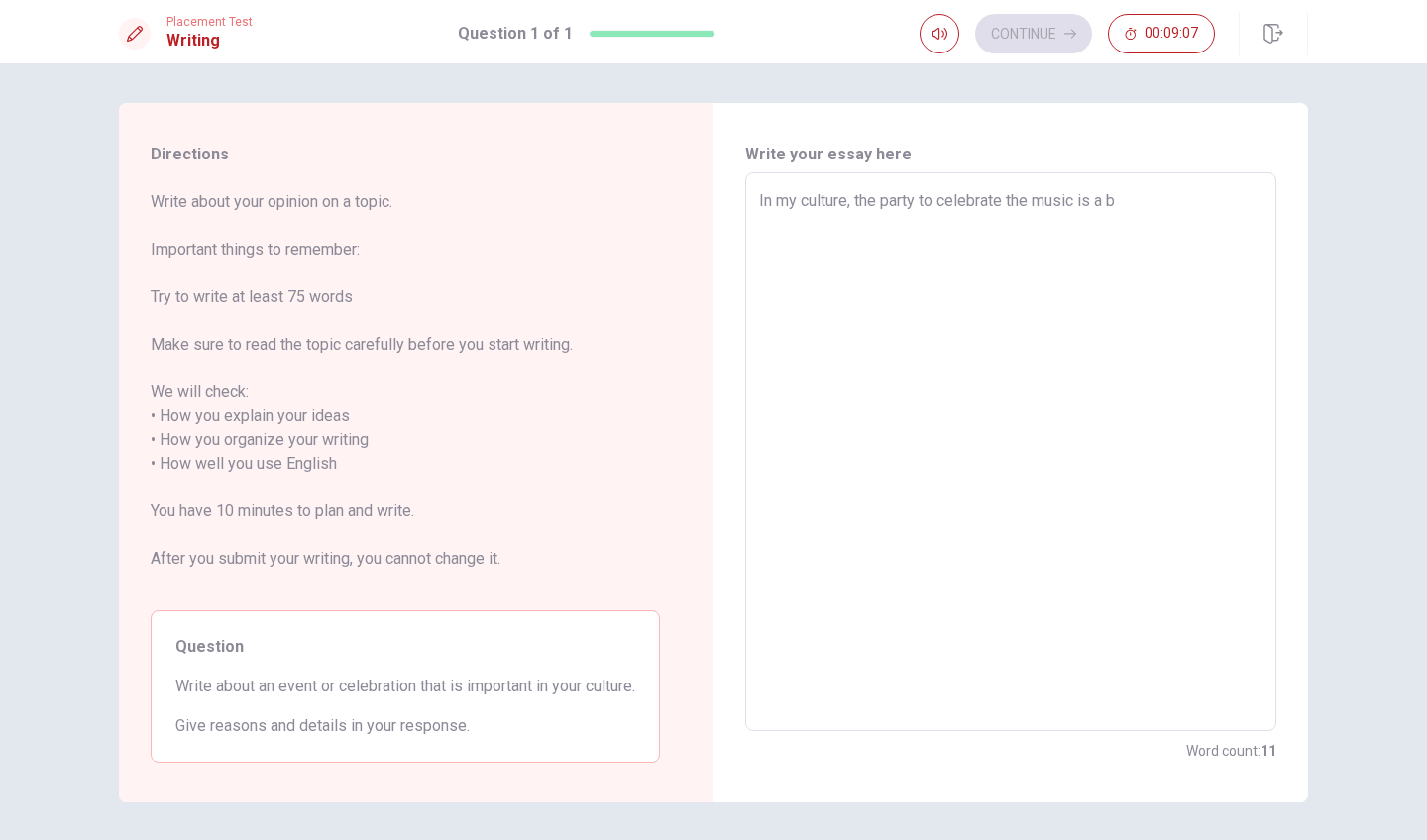 type on "x" 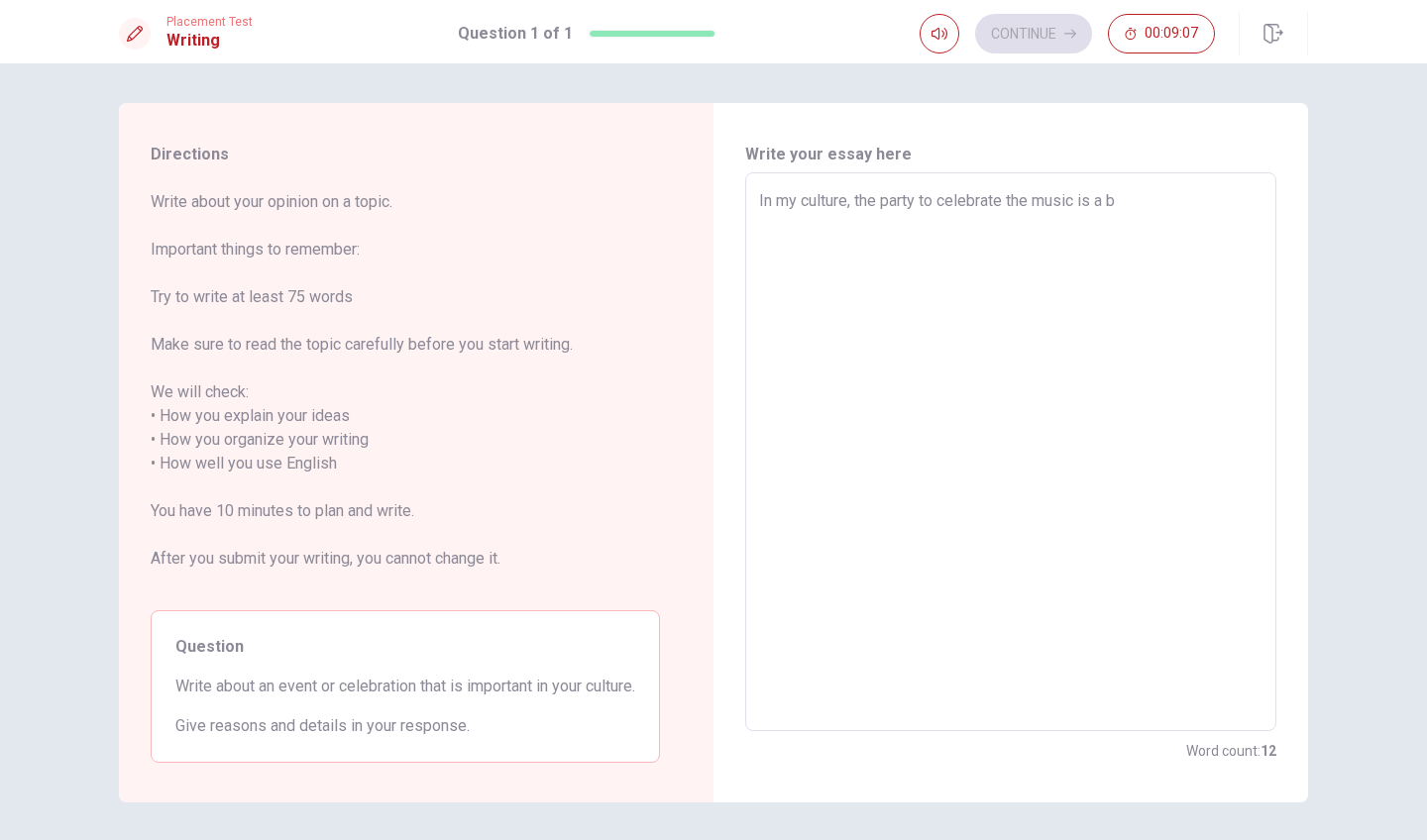 type on "In my culture, the party to celebrate the music is a bi" 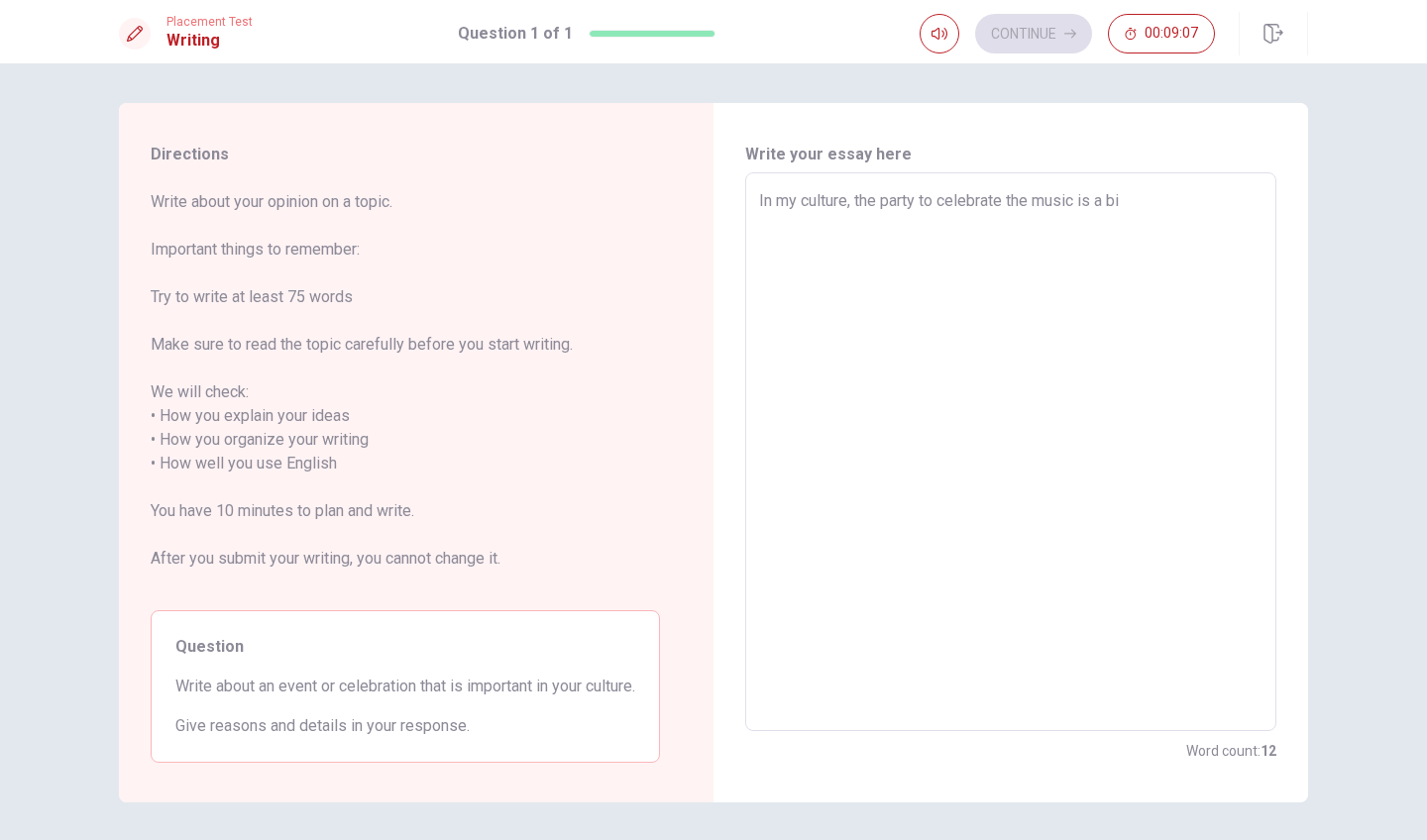 type on "x" 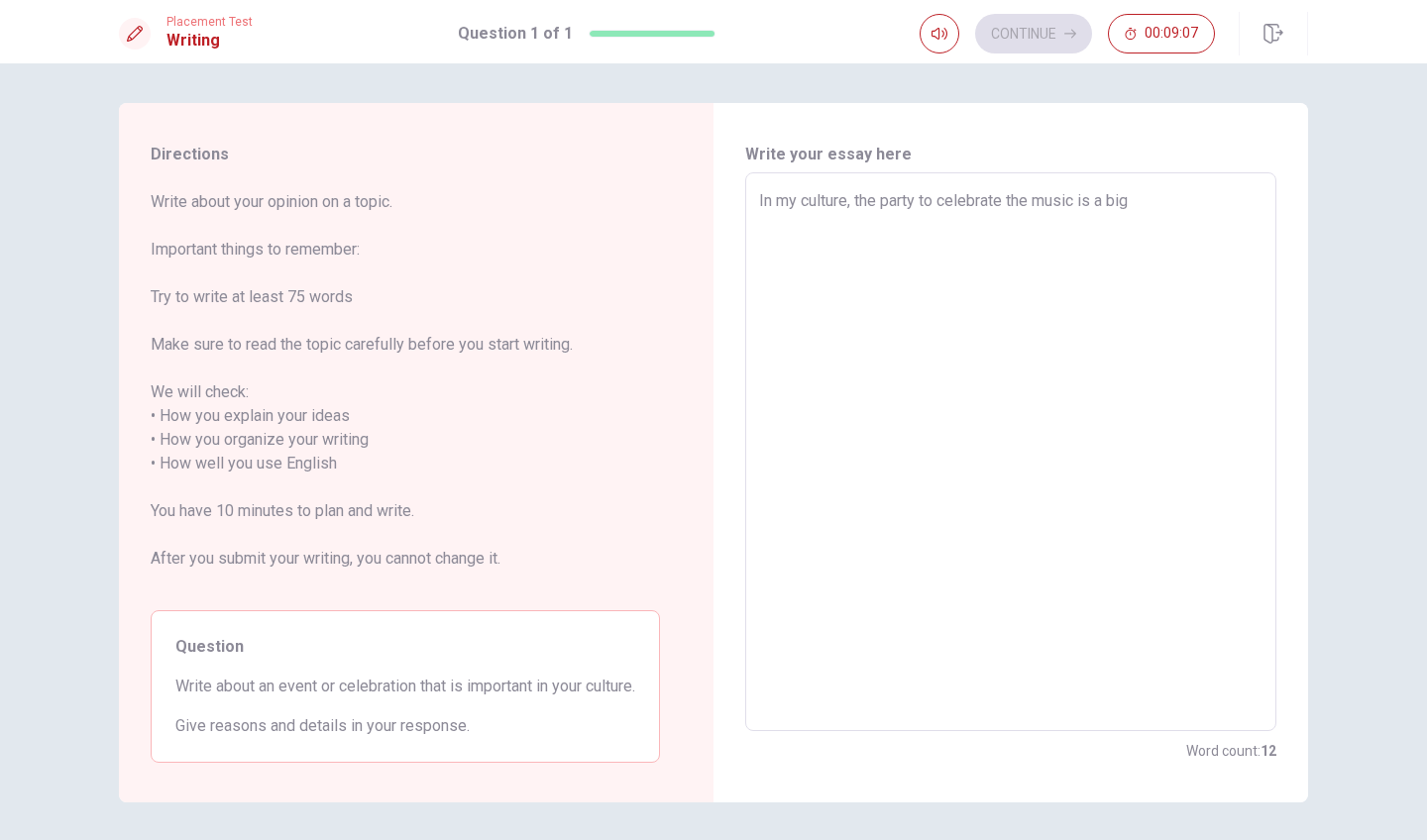 type on "x" 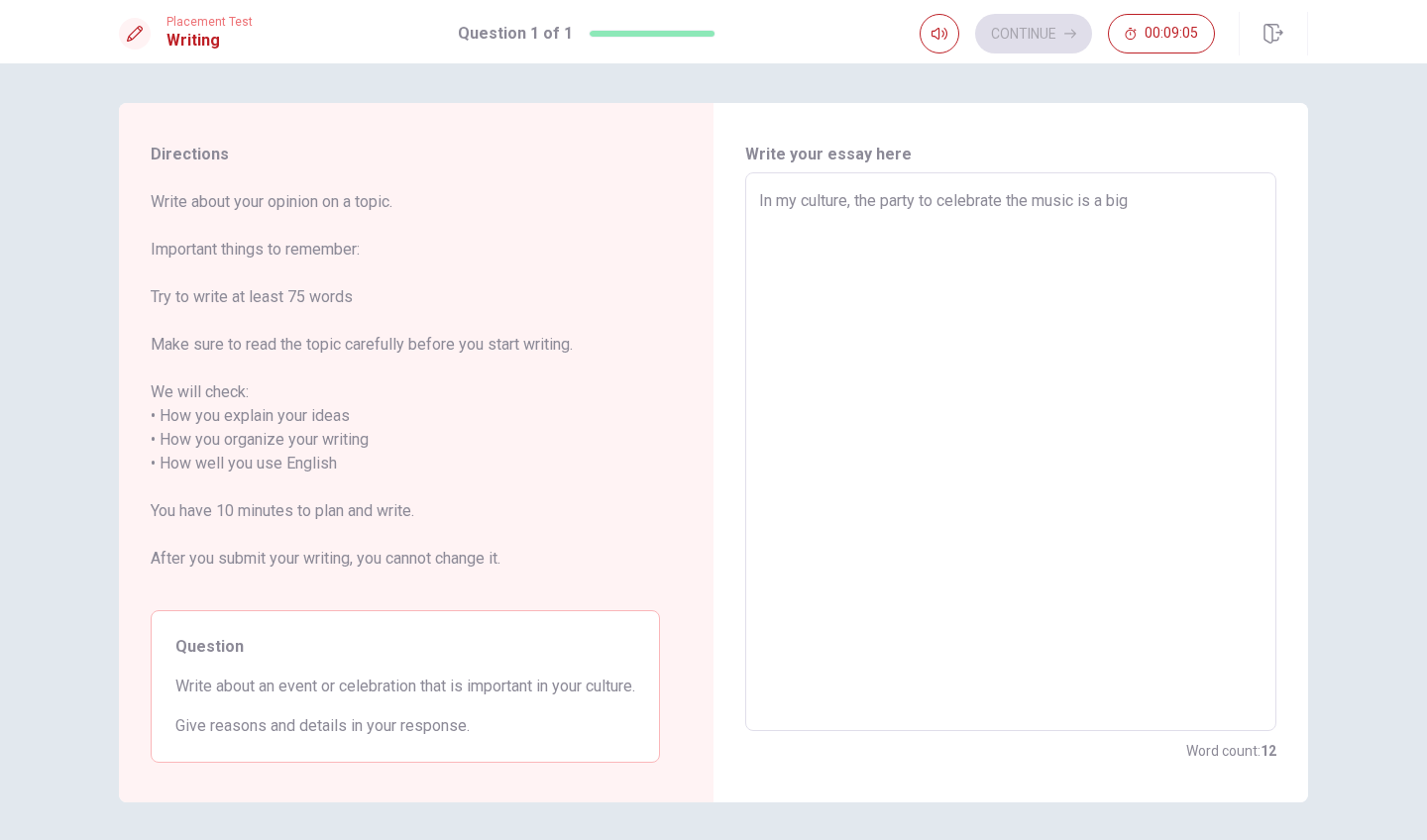 type on "In my culture, the party to celebrate the music is a big" 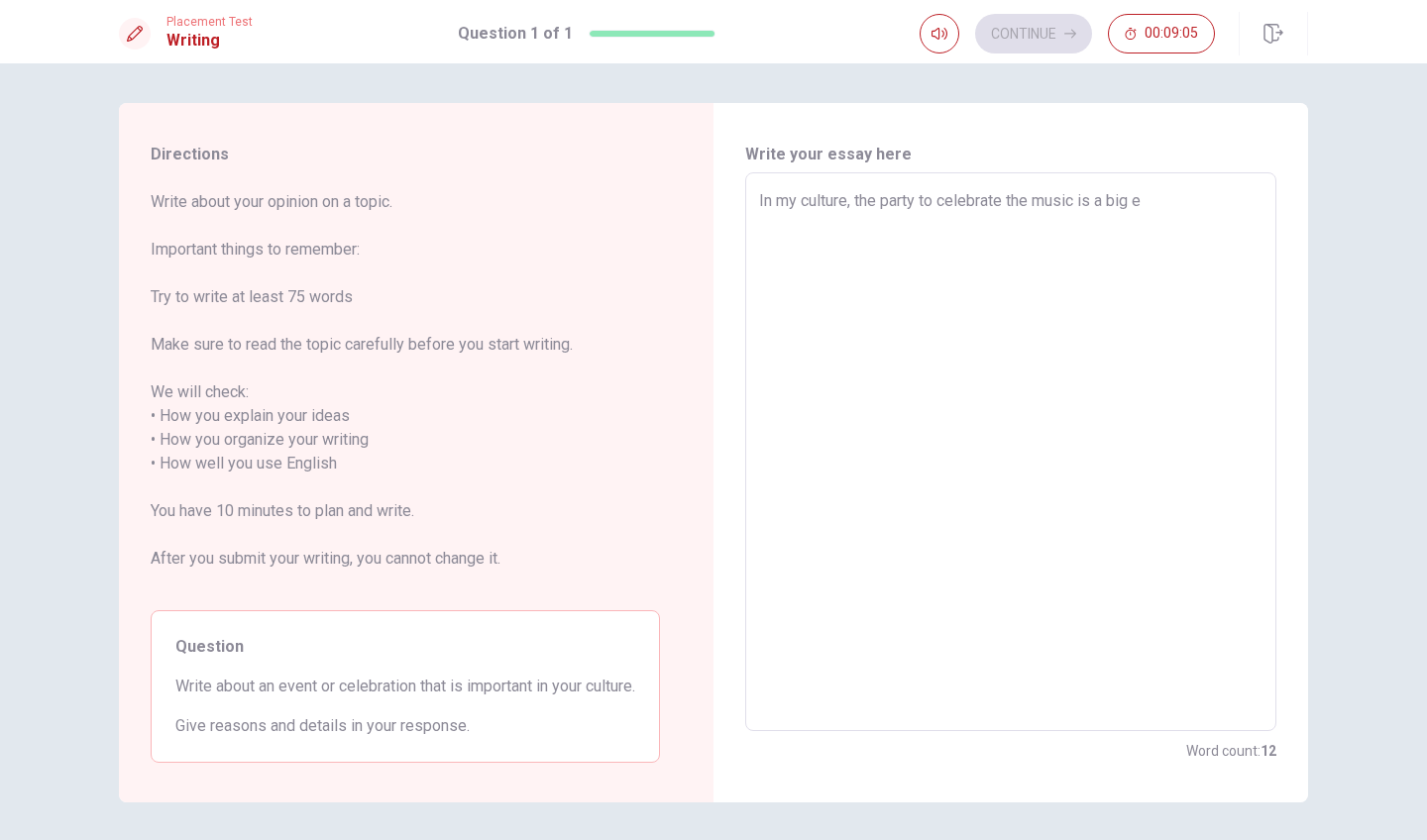 type on "x" 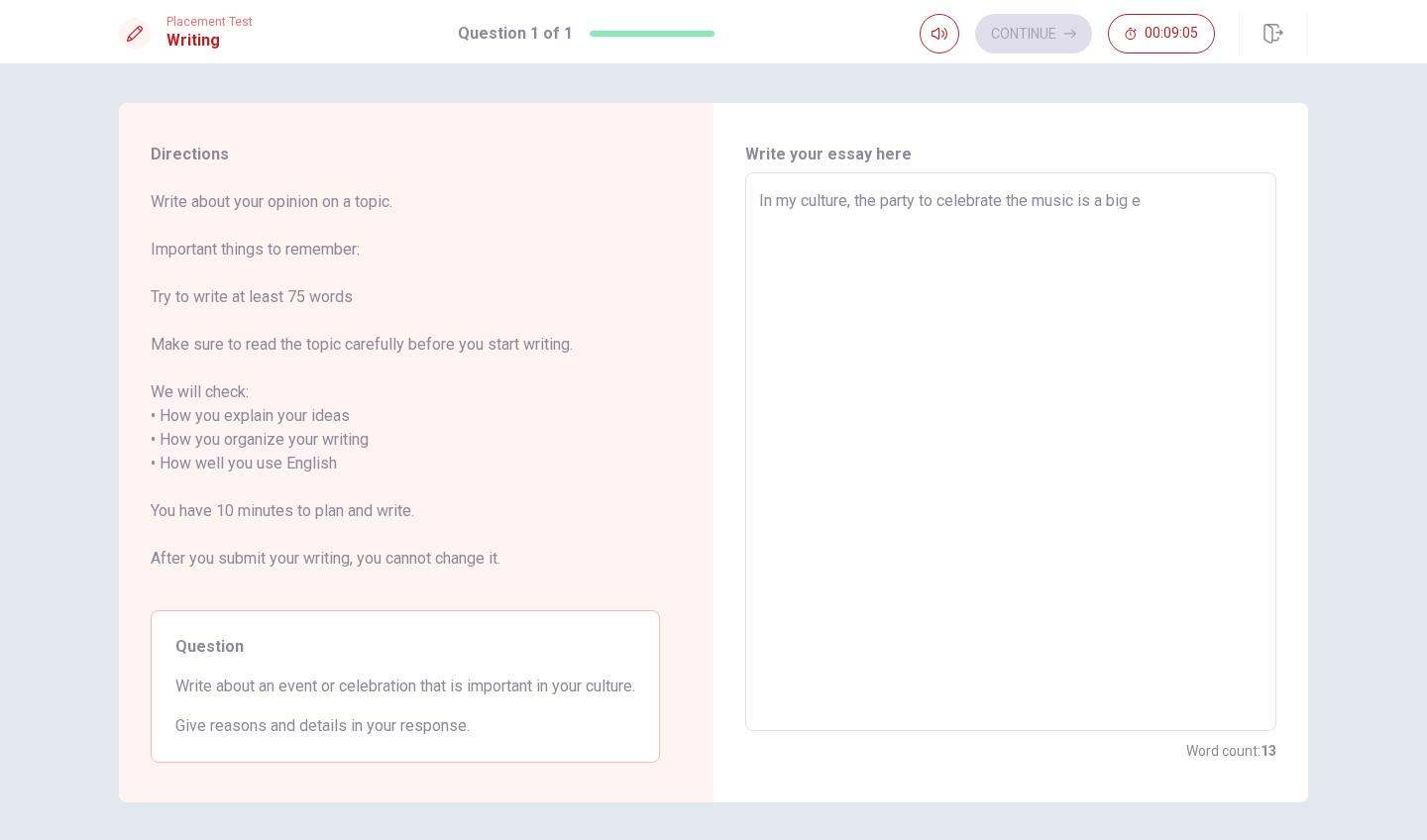type on "In my culture, the party to celebrate the music is a big ev" 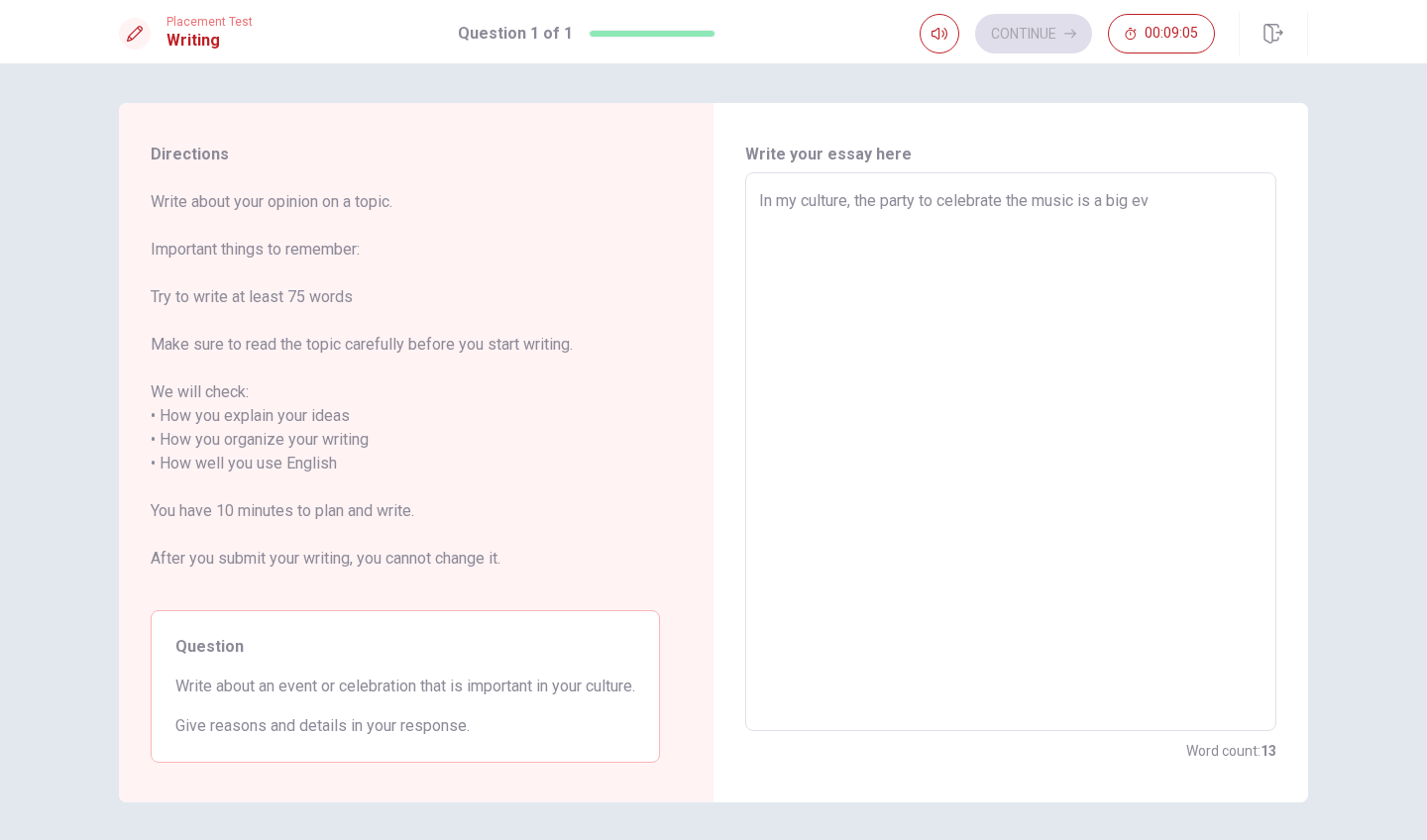 type on "x" 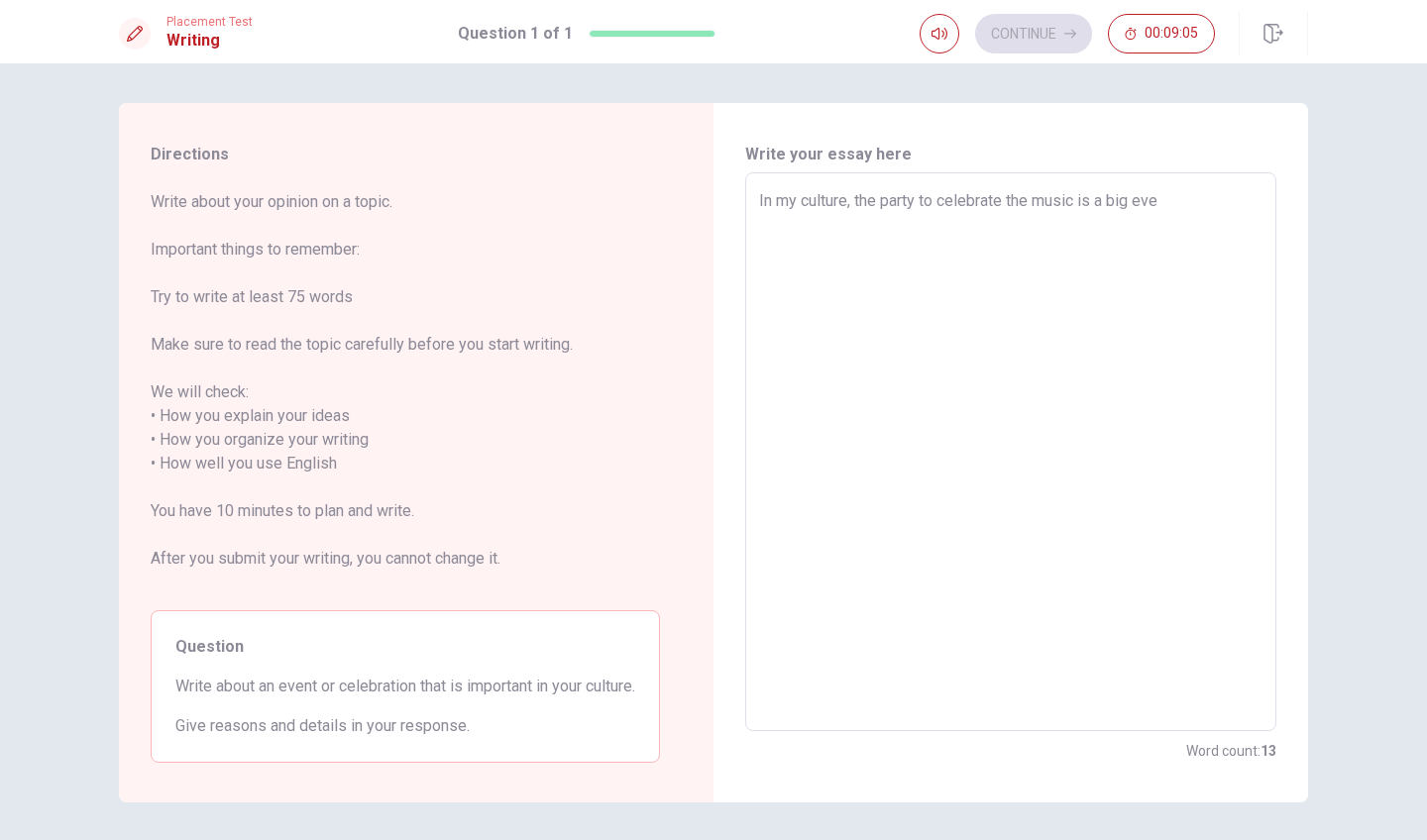 type on "x" 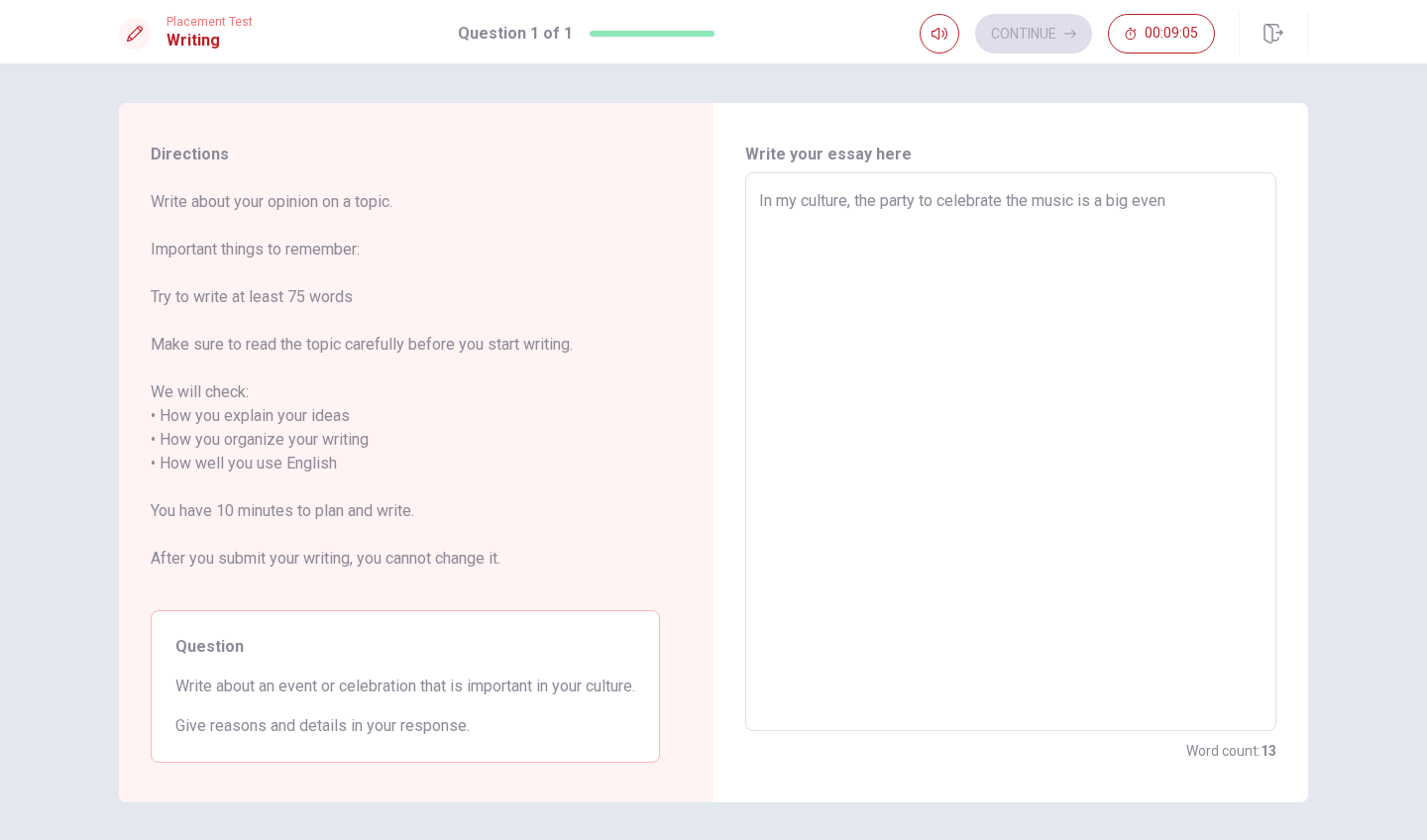 type on "x" 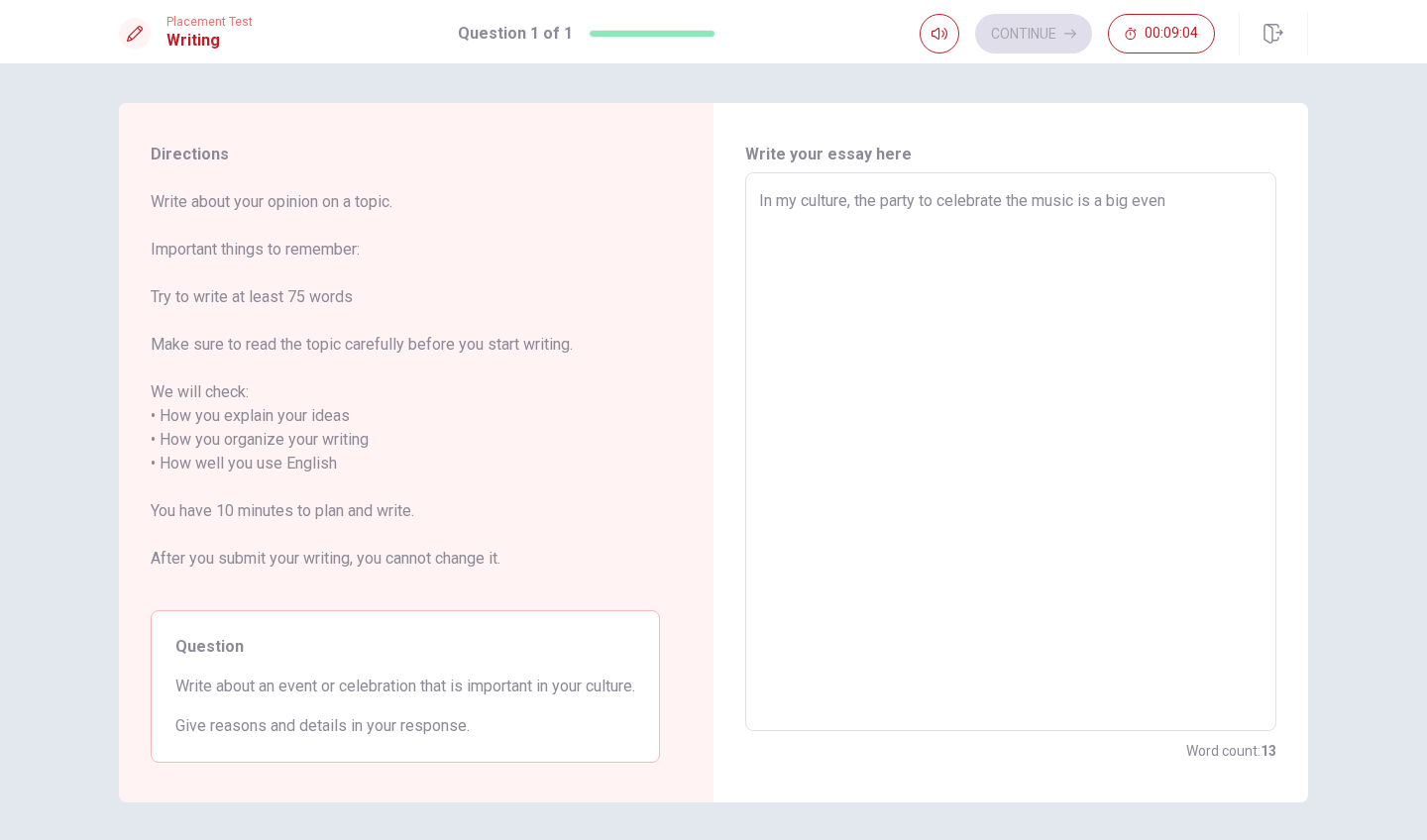 type on "In my culture, the party to celebrate the music is a big event" 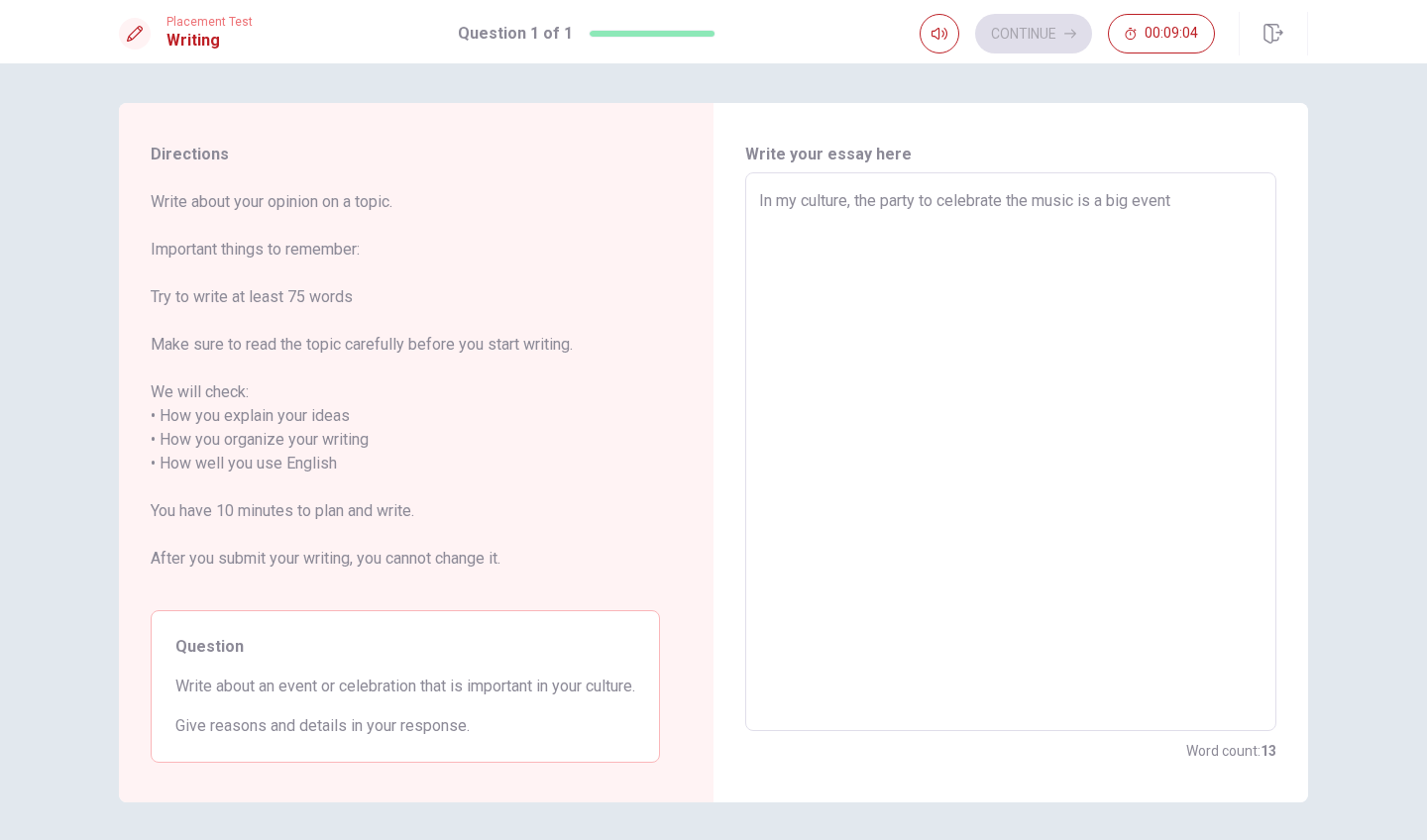 type on "x" 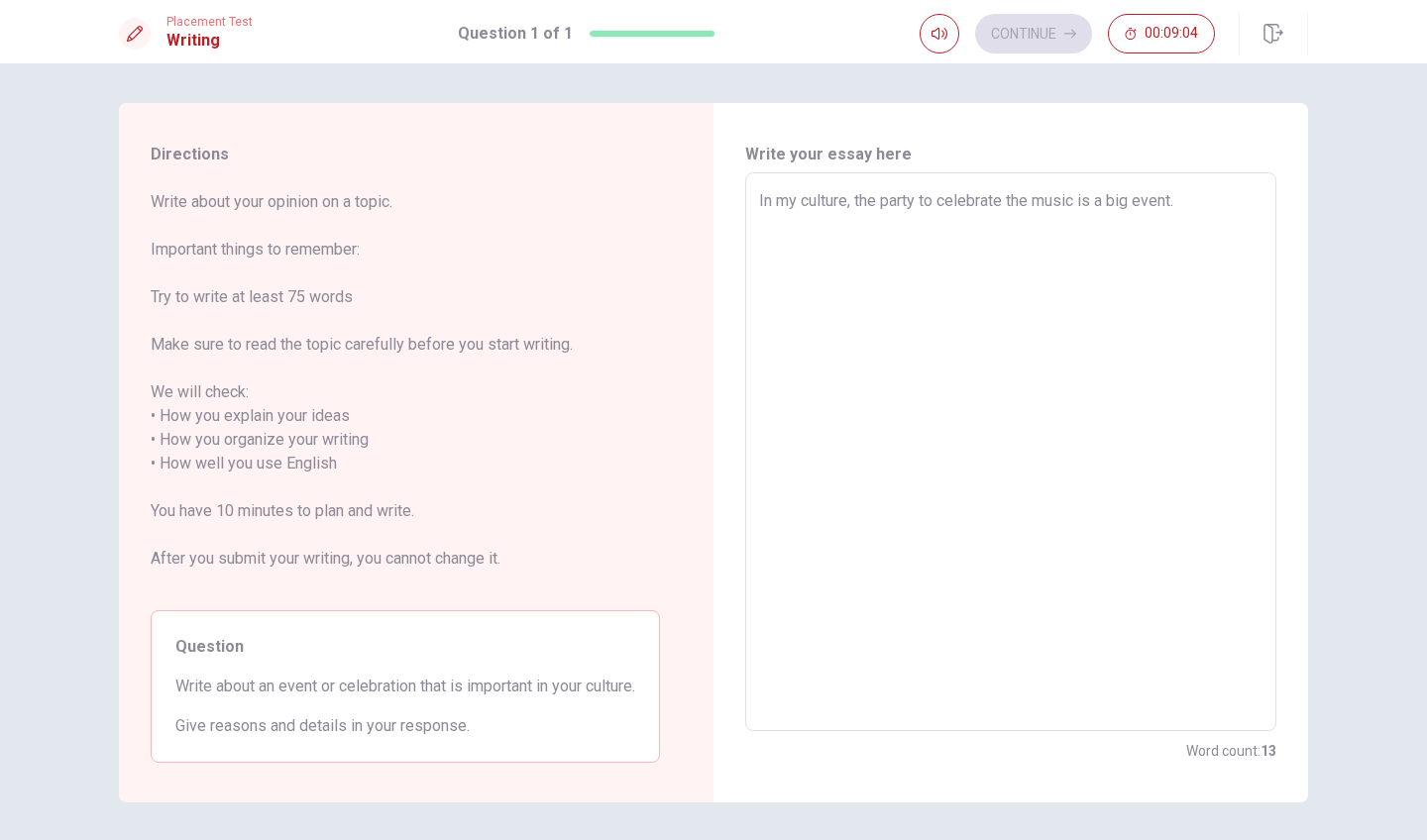 type on "x" 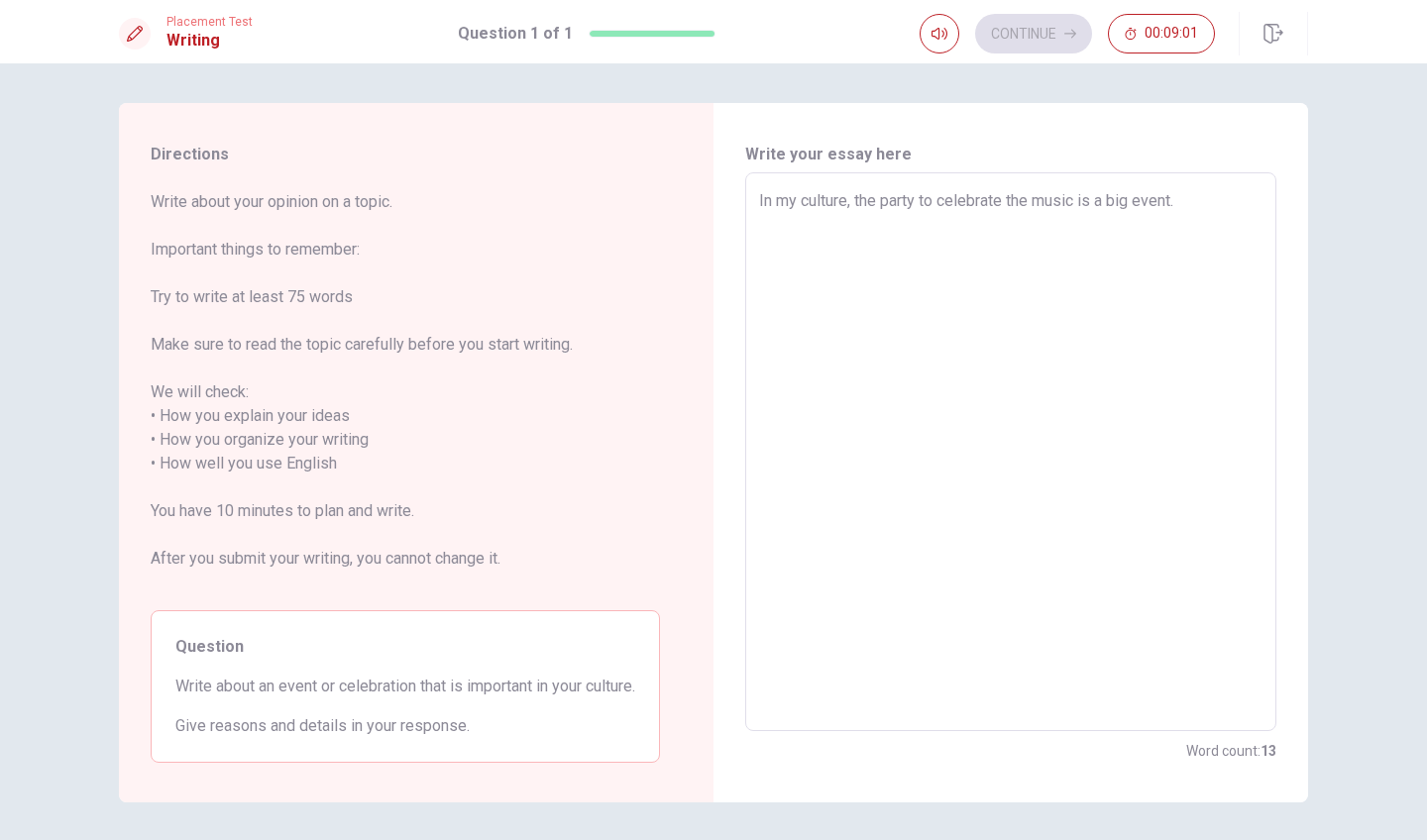 type on "x" 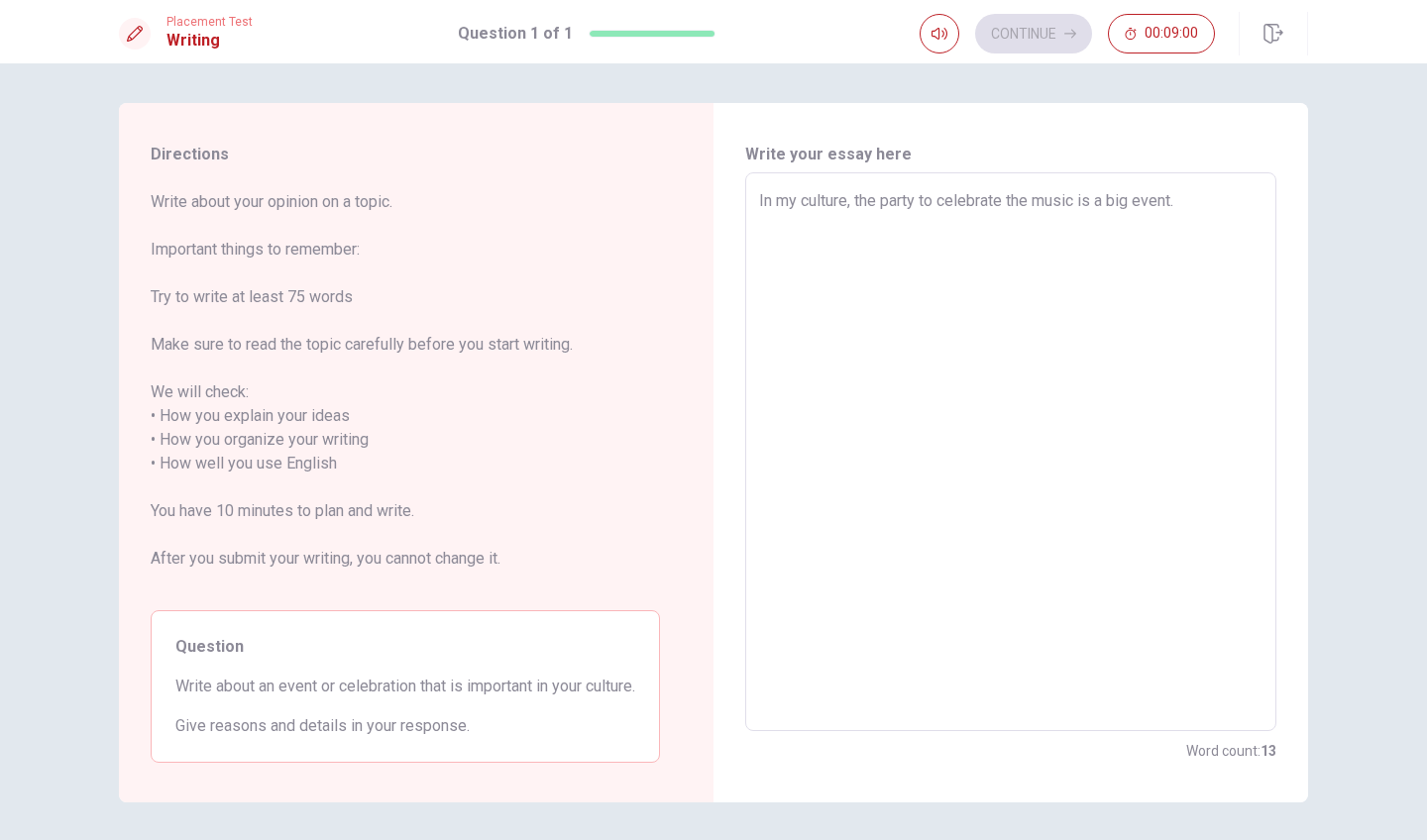 type on "In my culture, the party to celebrate the music is a big event. I" 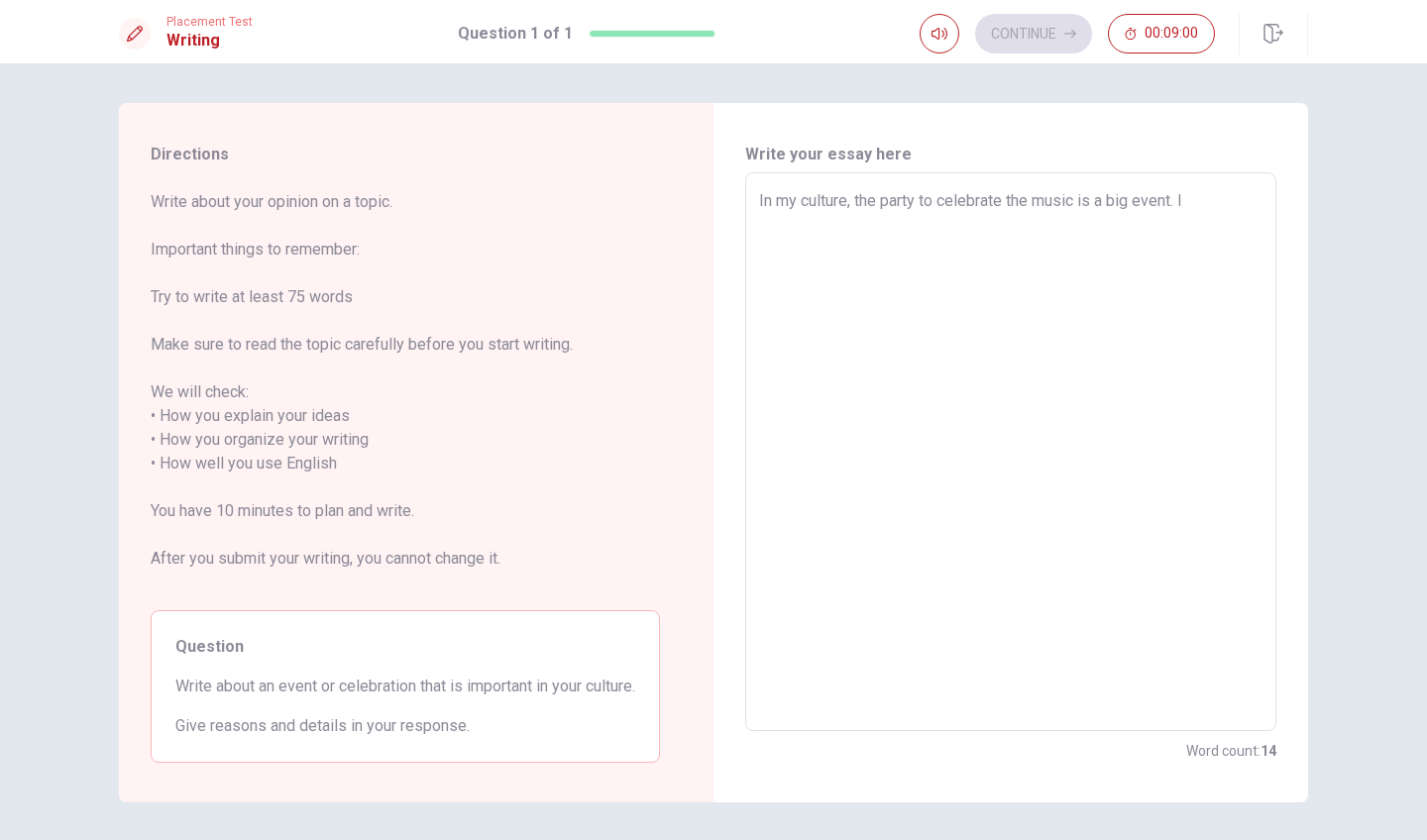 type on "x" 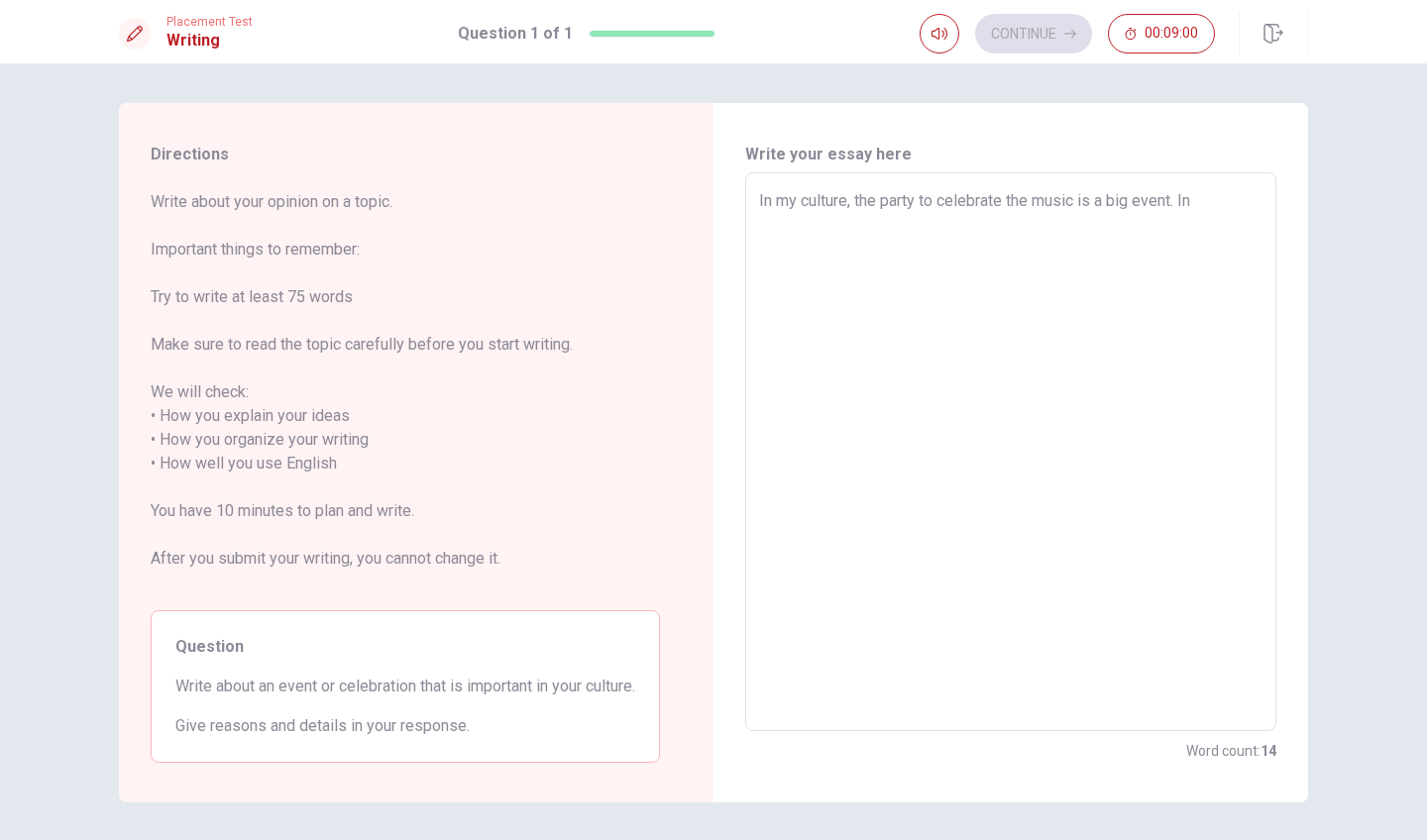 type on "x" 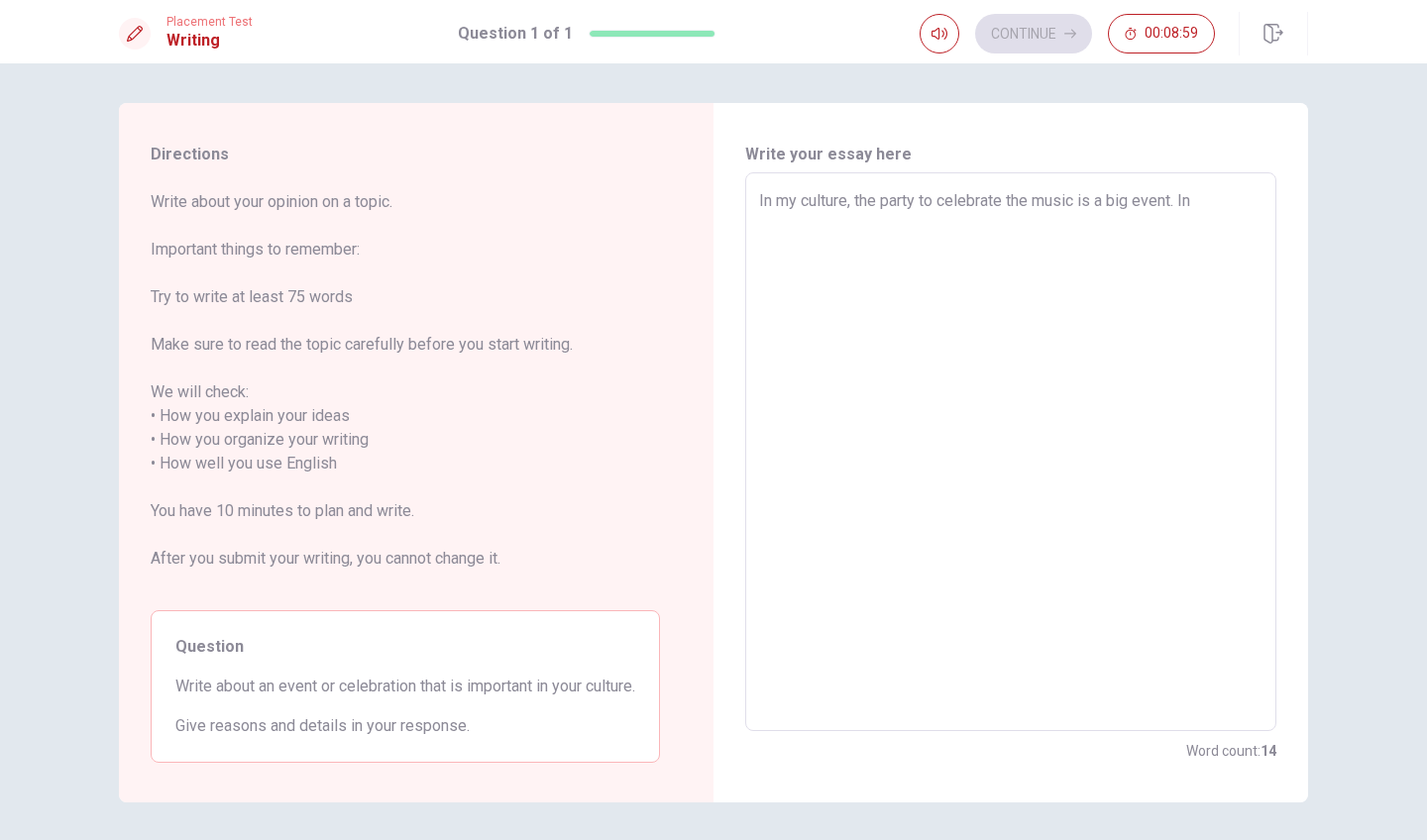 type on "In my culture, the party to celebrate the music is a big event. In" 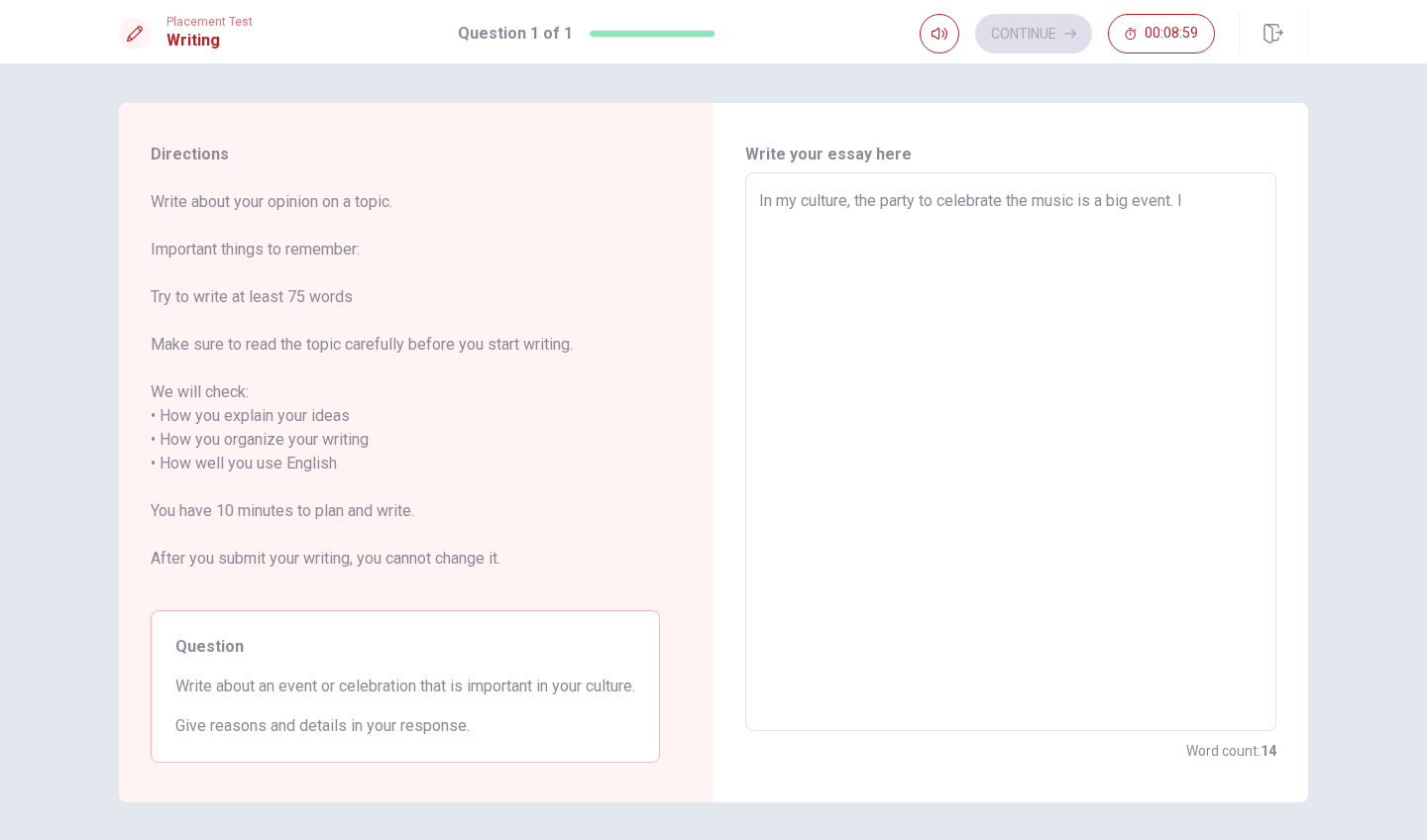type on "x" 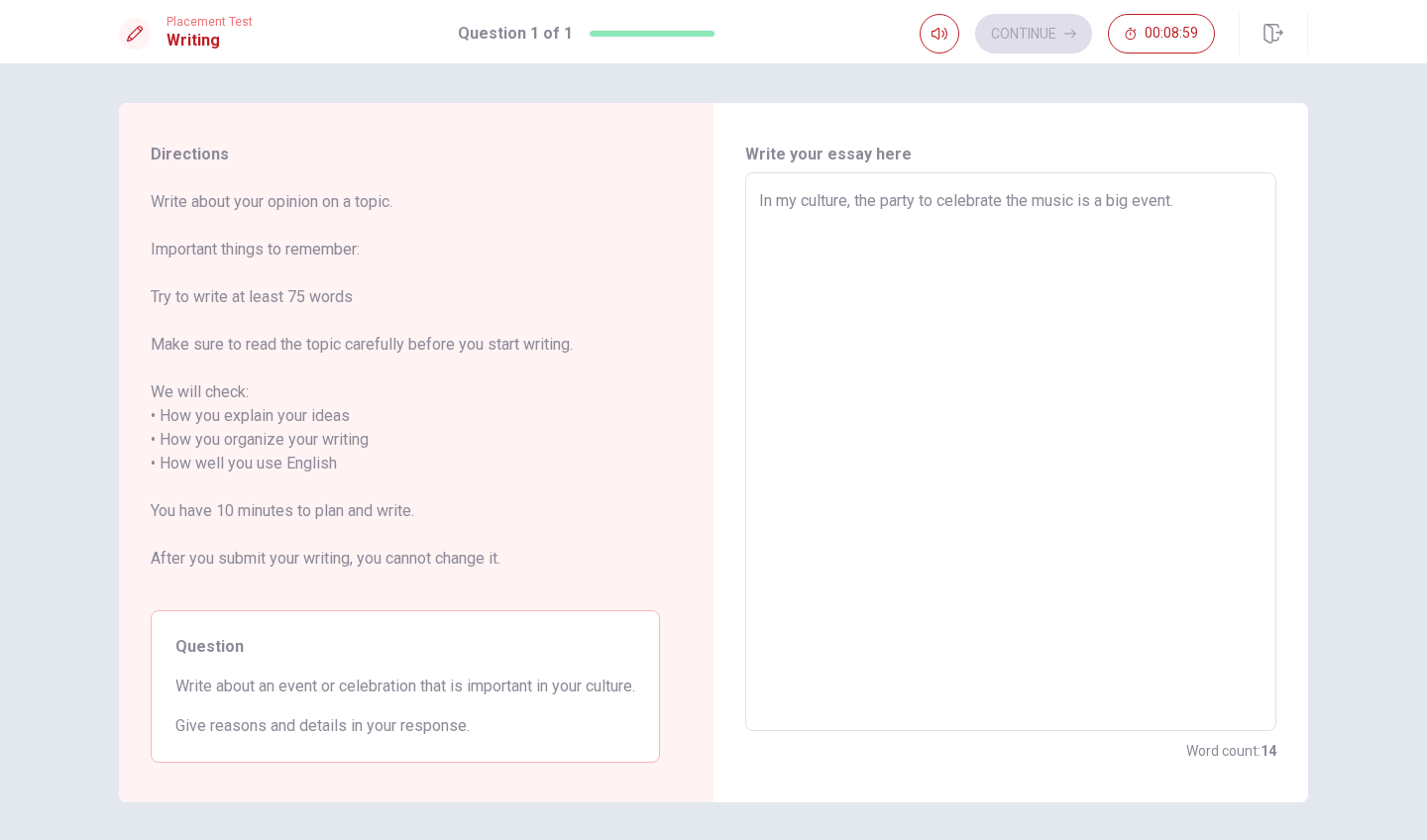 type on "x" 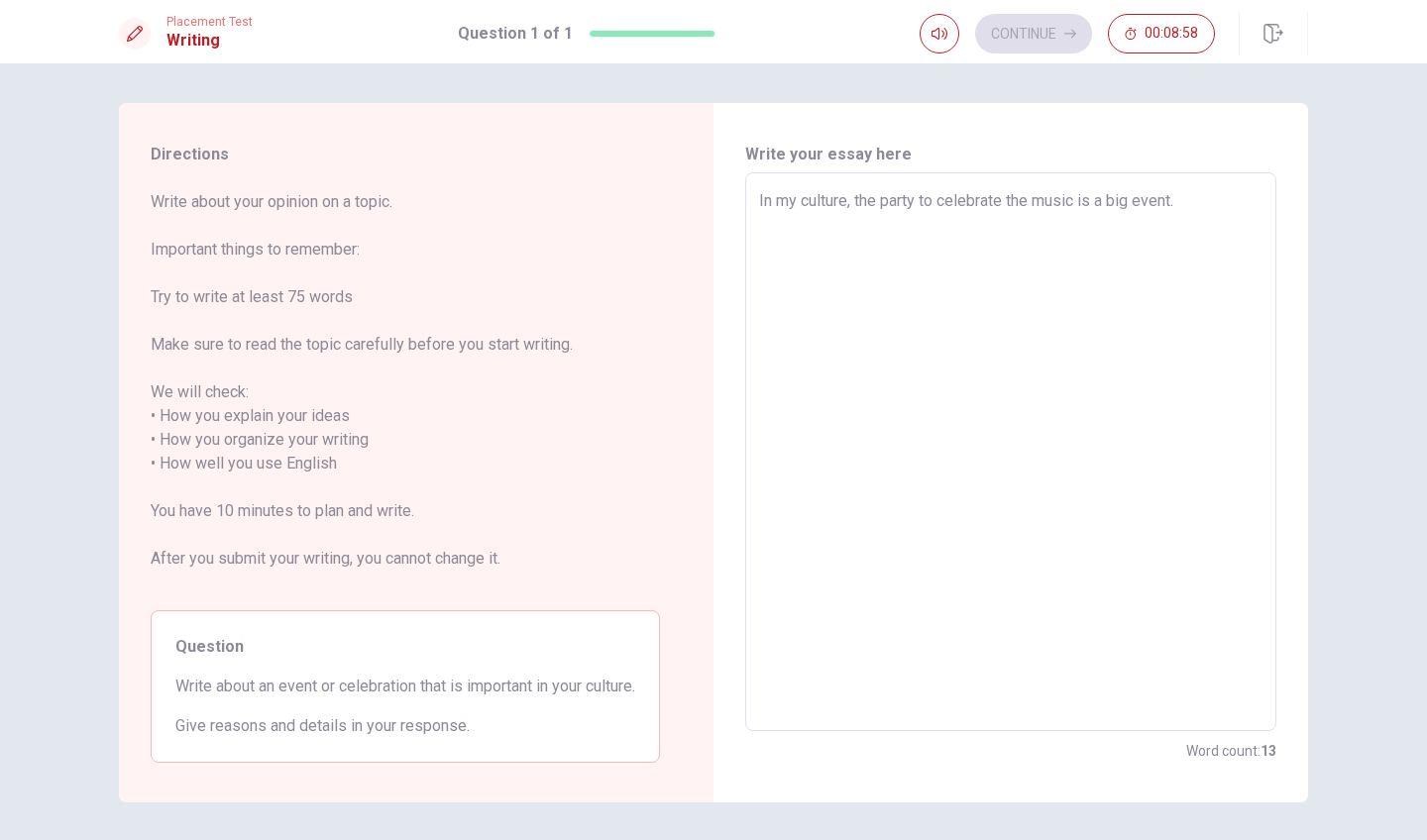 type on "In my culture, the party to celebrate the music is a big event. M" 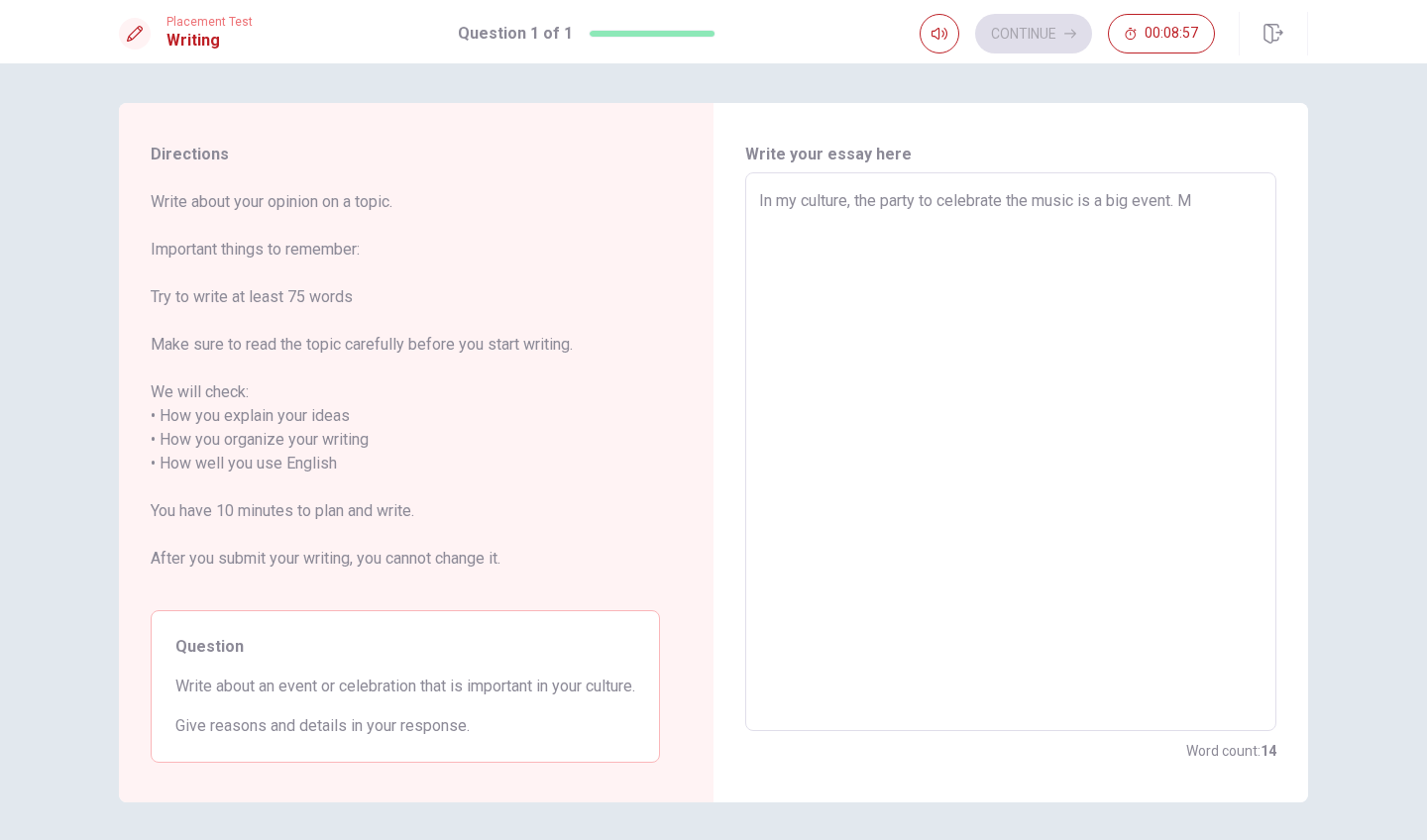 type on "x" 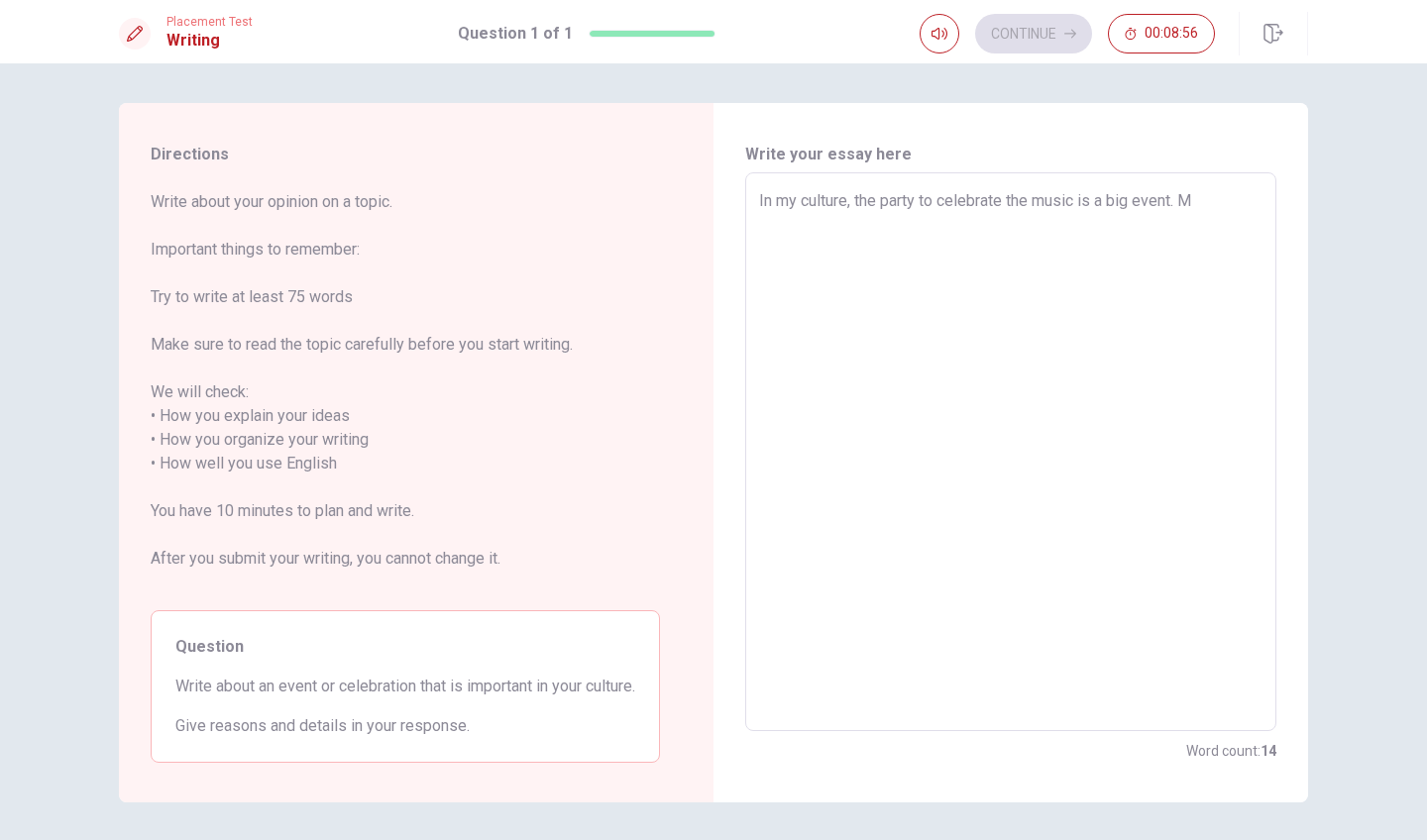 type on "In my culture, the party to celebrate the music is a big event." 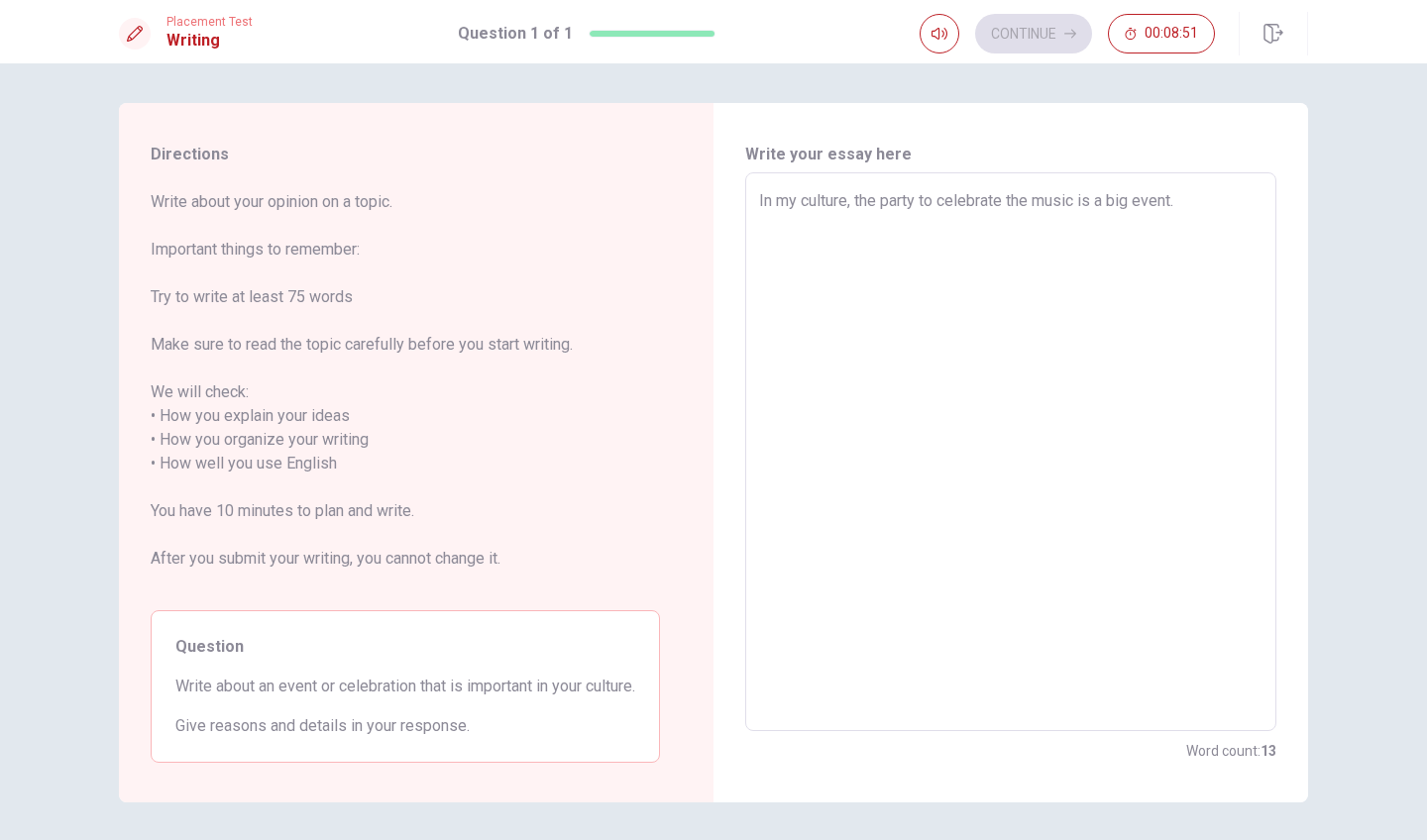 type on "x" 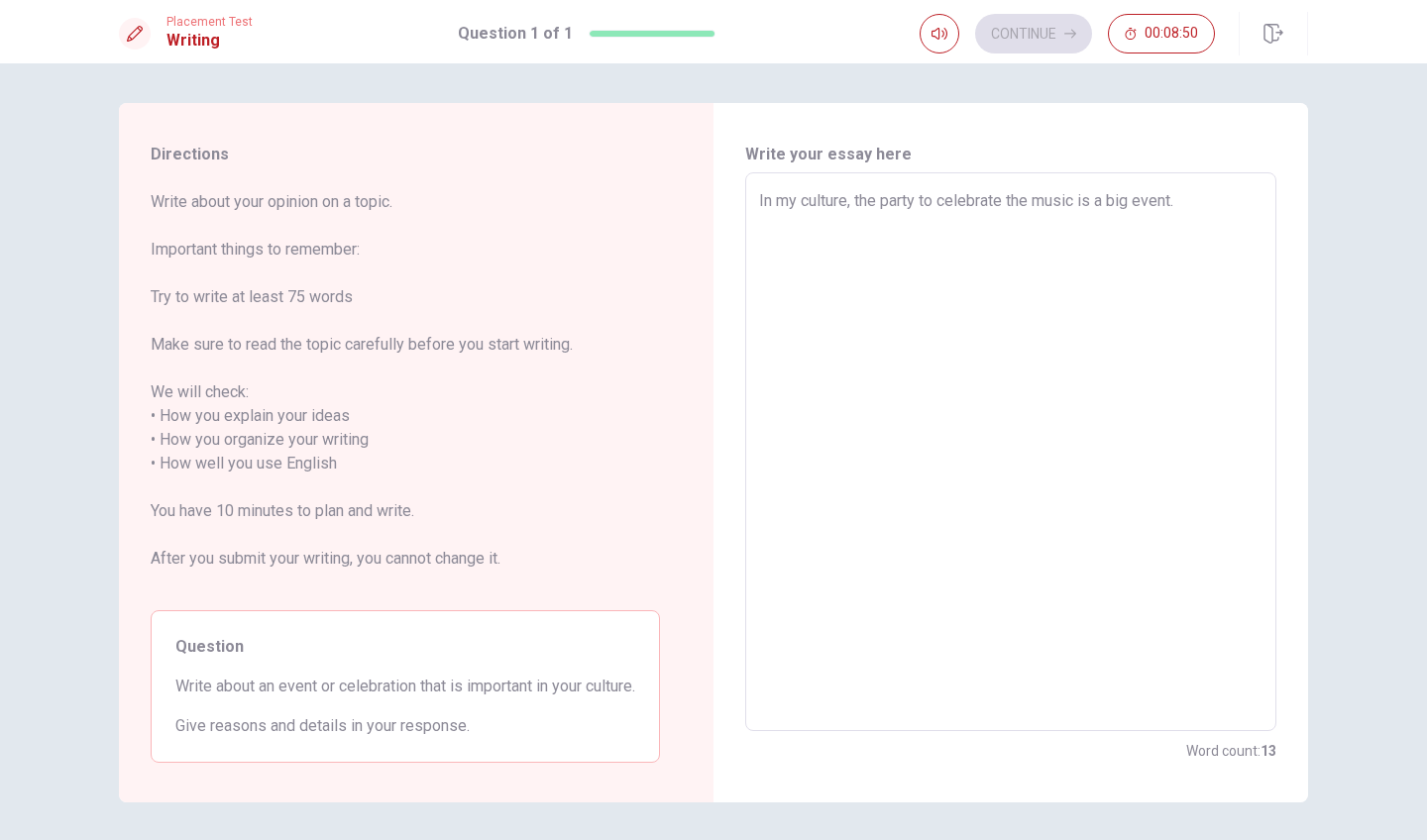 type on "In my culture, the party to celebrate the music is a big event. T" 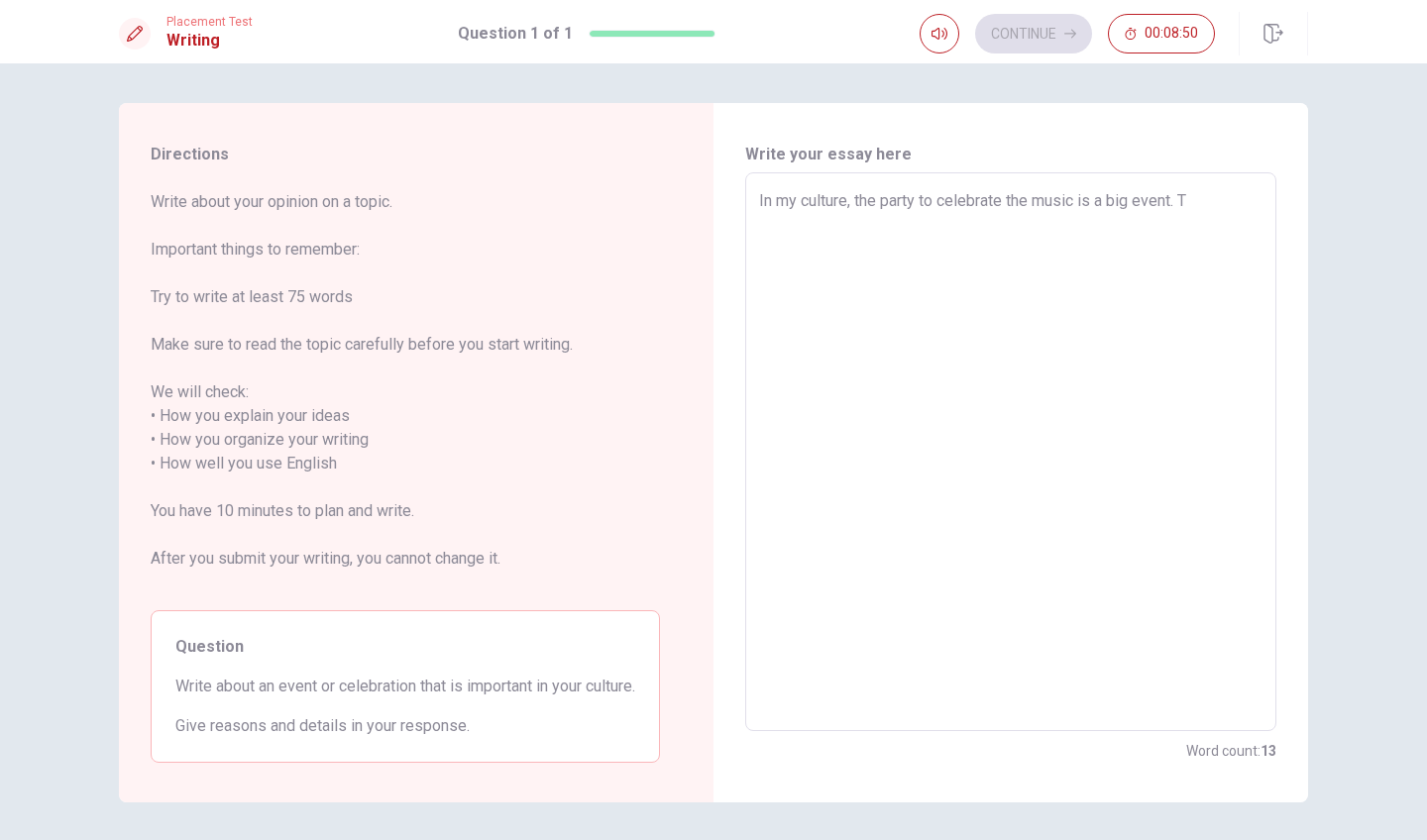 type on "x" 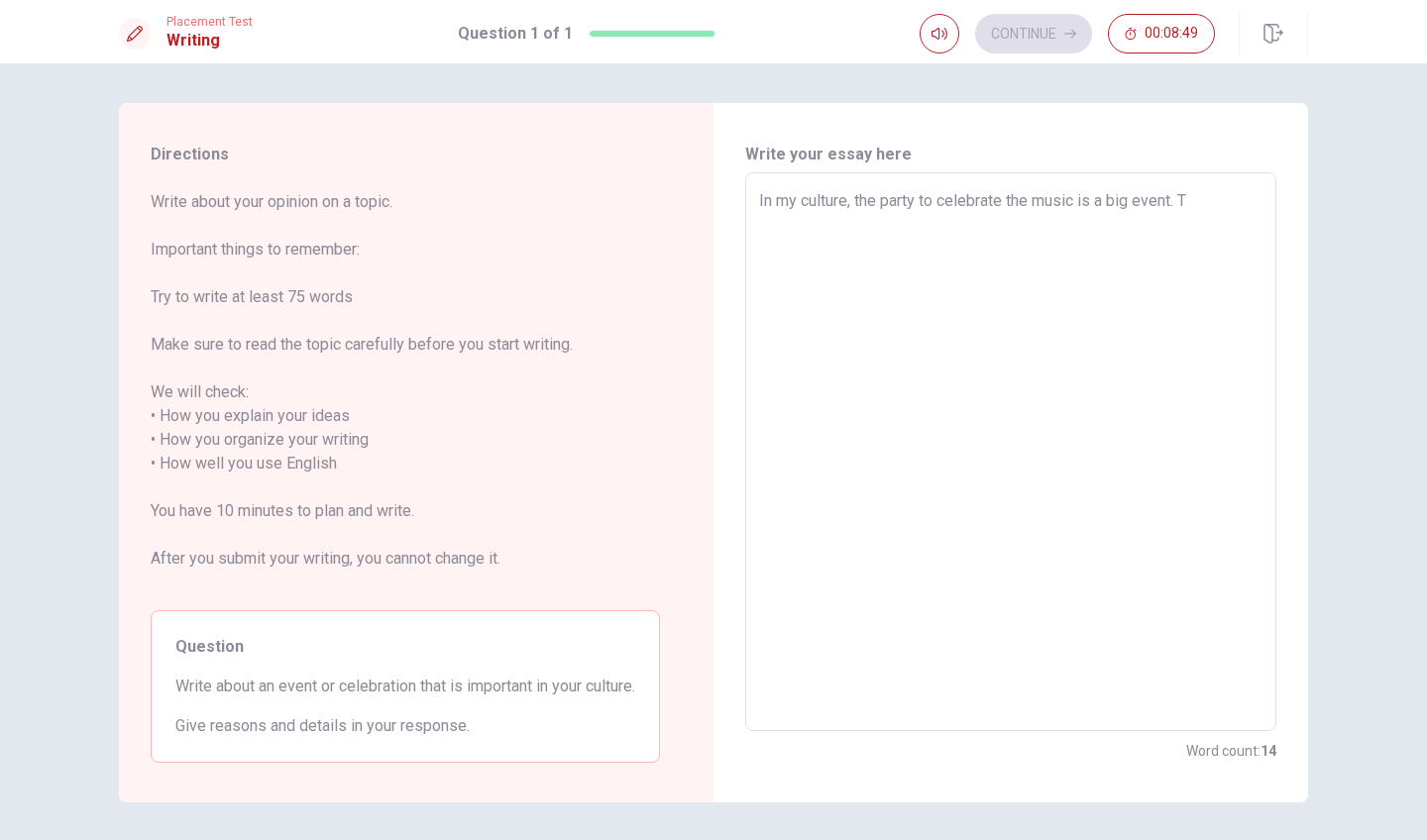 type on "In my culture, the party to celebrate the music is a big event. Th" 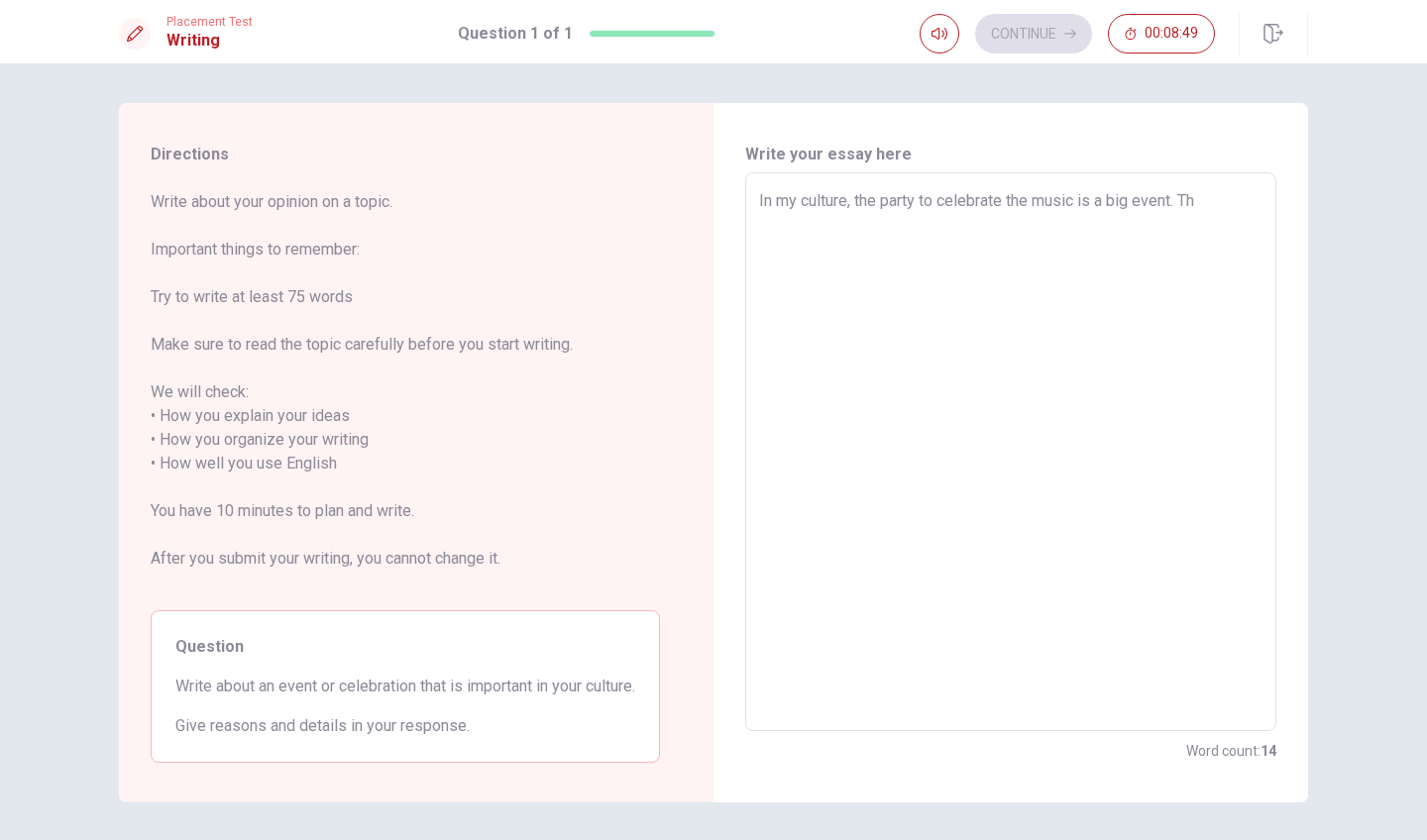 type on "x" 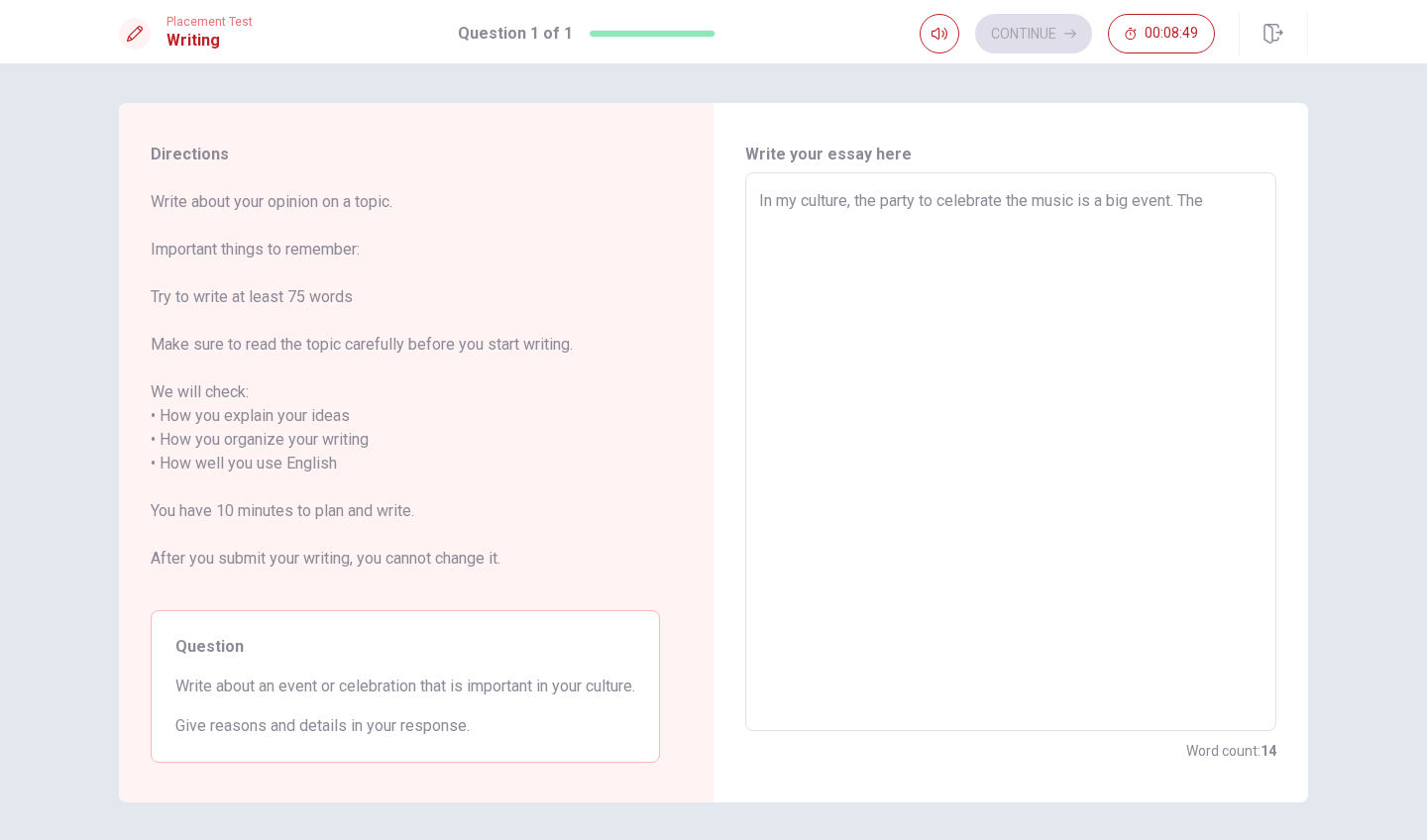 type on "x" 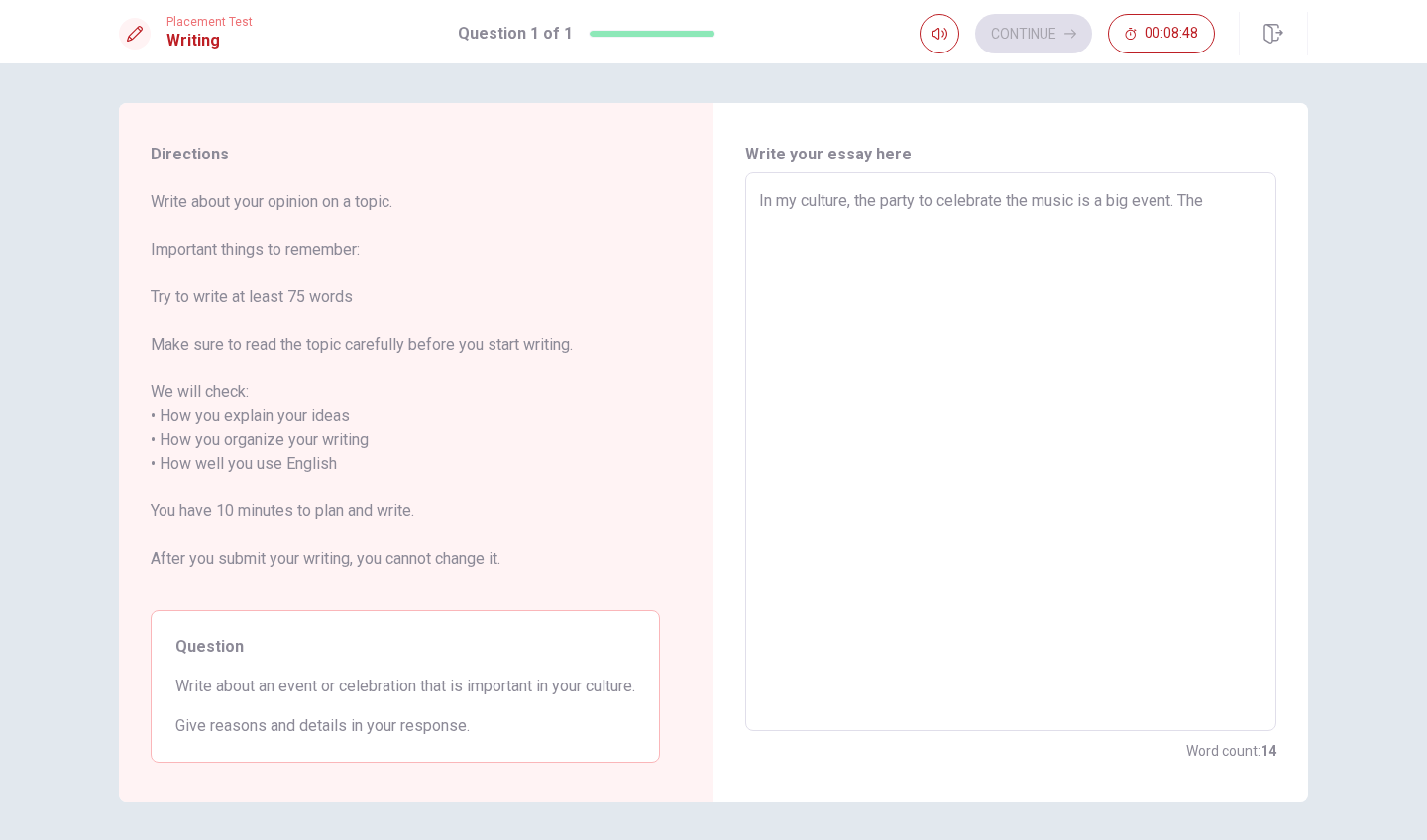 type on "x" 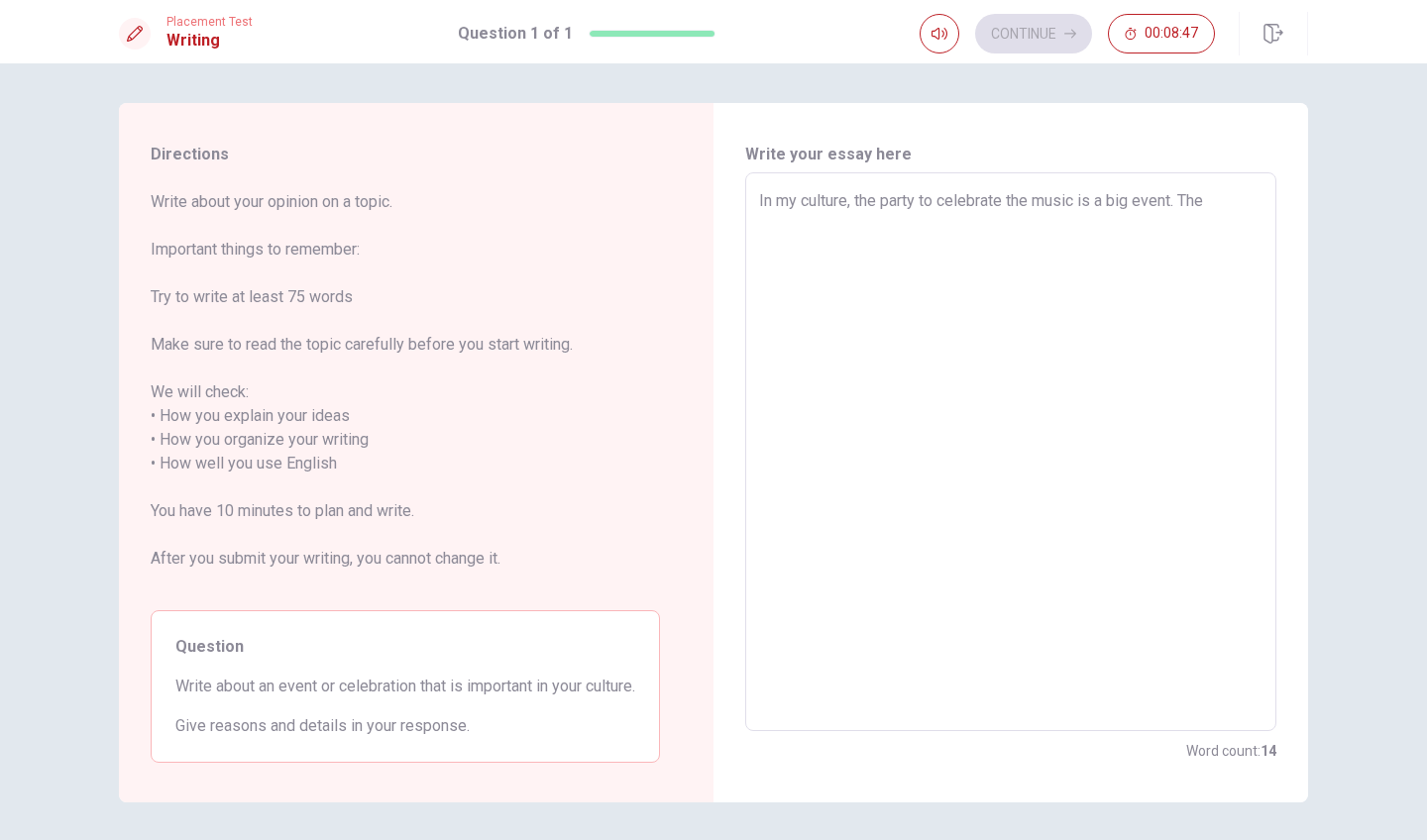 type on "In my culture, the party to celebrate the music is a big event. The m" 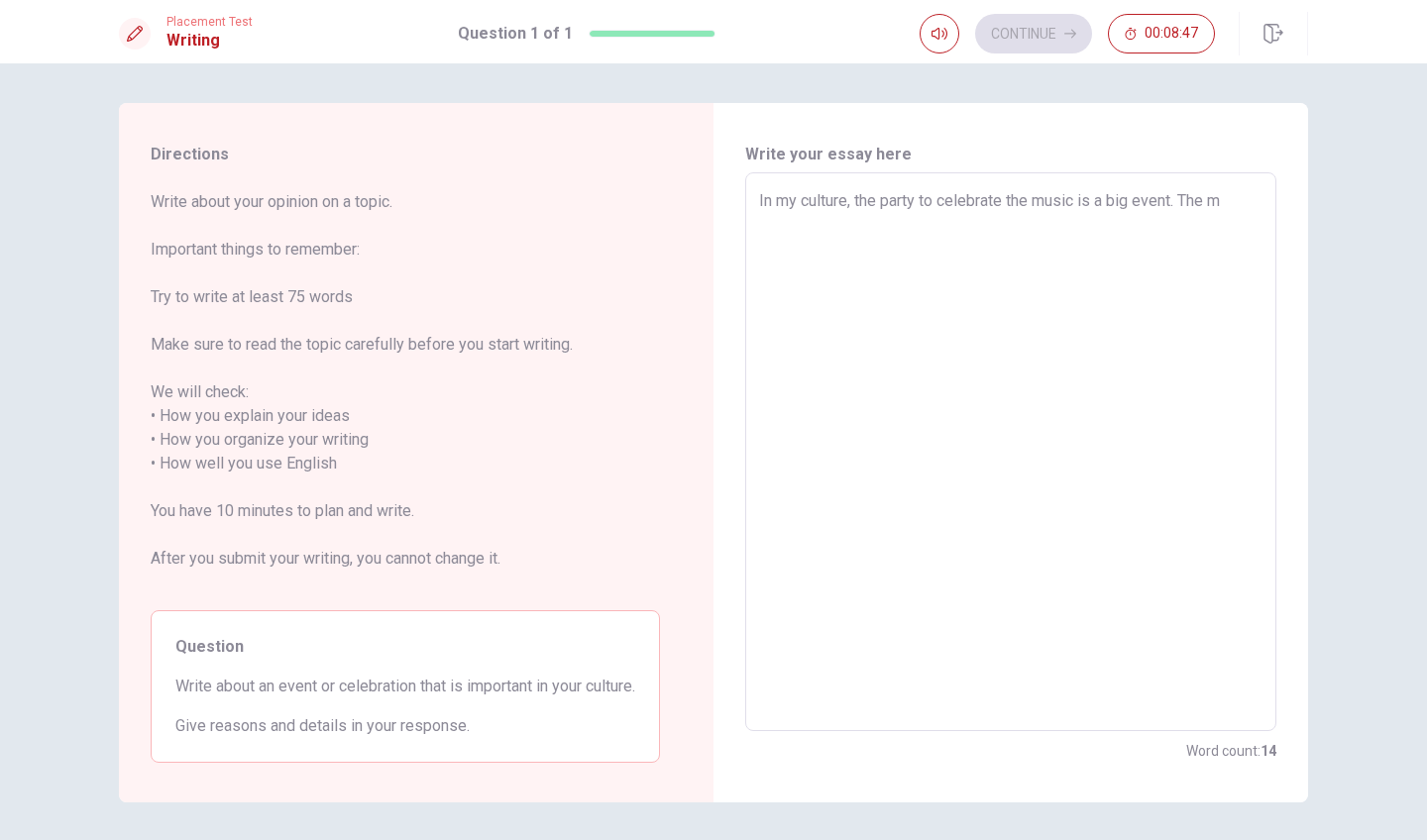 type 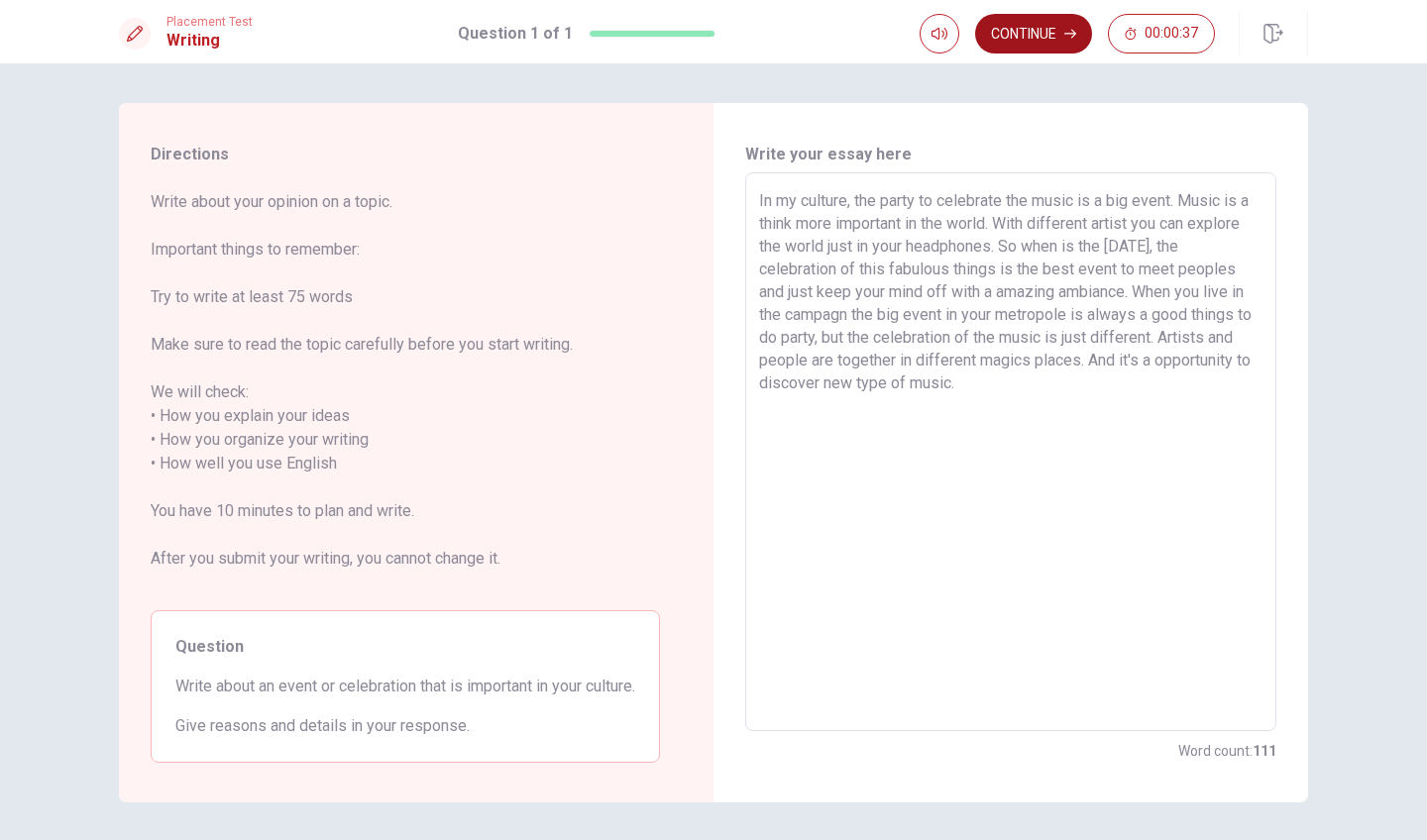 click on "Continue" at bounding box center [1034, 34] 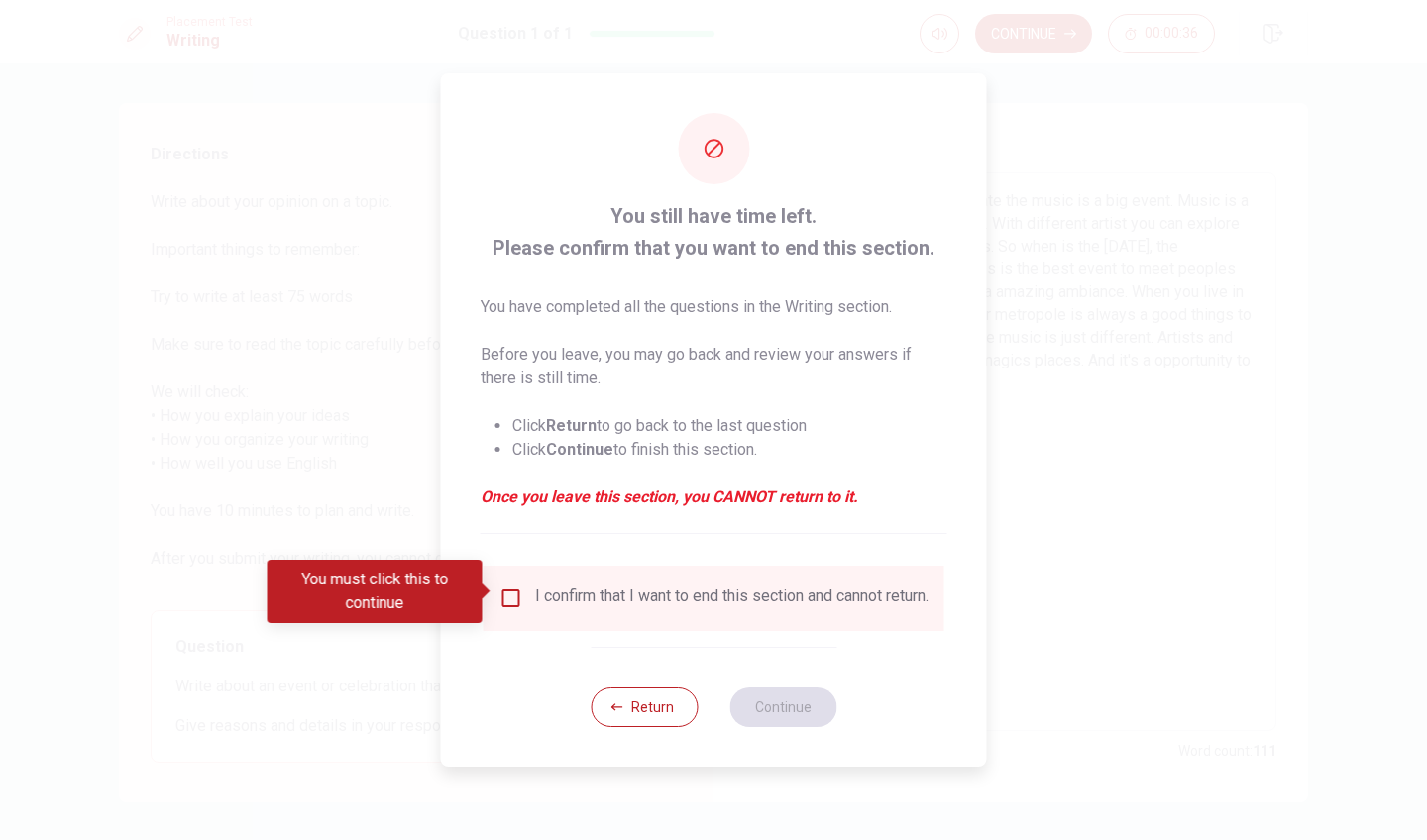 click at bounding box center [511, 598] 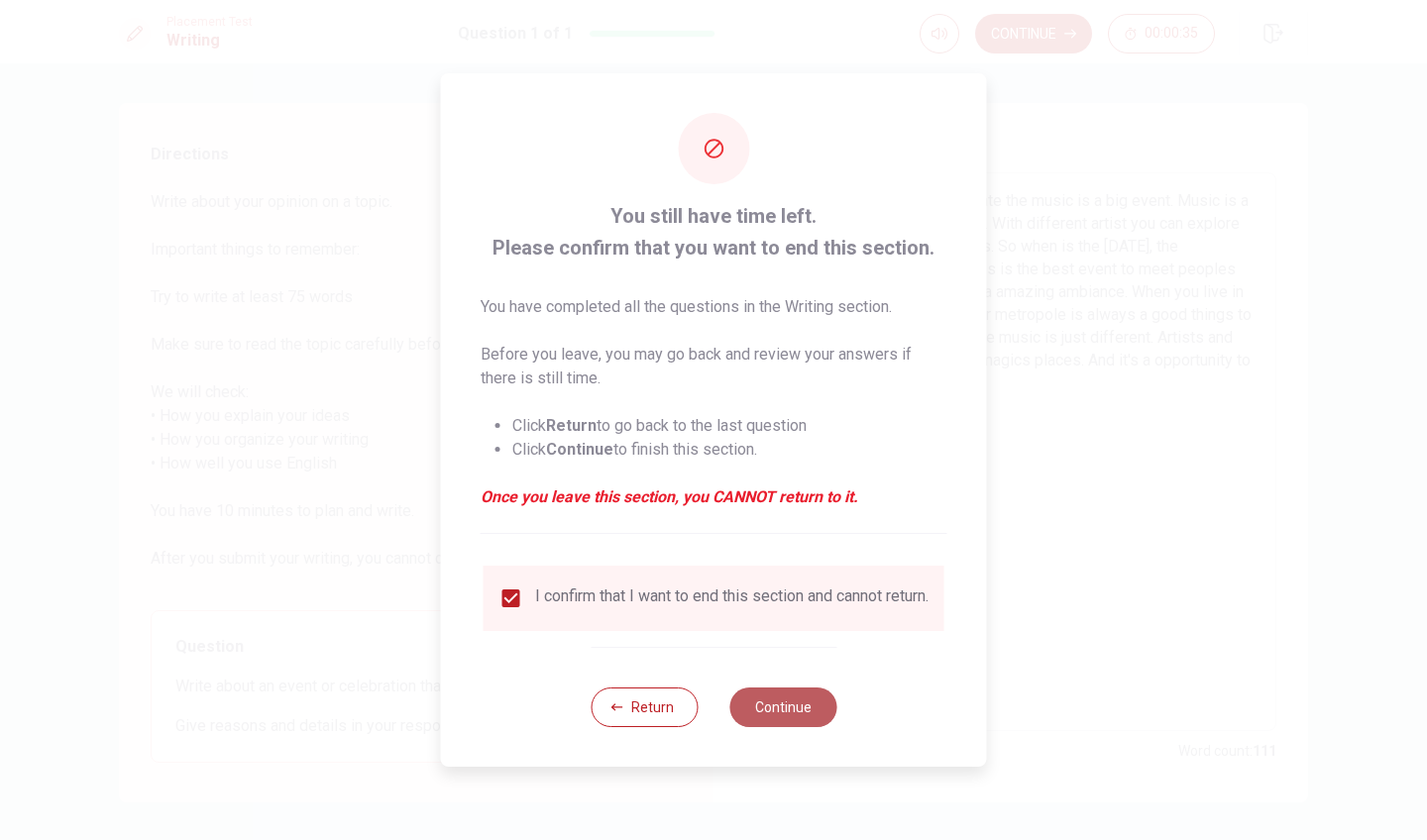 click on "Continue" at bounding box center [783, 707] 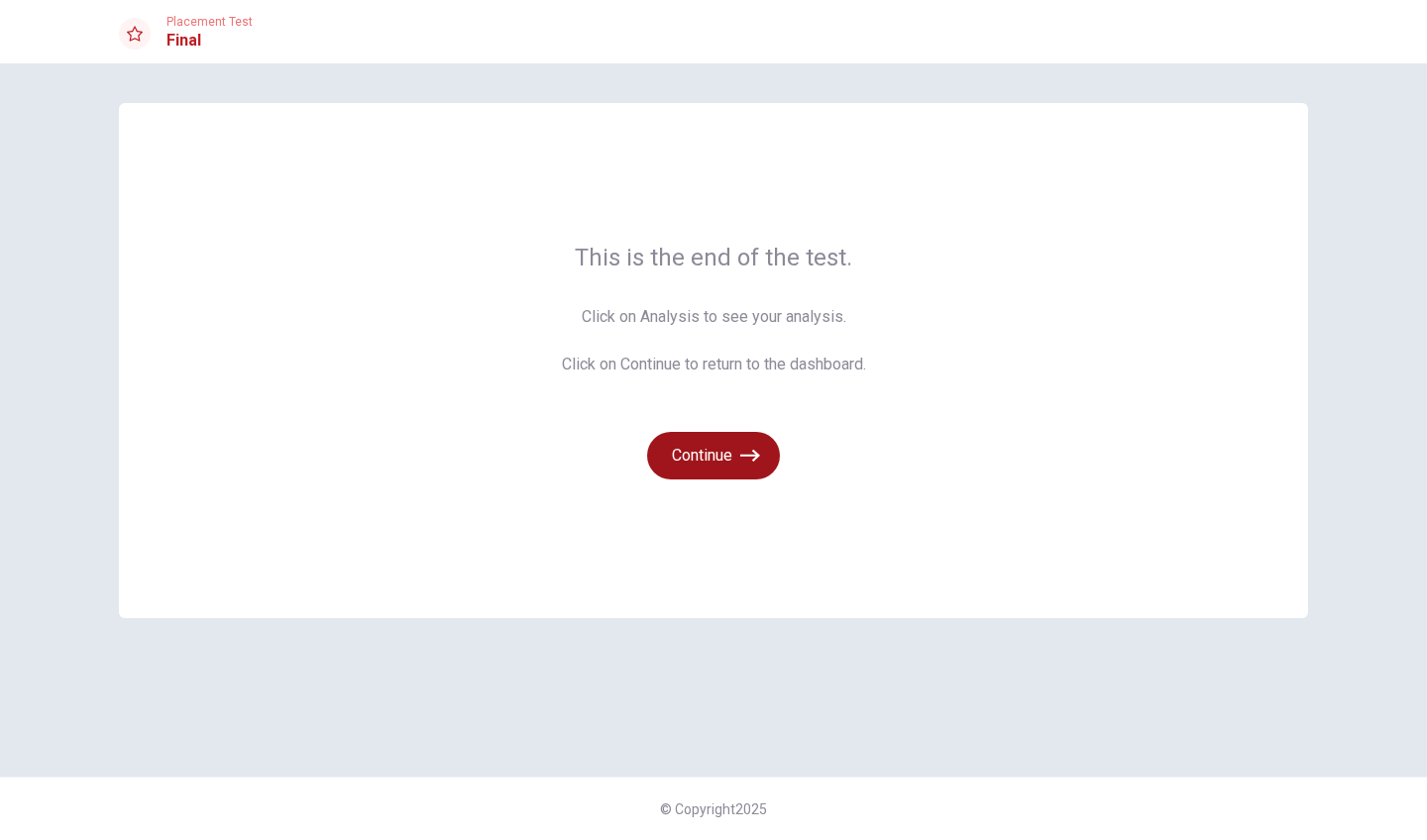 click on "Continue" at bounding box center [714, 456] 